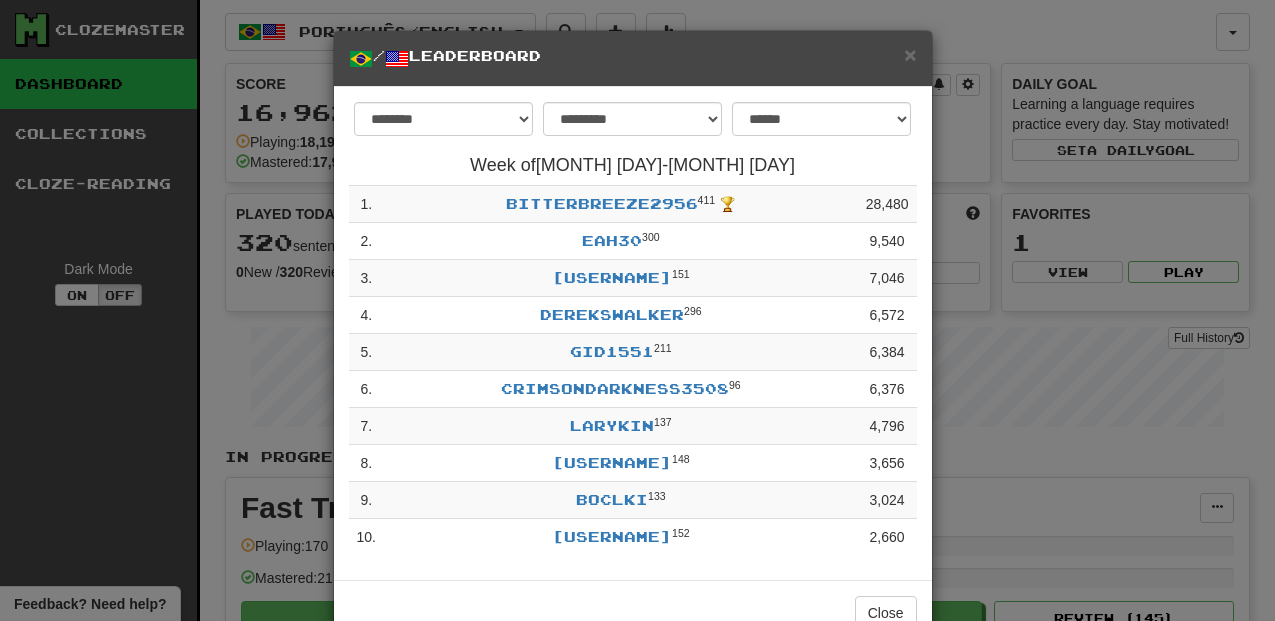 select on "**********" 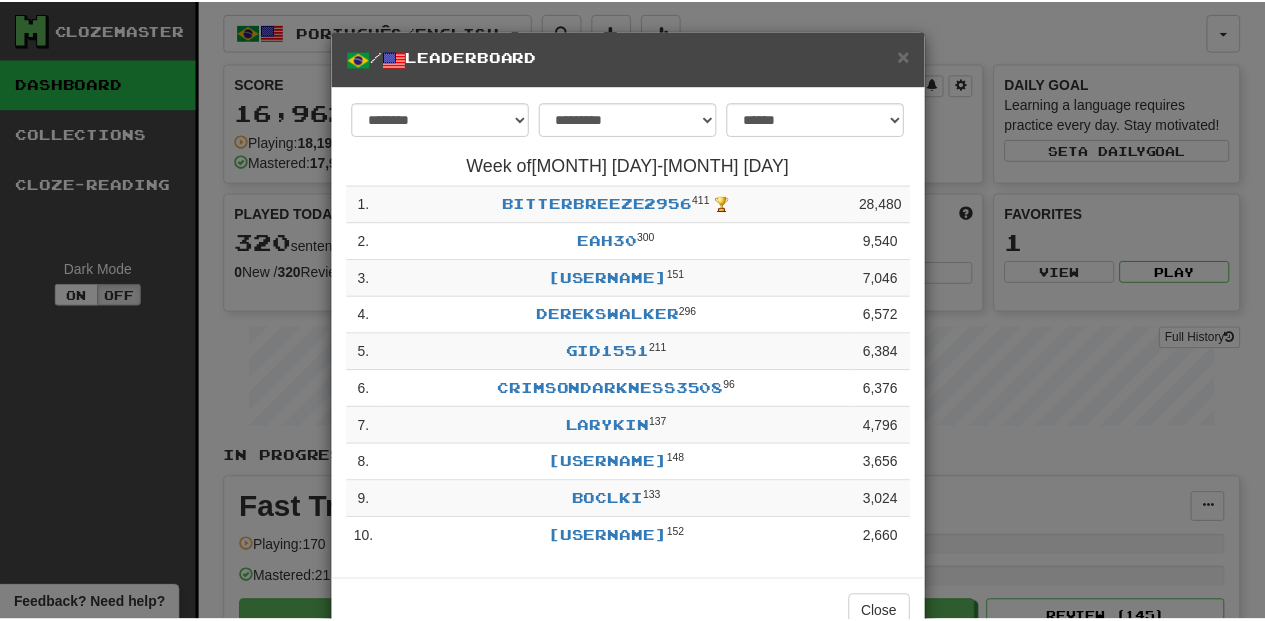 scroll, scrollTop: 0, scrollLeft: 0, axis: both 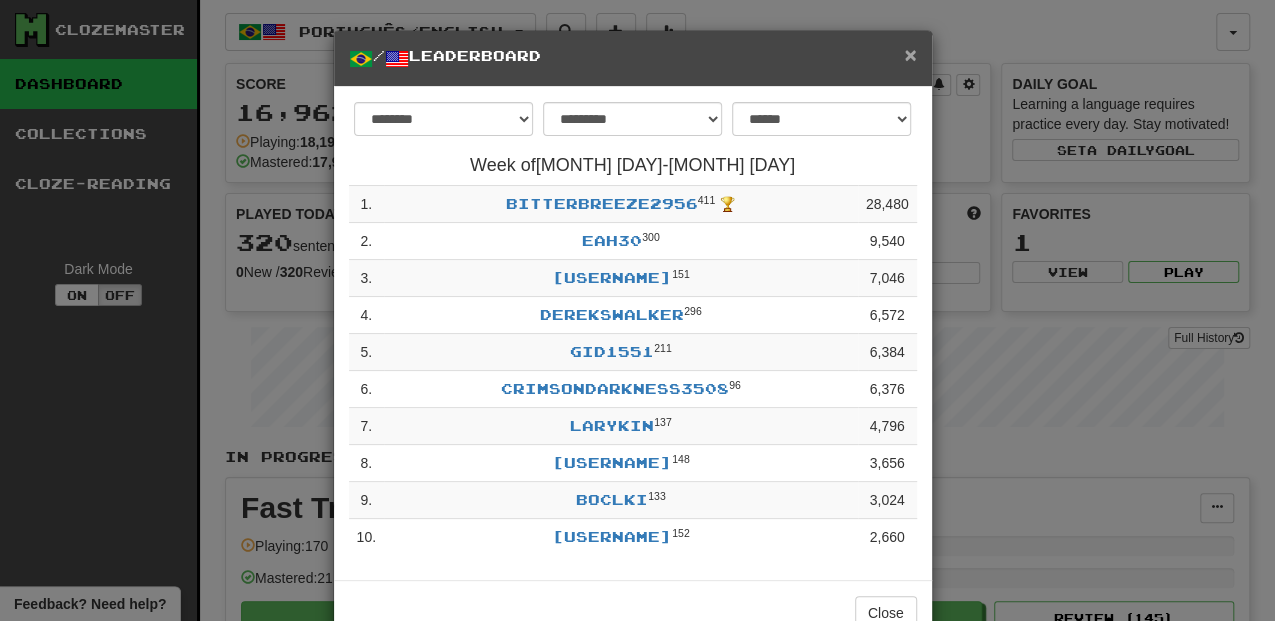click on "×" at bounding box center [910, 54] 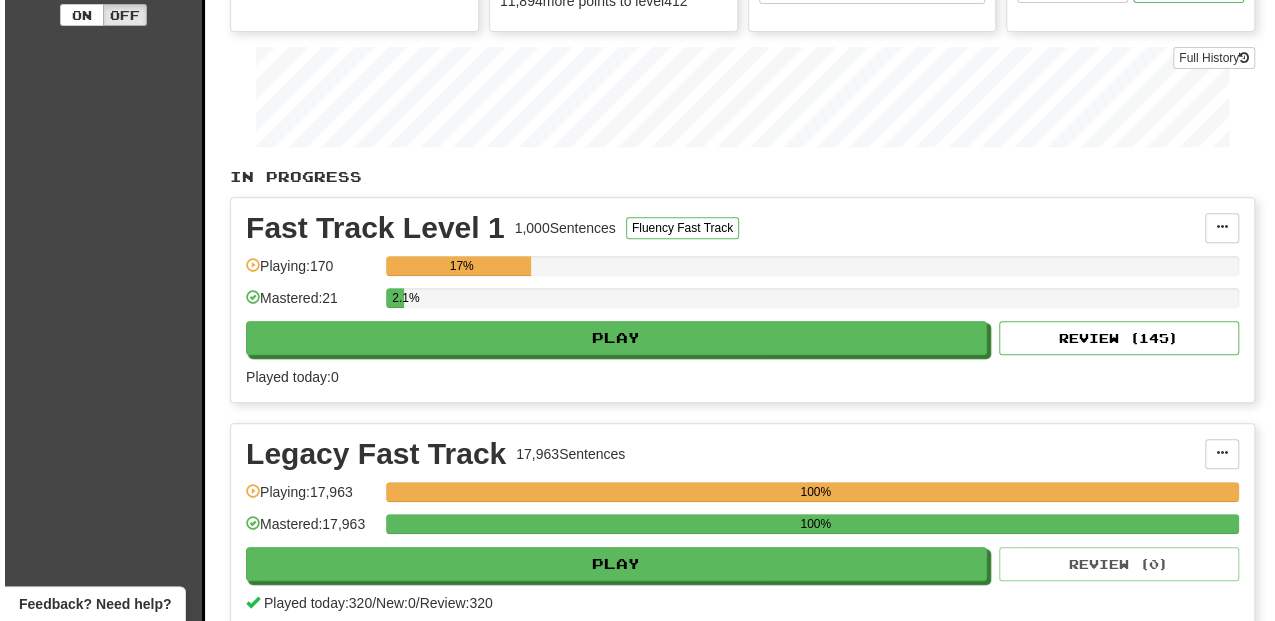 scroll, scrollTop: 333, scrollLeft: 0, axis: vertical 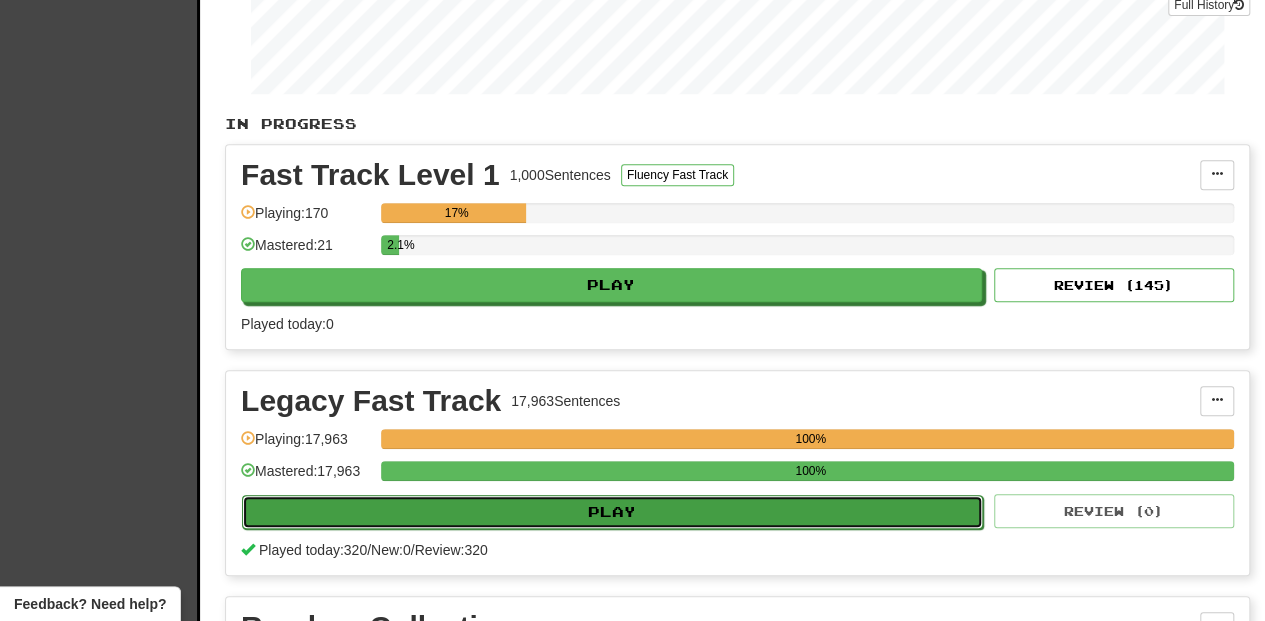 click on "Play" at bounding box center (612, 512) 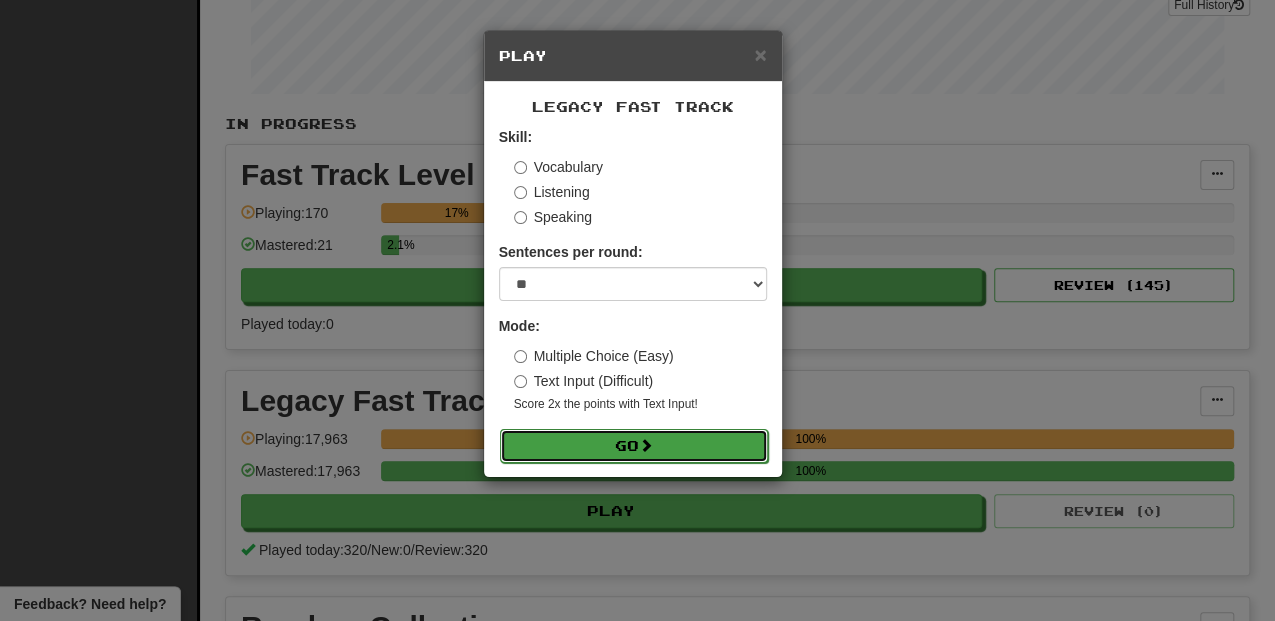 click on "Go" at bounding box center [634, 446] 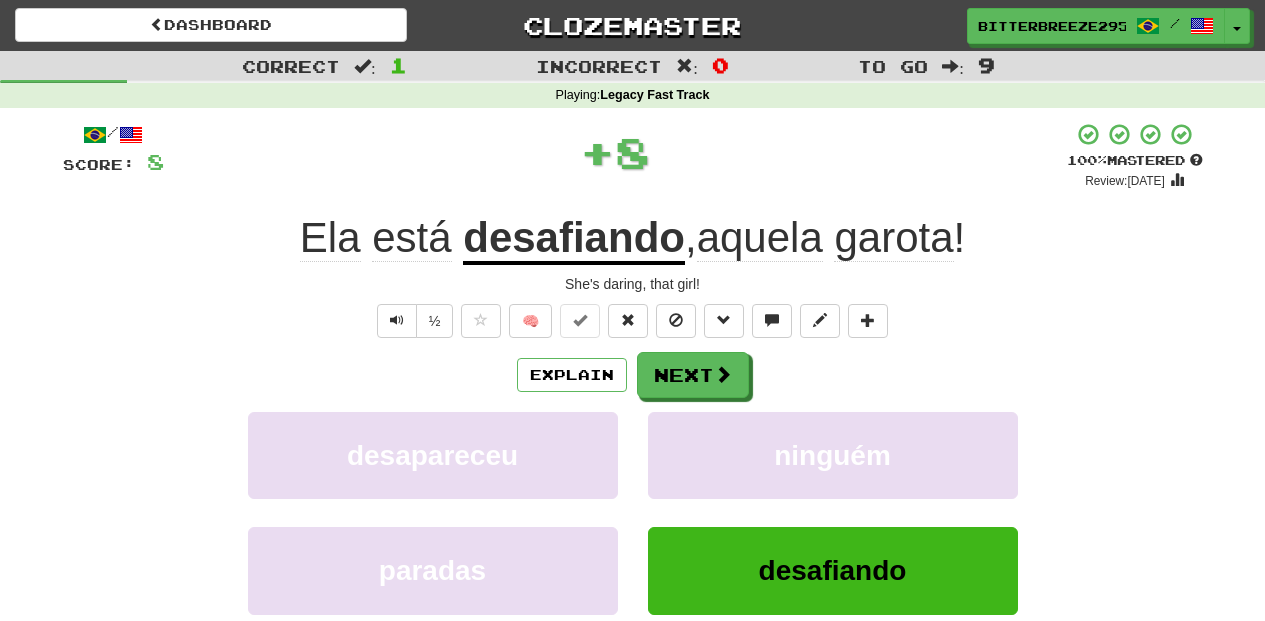 scroll, scrollTop: 0, scrollLeft: 0, axis: both 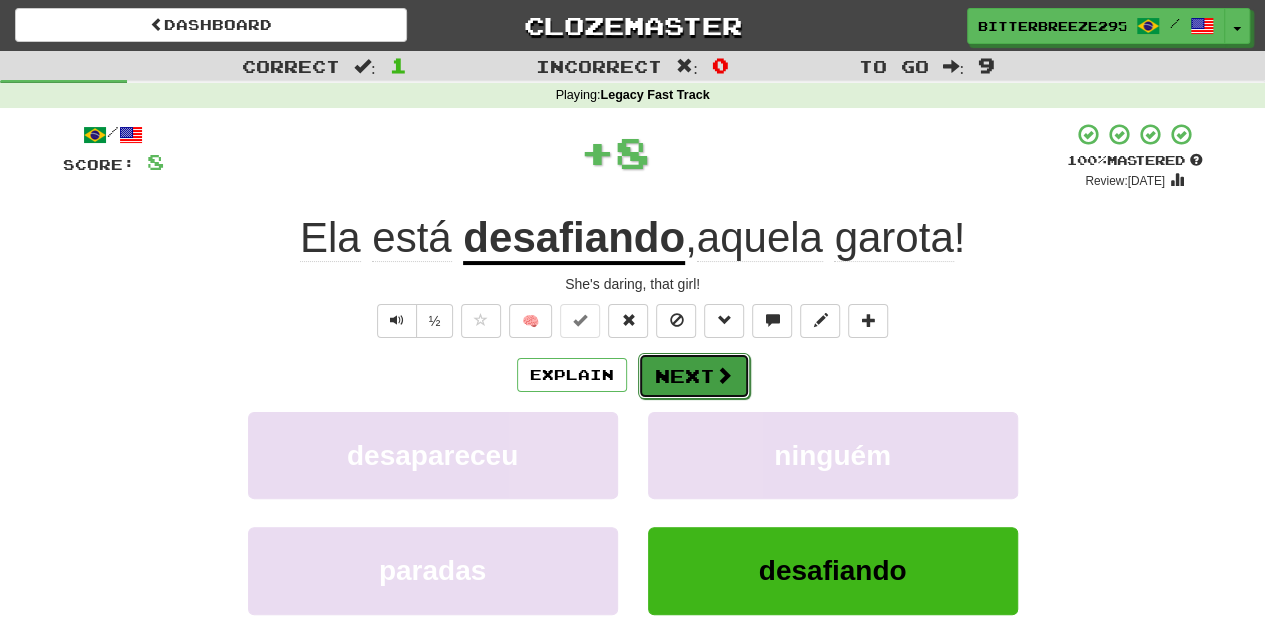 click on "Next" at bounding box center (694, 376) 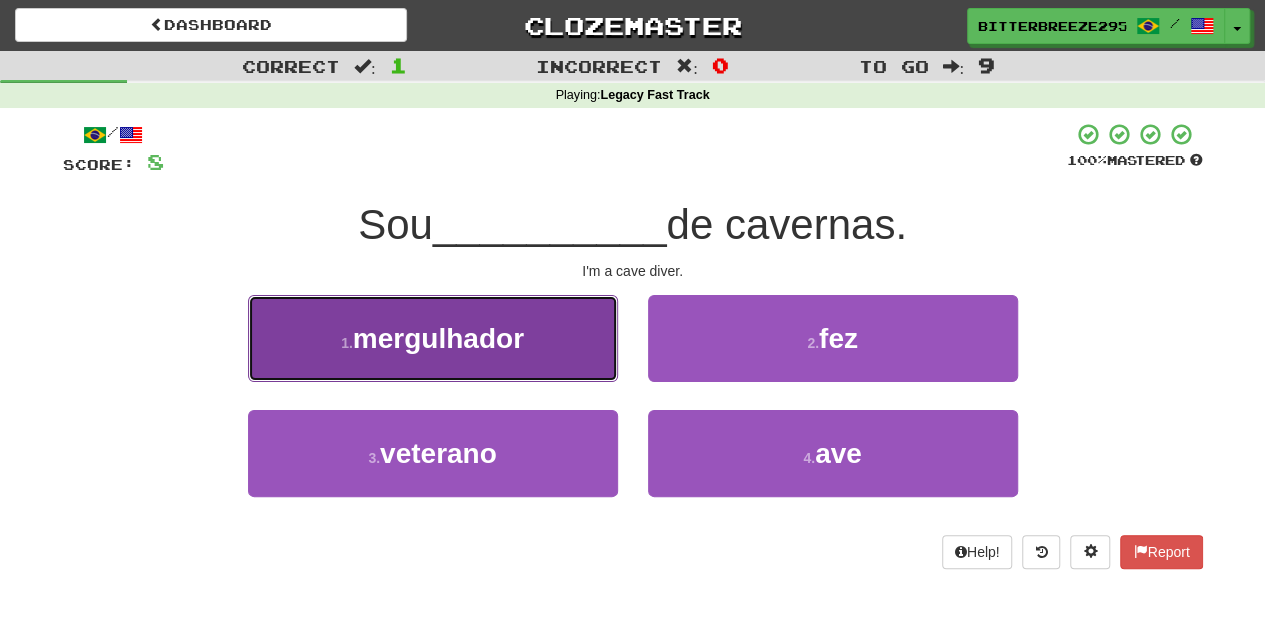 click on "1 . mergulhador" at bounding box center [433, 338] 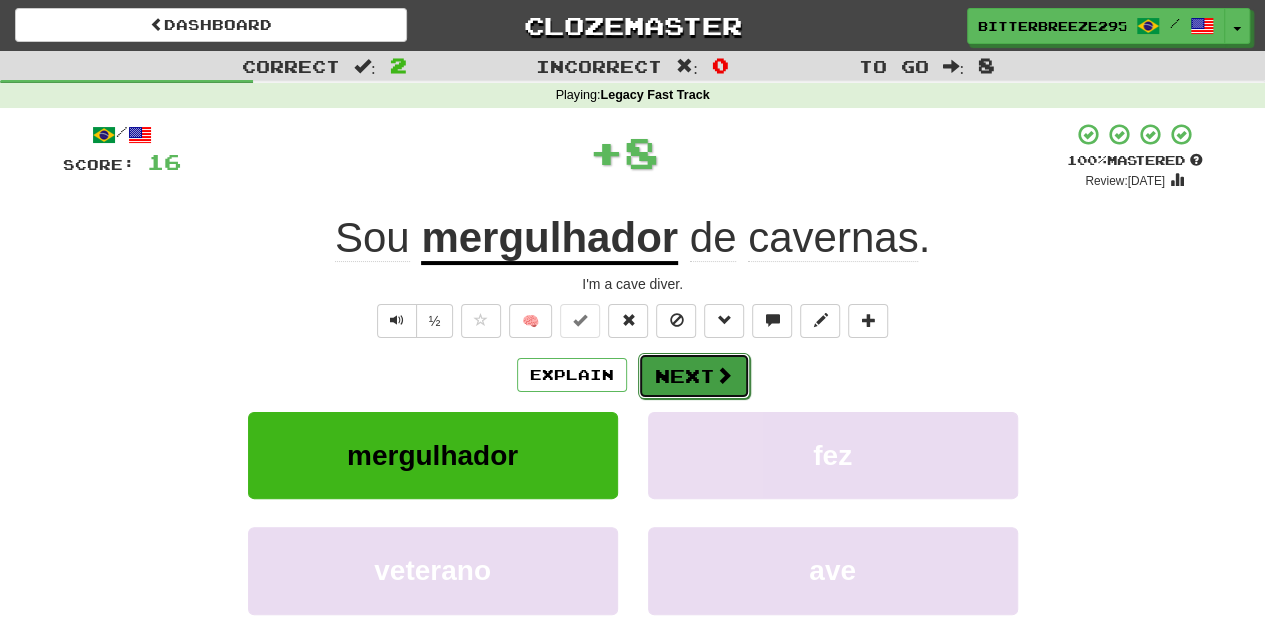 click on "Next" at bounding box center [694, 376] 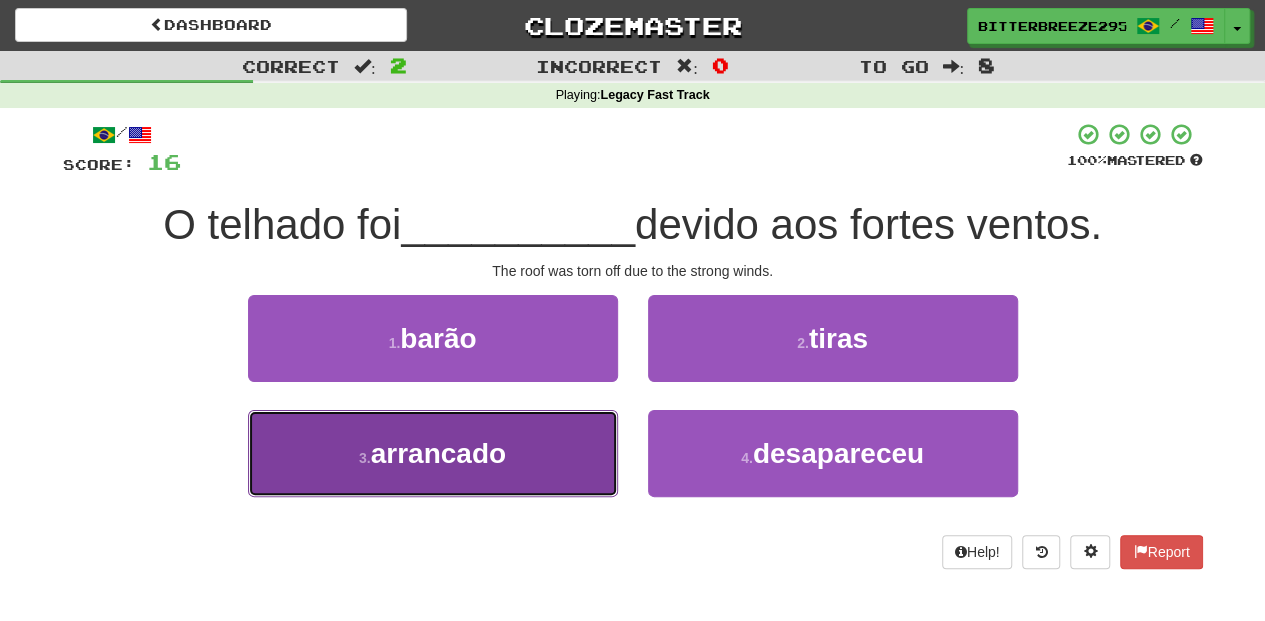 click on "3 .  arrancado" at bounding box center [433, 453] 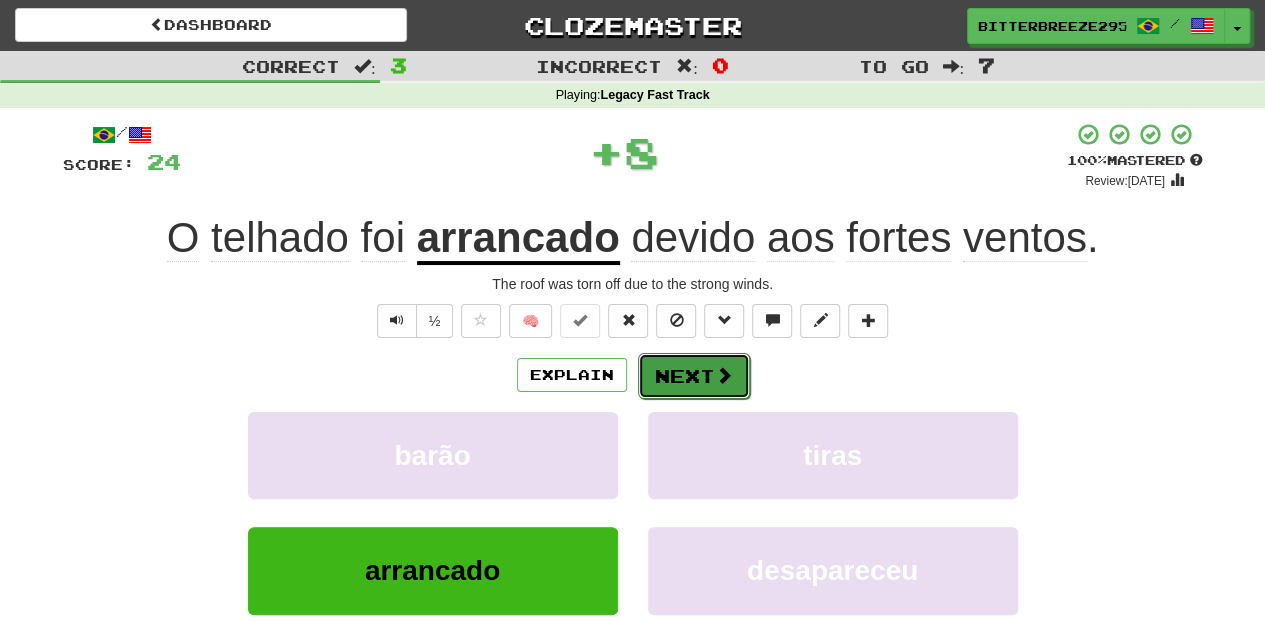 click on "Next" at bounding box center [694, 376] 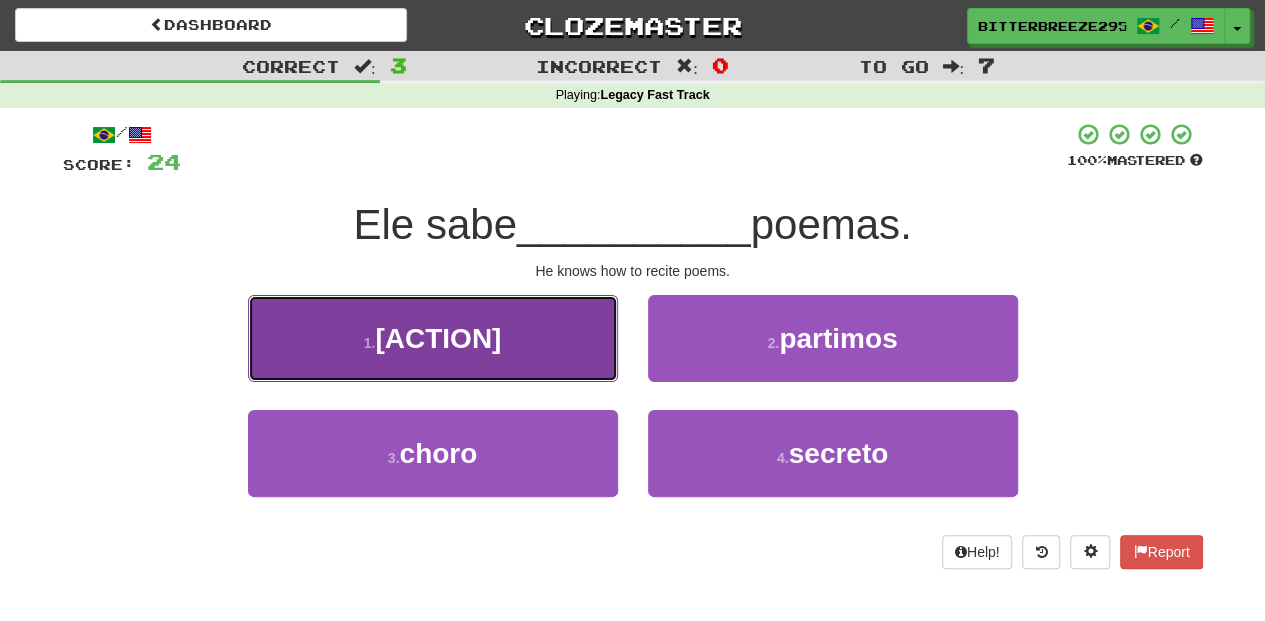 click on "1 . recitar" at bounding box center [433, 338] 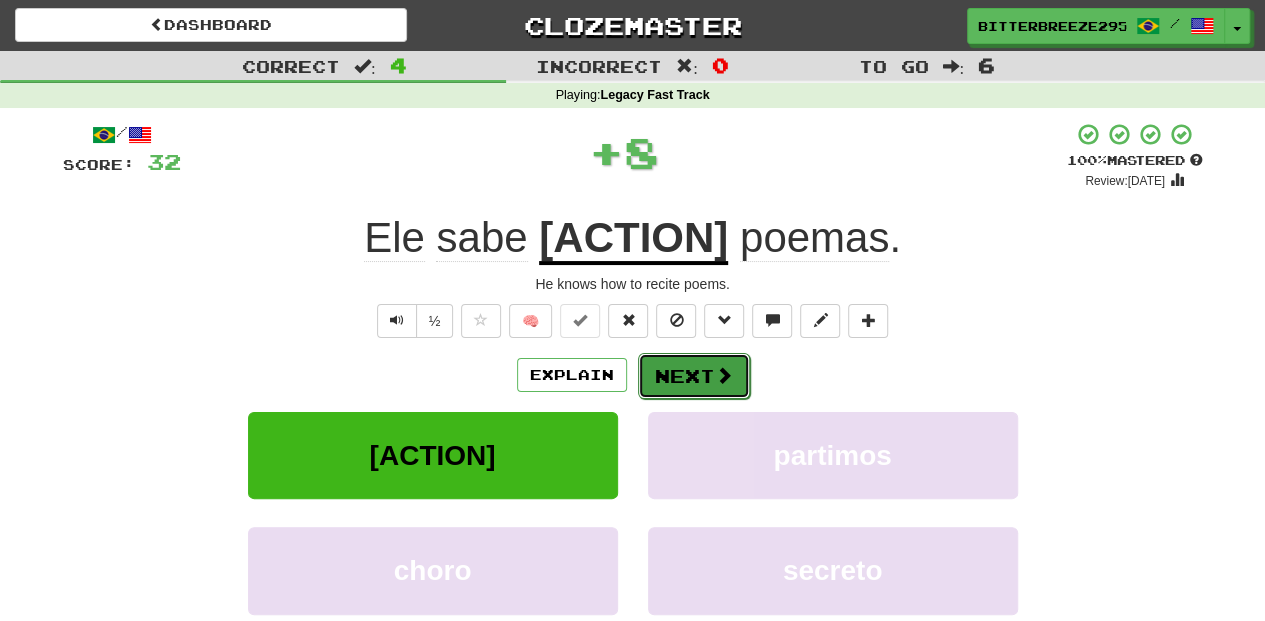 click on "Next" at bounding box center [694, 376] 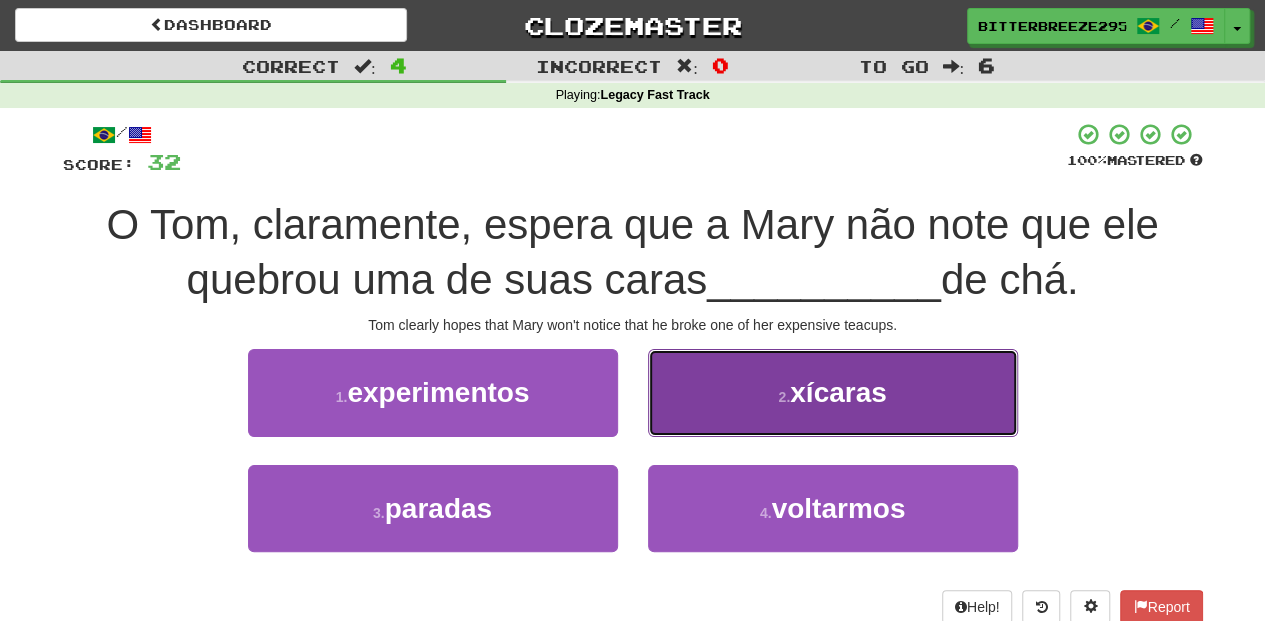 click on "2 . xícaras" at bounding box center [833, 392] 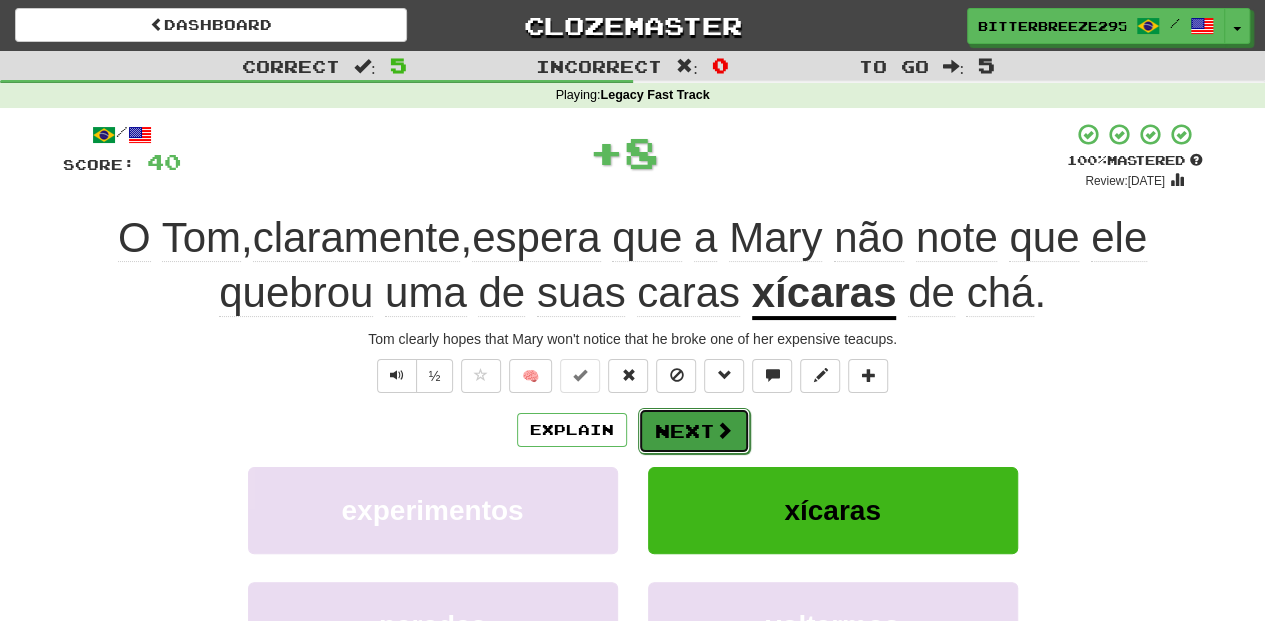 click on "Next" at bounding box center (694, 431) 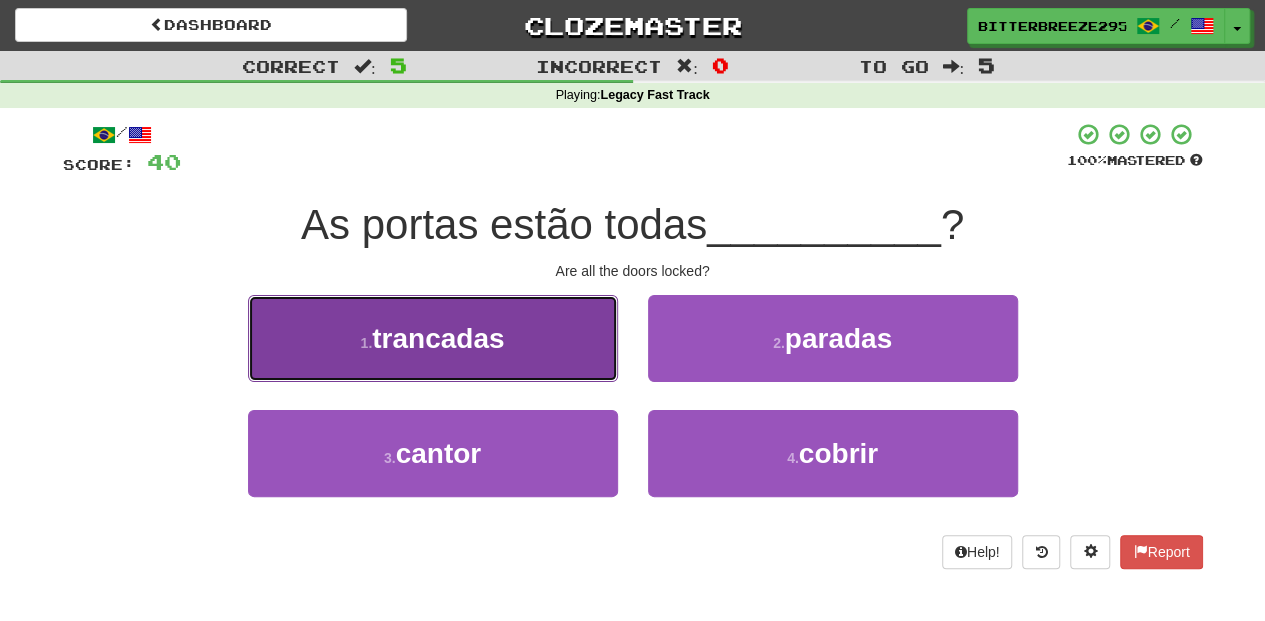 click on "1 .  trancadas" at bounding box center (433, 338) 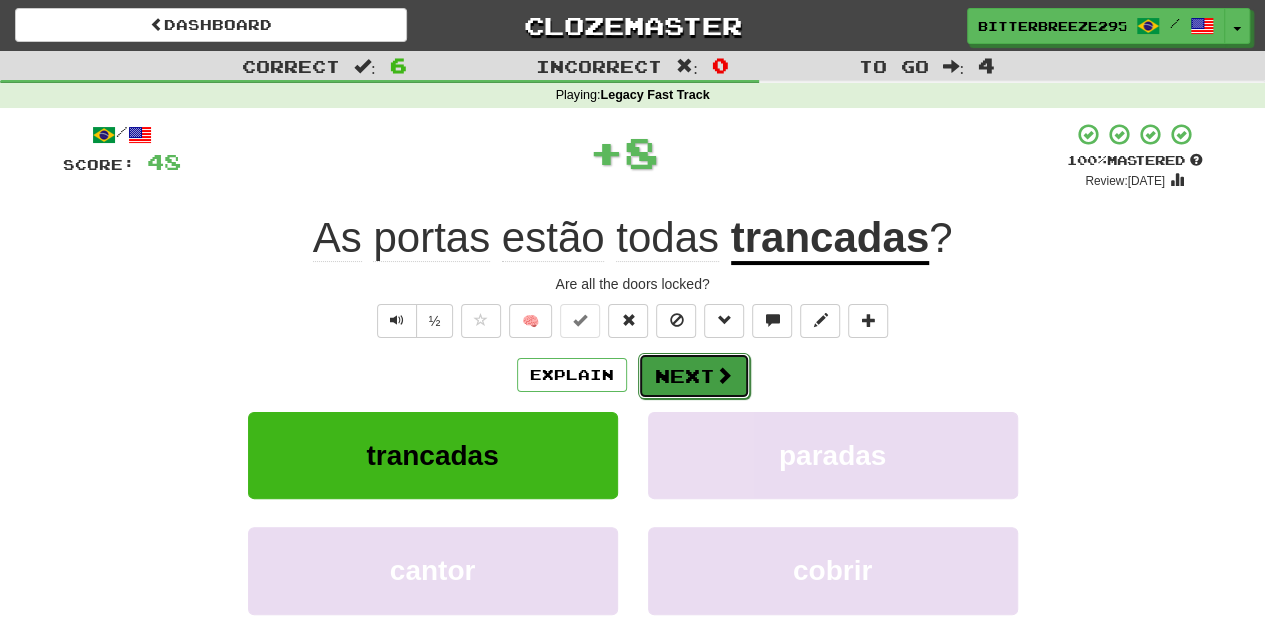 click on "Next" at bounding box center (694, 376) 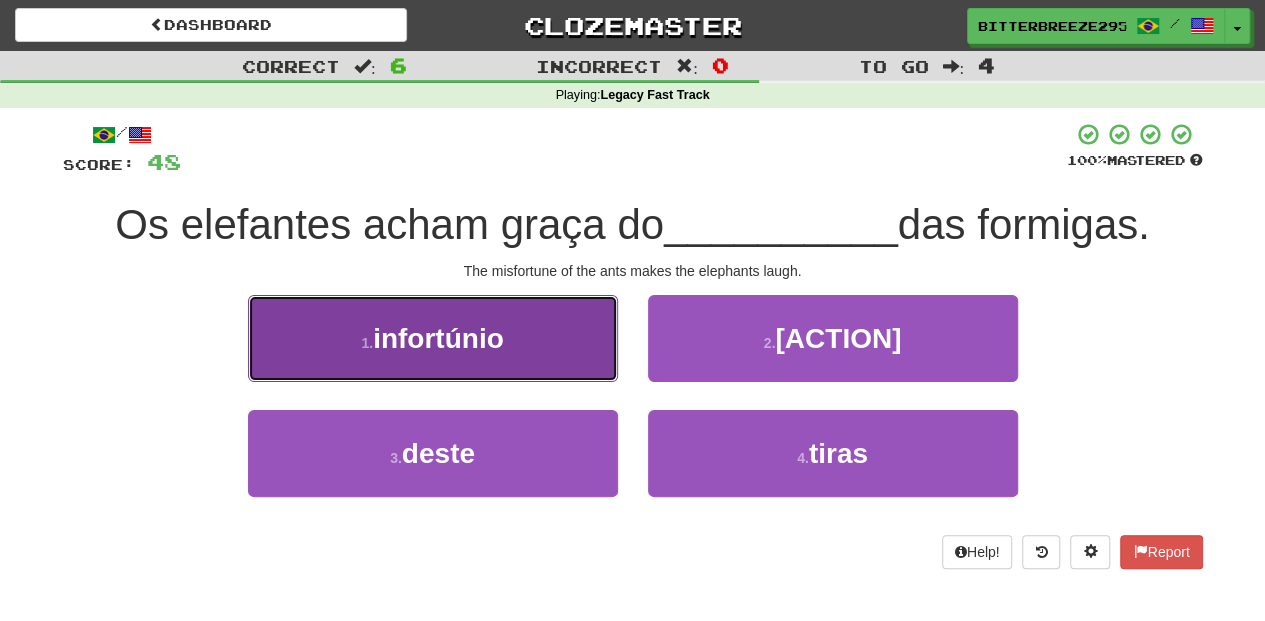 click on "[NUMBER] .  infortúnio" at bounding box center [433, 338] 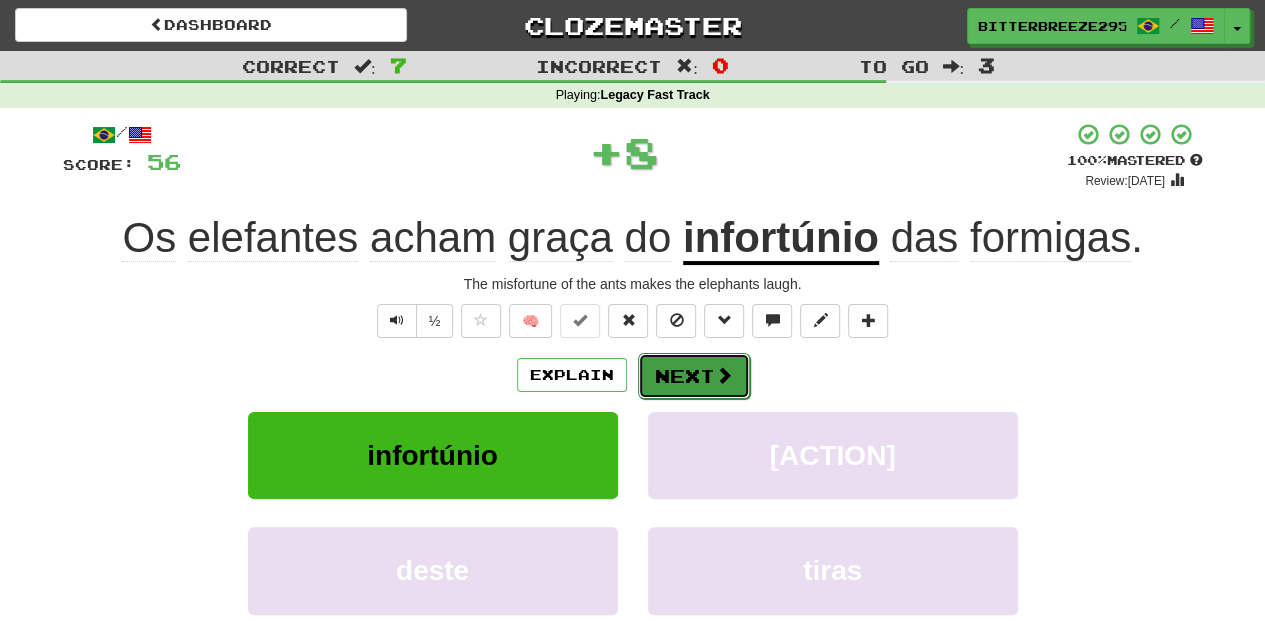 click on "Next" at bounding box center (694, 376) 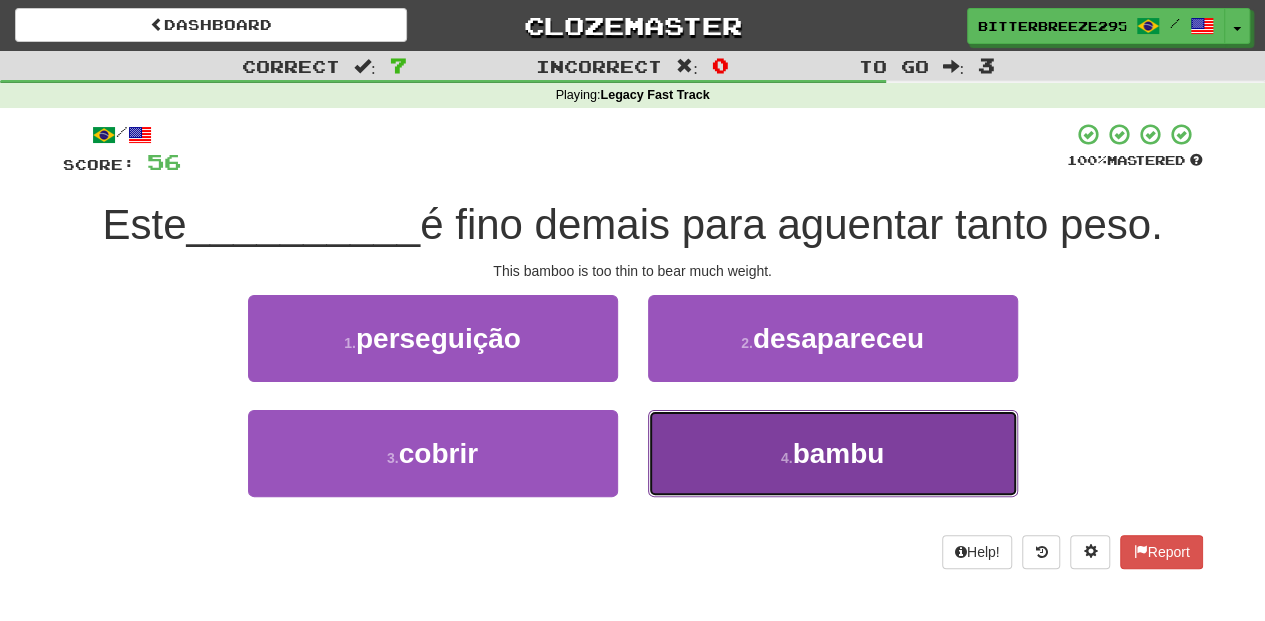 click on "4 . bambu" at bounding box center [833, 453] 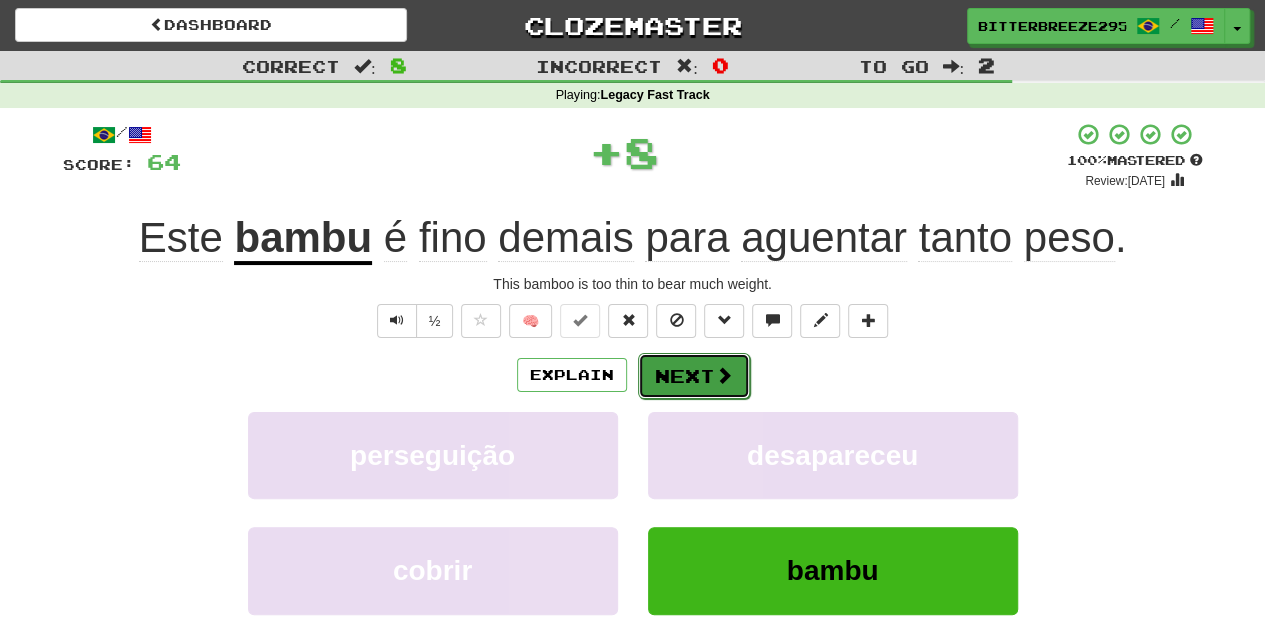 click on "Next" at bounding box center (694, 376) 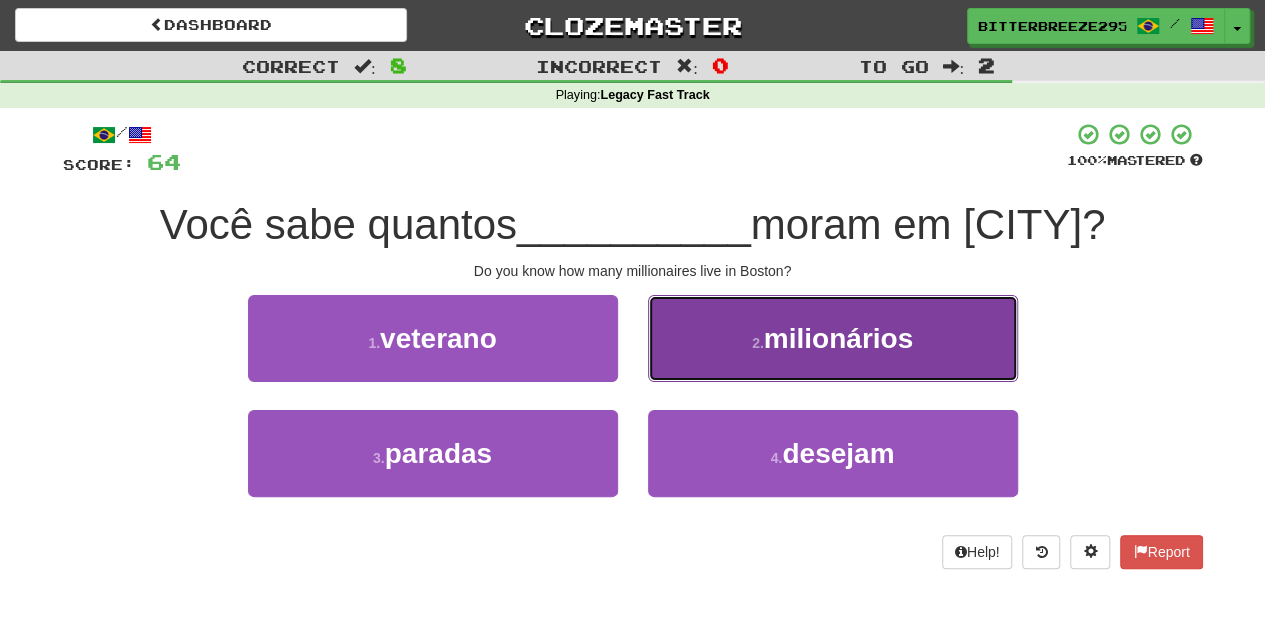 click on "2 .  milionários" at bounding box center (833, 338) 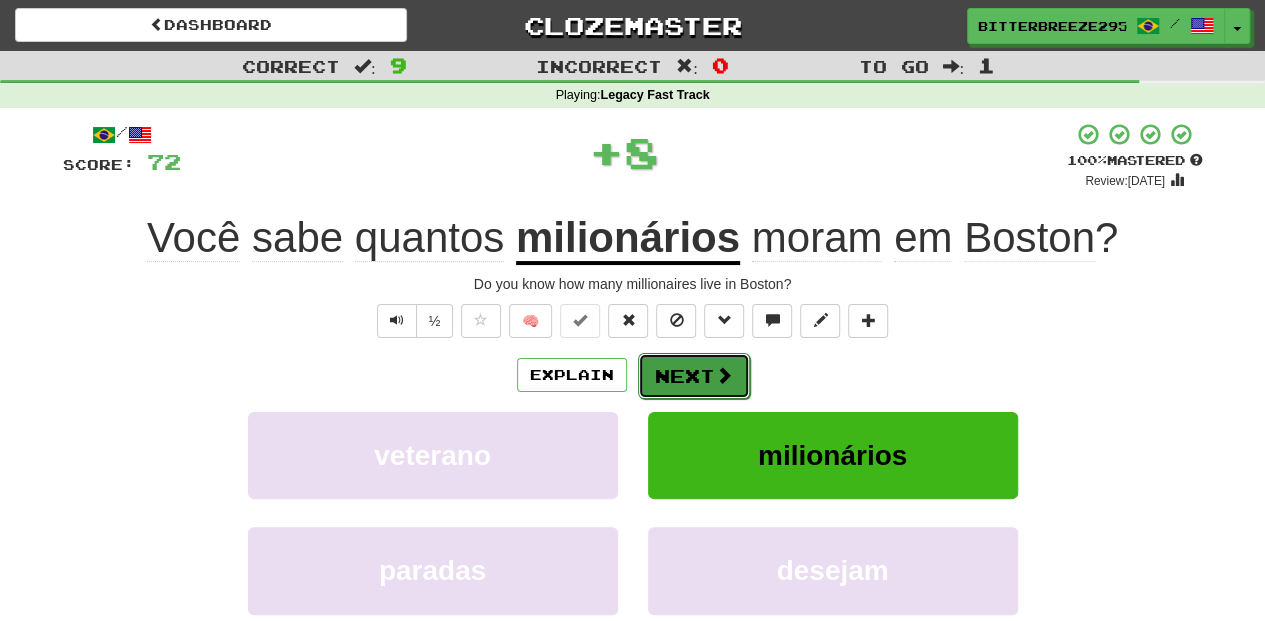 click on "Next" at bounding box center (694, 376) 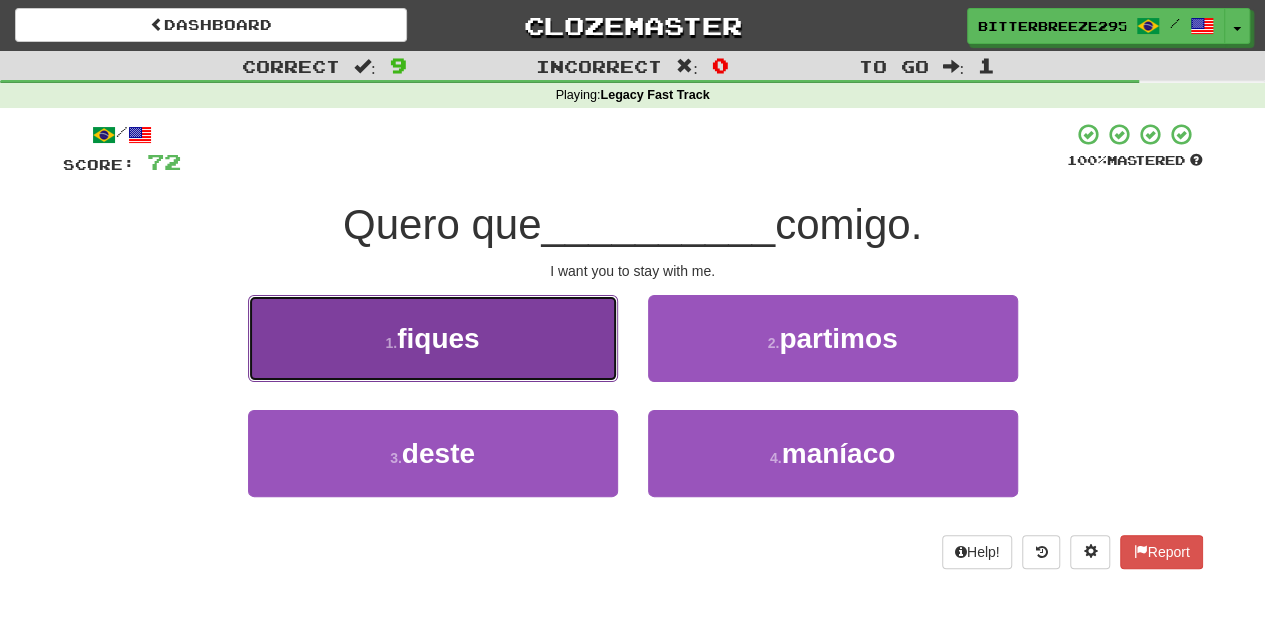 click on "1 .  fiques" at bounding box center [433, 338] 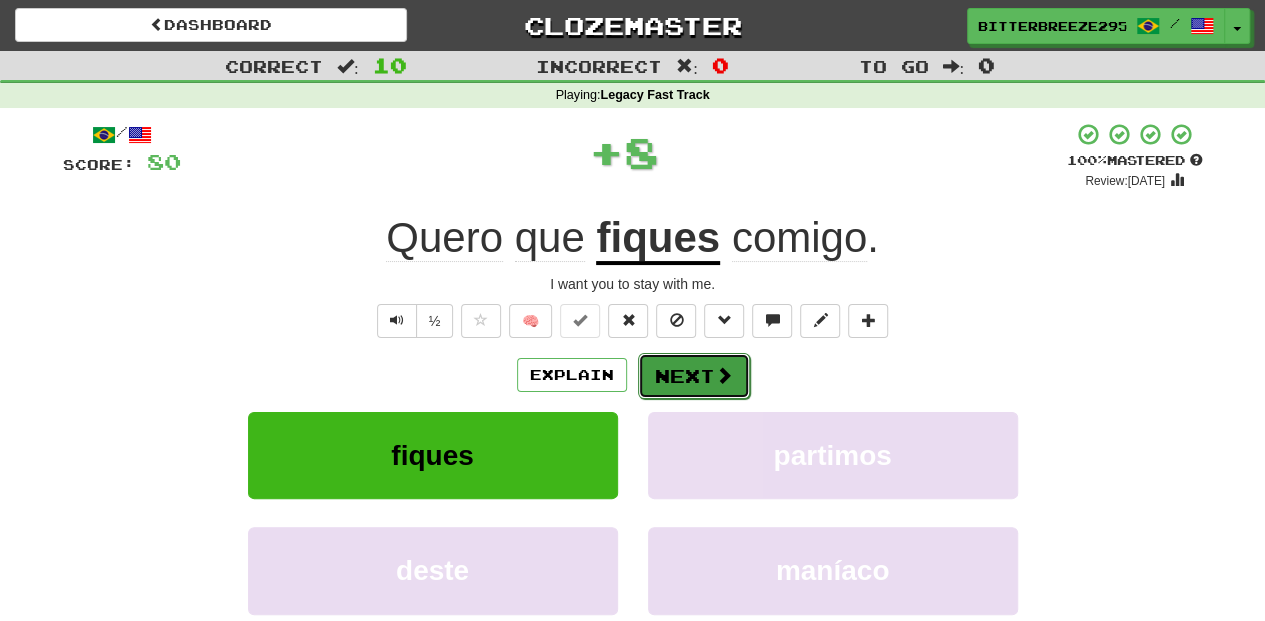 click on "Next" at bounding box center [694, 376] 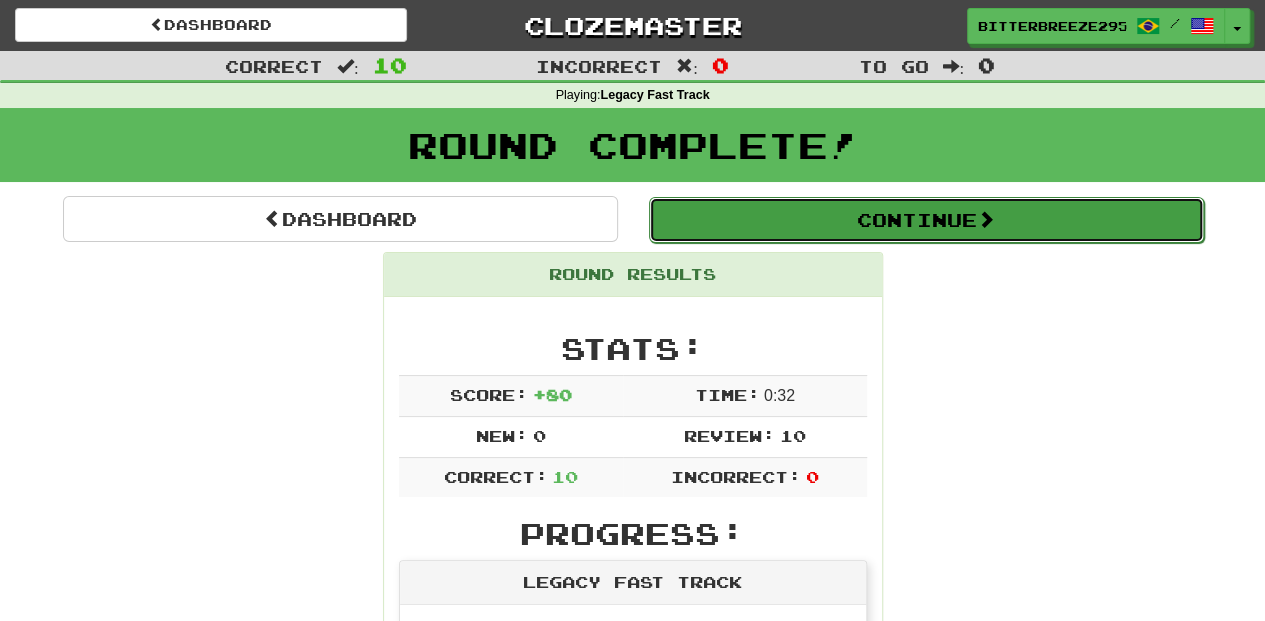 click on "Continue" at bounding box center (926, 220) 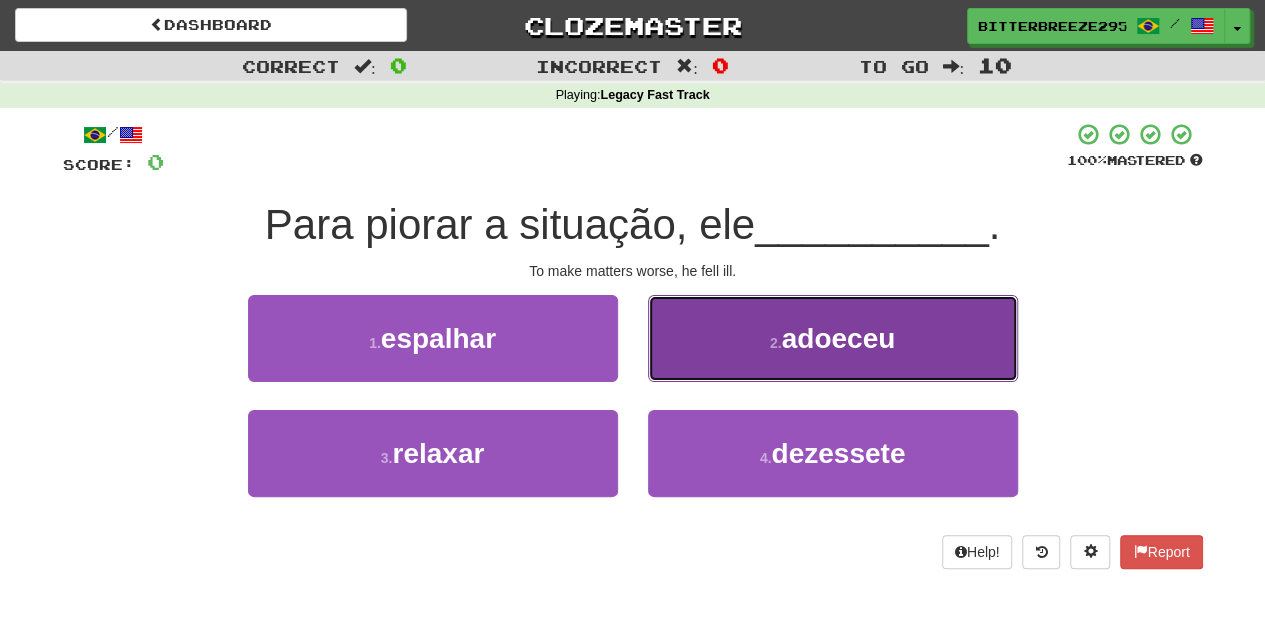 click on "adoeceu" at bounding box center (833, 338) 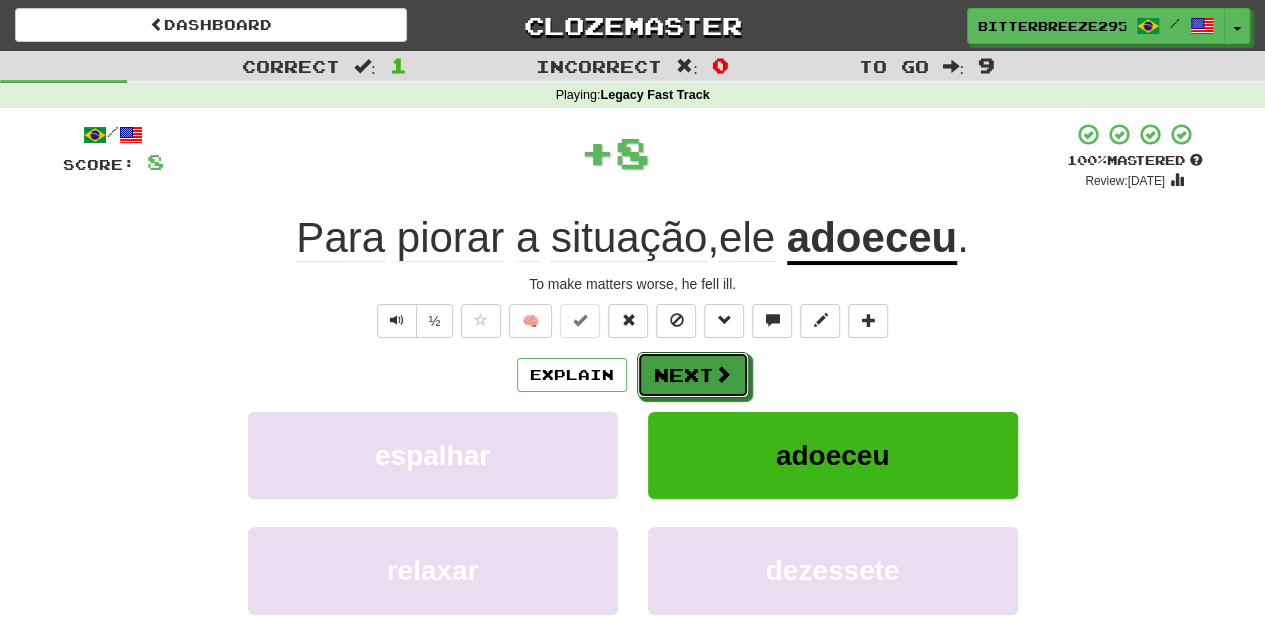 click on "Next" at bounding box center [693, 375] 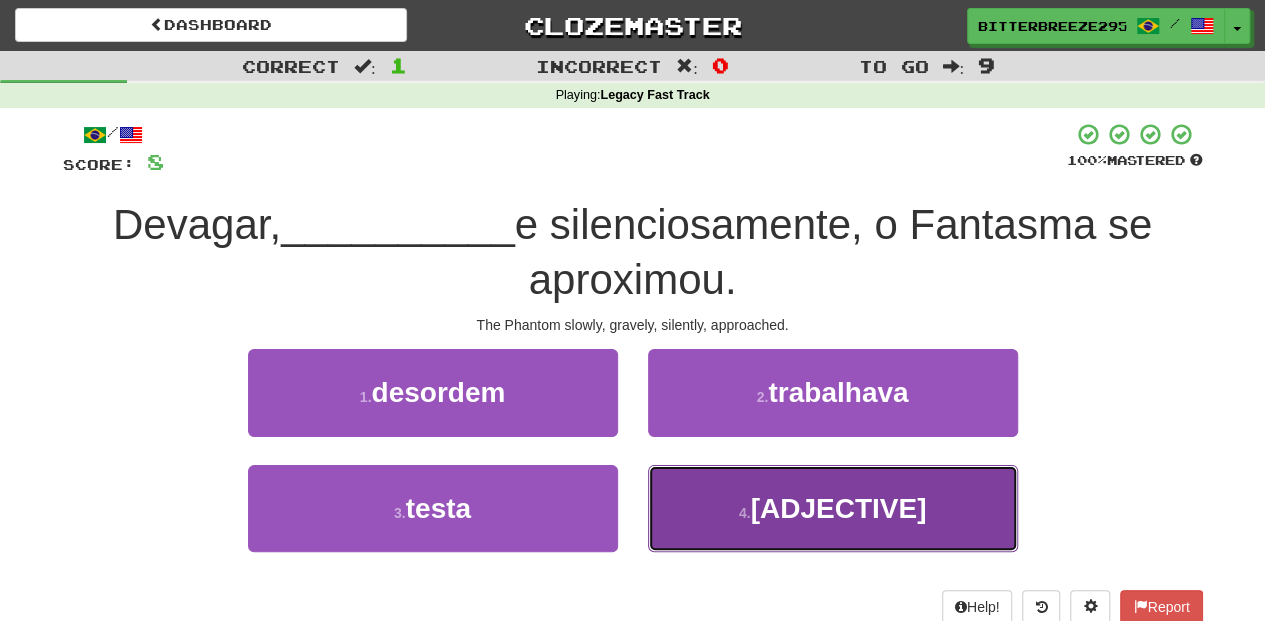 click on "4 . solene" at bounding box center [833, 508] 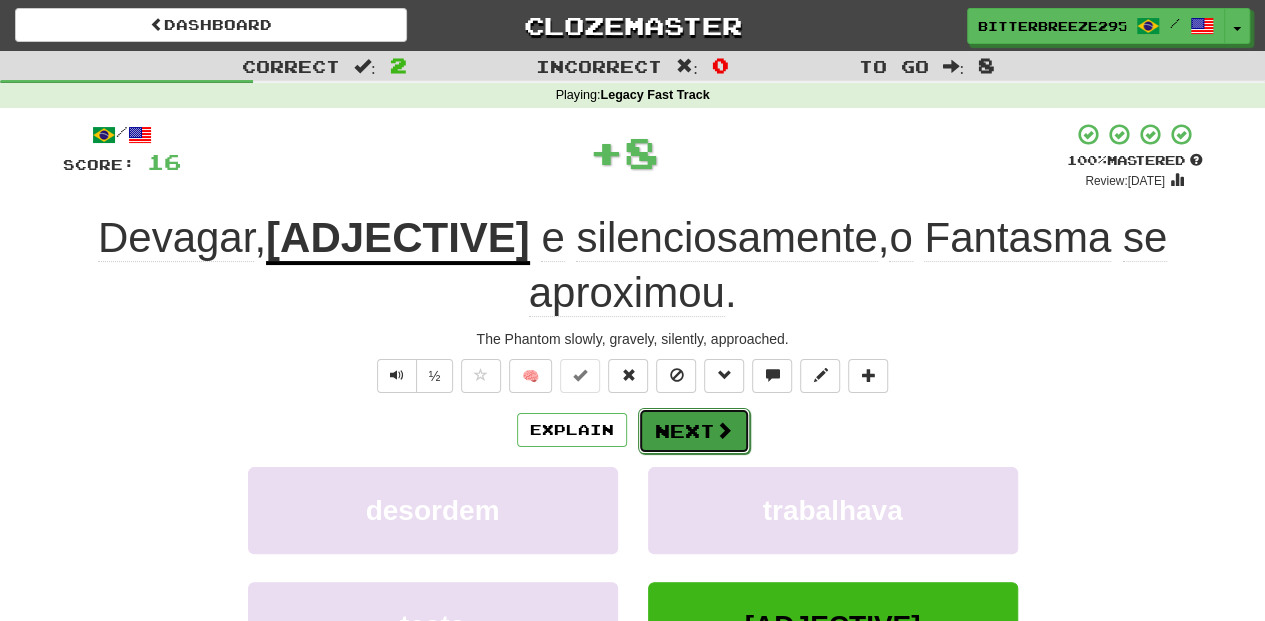 click on "Next" at bounding box center (694, 431) 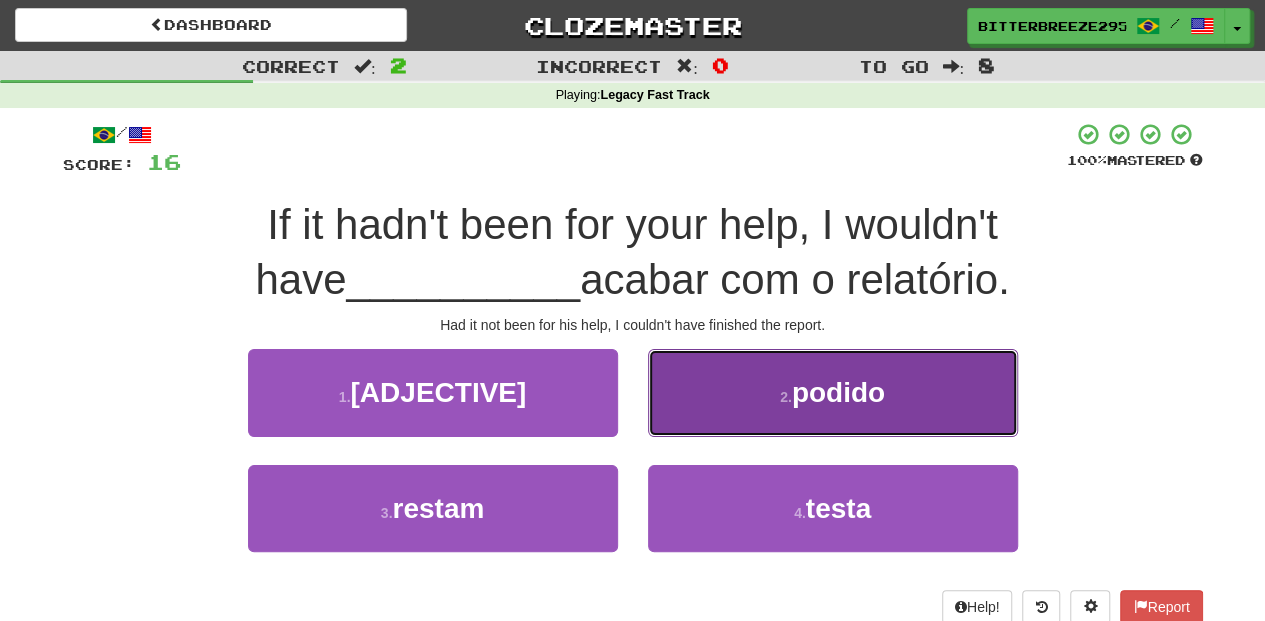 click on "2 .  podido" at bounding box center [833, 392] 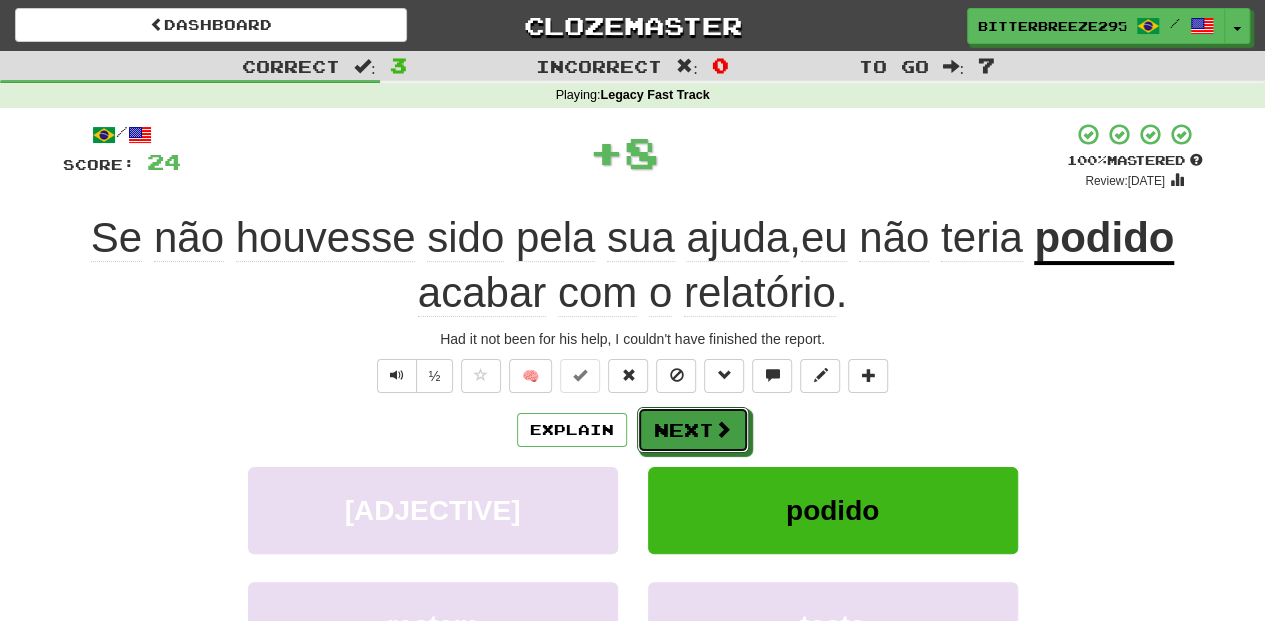 click on "Next" at bounding box center (693, 430) 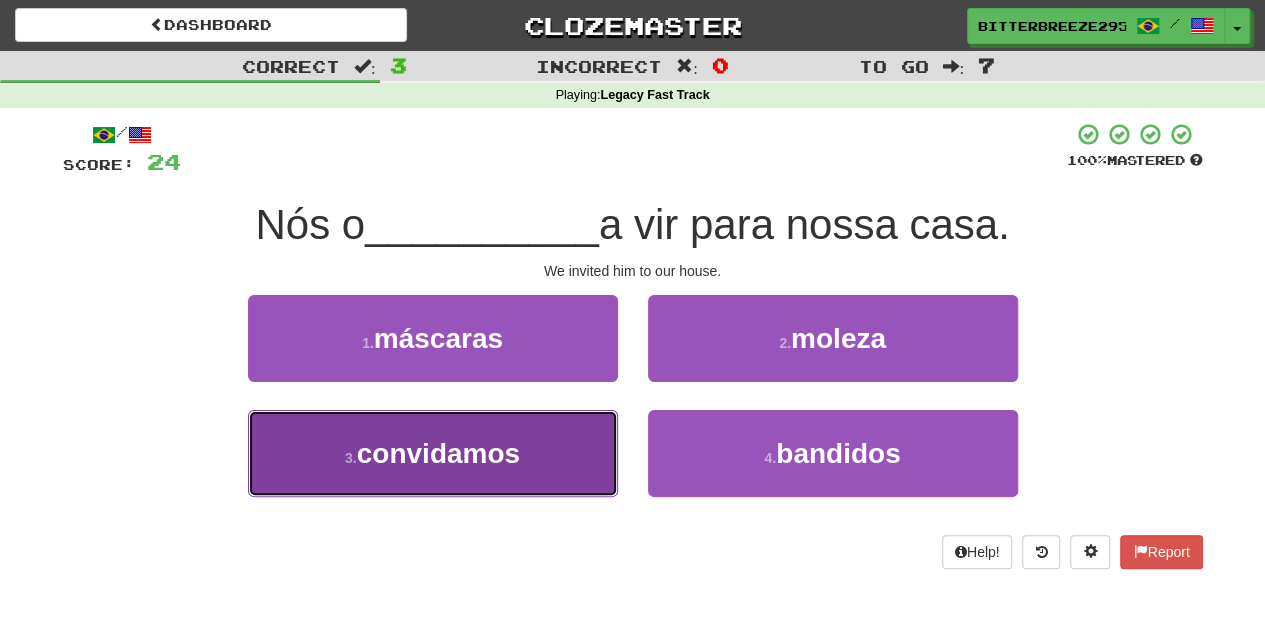 click on "[NUMBER] .  convidamos" at bounding box center (433, 453) 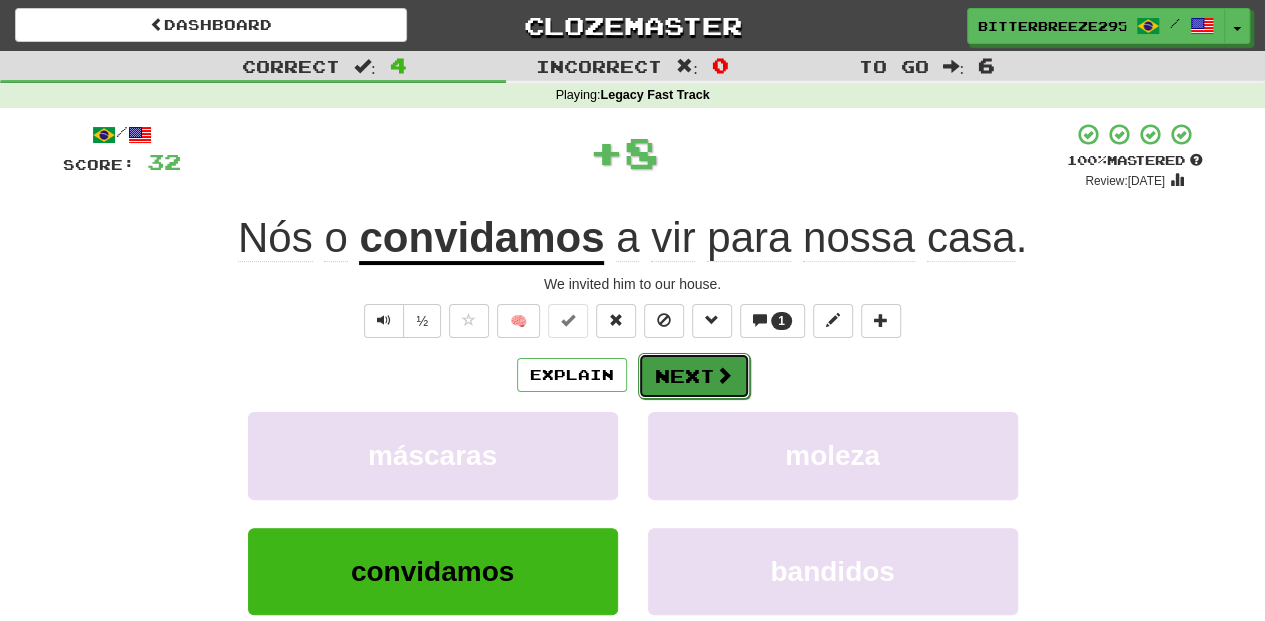 click on "Next" at bounding box center [694, 376] 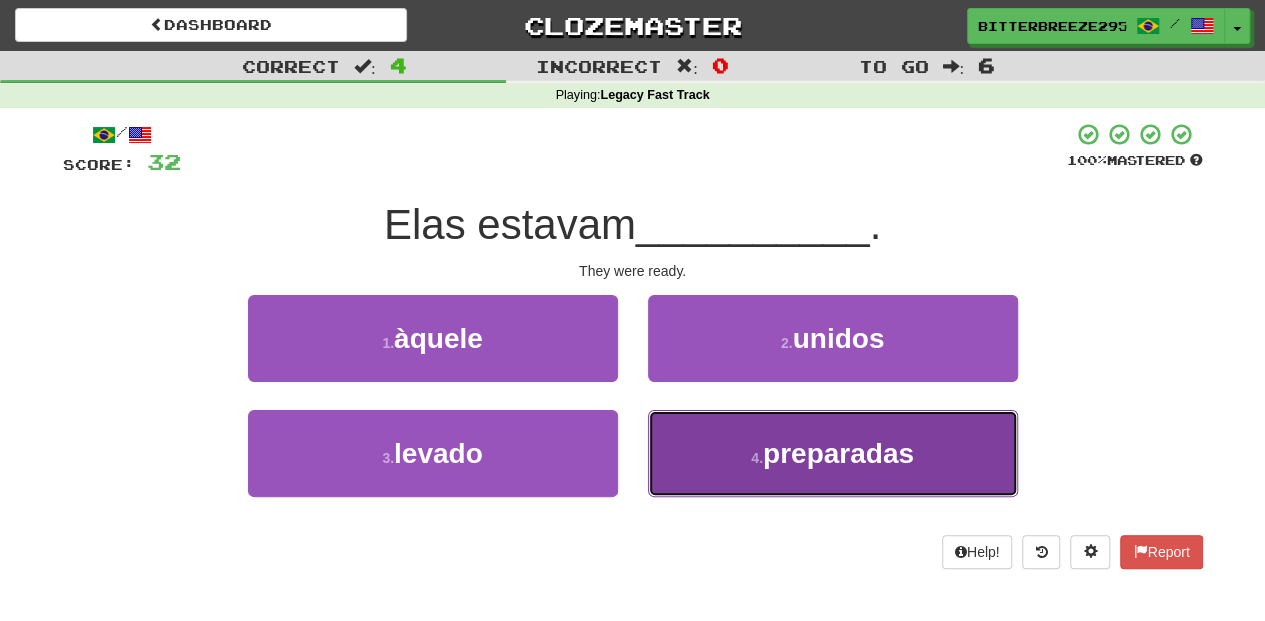 click on "4 . preparadas" at bounding box center [833, 453] 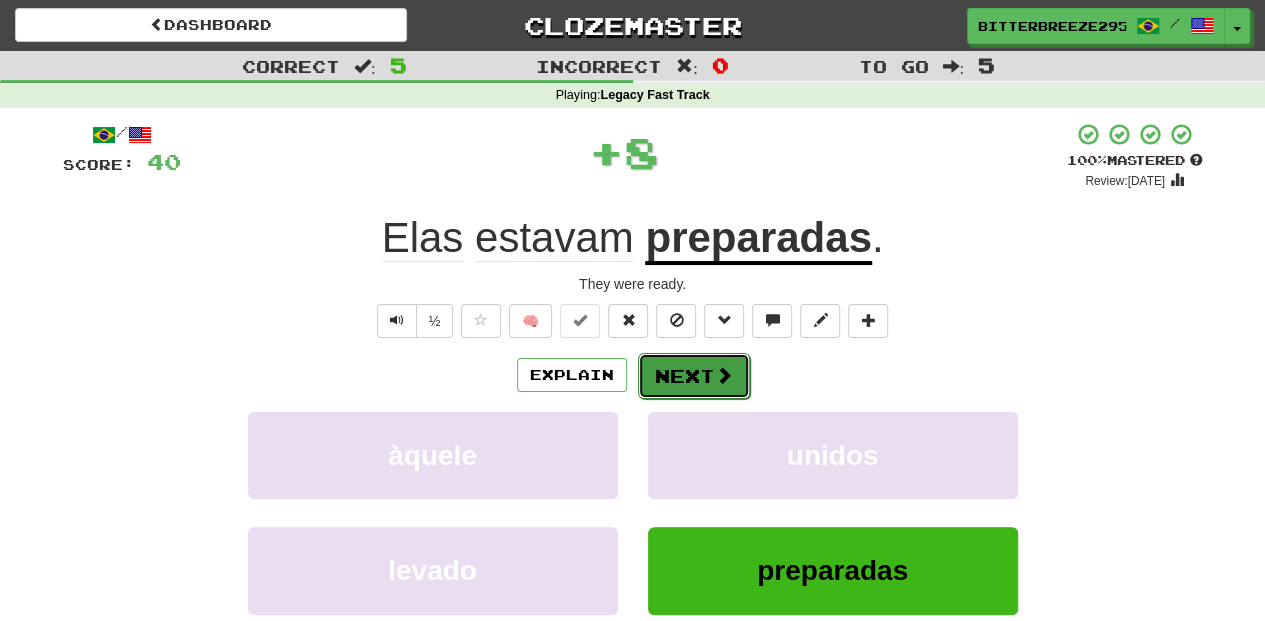 click at bounding box center (724, 375) 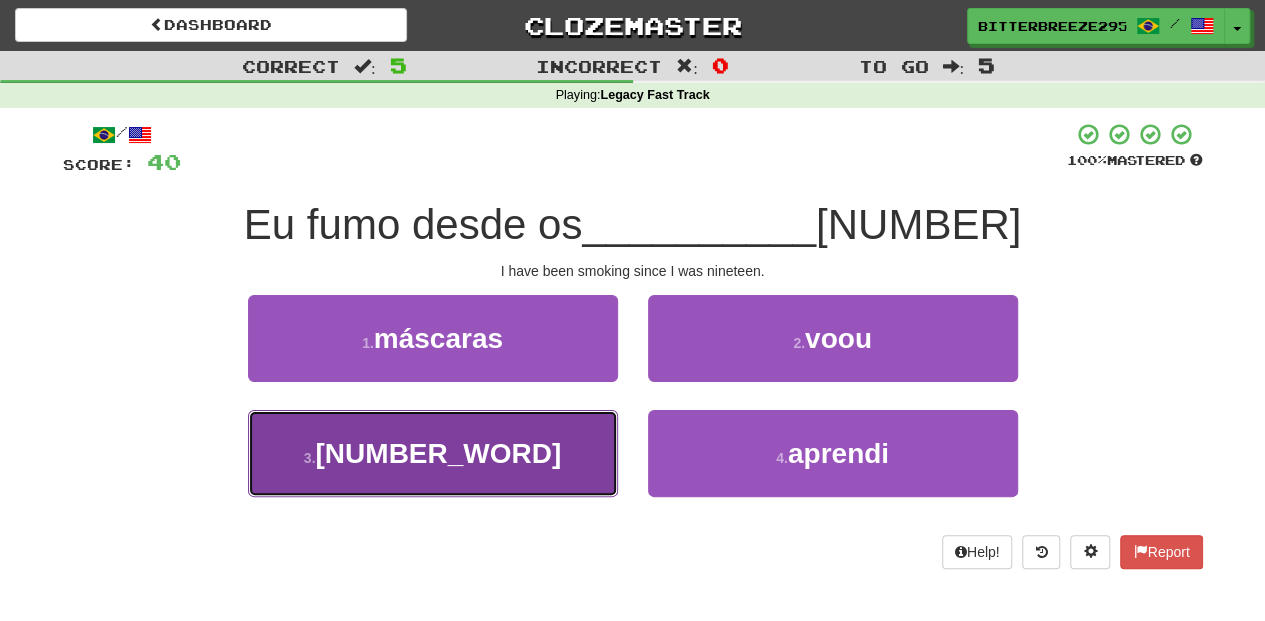 click on "3 .  dezenove" at bounding box center [433, 453] 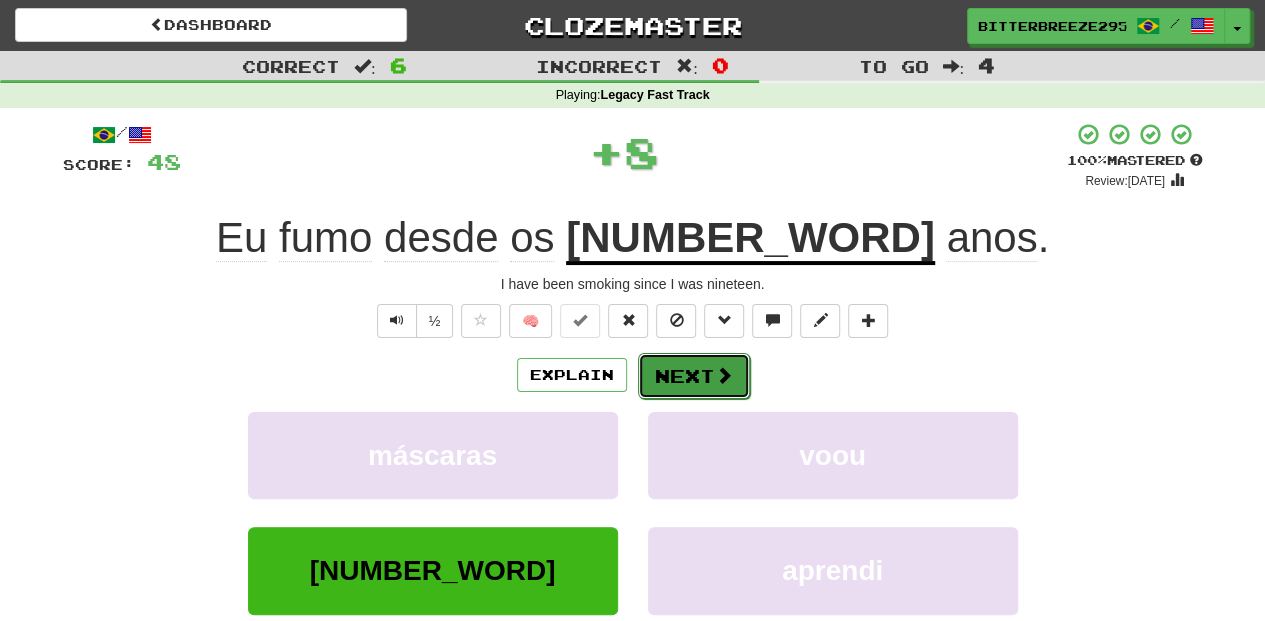 click on "Next" at bounding box center [694, 376] 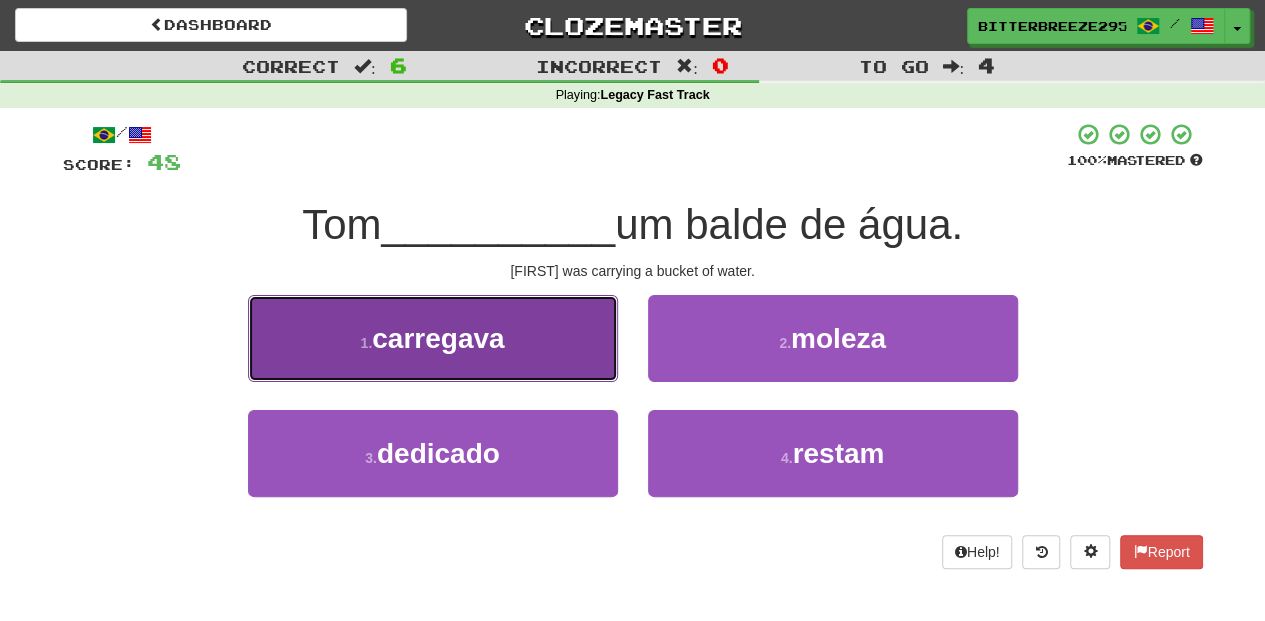 click on "1 . carregava" at bounding box center [433, 338] 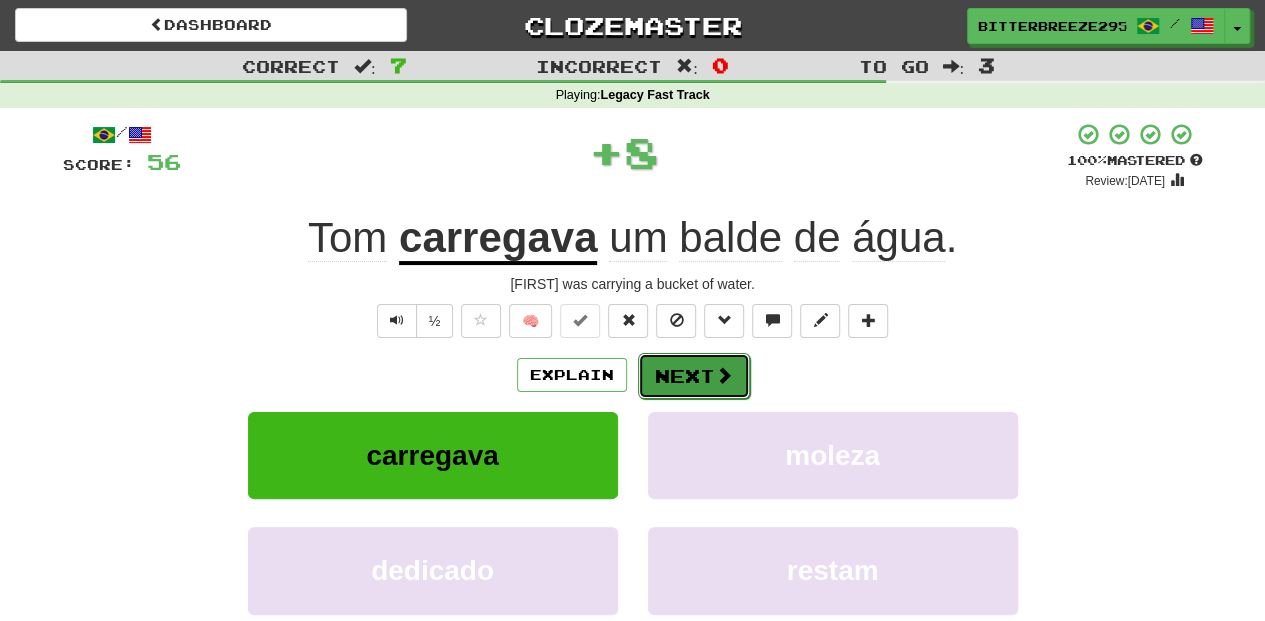 click on "Next" at bounding box center [694, 376] 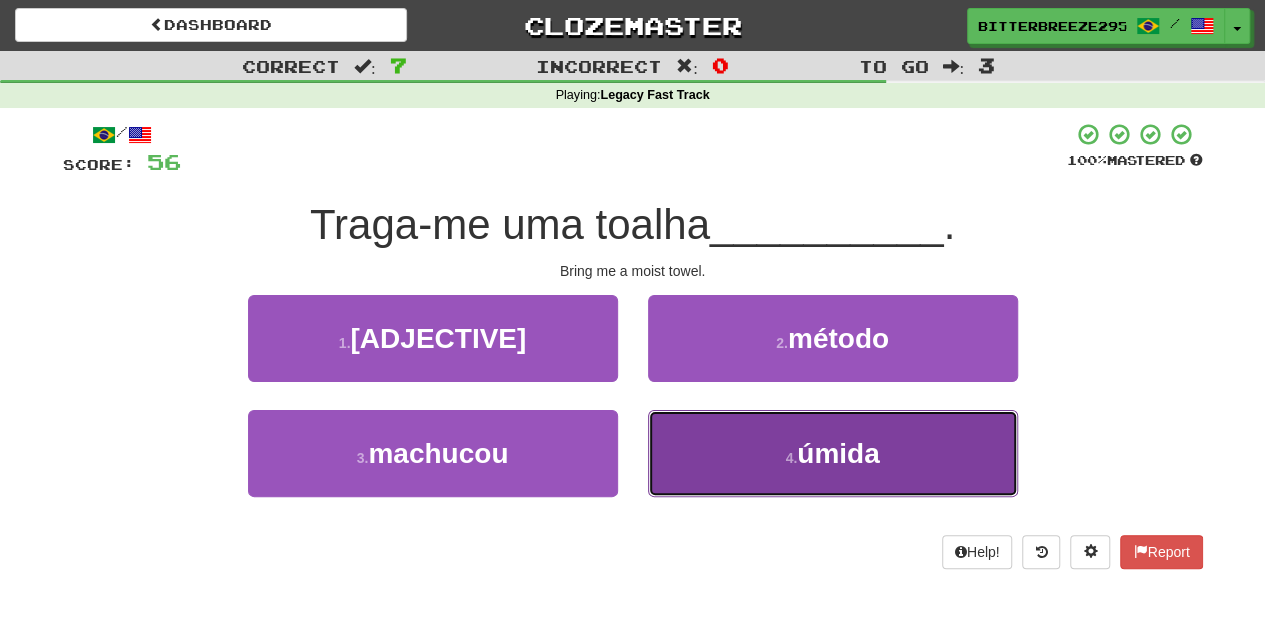 click on "4 . úmida" at bounding box center [833, 453] 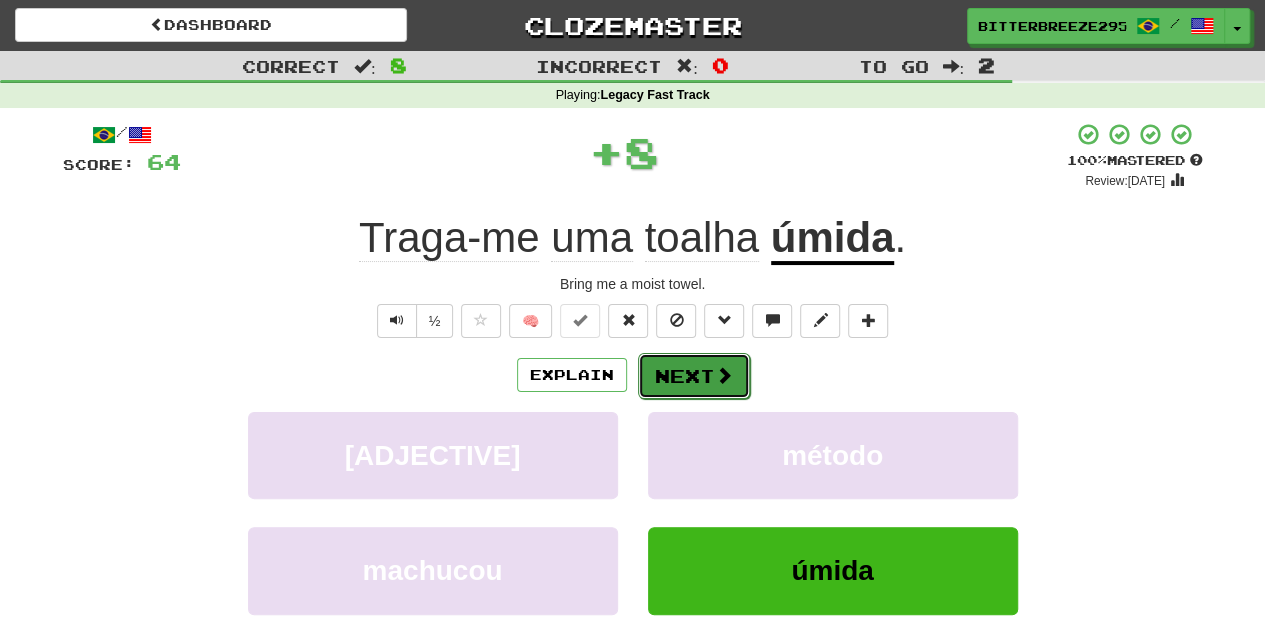 click at bounding box center (724, 375) 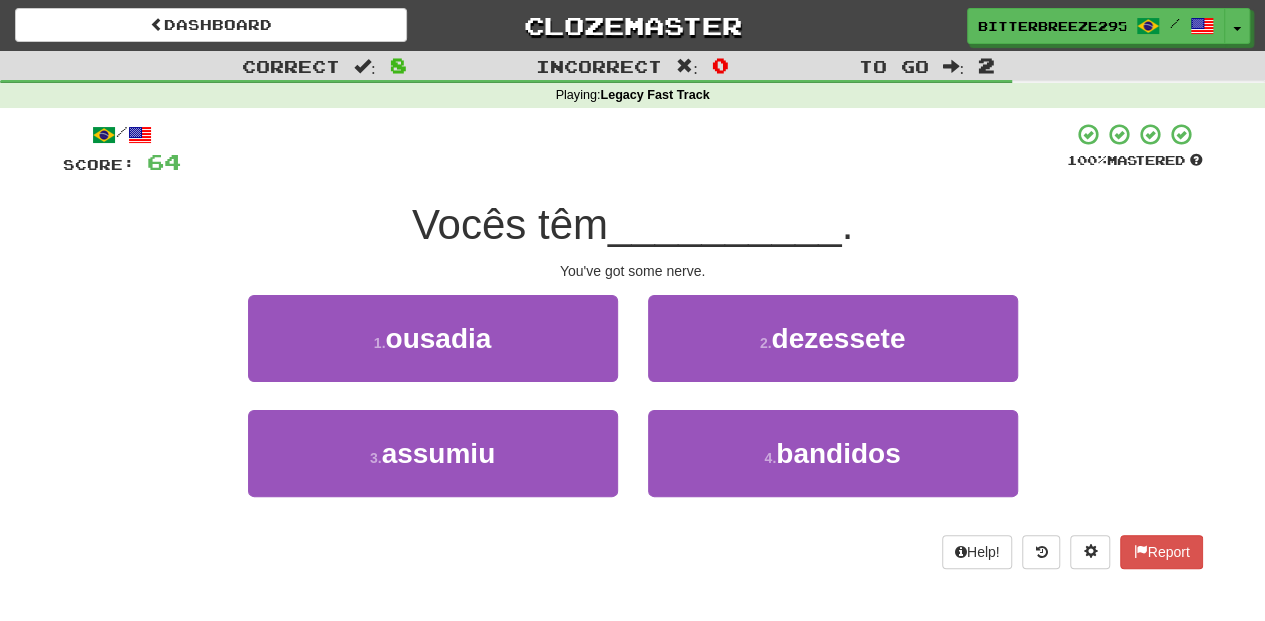 click on "1 . ousadia" at bounding box center (433, 352) 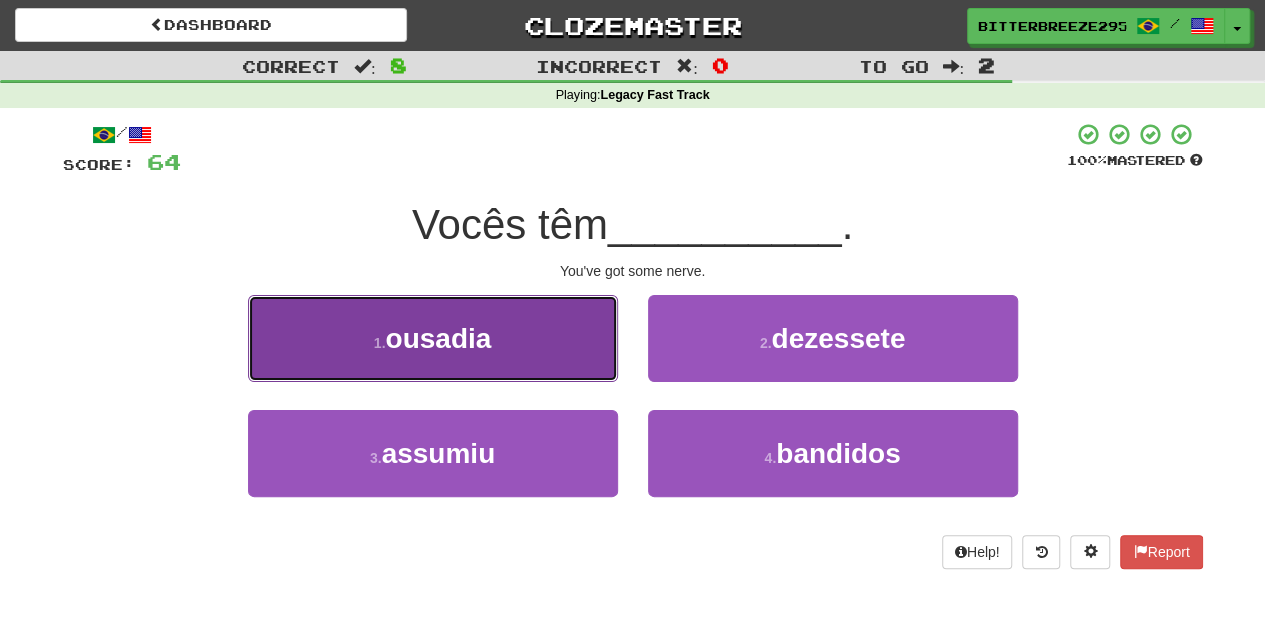 click on "1 . ousadia" at bounding box center [433, 338] 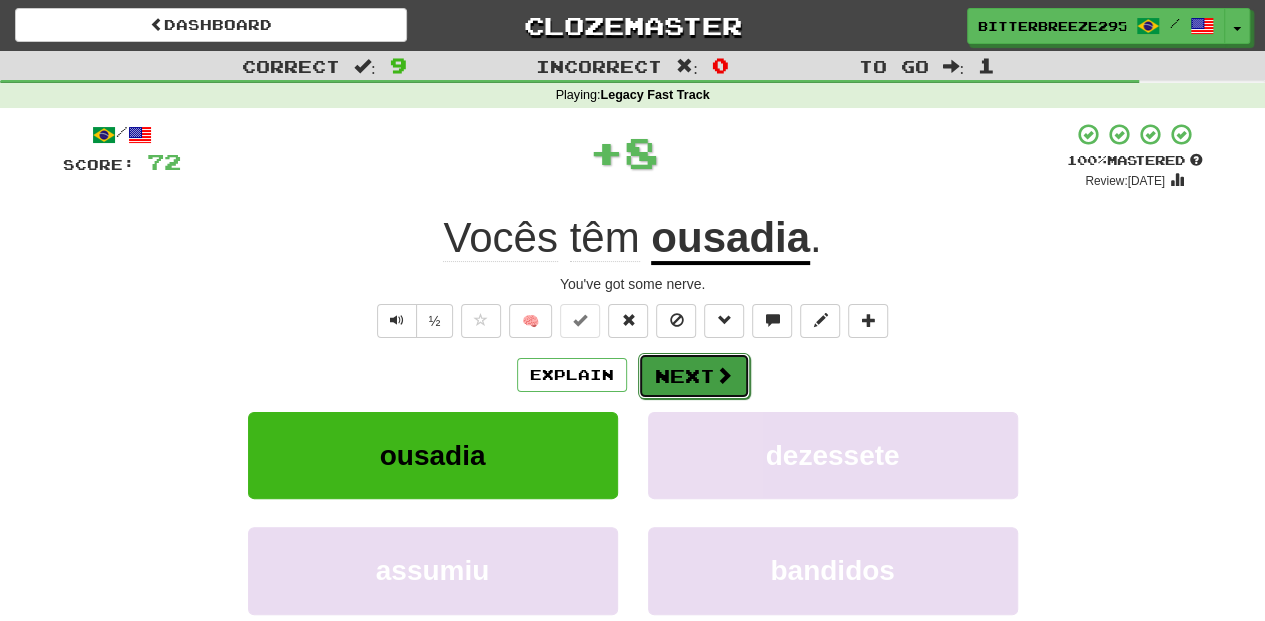 click on "Next" at bounding box center [694, 376] 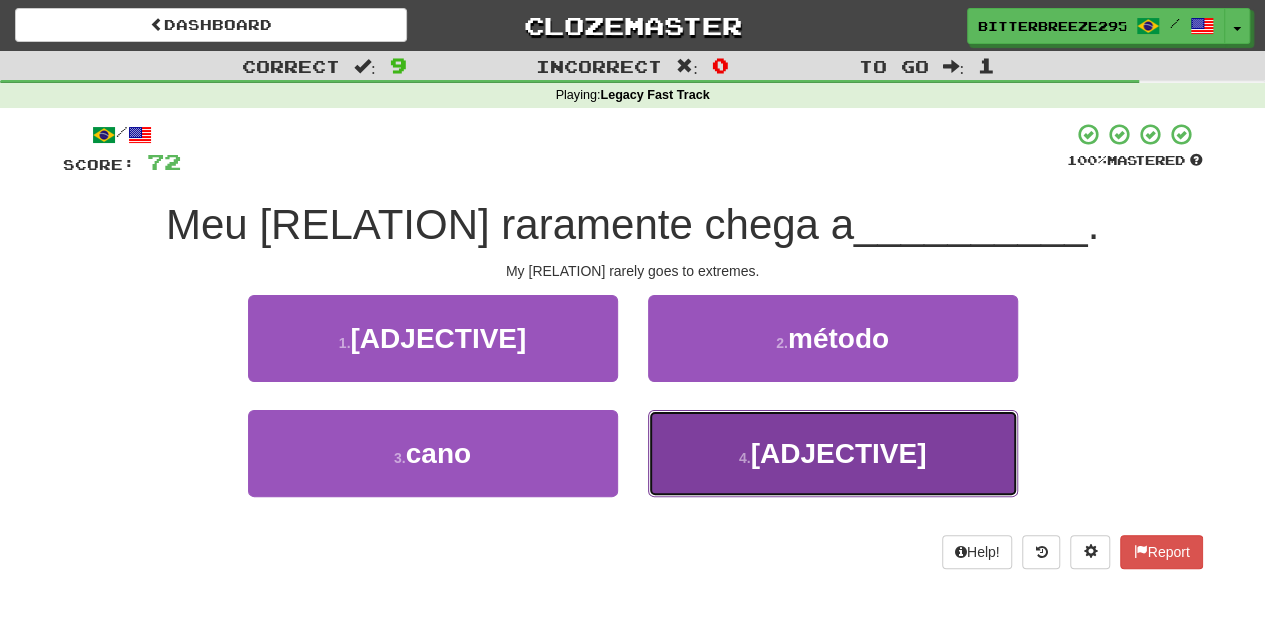 click on "4 .  extremos" at bounding box center [833, 453] 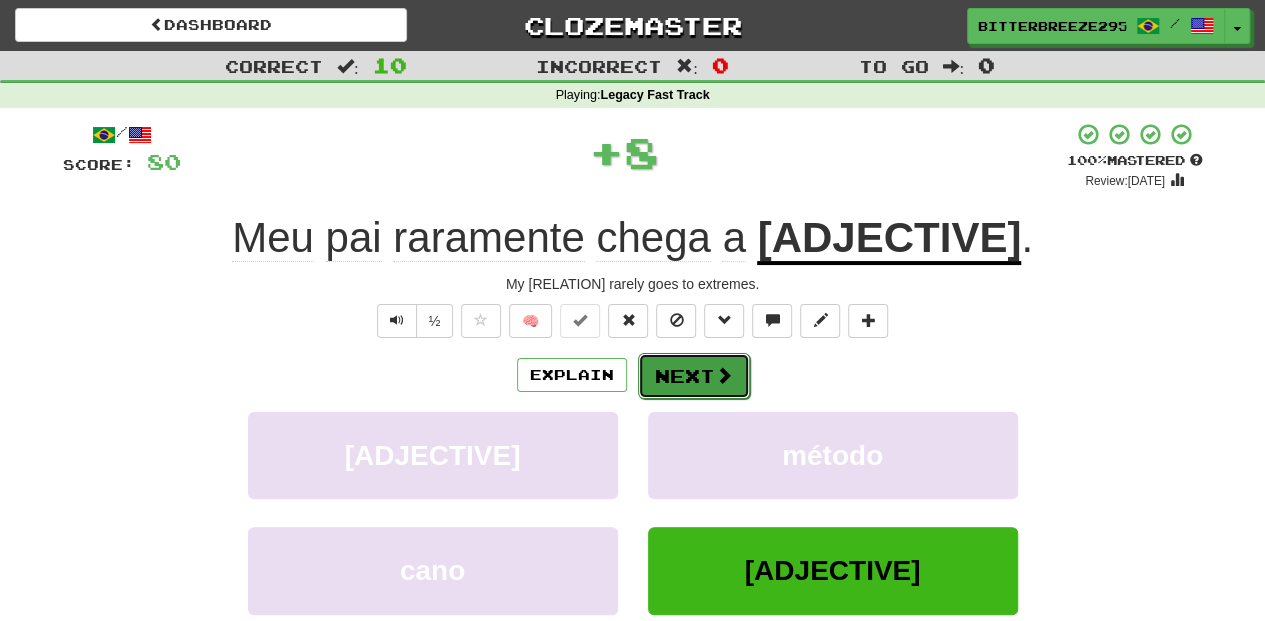 click on "Next" at bounding box center [694, 376] 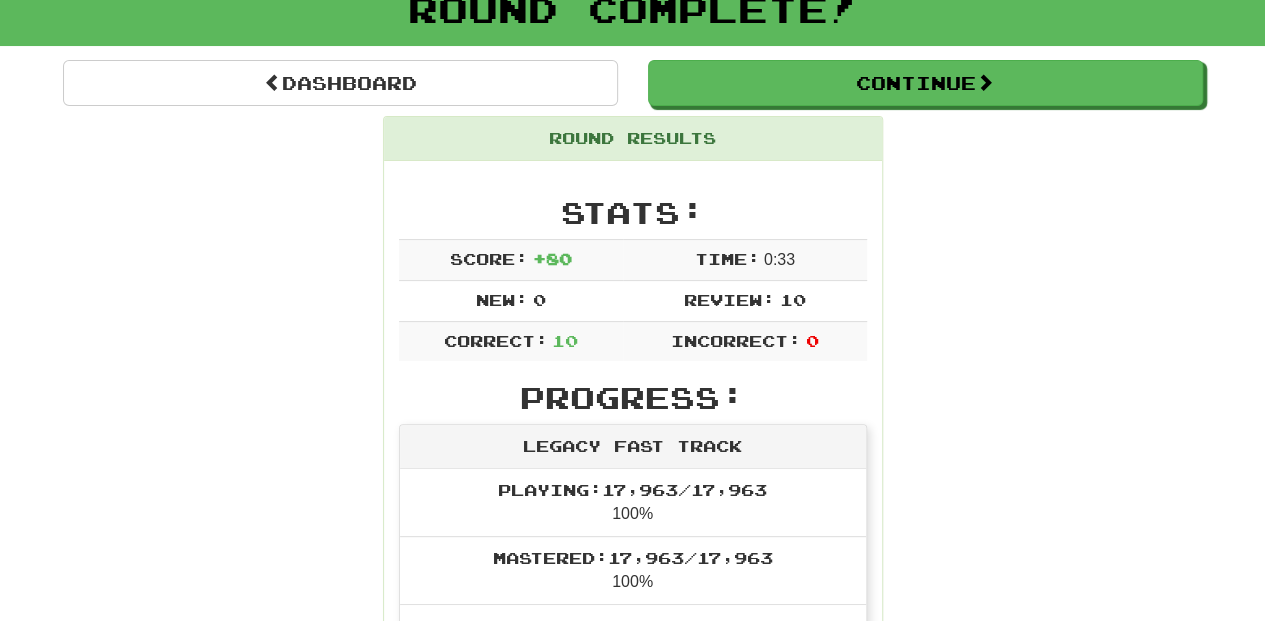 scroll, scrollTop: 200, scrollLeft: 0, axis: vertical 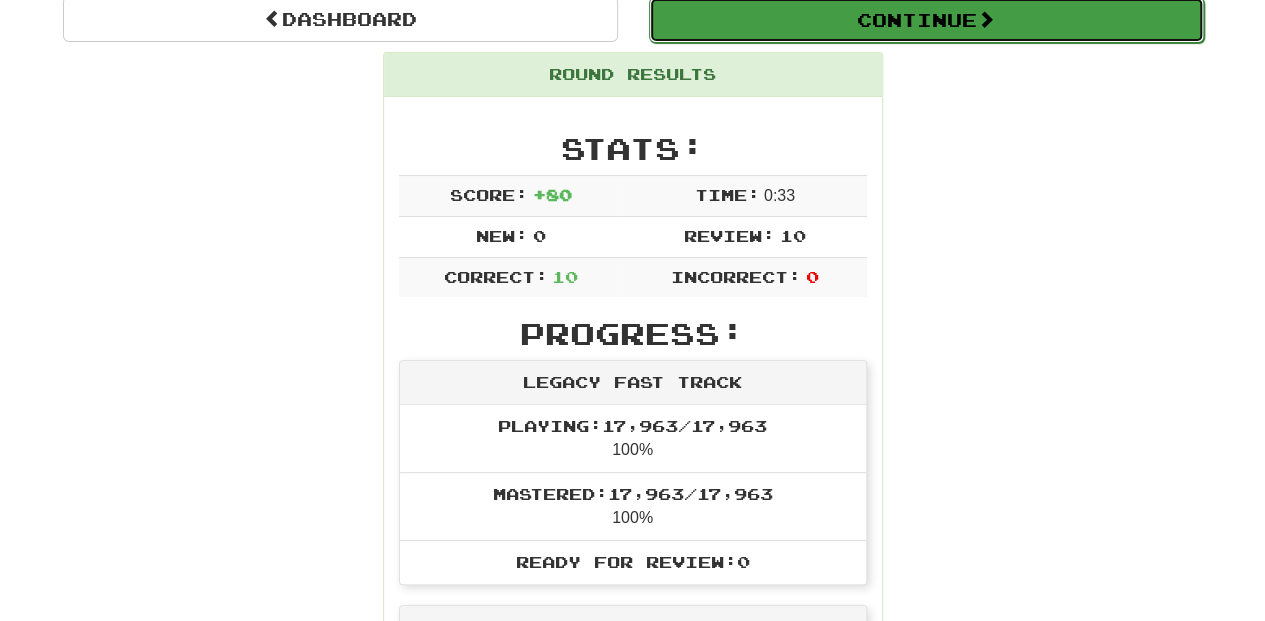 click on "Continue" at bounding box center [926, 20] 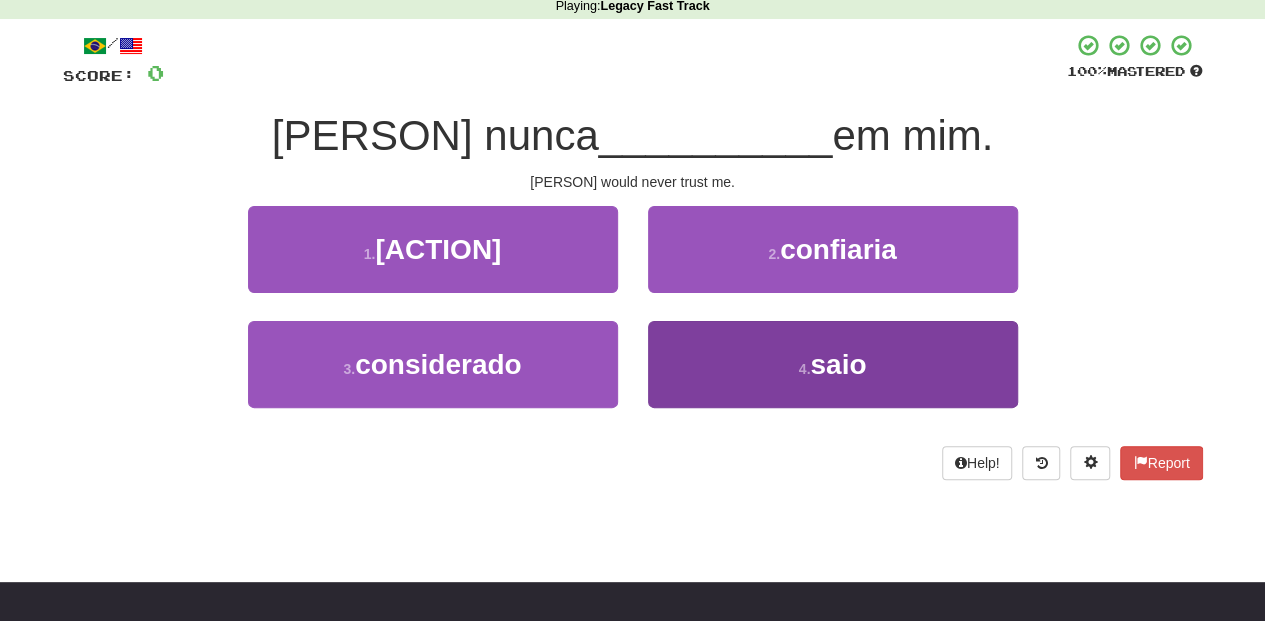 scroll, scrollTop: 66, scrollLeft: 0, axis: vertical 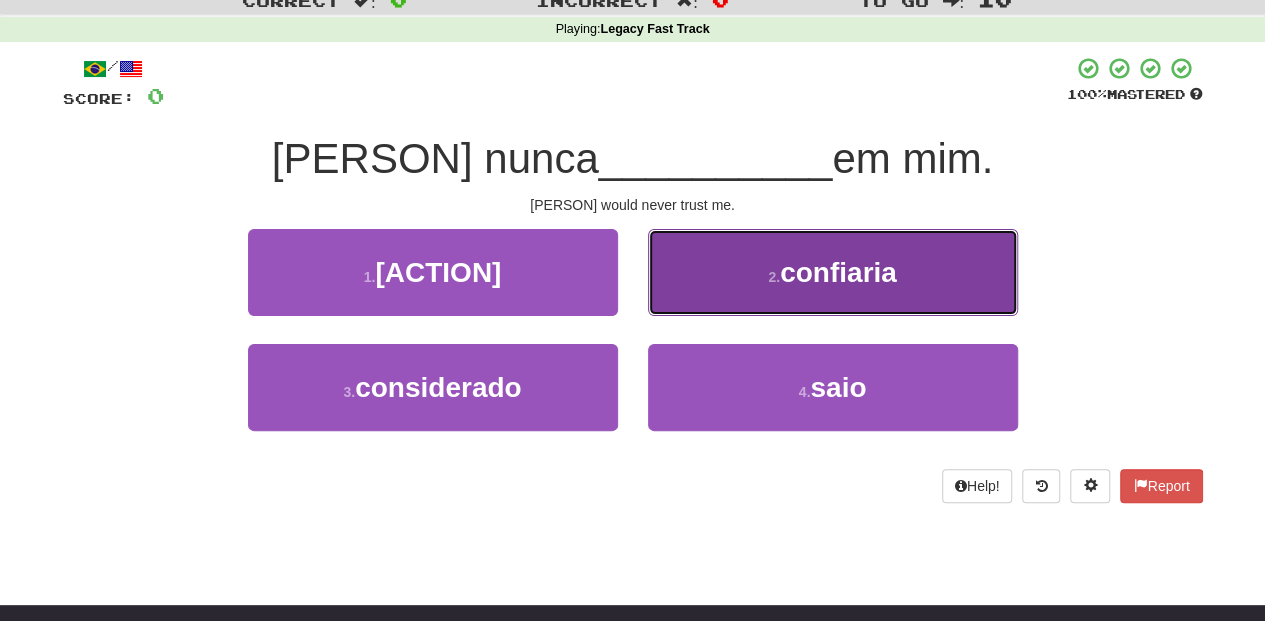 click on "2 .  confiaria" at bounding box center [833, 272] 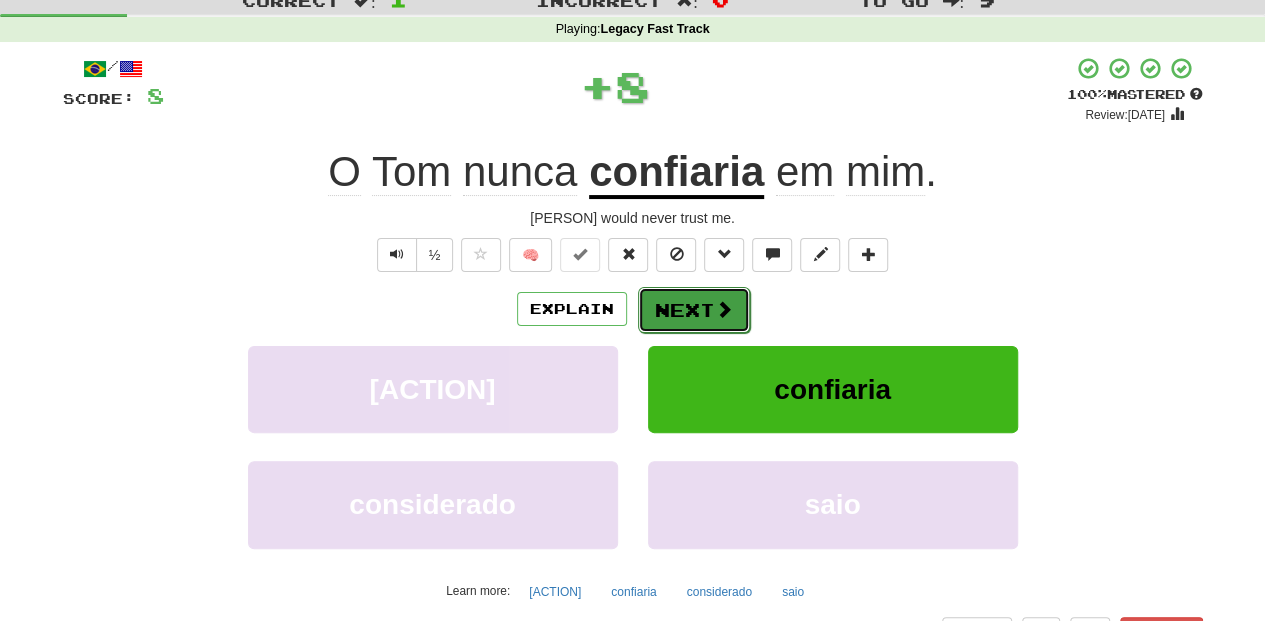 click at bounding box center [724, 309] 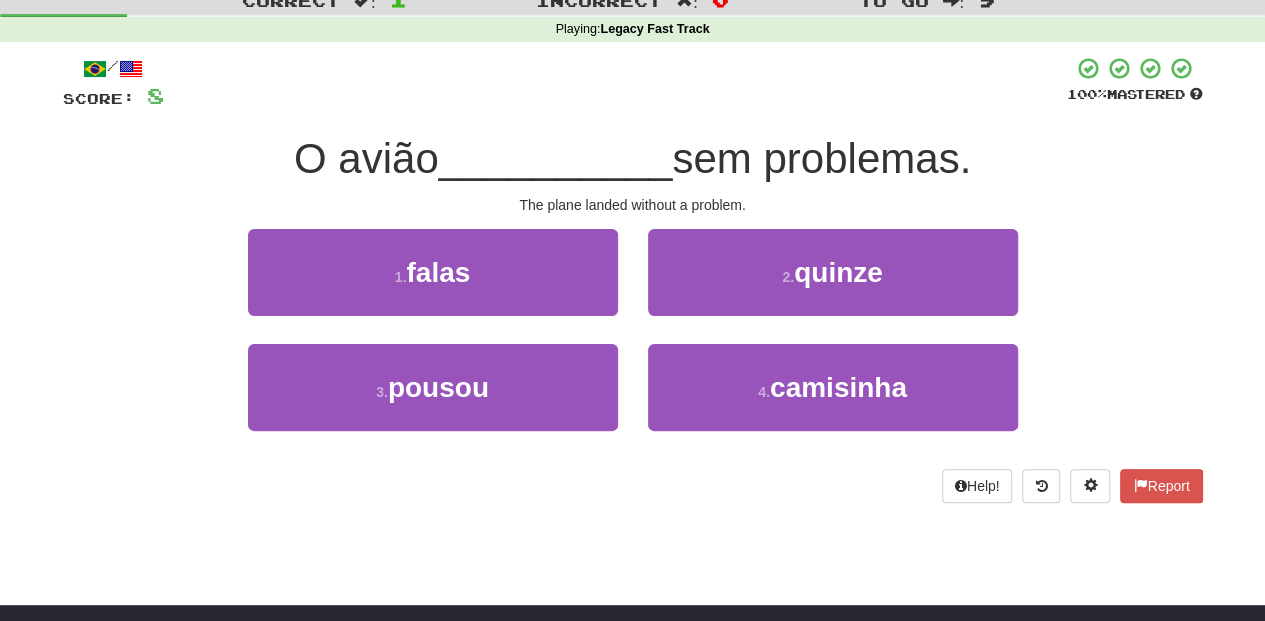 scroll, scrollTop: 0, scrollLeft: 0, axis: both 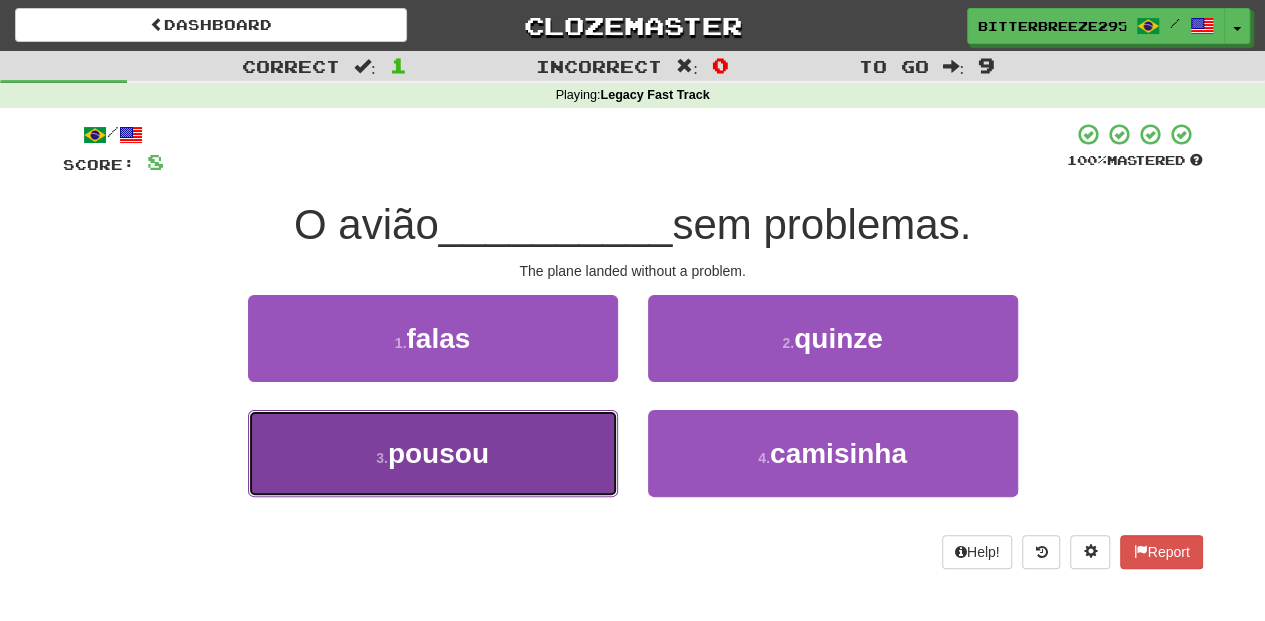 click on "[NUMBER] .  pousou" at bounding box center [433, 453] 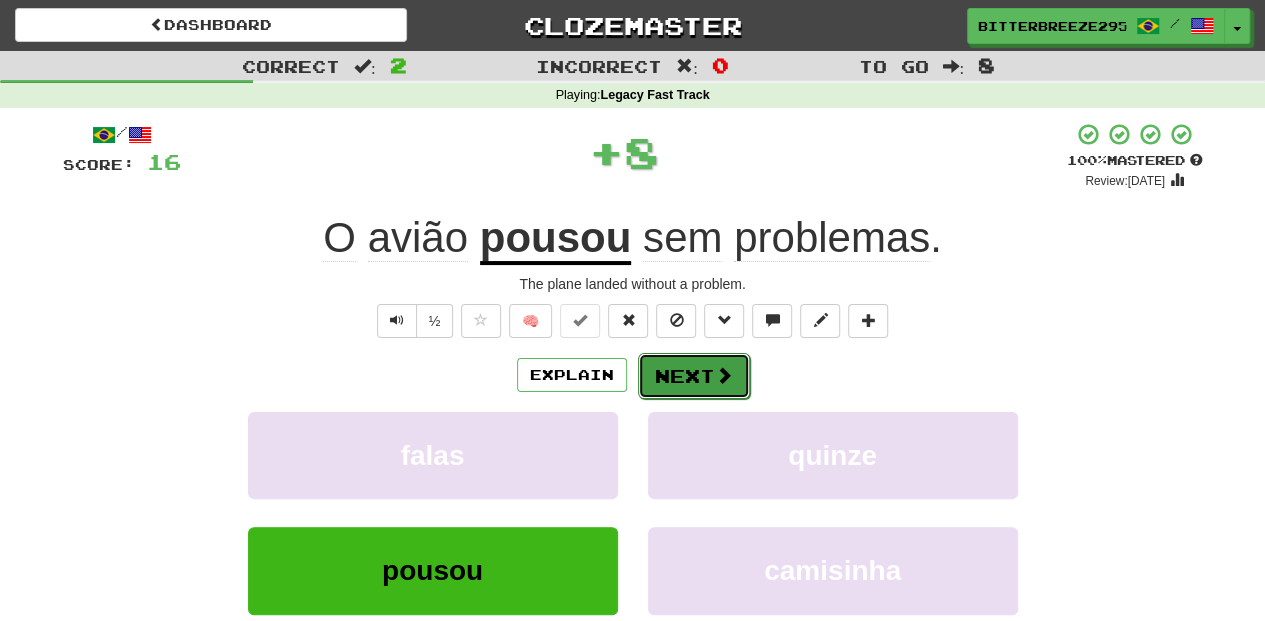 click on "Next" at bounding box center [694, 376] 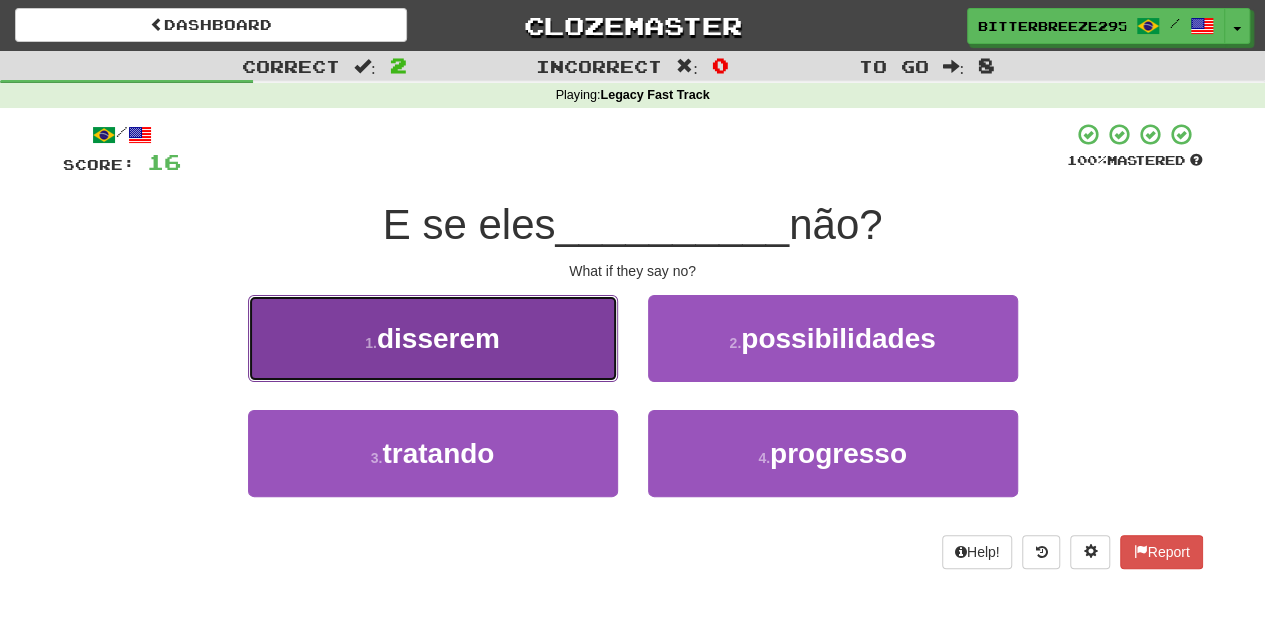 click on "1 . disserem" at bounding box center (433, 338) 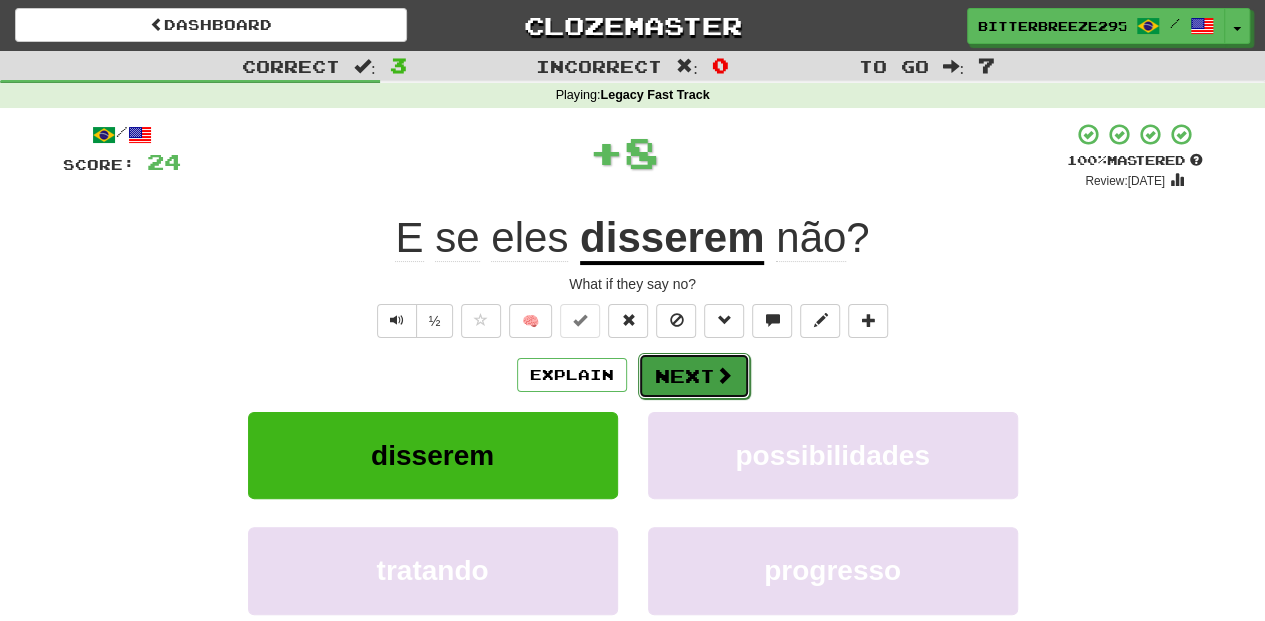 click on "Next" at bounding box center (694, 376) 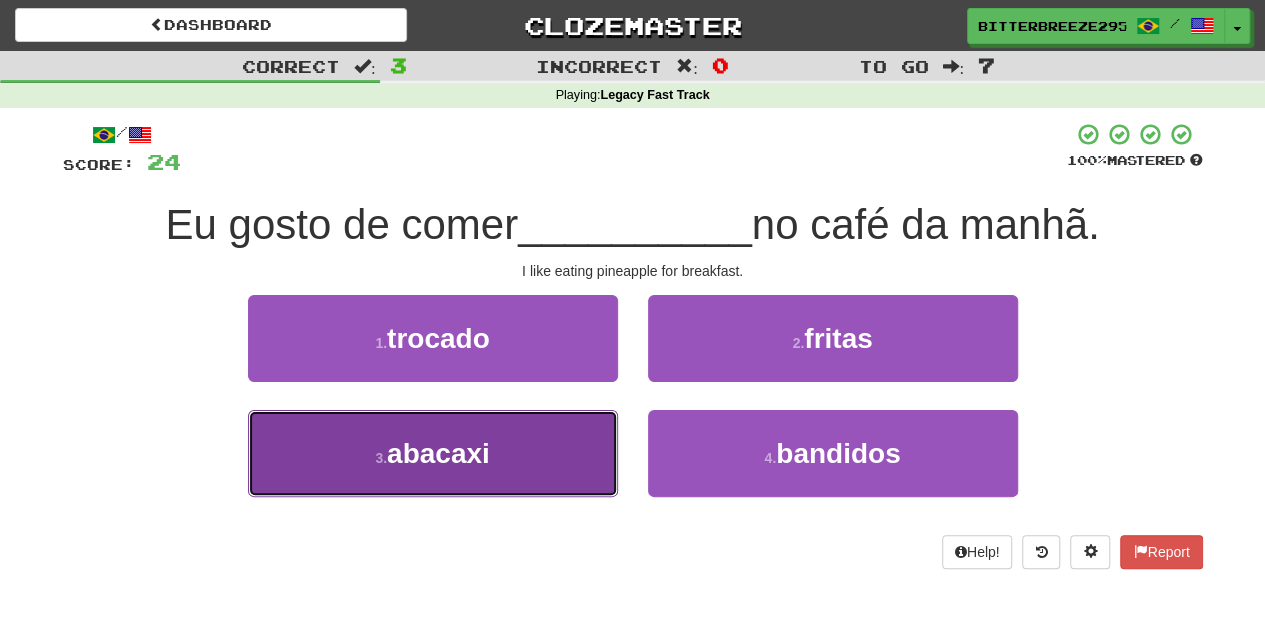 click on "3 .  abacaxi" at bounding box center (433, 453) 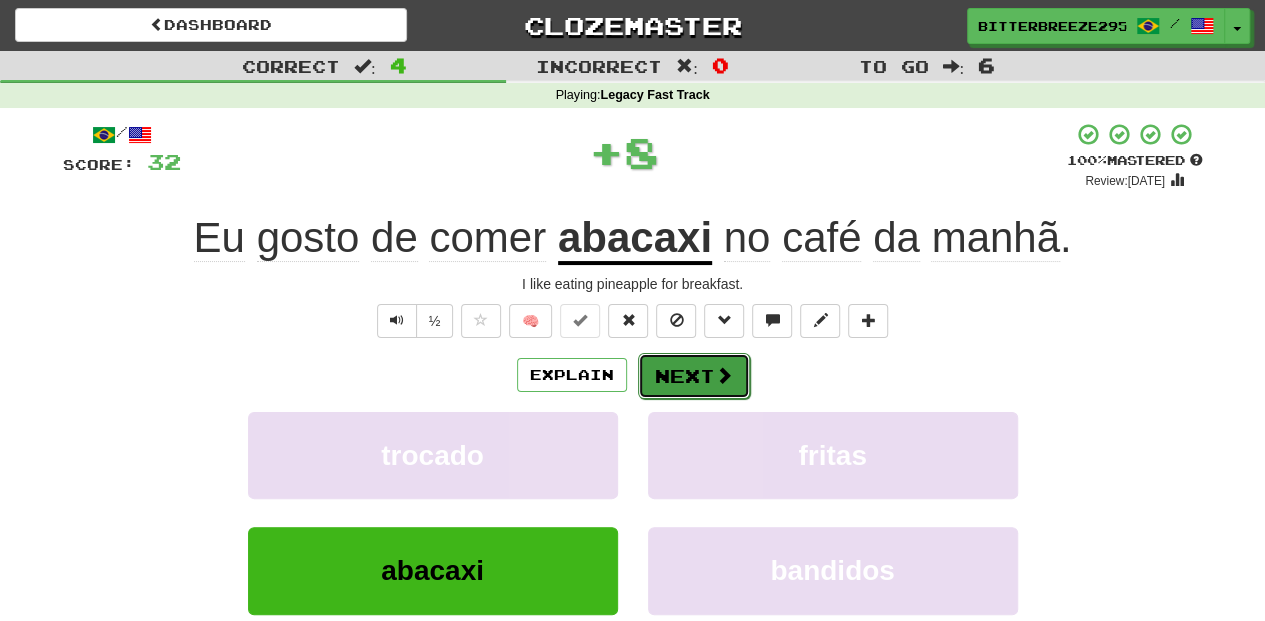click on "Next" at bounding box center (694, 376) 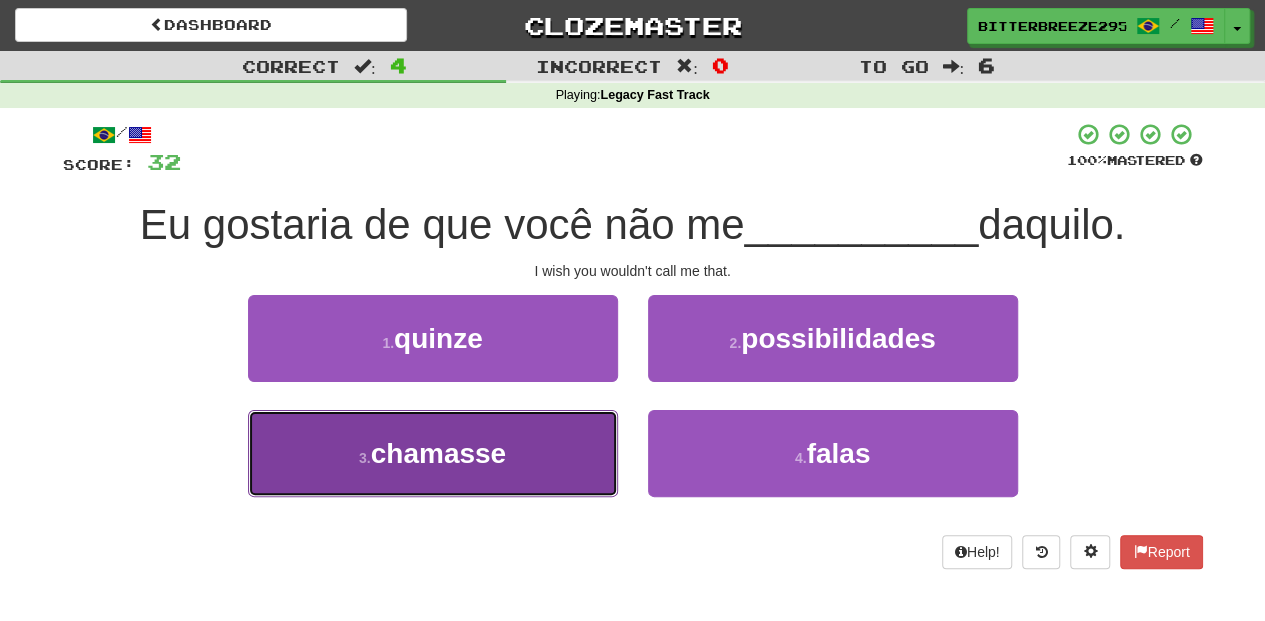 click on "3 . chamasse" at bounding box center [433, 453] 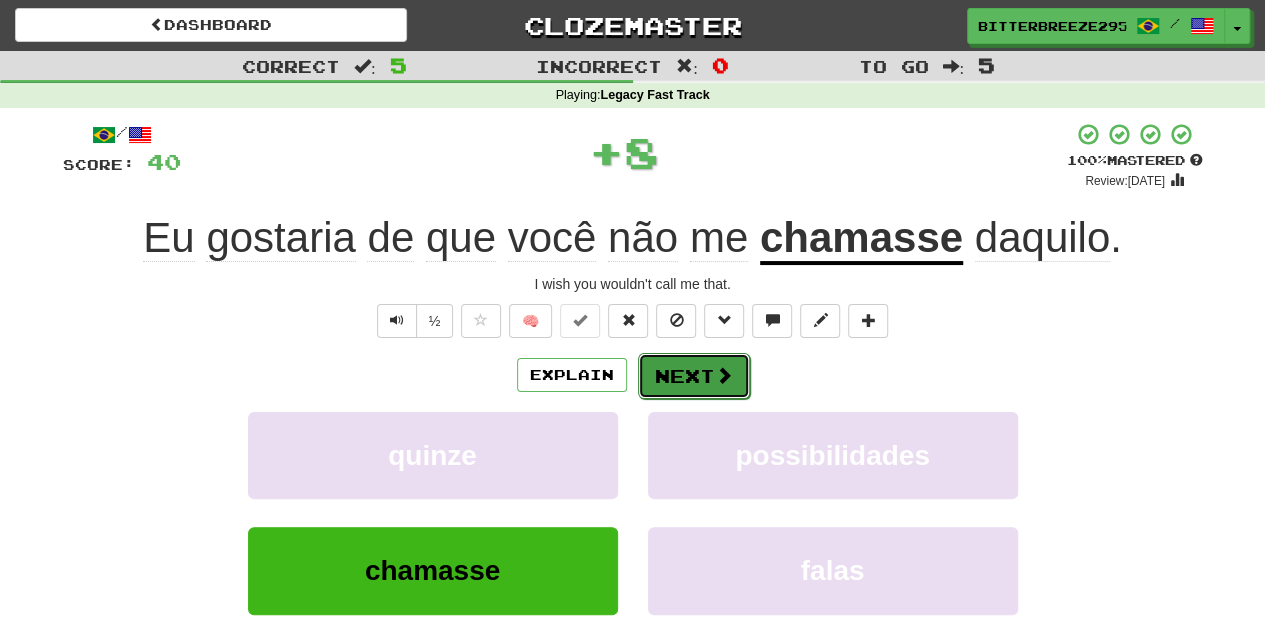 click on "Next" at bounding box center (694, 376) 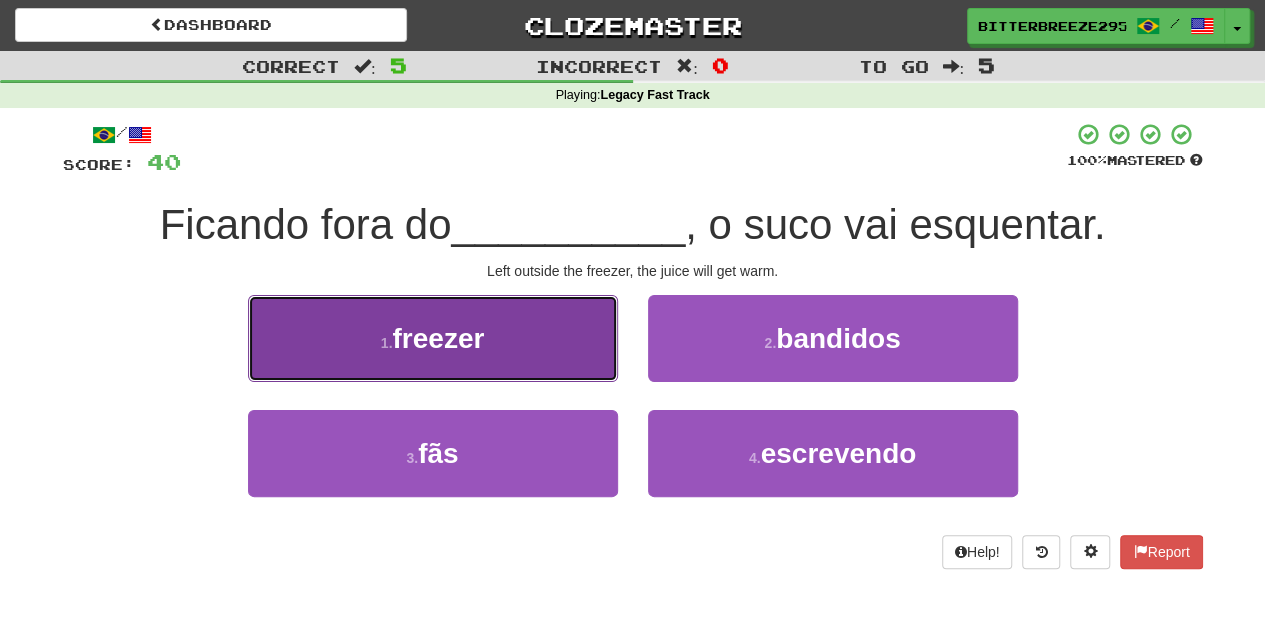 click on "[NUMBER] .  freezer" at bounding box center [433, 338] 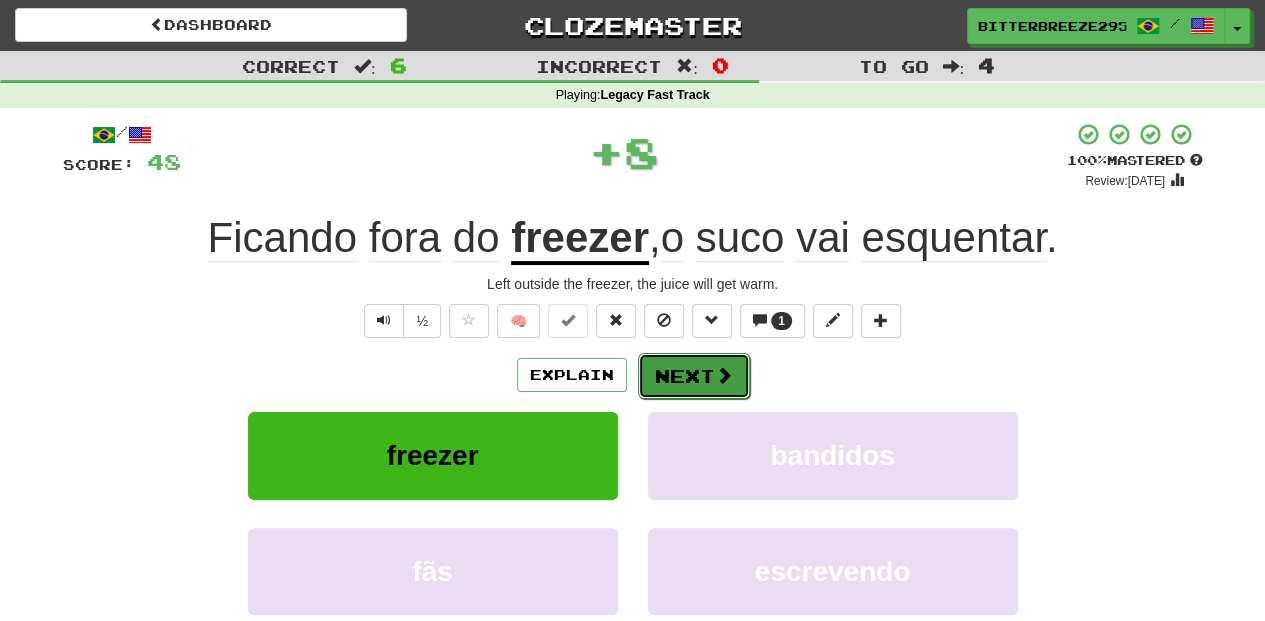 click on "Next" at bounding box center [694, 376] 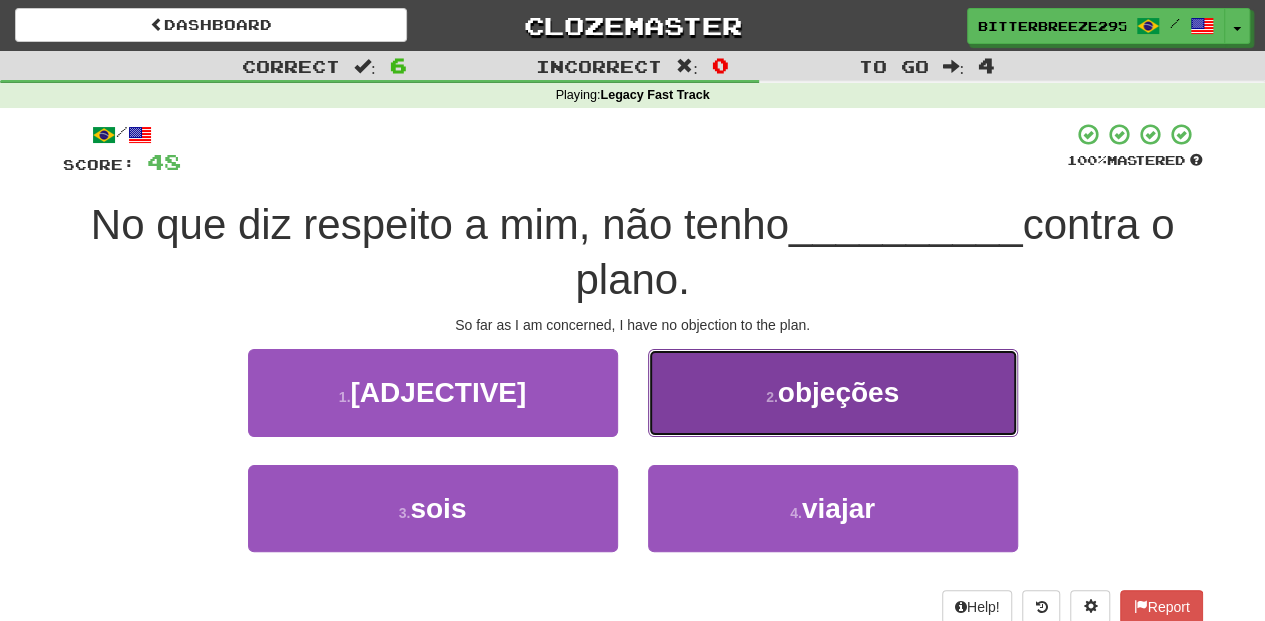 click on "2 .  objeções" at bounding box center [833, 392] 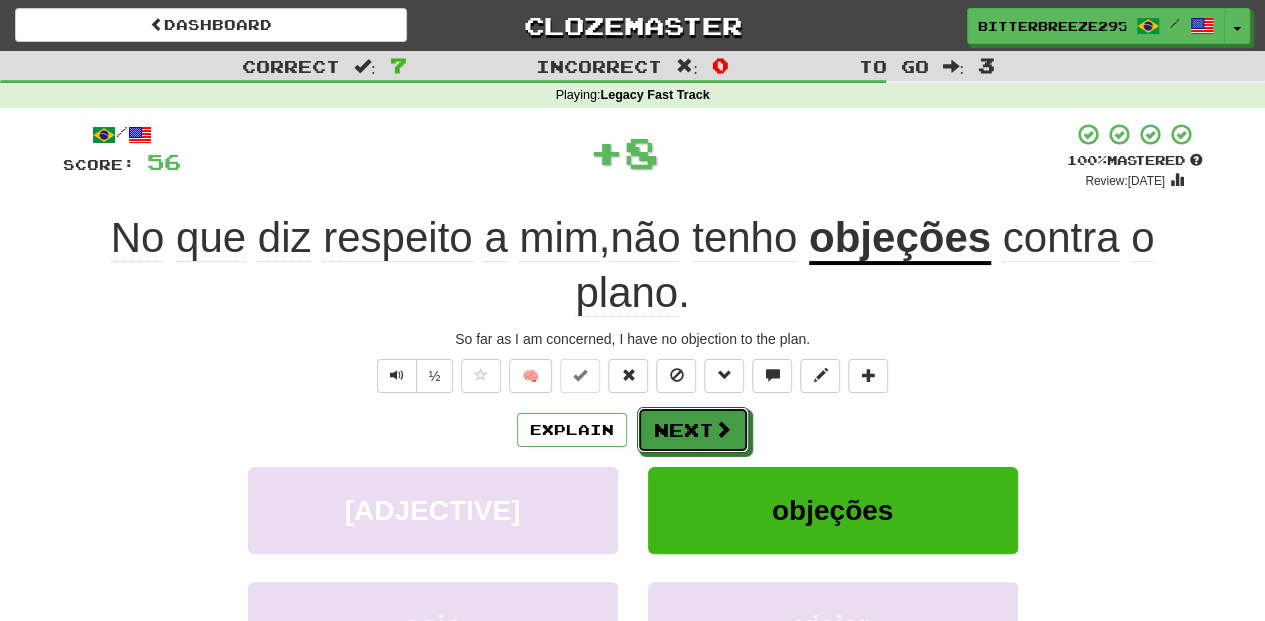 click on "Next" at bounding box center (693, 430) 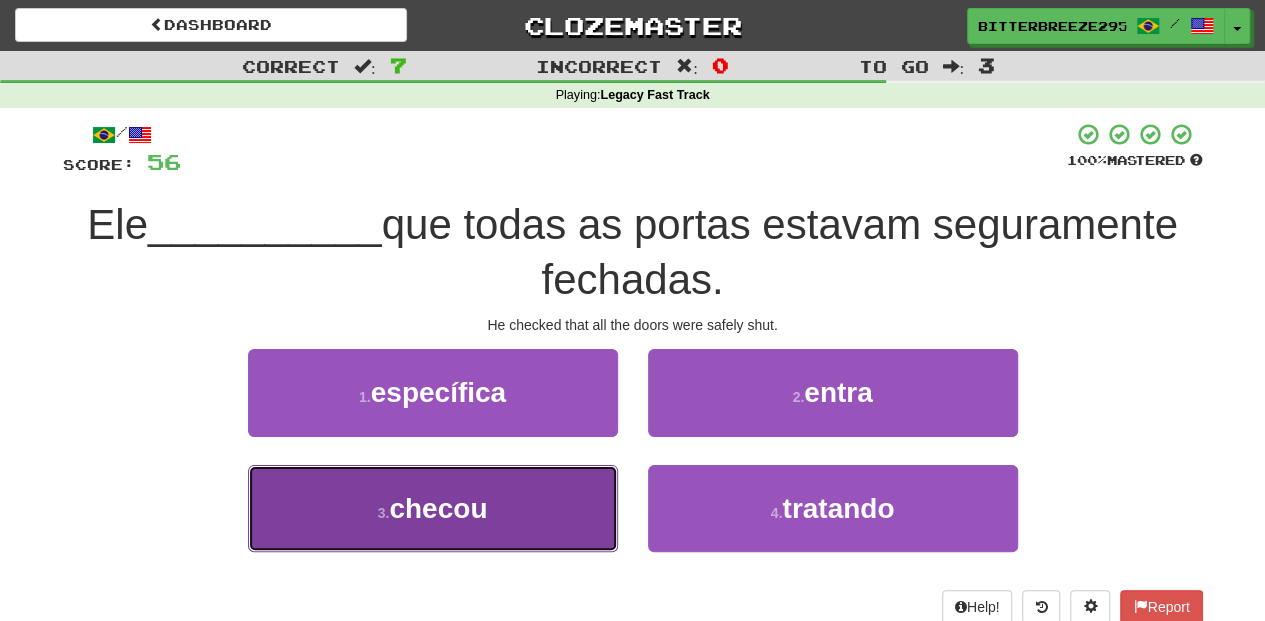 click on "3 .  checou" at bounding box center [433, 508] 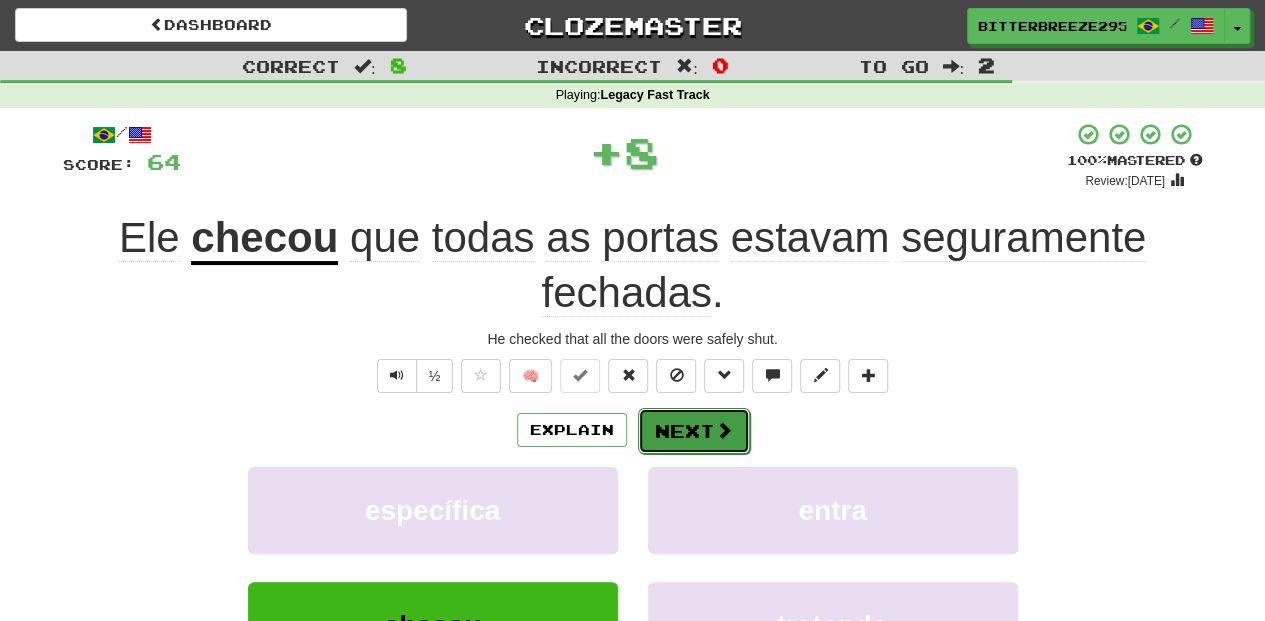 click on "Next" at bounding box center [694, 431] 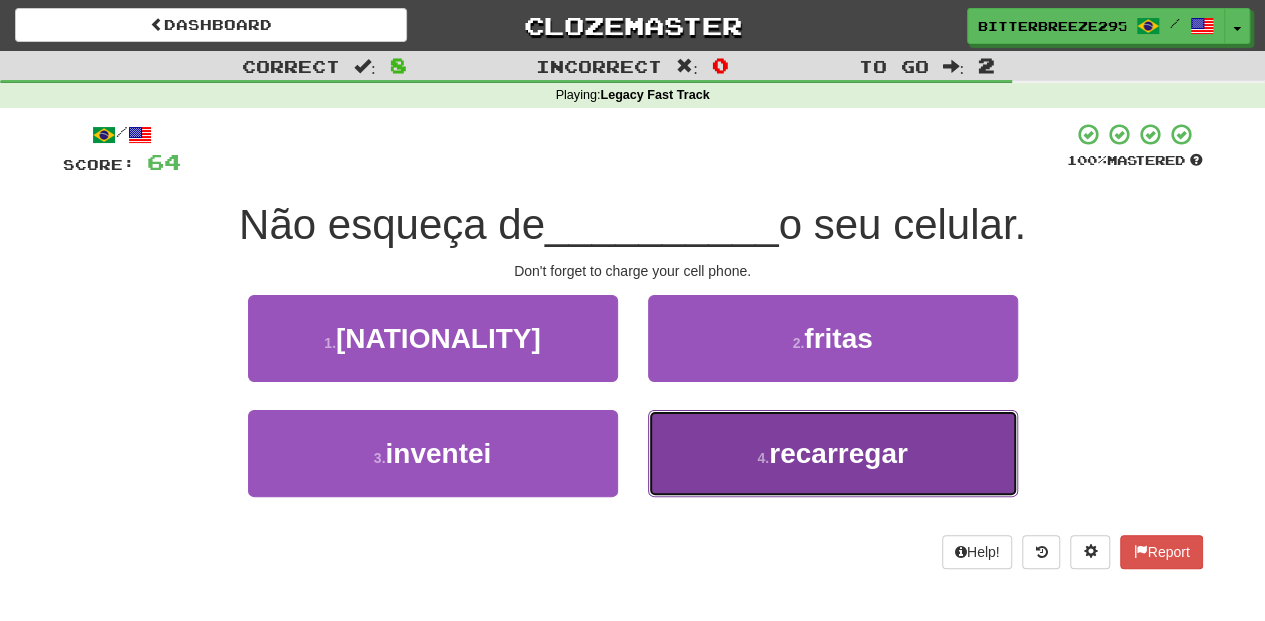 click on "4 . recarregar" at bounding box center [833, 453] 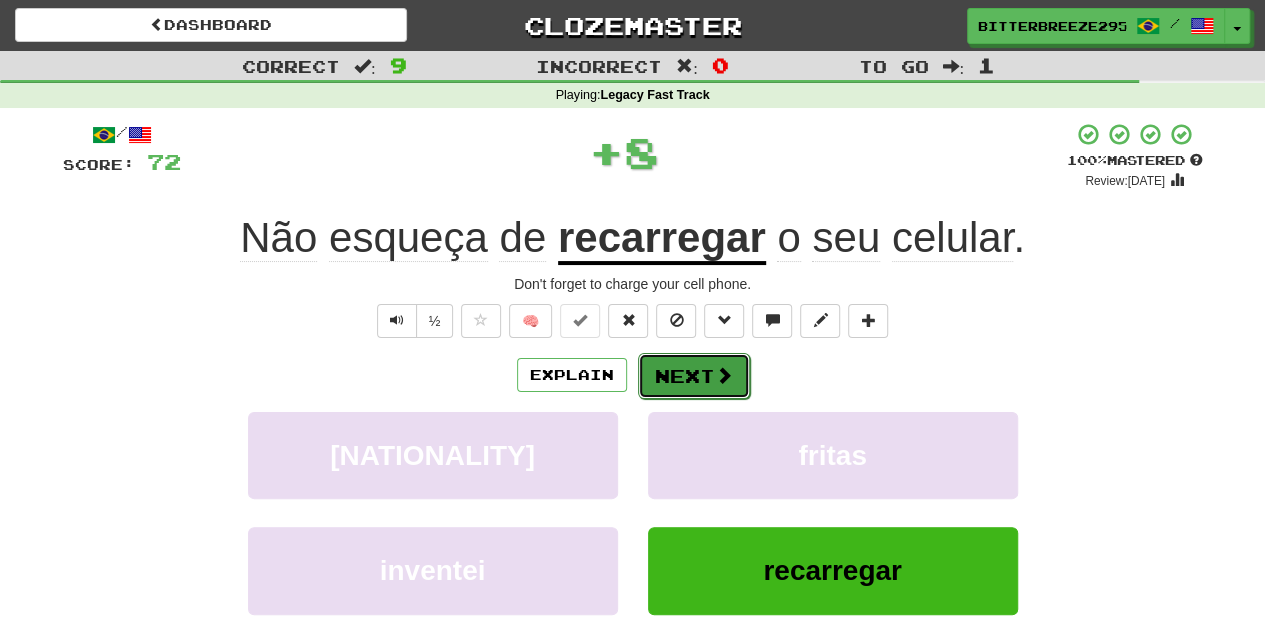 click on "Next" at bounding box center (694, 376) 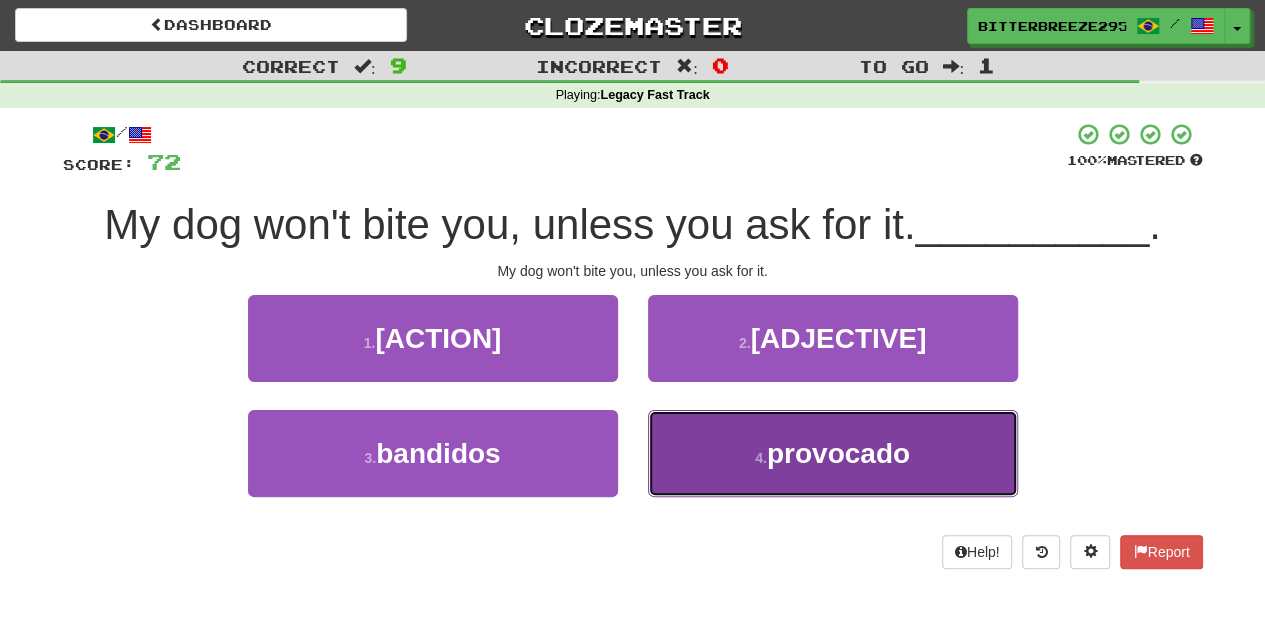 click on "4 .  provocado" at bounding box center [833, 453] 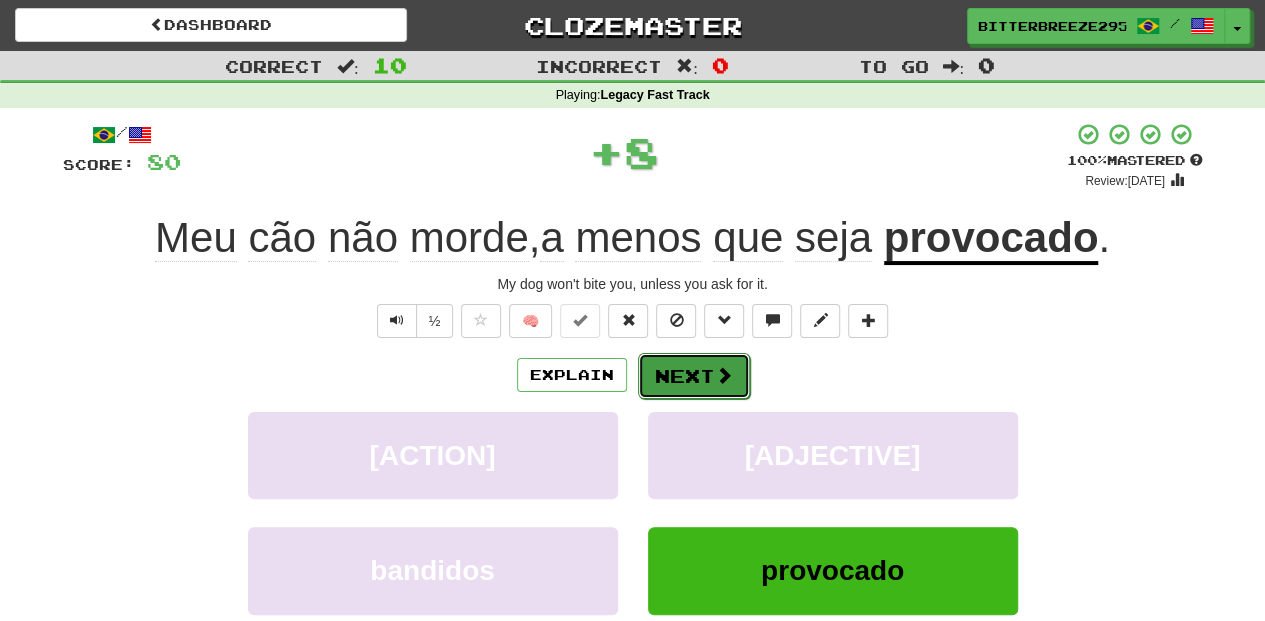 click on "Next" at bounding box center [694, 376] 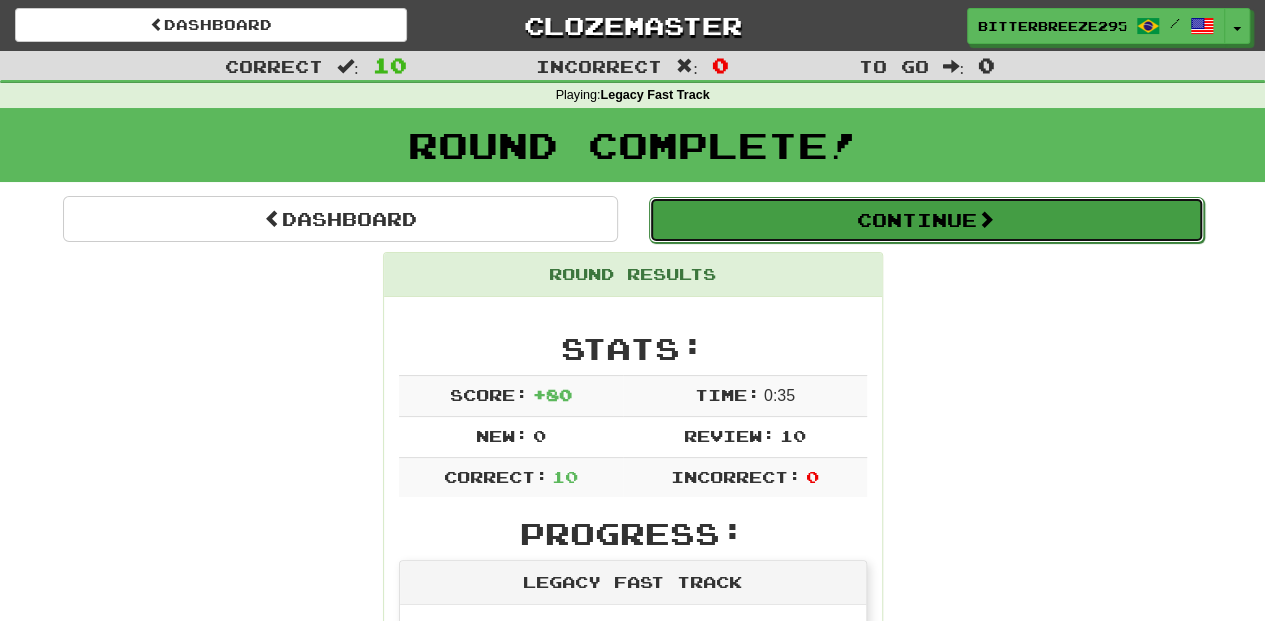 click on "Continue" at bounding box center [926, 220] 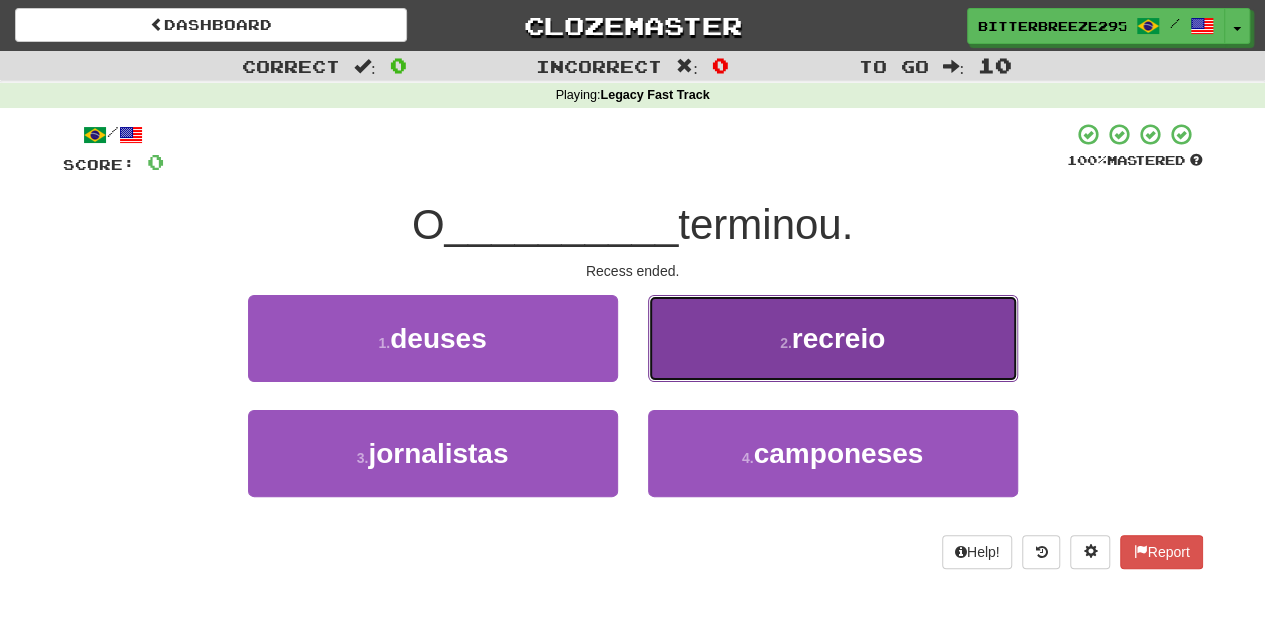 click on "[NUMBER] .  recreio" at bounding box center (833, 338) 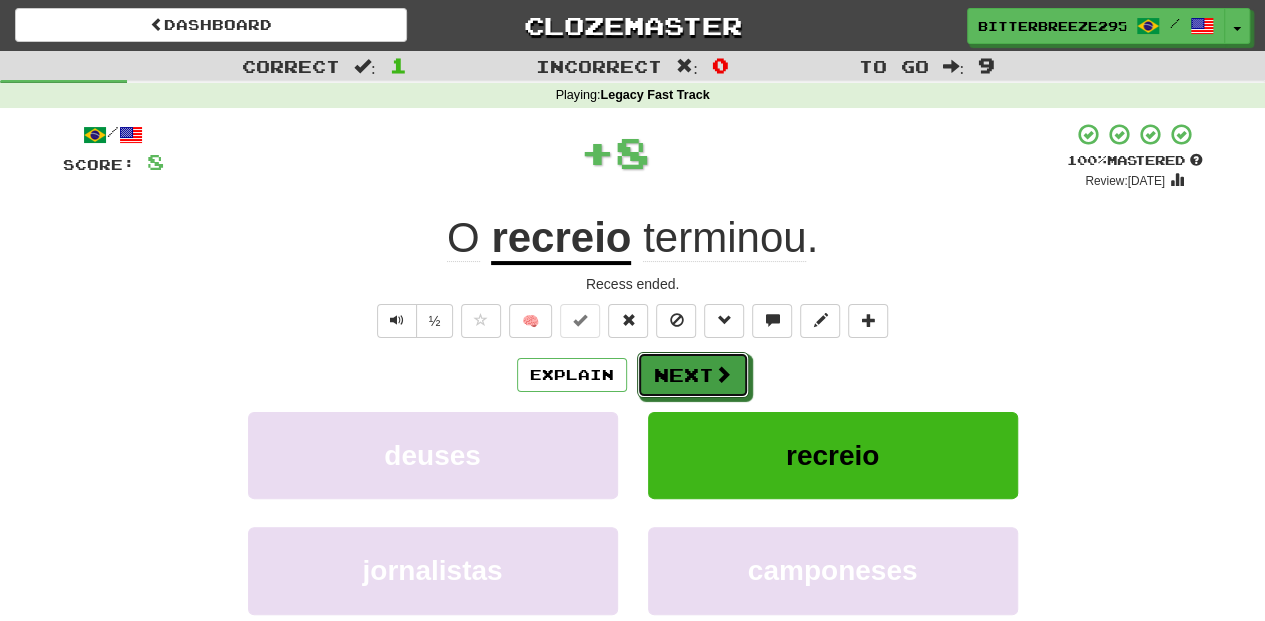 click at bounding box center (723, 374) 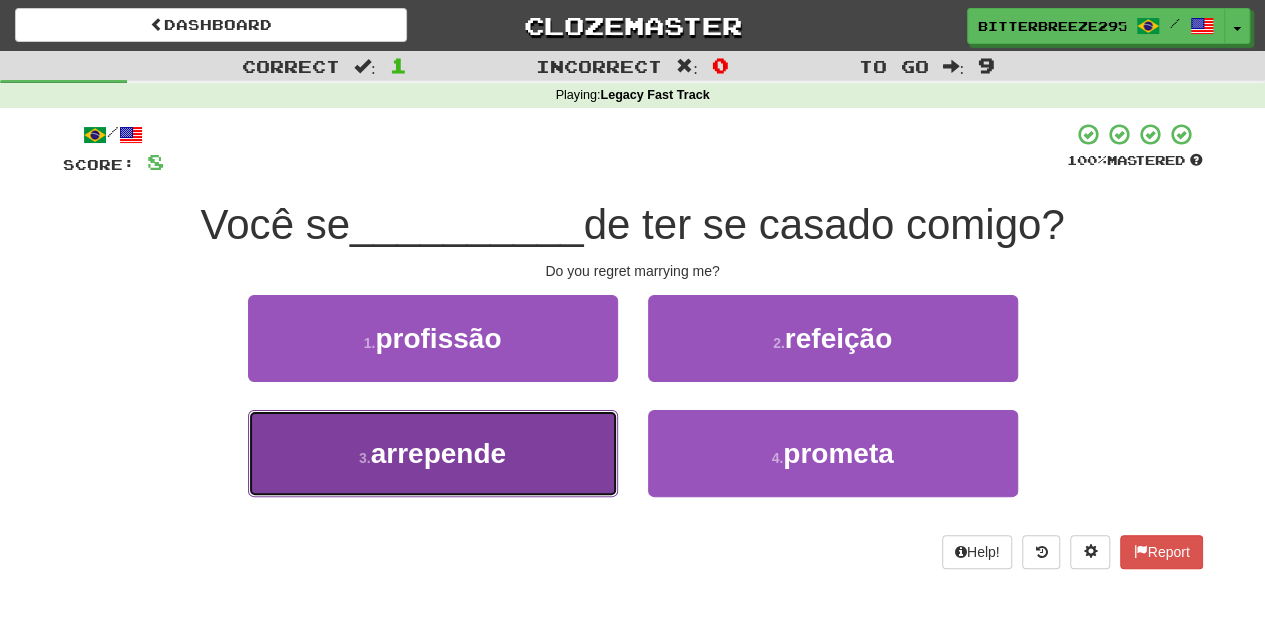 click on "3 .  arrepende" at bounding box center (433, 453) 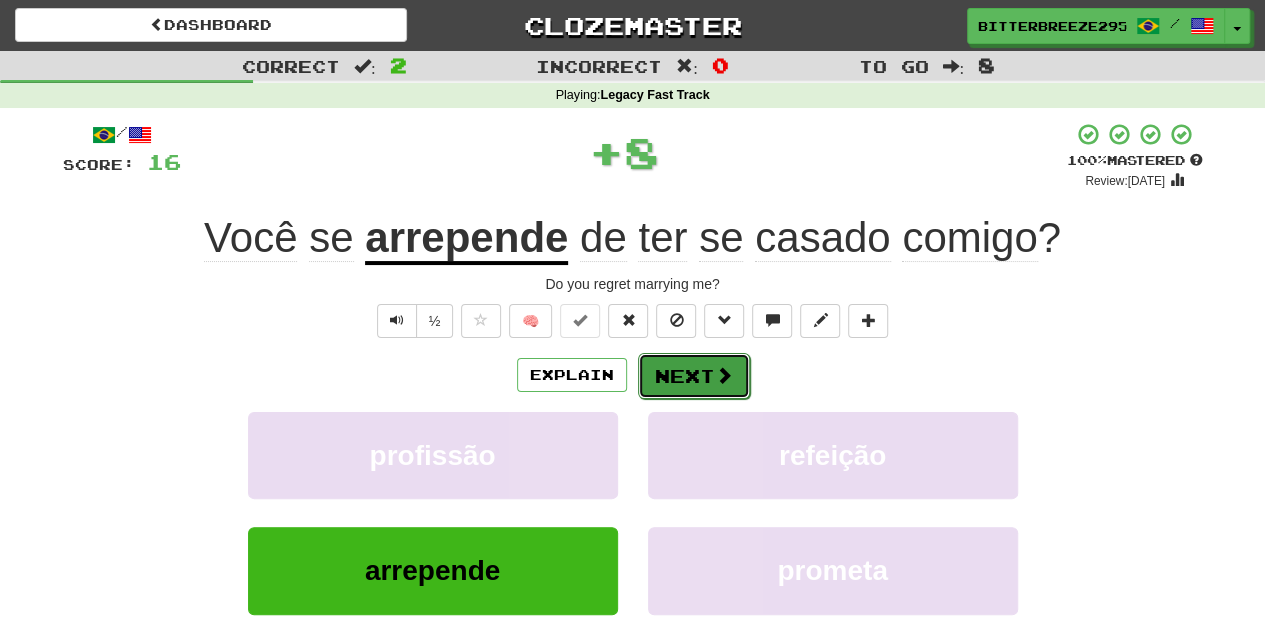 click on "Next" at bounding box center [694, 376] 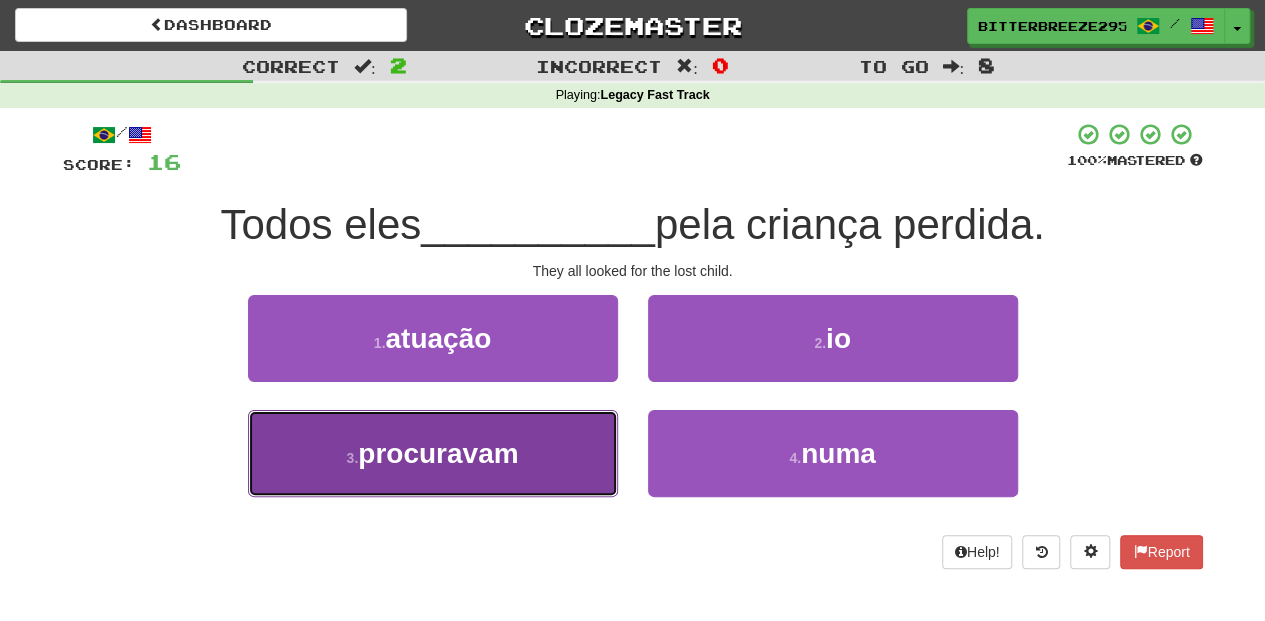 click on "[NUMBER] .  procuravam" at bounding box center [433, 453] 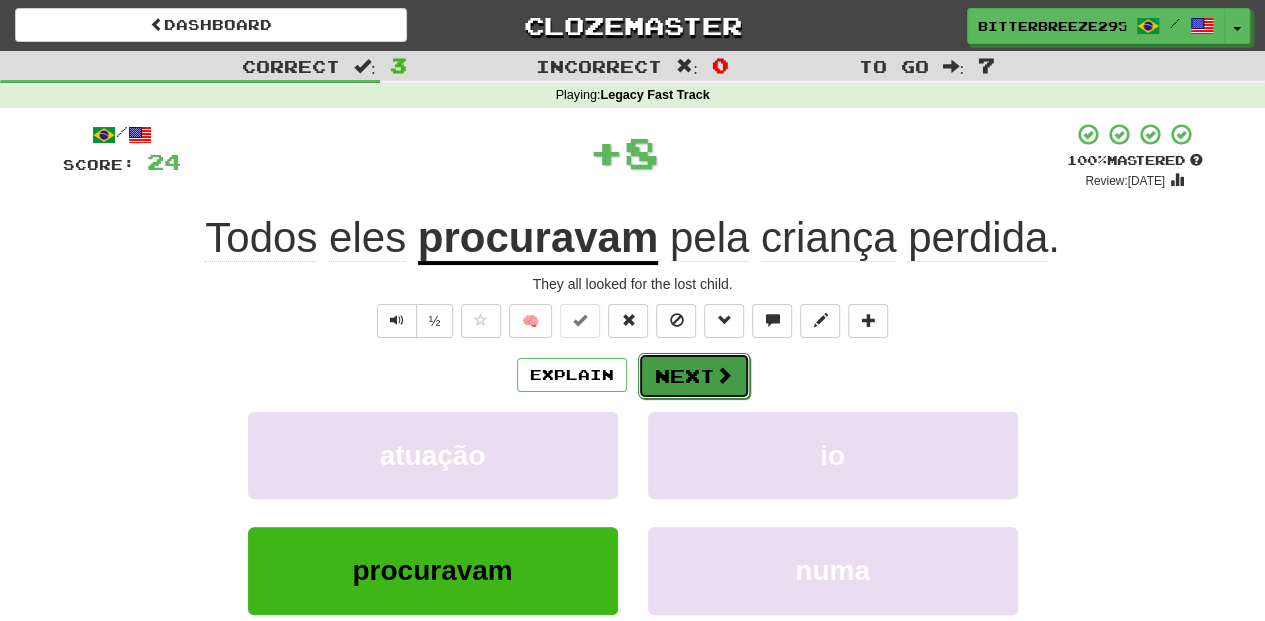 click on "Next" at bounding box center [694, 376] 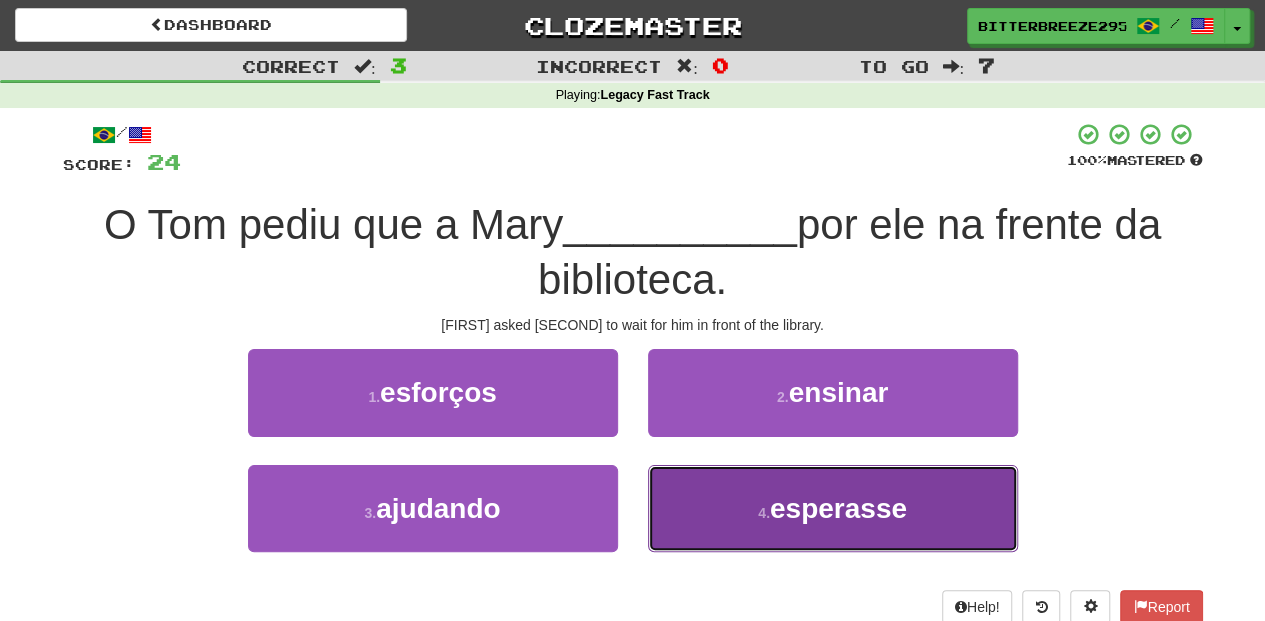 click on "4 . esperasse" at bounding box center (833, 508) 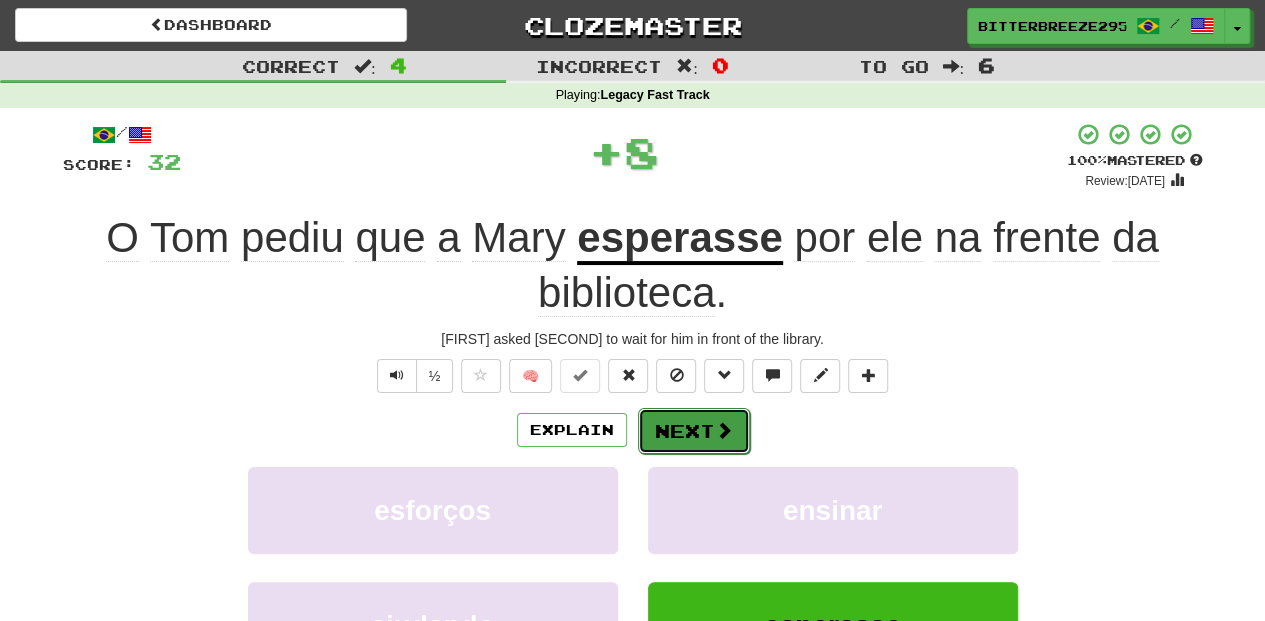 click on "Next" at bounding box center [694, 431] 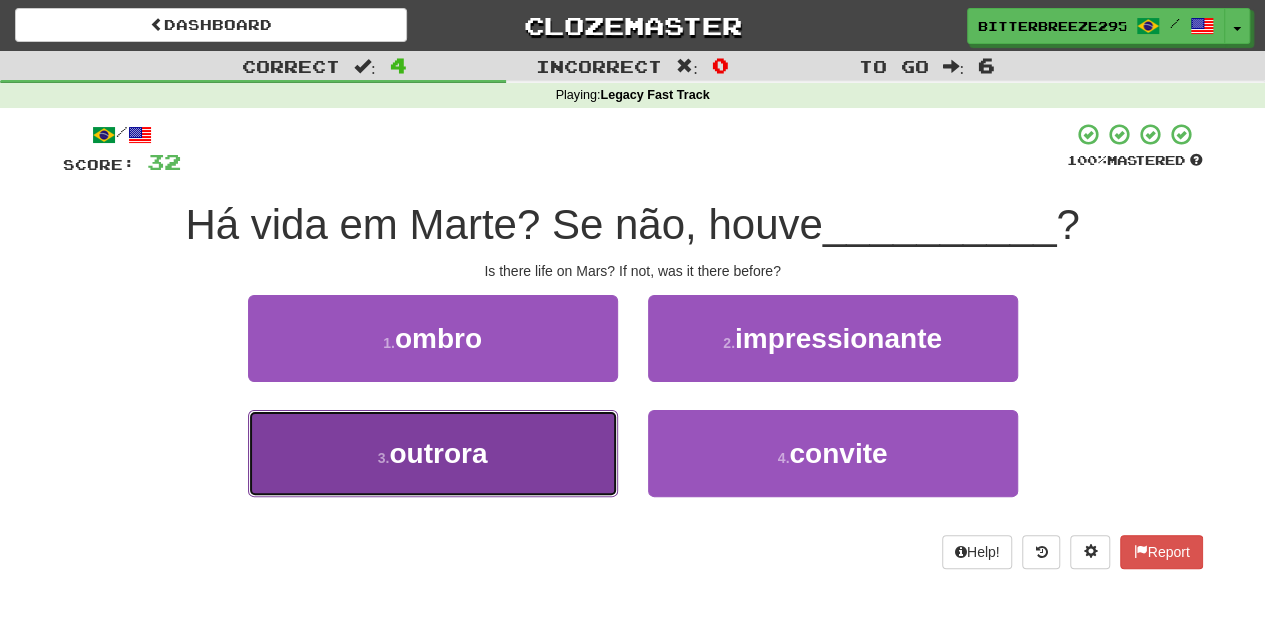 click on "[NUMBER] .  outrora" at bounding box center (433, 453) 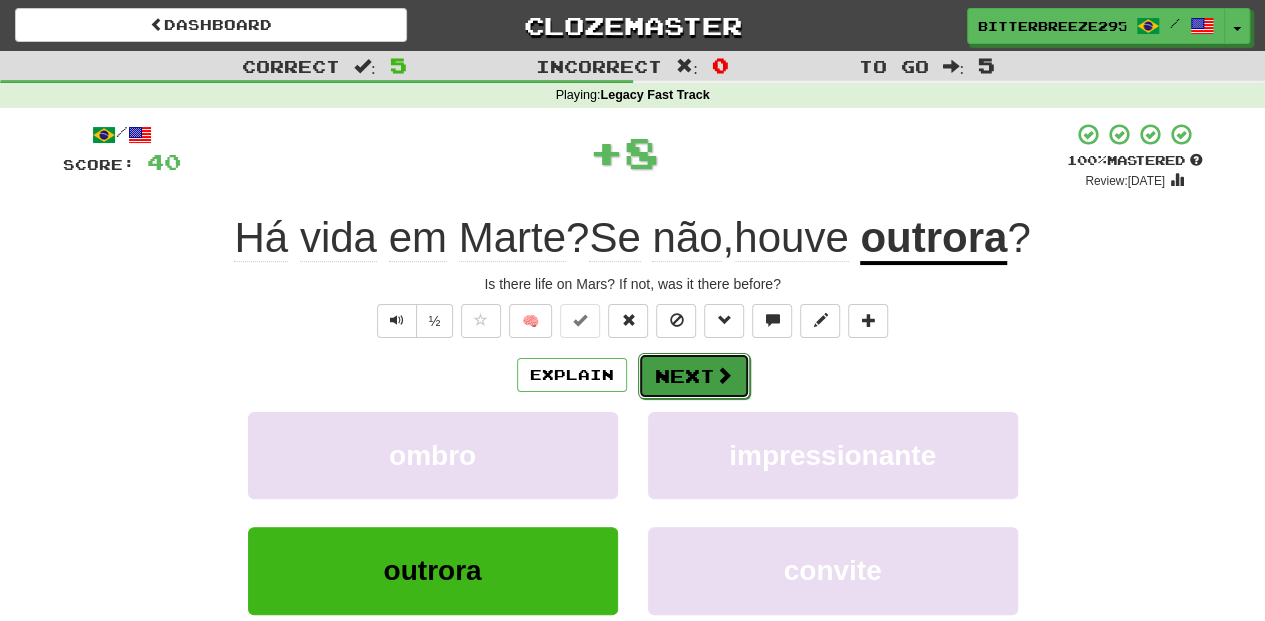 click at bounding box center [724, 375] 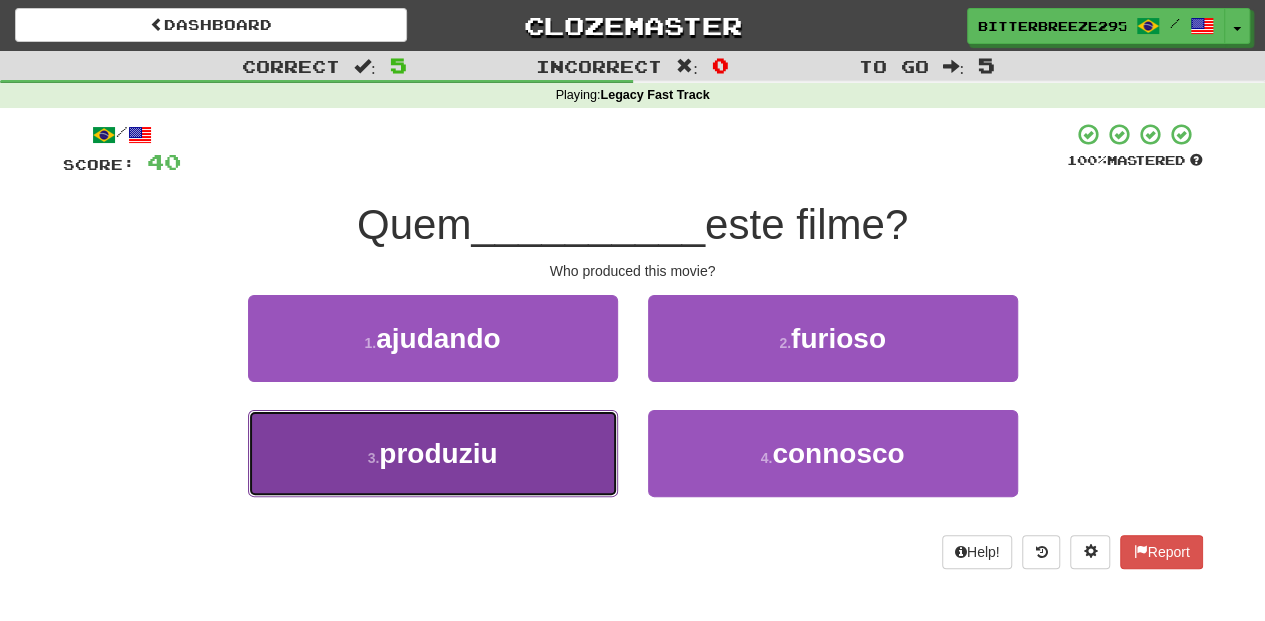 click on "3 .  produziu" at bounding box center (433, 453) 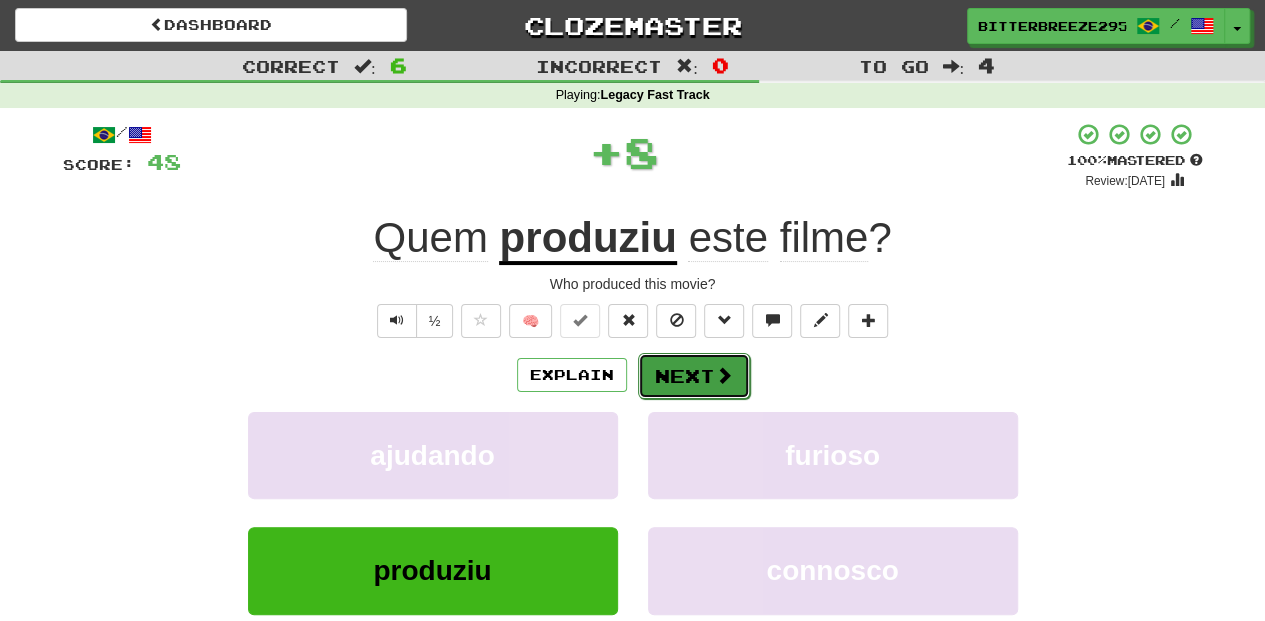click on "Next" at bounding box center [694, 376] 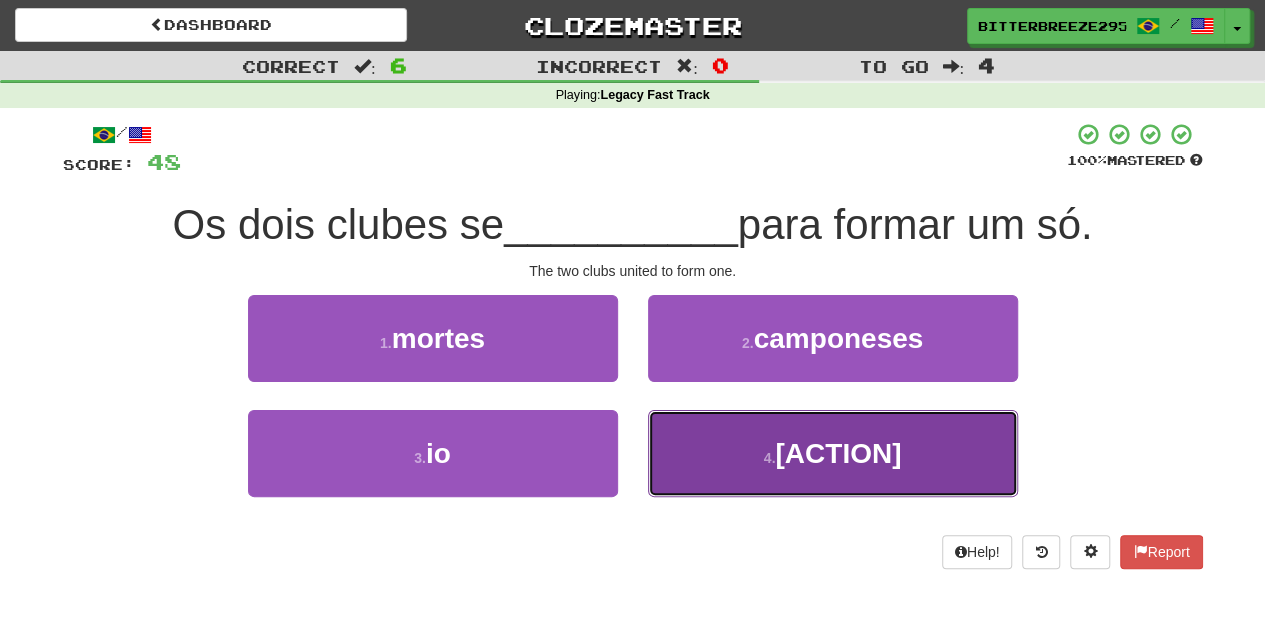 click on "4 . juntaram" at bounding box center (833, 453) 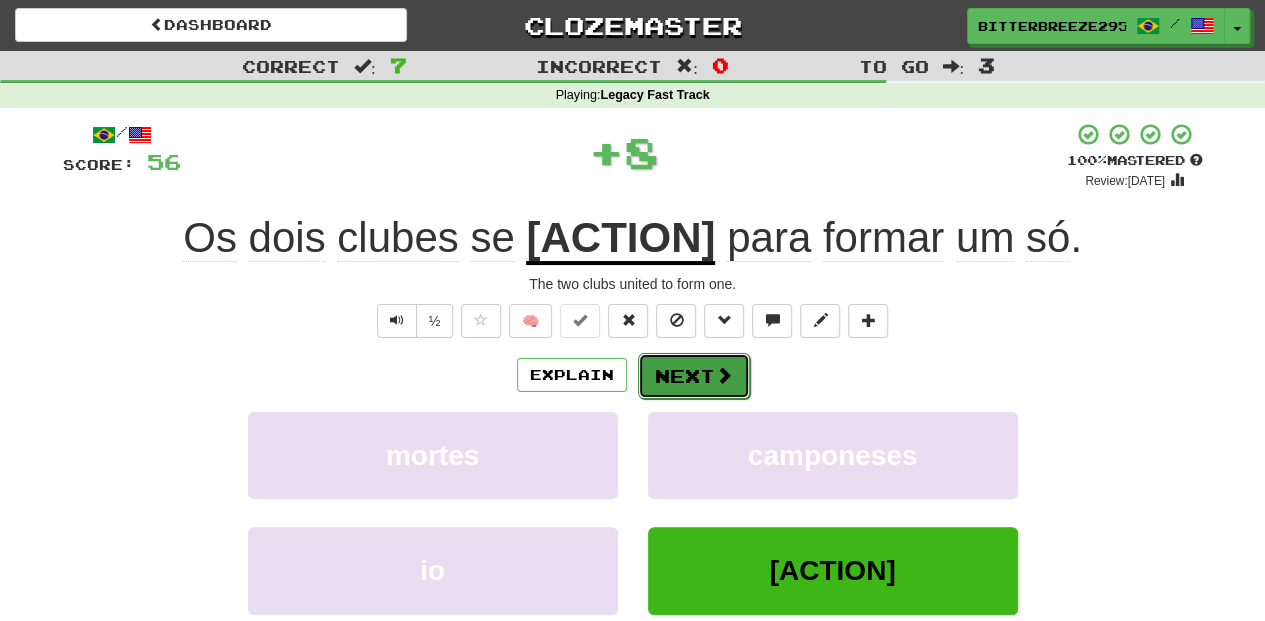 click on "Next" at bounding box center [694, 376] 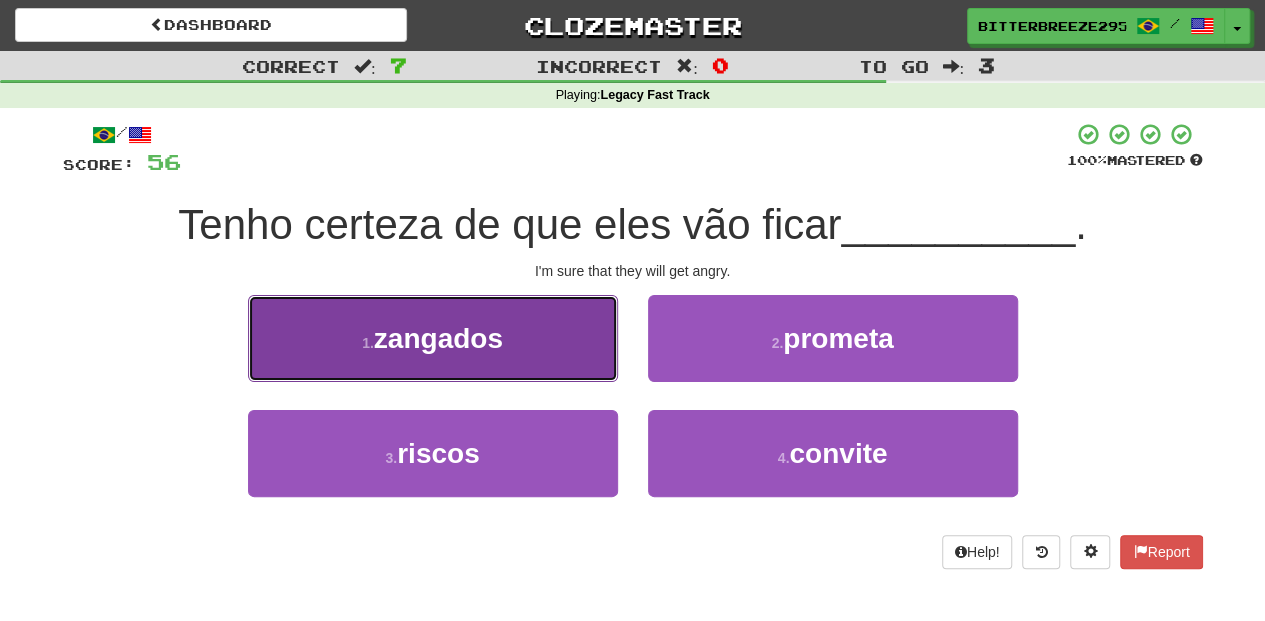 click on "[NUMBER] .  zangados" at bounding box center [433, 338] 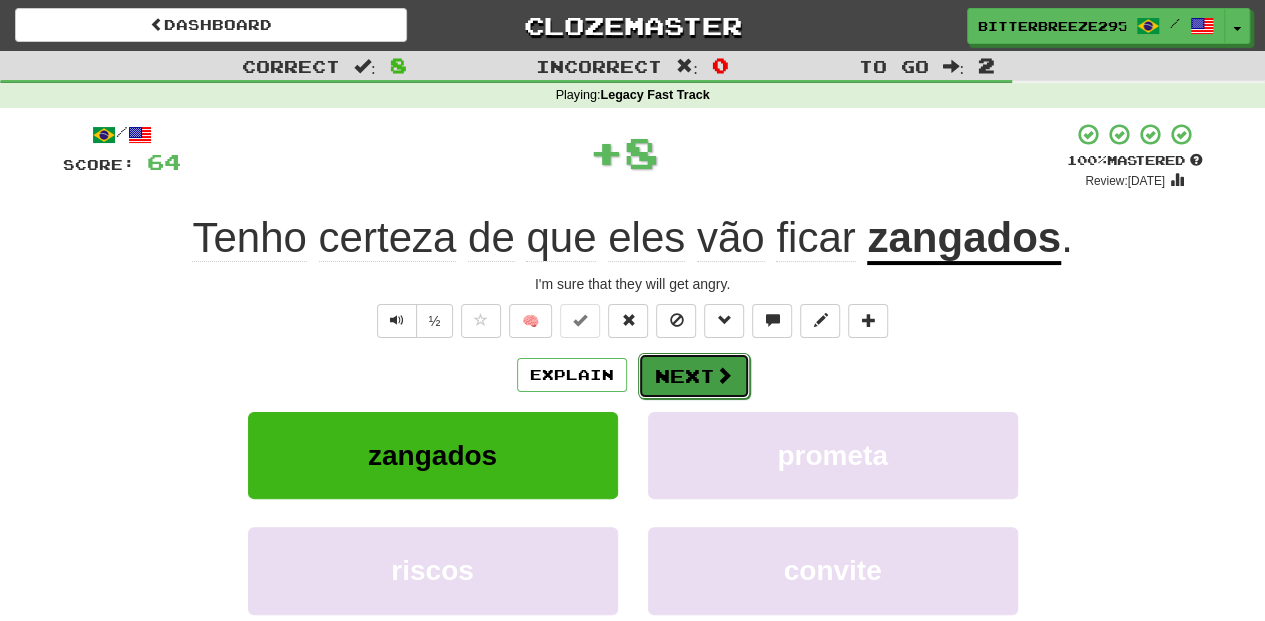 click on "Next" at bounding box center (694, 376) 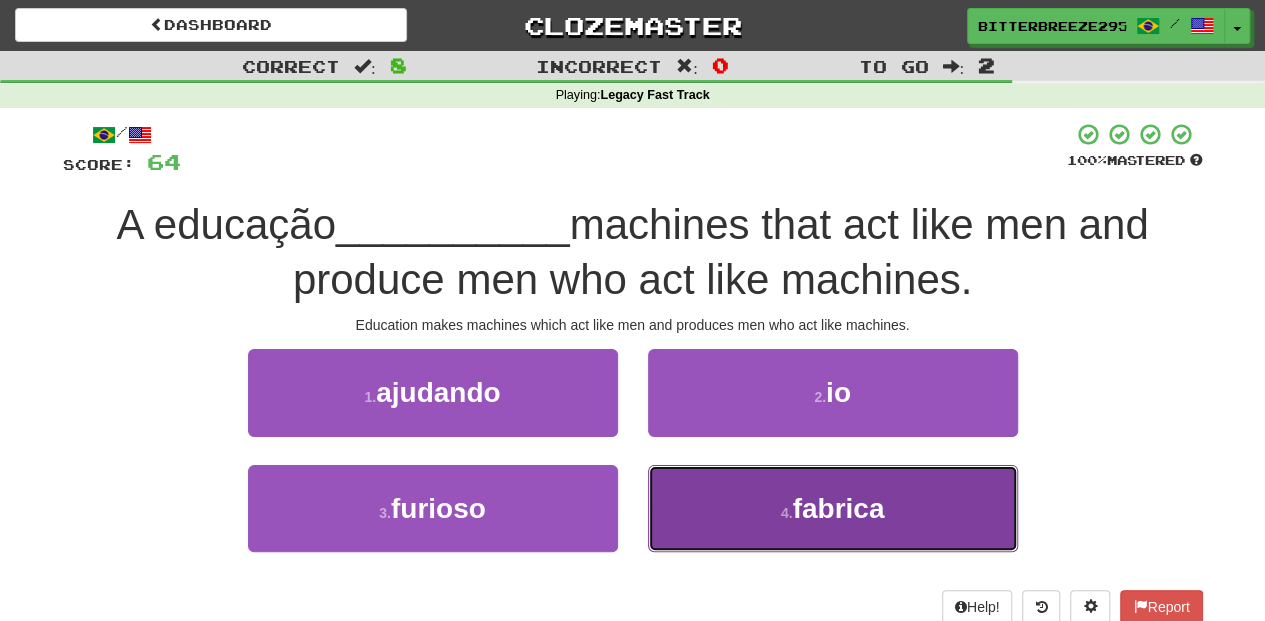 click on "[NUMBER] .  fabrica" at bounding box center (833, 508) 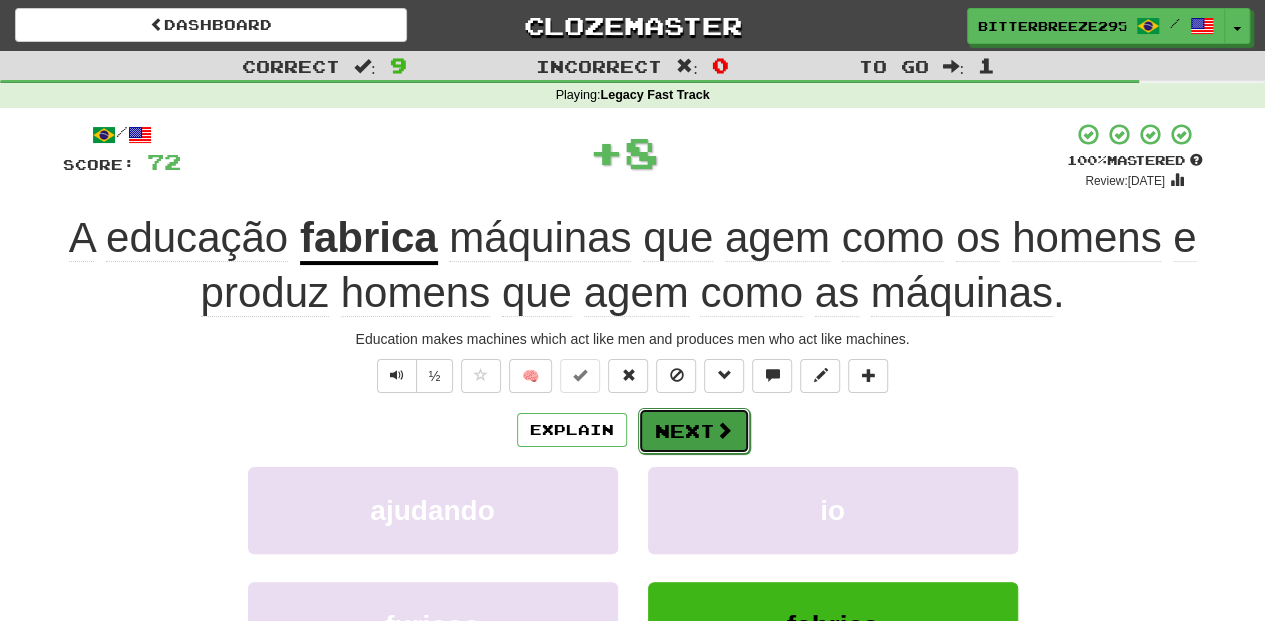 click on "Next" at bounding box center [694, 431] 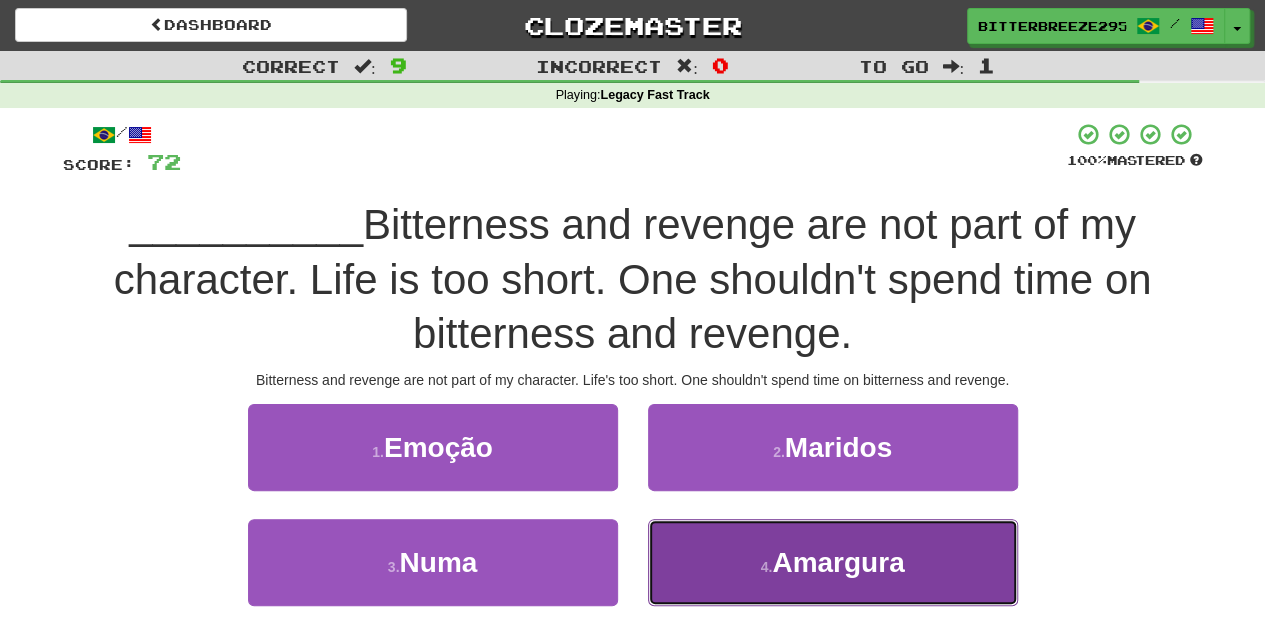 click on "4 . Amargura" at bounding box center (833, 562) 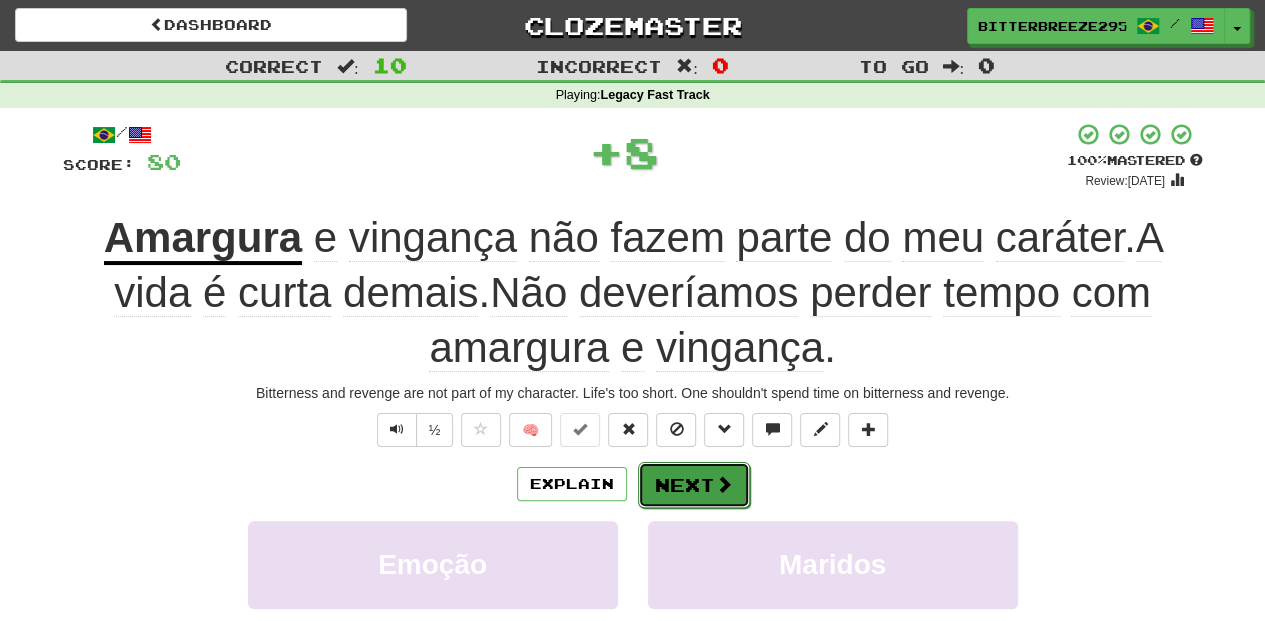 click on "Next" at bounding box center [694, 485] 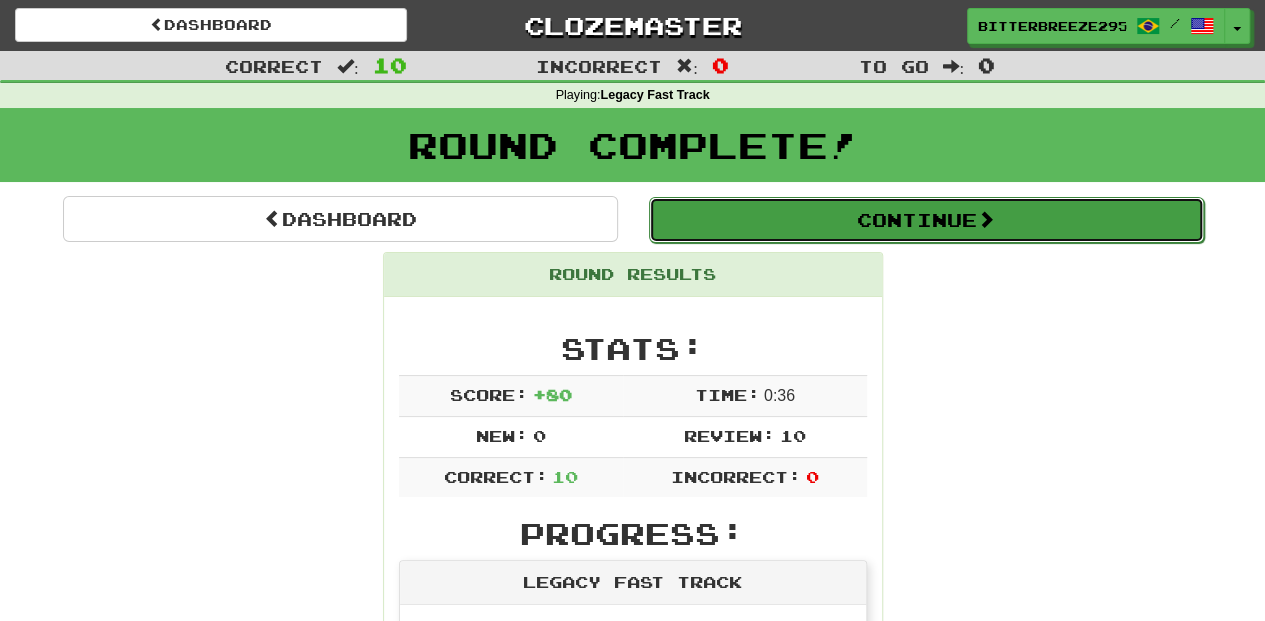 click on "Continue" at bounding box center [926, 220] 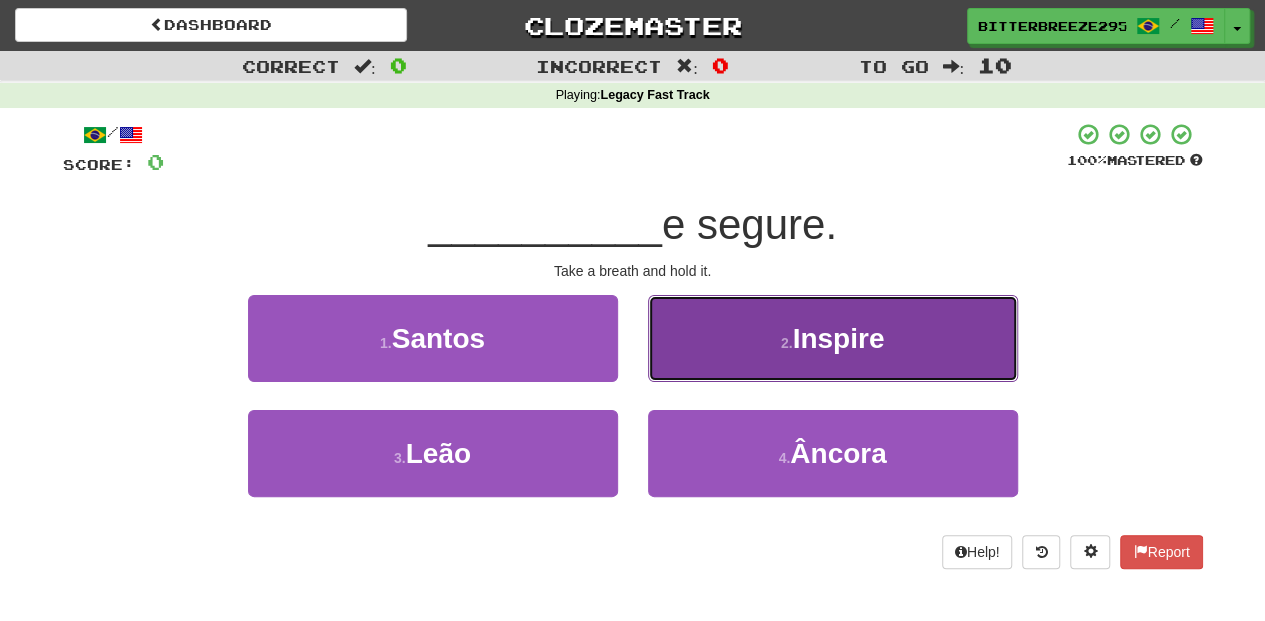 click on "[NUMBER] .  Inspire" at bounding box center [833, 338] 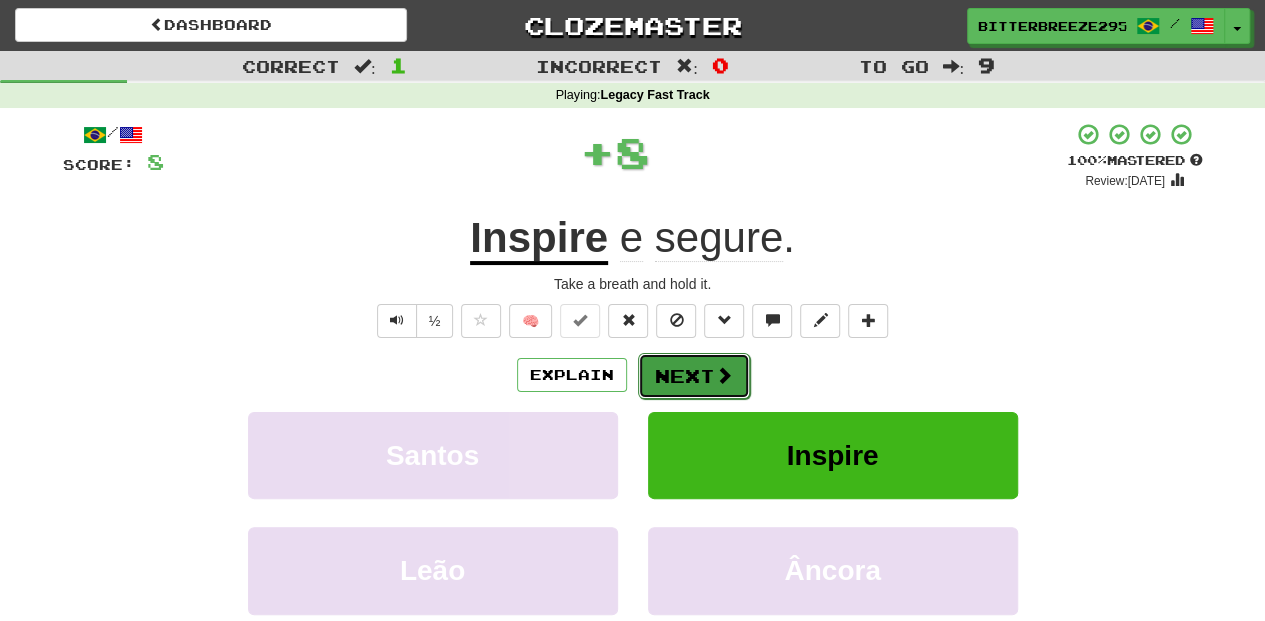 click at bounding box center (724, 375) 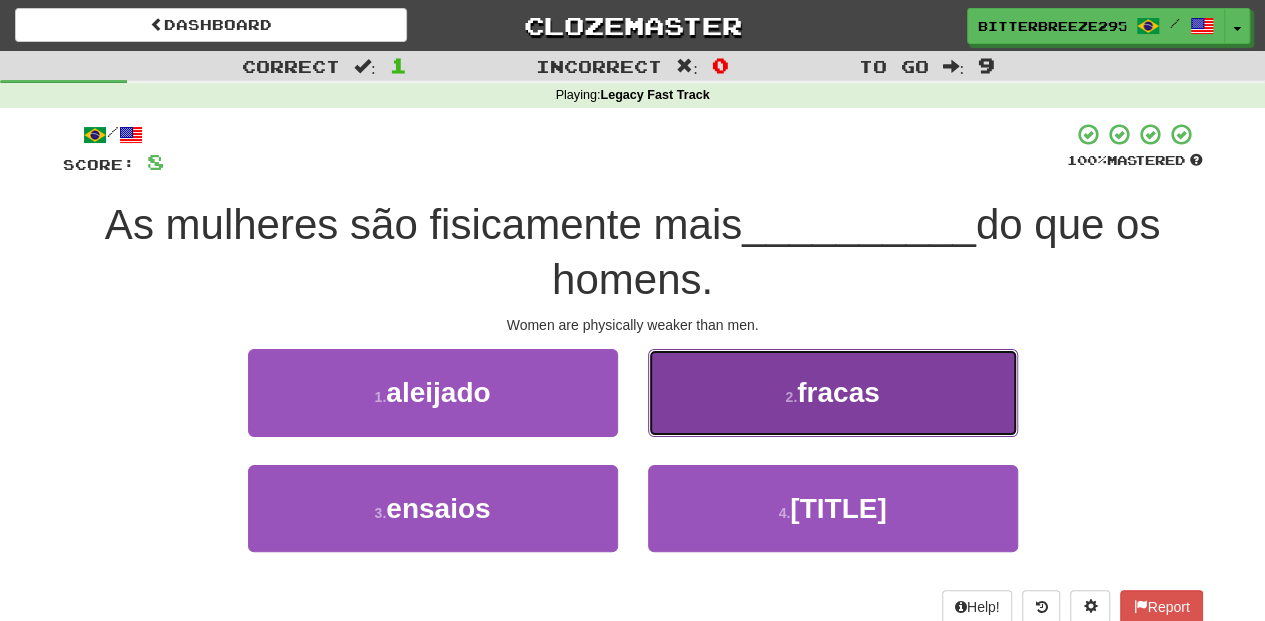 click on "2 . fracas" at bounding box center [833, 392] 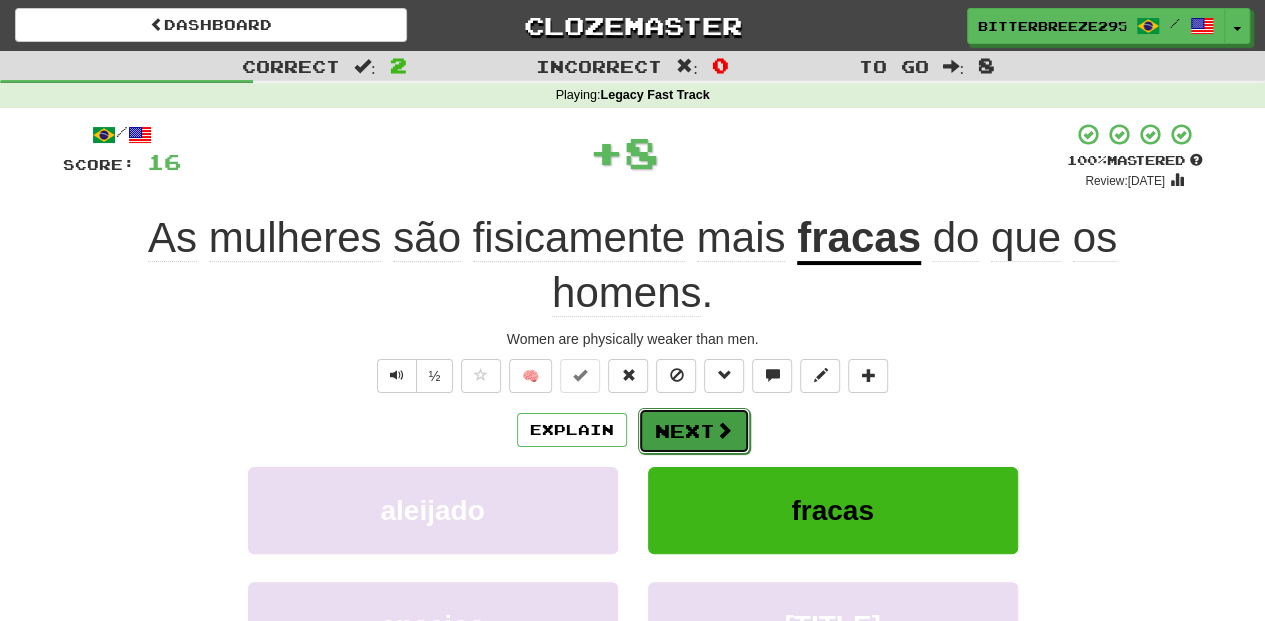 click on "Next" at bounding box center [694, 431] 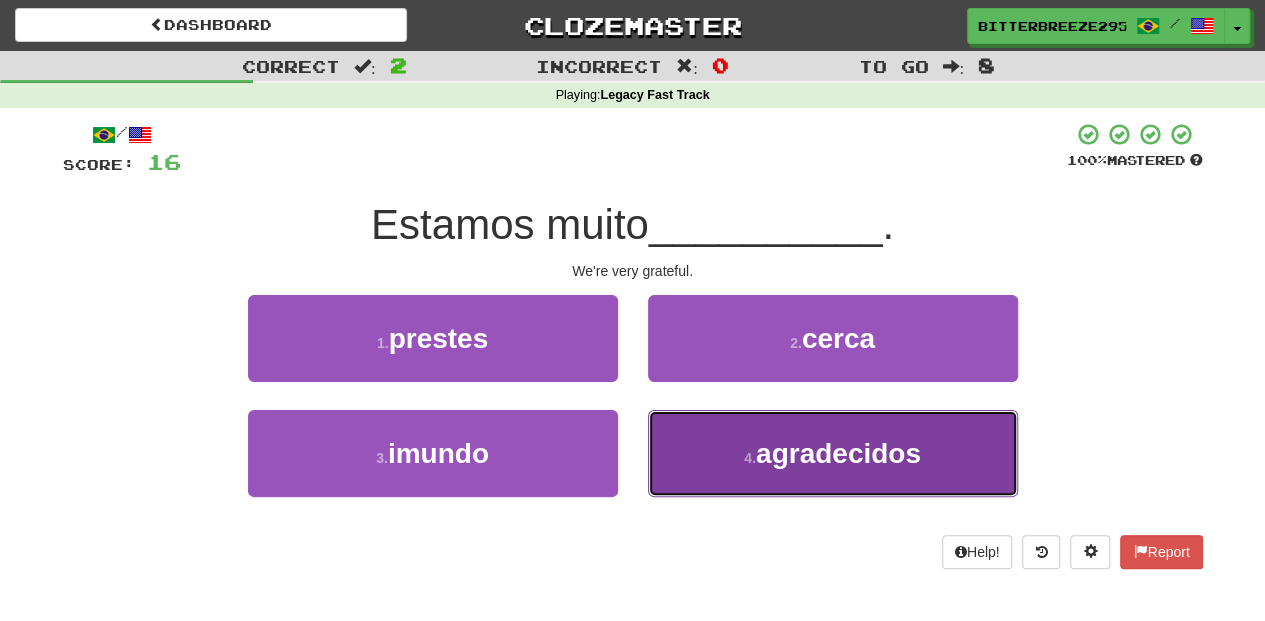 click on "4 .  agradecidos" at bounding box center (833, 453) 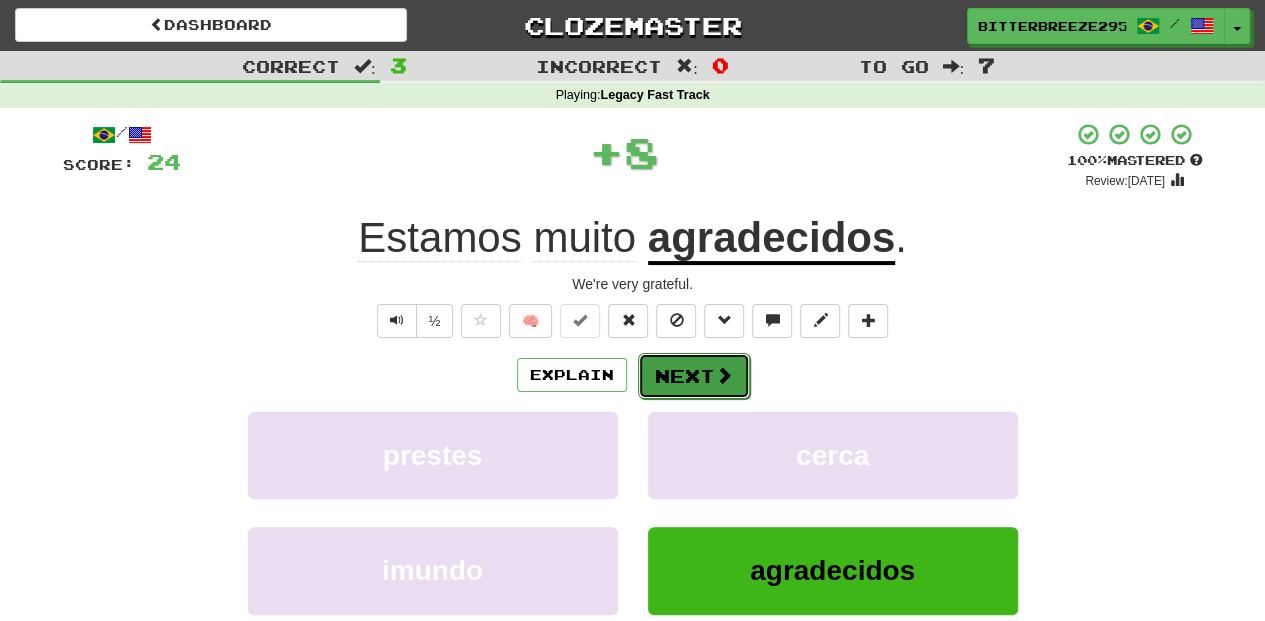 click on "Next" at bounding box center (694, 376) 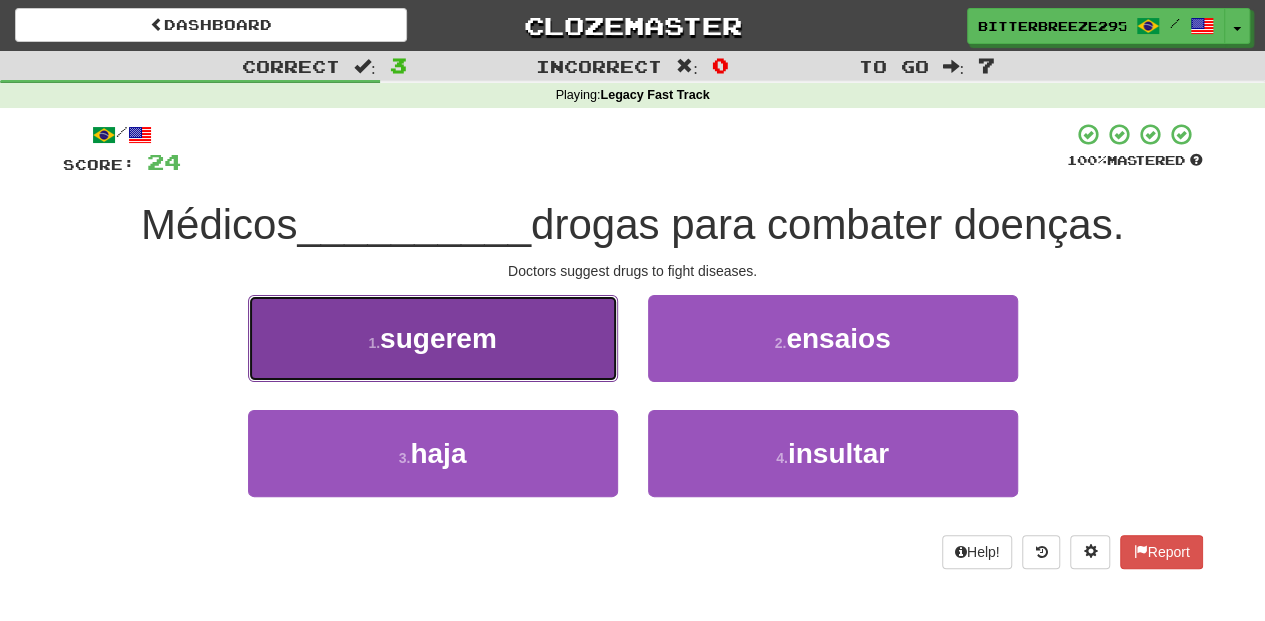 click on "[NUMBER] .  sugerem" at bounding box center [433, 338] 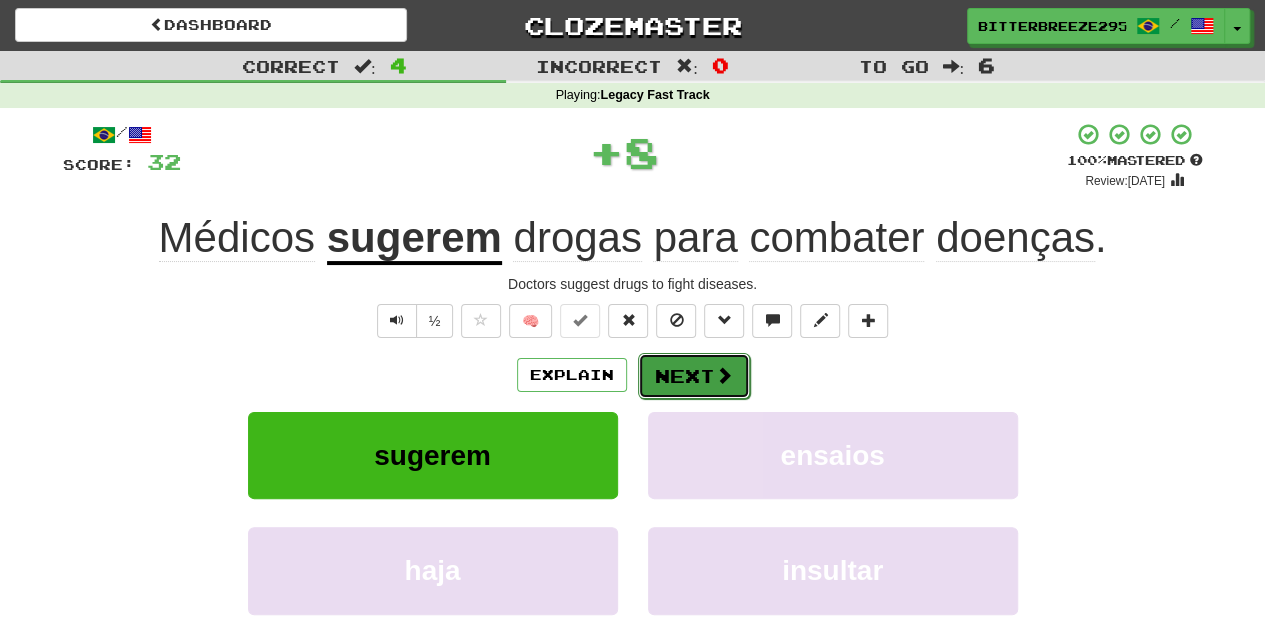 click on "Next" at bounding box center (694, 376) 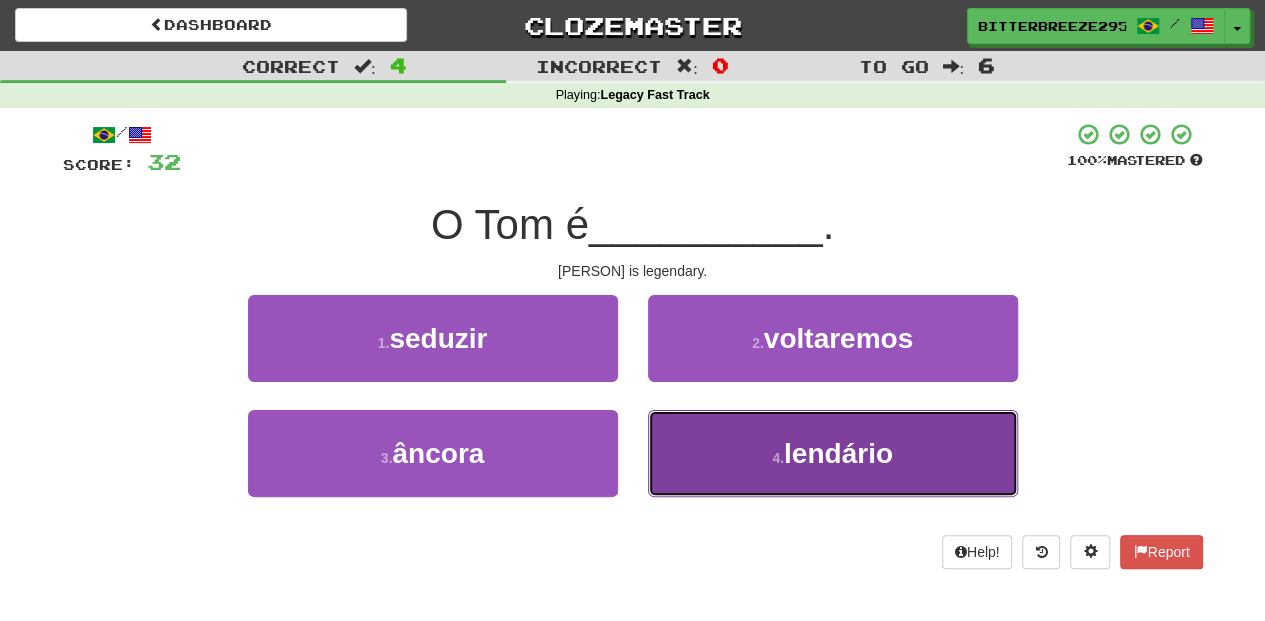 click on "[NUMBER] .  lendário" at bounding box center [833, 453] 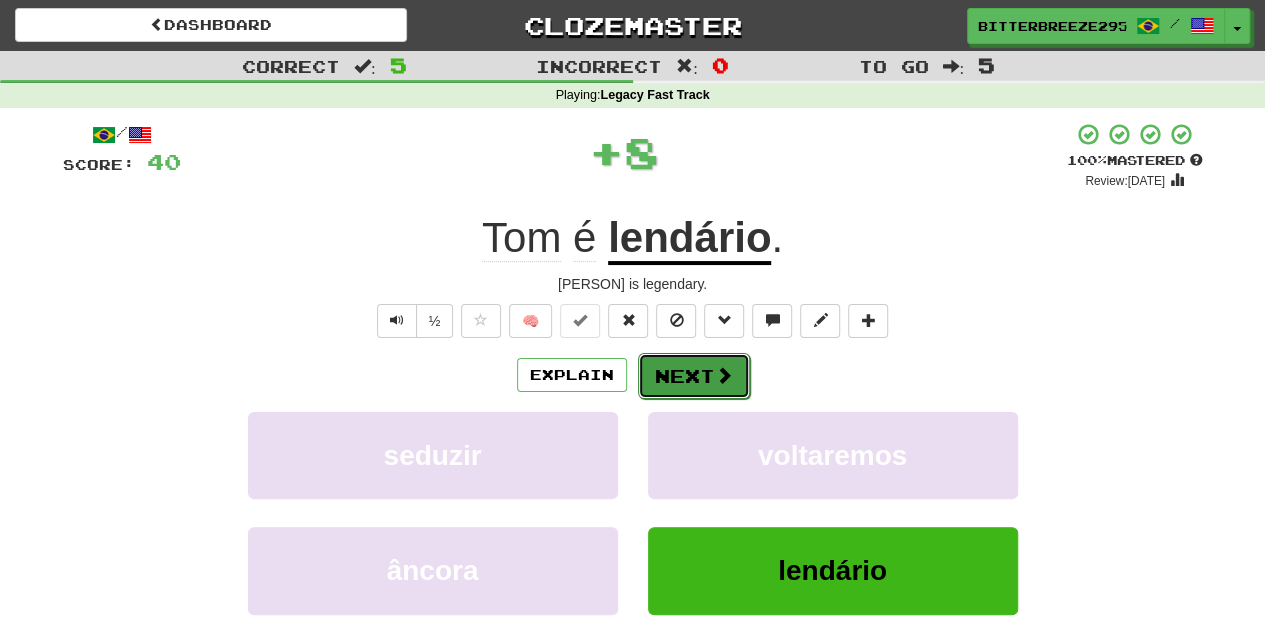 click on "Next" at bounding box center (694, 376) 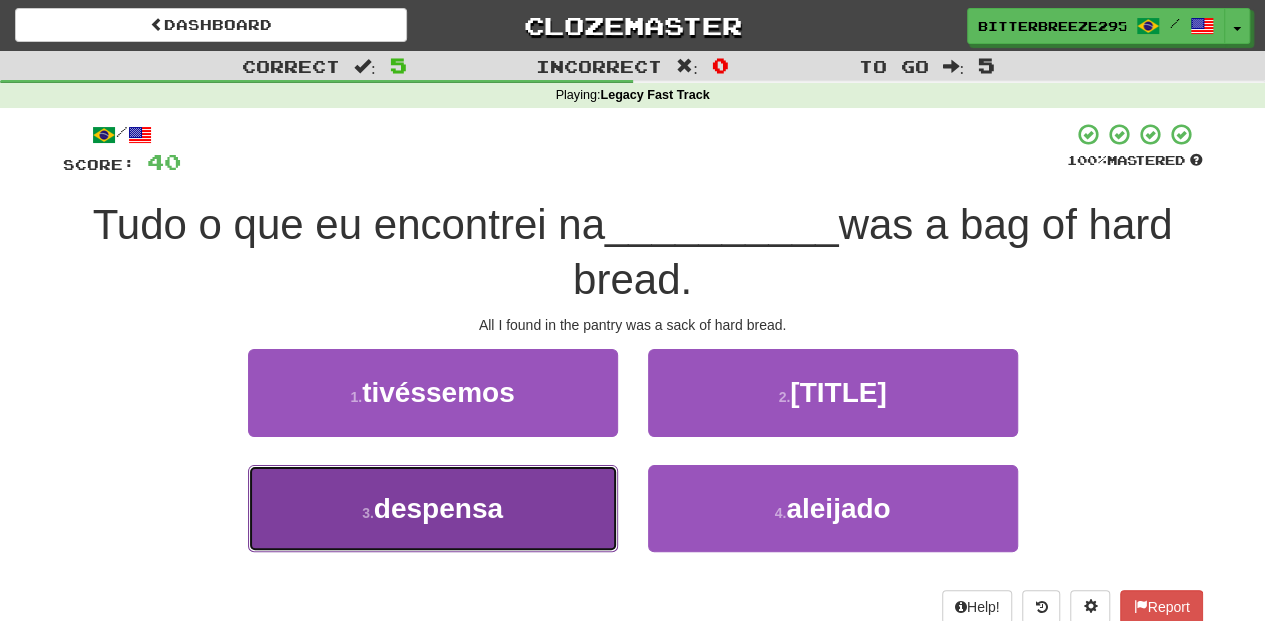 click on "3 .  despensa" at bounding box center [433, 508] 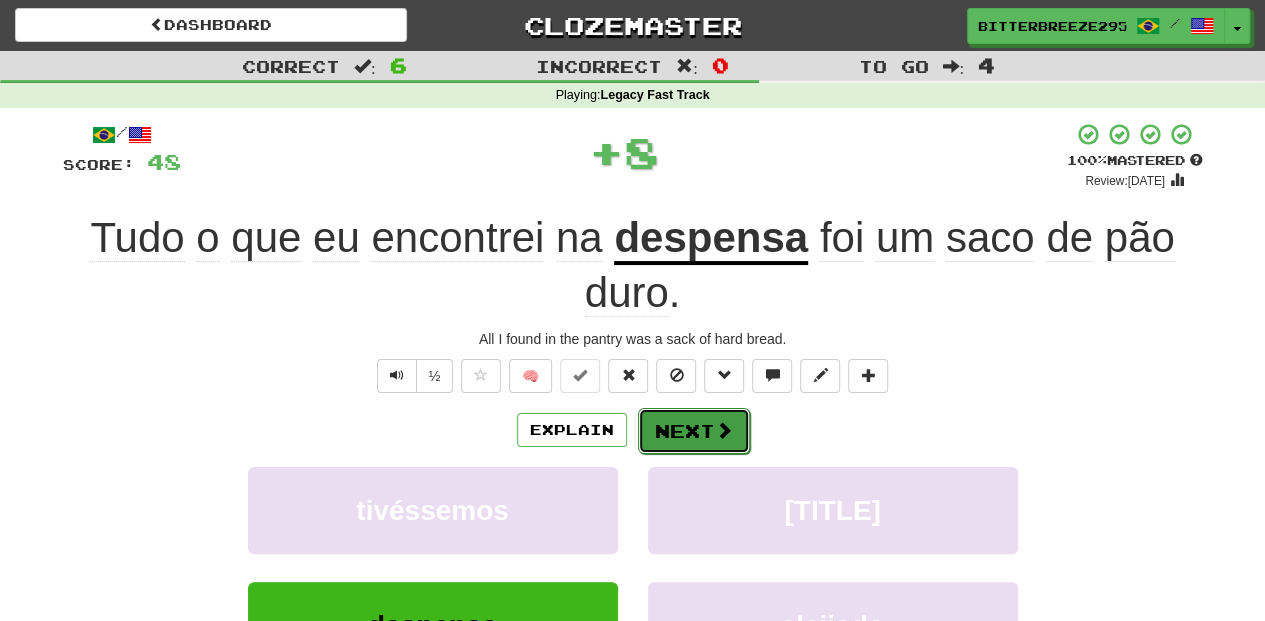 click on "Next" at bounding box center [694, 431] 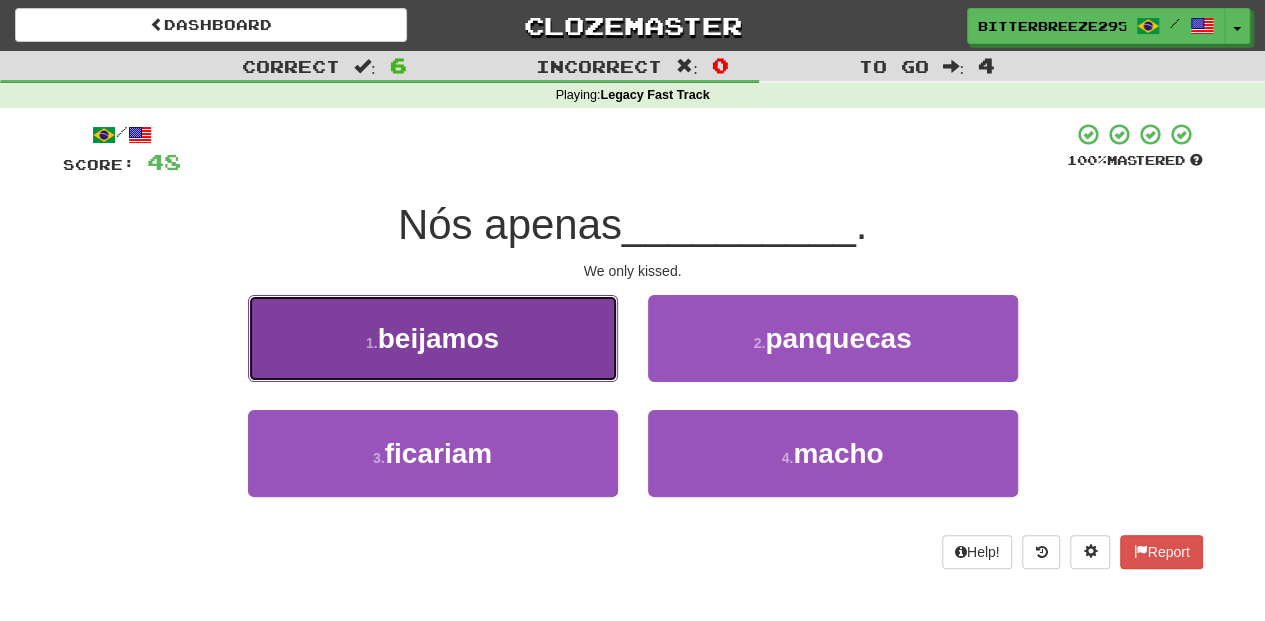 click on "1 .  beijamos" at bounding box center [433, 338] 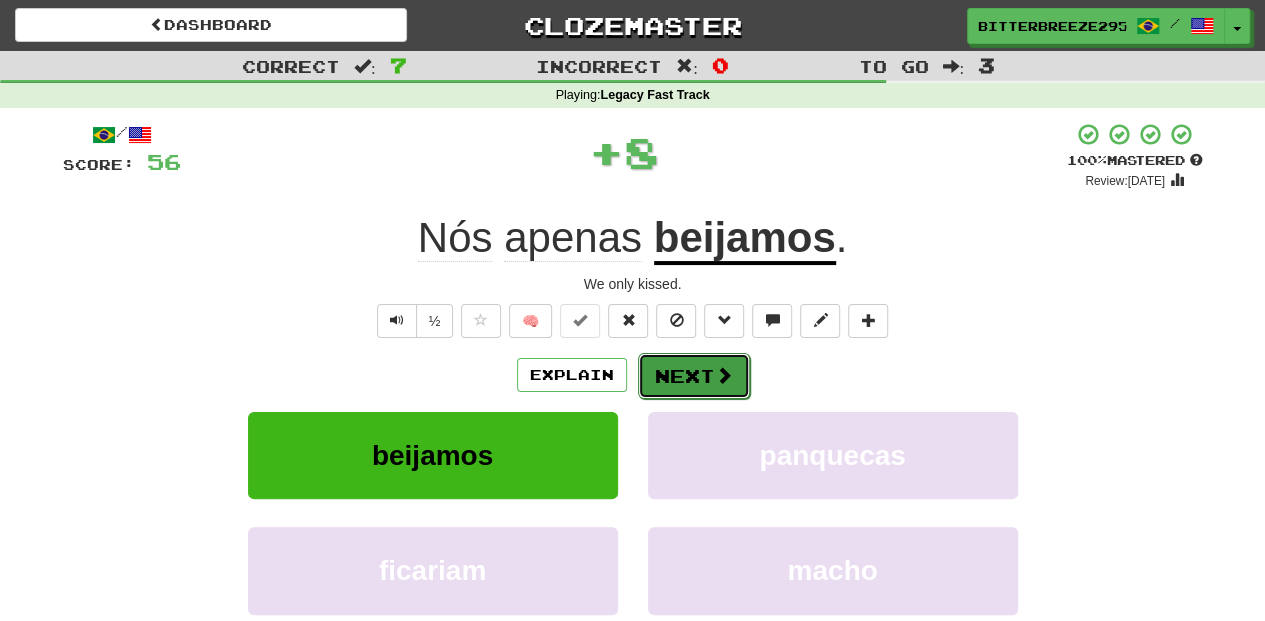 click on "Next" at bounding box center (694, 376) 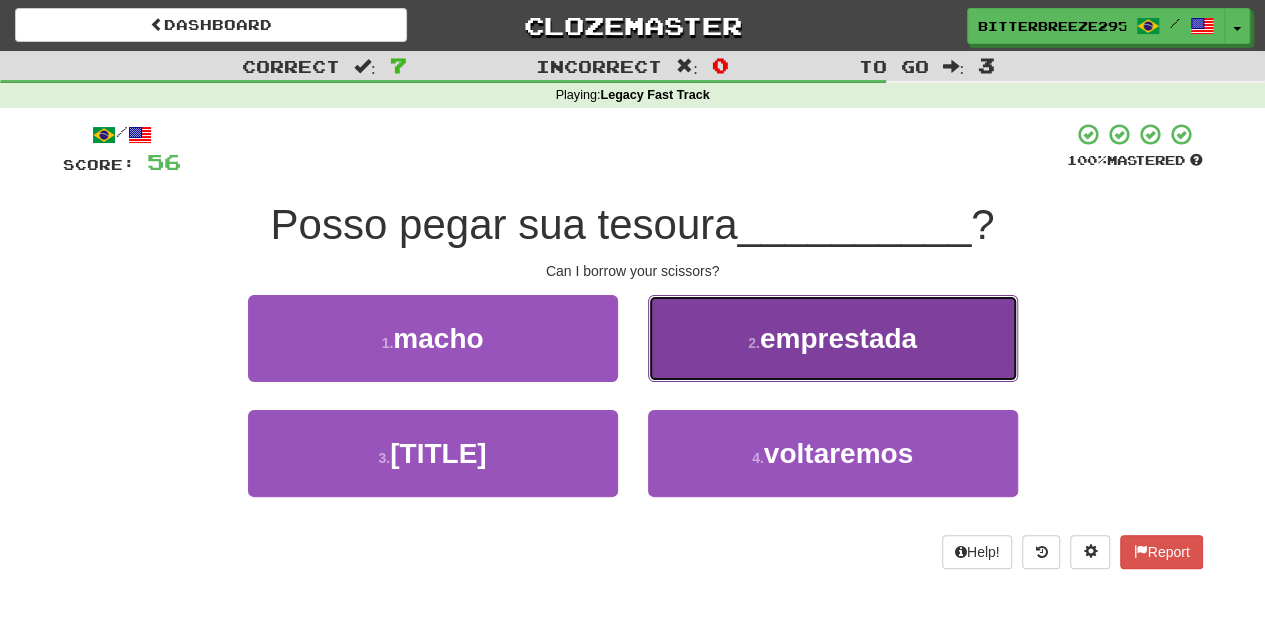click on "2 .  emprestada" at bounding box center (833, 338) 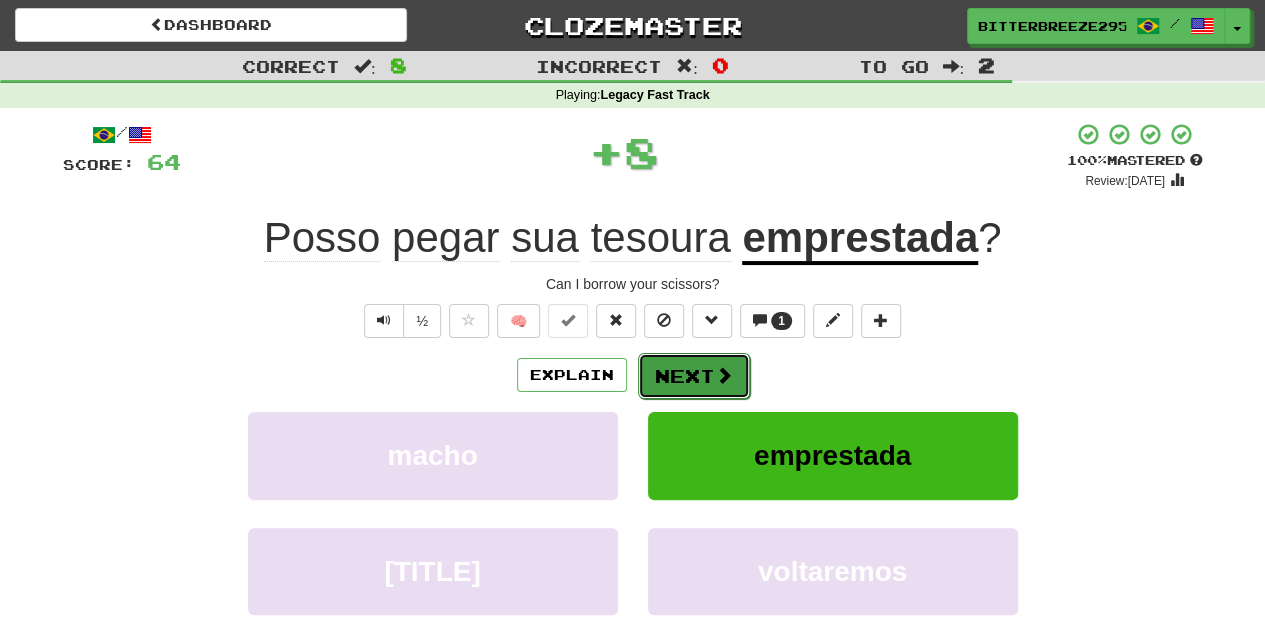 click on "Next" at bounding box center (694, 376) 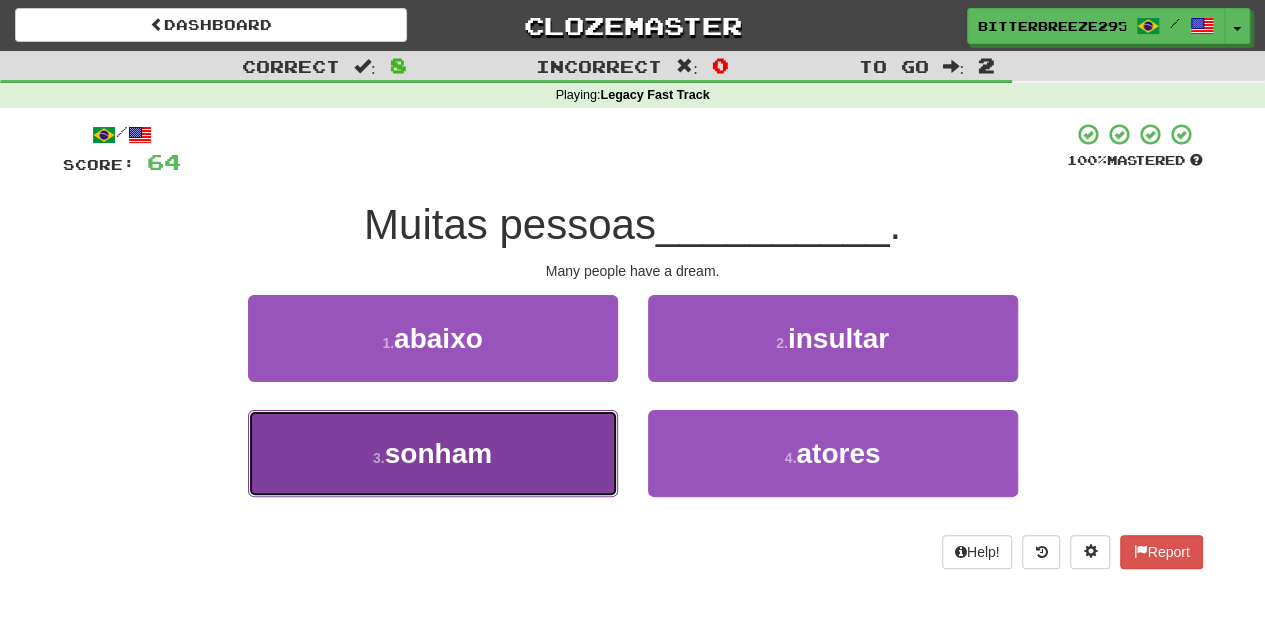 click on "[NUMBER] .  sonham" at bounding box center [433, 453] 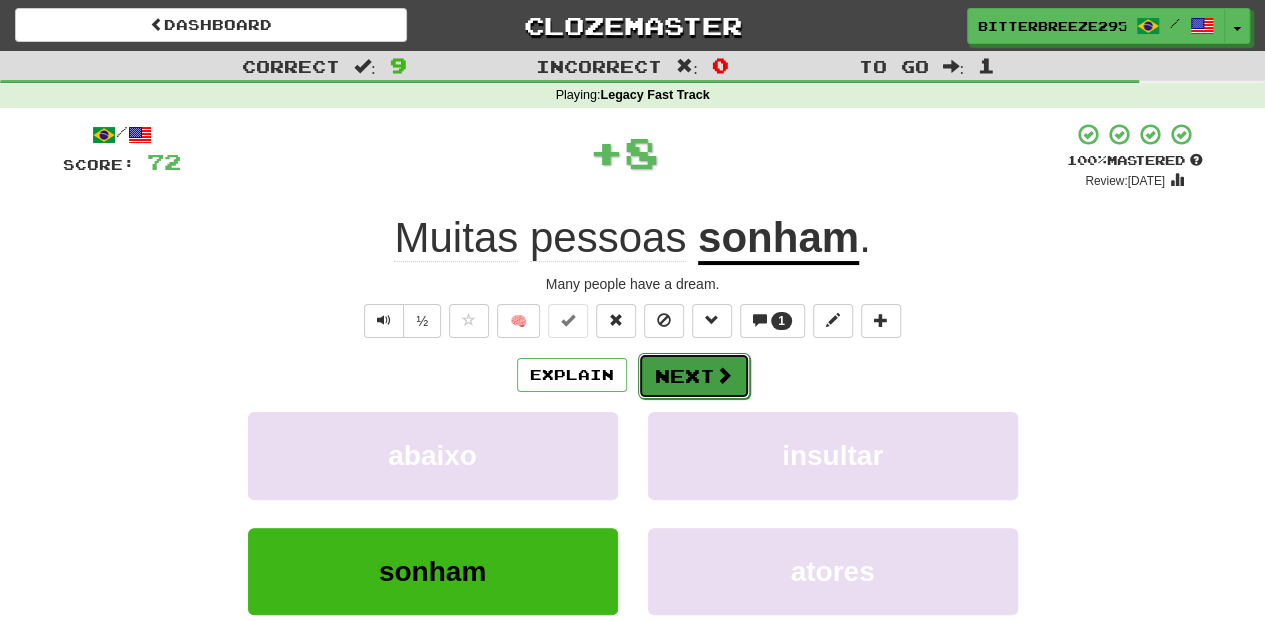 click on "Next" at bounding box center [694, 376] 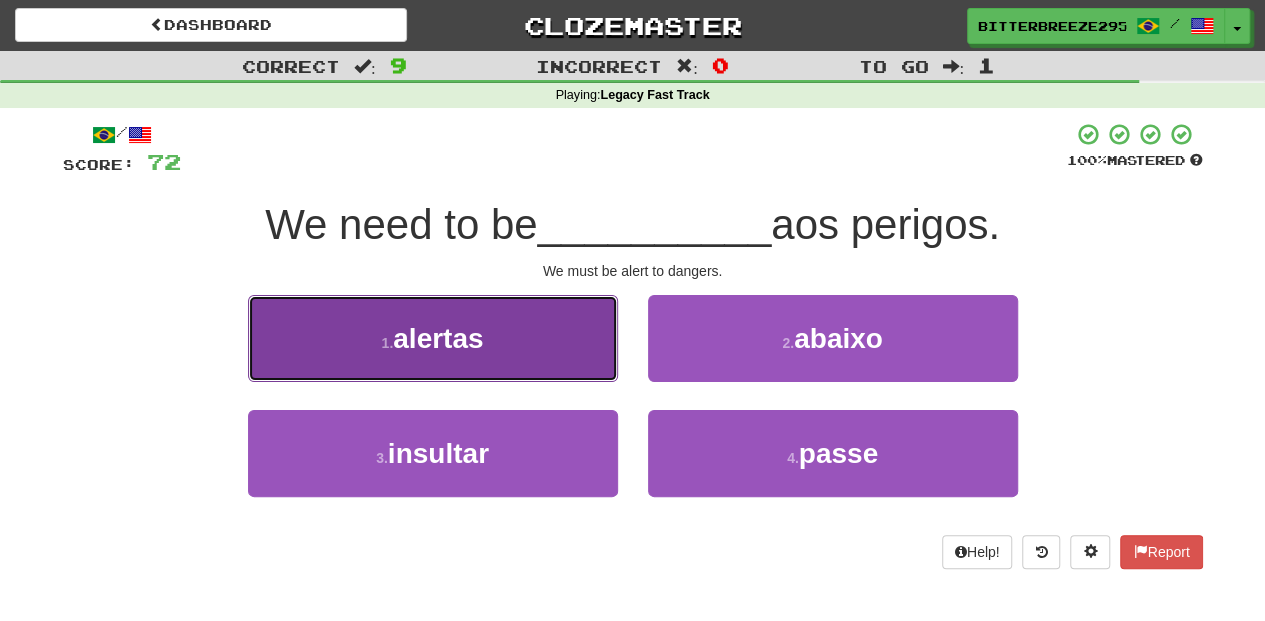 click on "1 .  alertas" at bounding box center (433, 338) 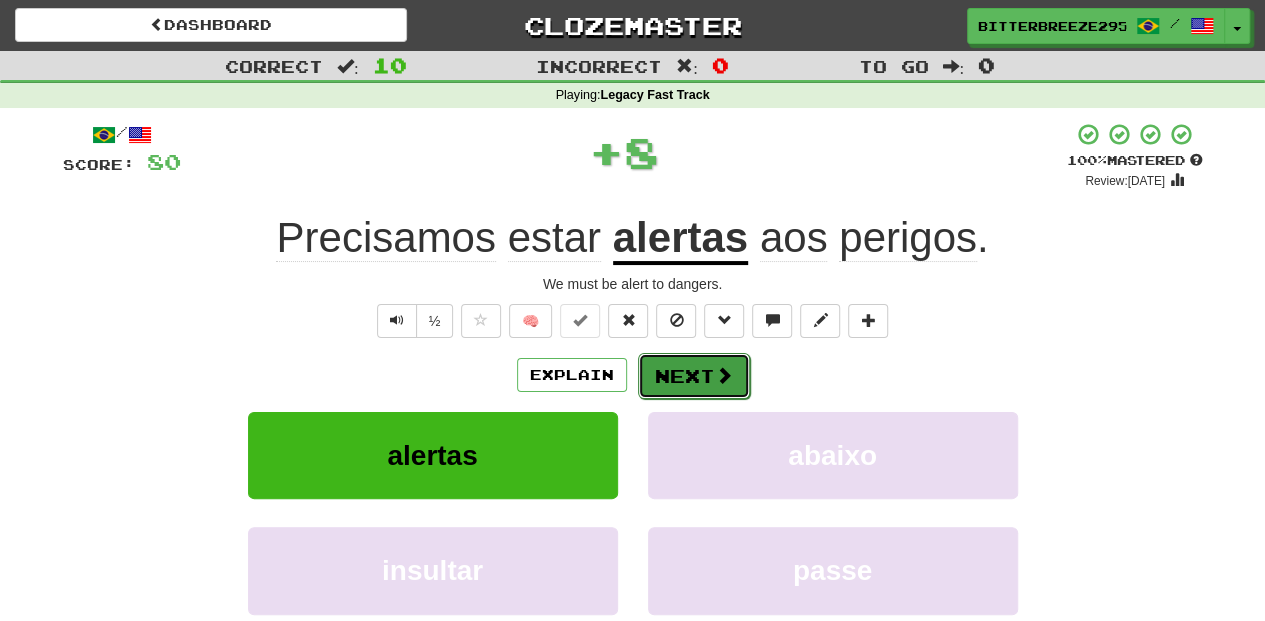 click on "Next" at bounding box center (694, 376) 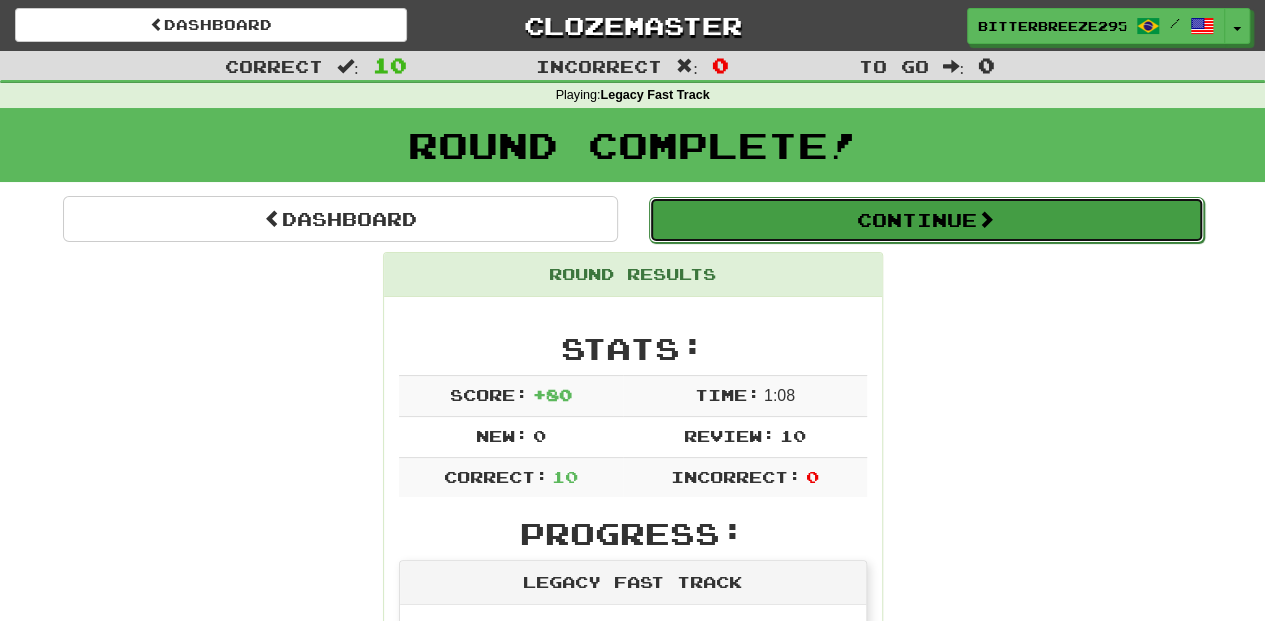 click on "Continue" at bounding box center [926, 220] 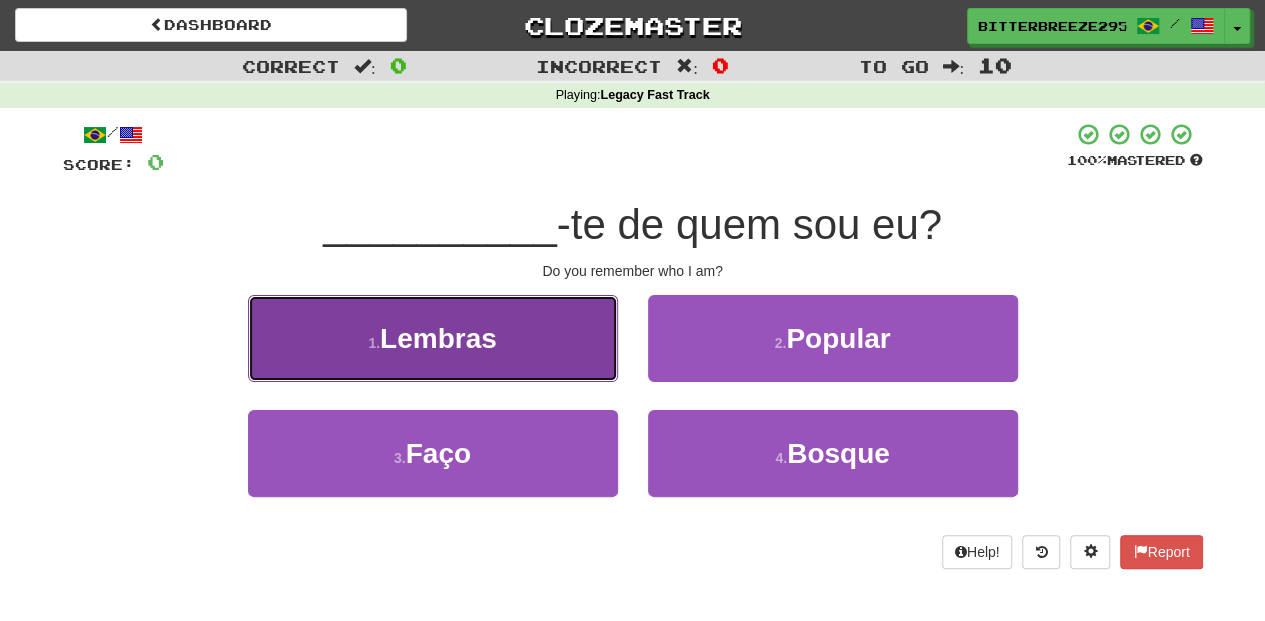 click on "1 . Lembras" at bounding box center (433, 338) 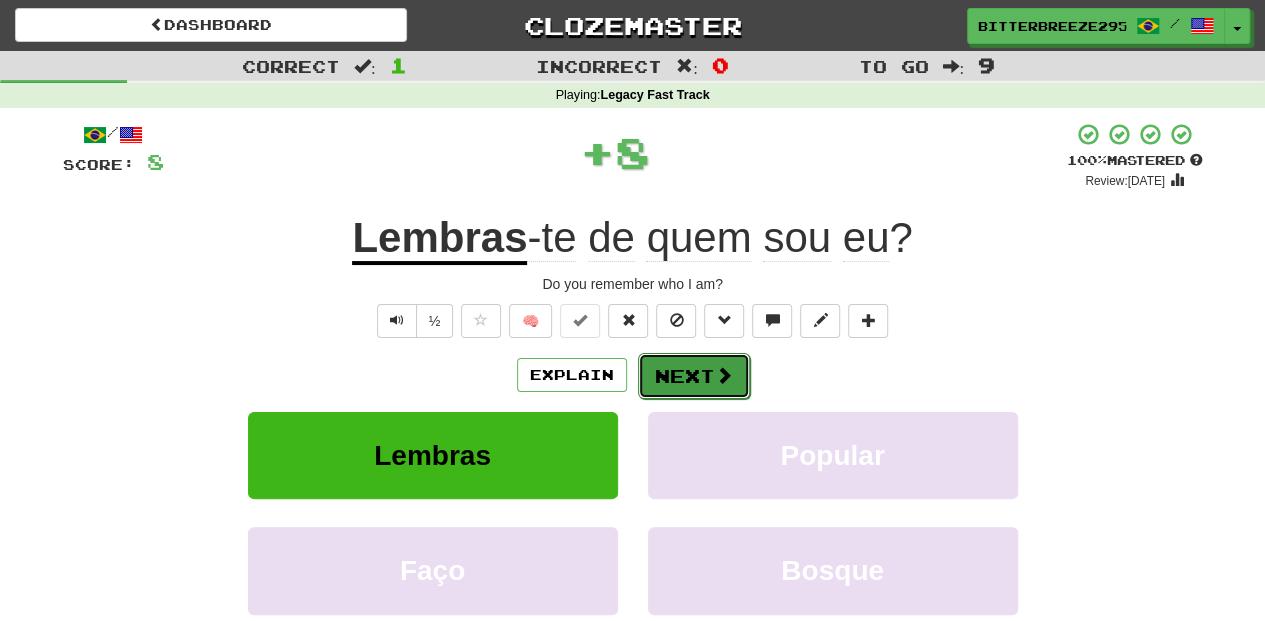 click on "Next" at bounding box center (694, 376) 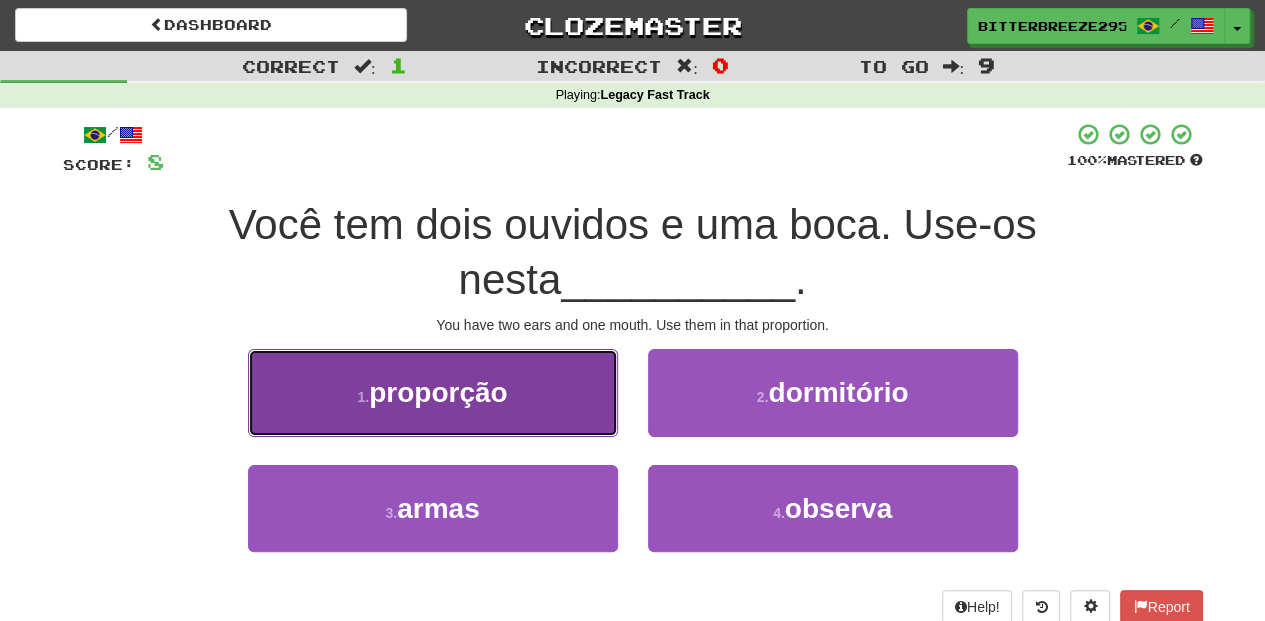 click on "[NUMBER] .  proporção" at bounding box center [433, 392] 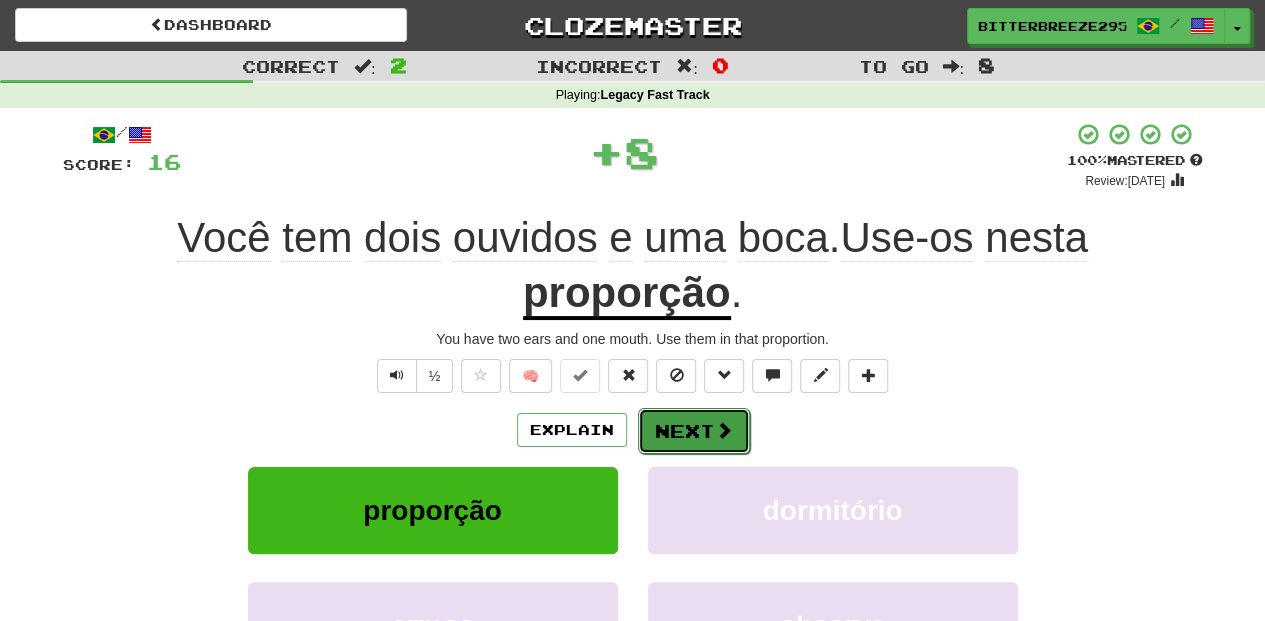 click on "Next" at bounding box center [694, 431] 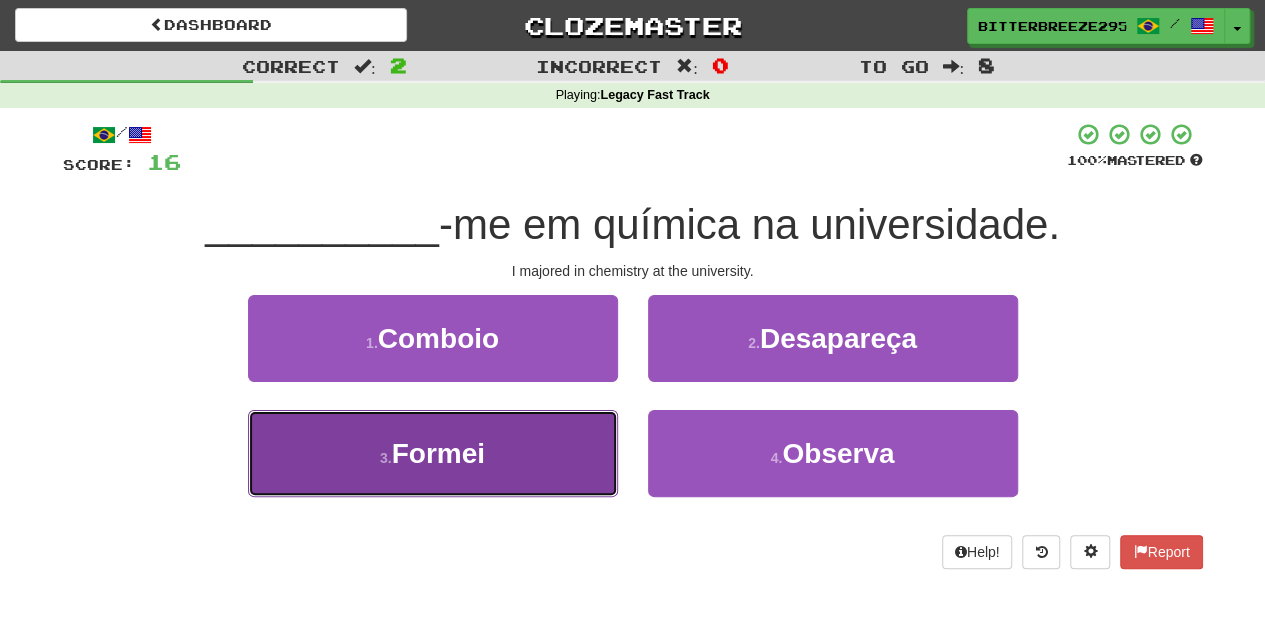 click on "3 .  Formei" at bounding box center (433, 453) 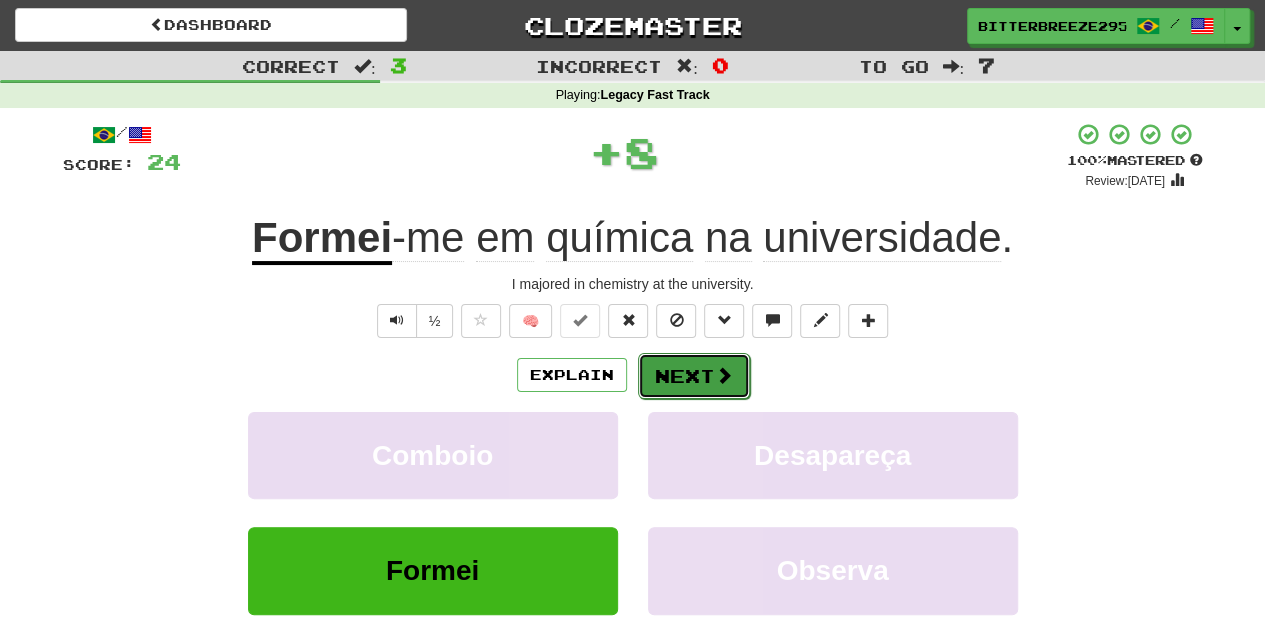 click on "Next" at bounding box center (694, 376) 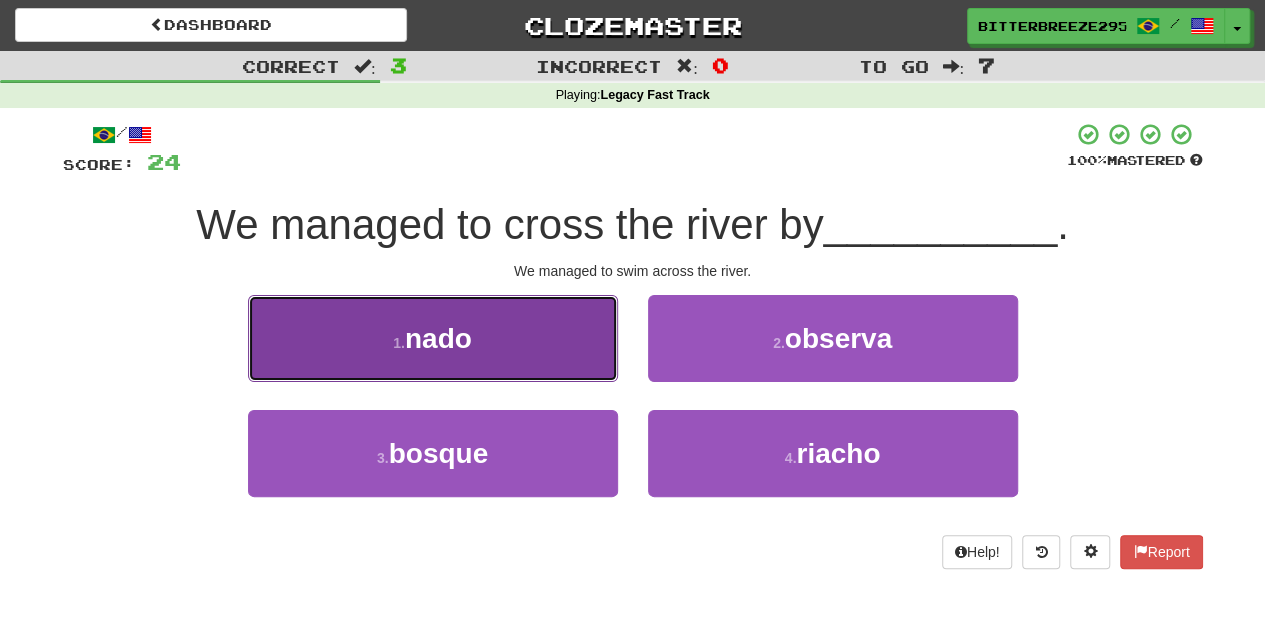 click on "1 . nado" at bounding box center [433, 338] 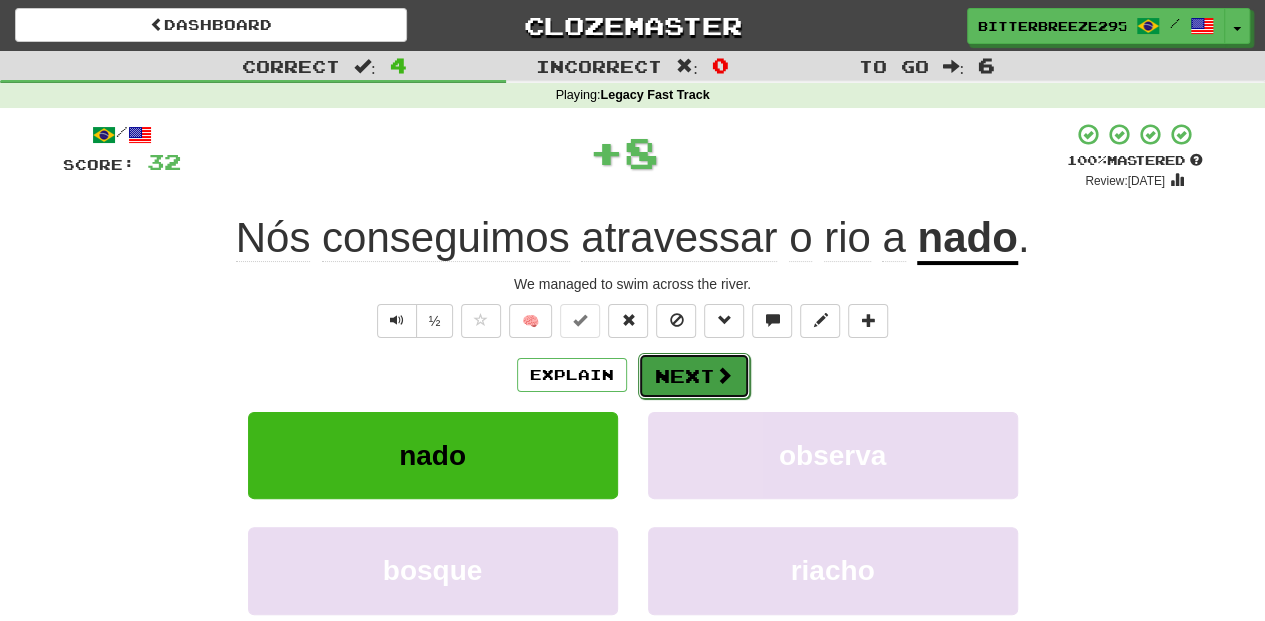 click on "Next" at bounding box center (694, 376) 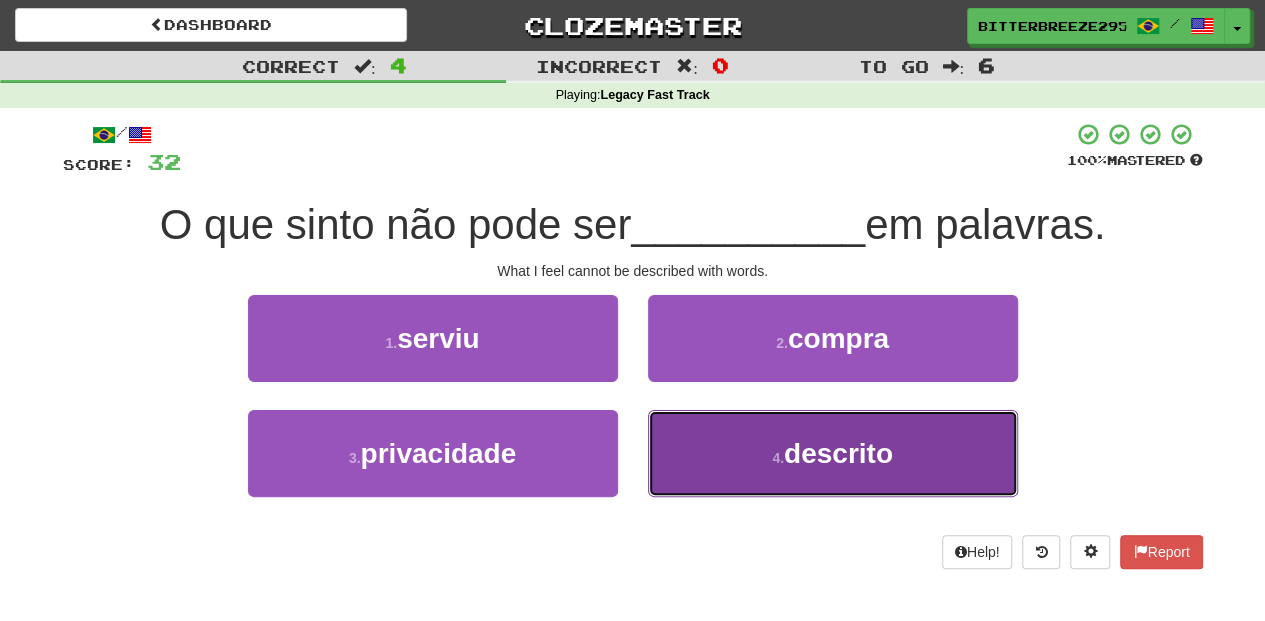 click on "4 .  descrito" at bounding box center [833, 453] 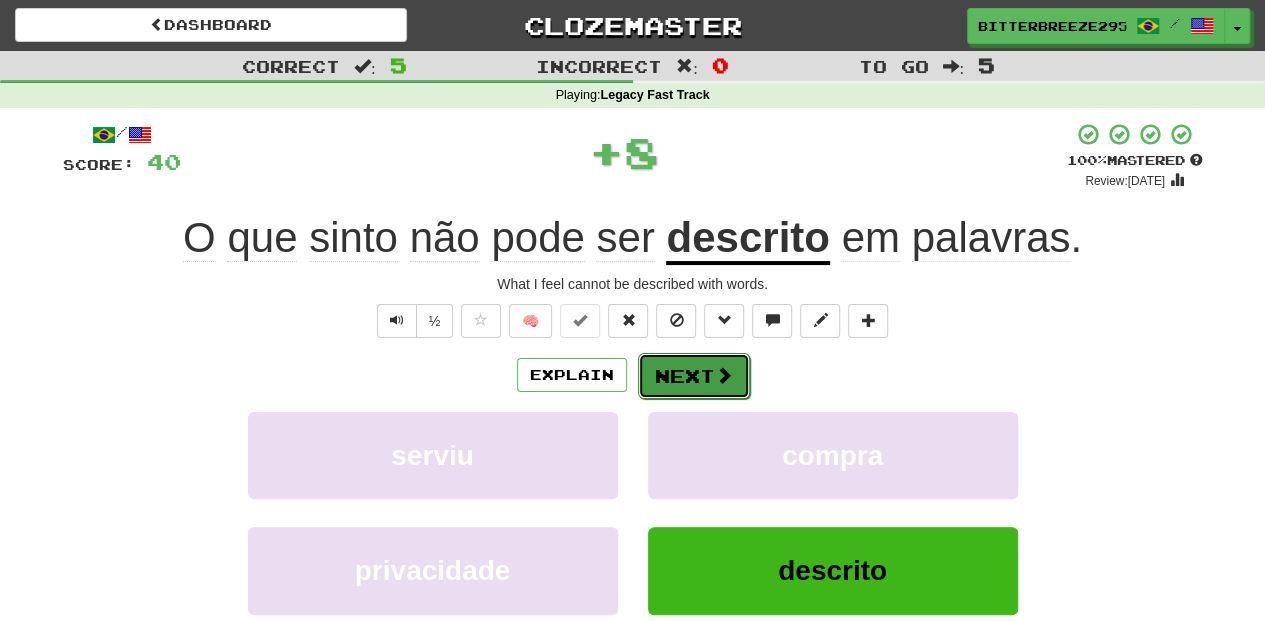 click on "Next" at bounding box center (694, 376) 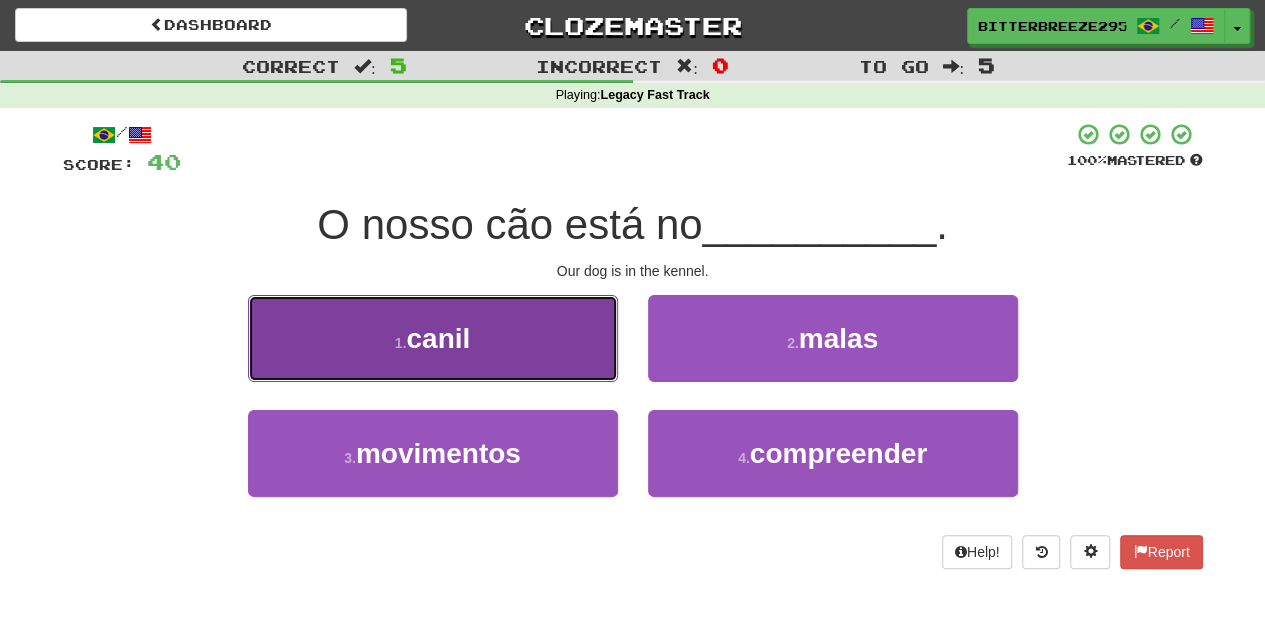 click on "[NUMBER] .  canil" at bounding box center [433, 338] 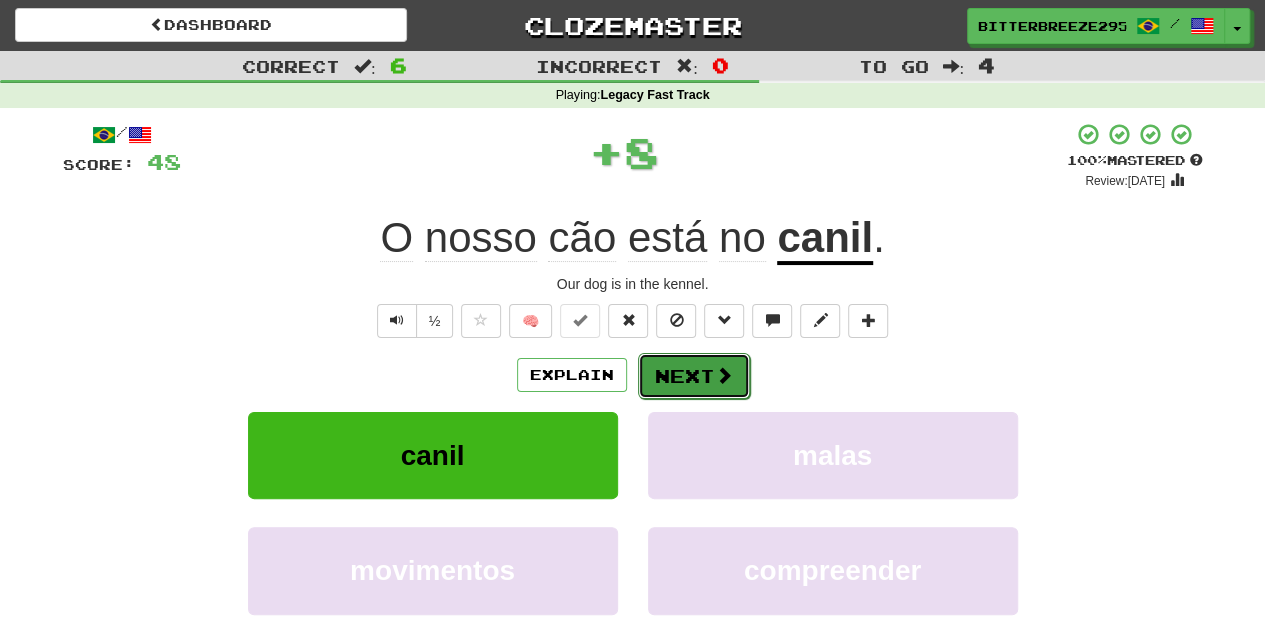 click on "Next" at bounding box center (694, 376) 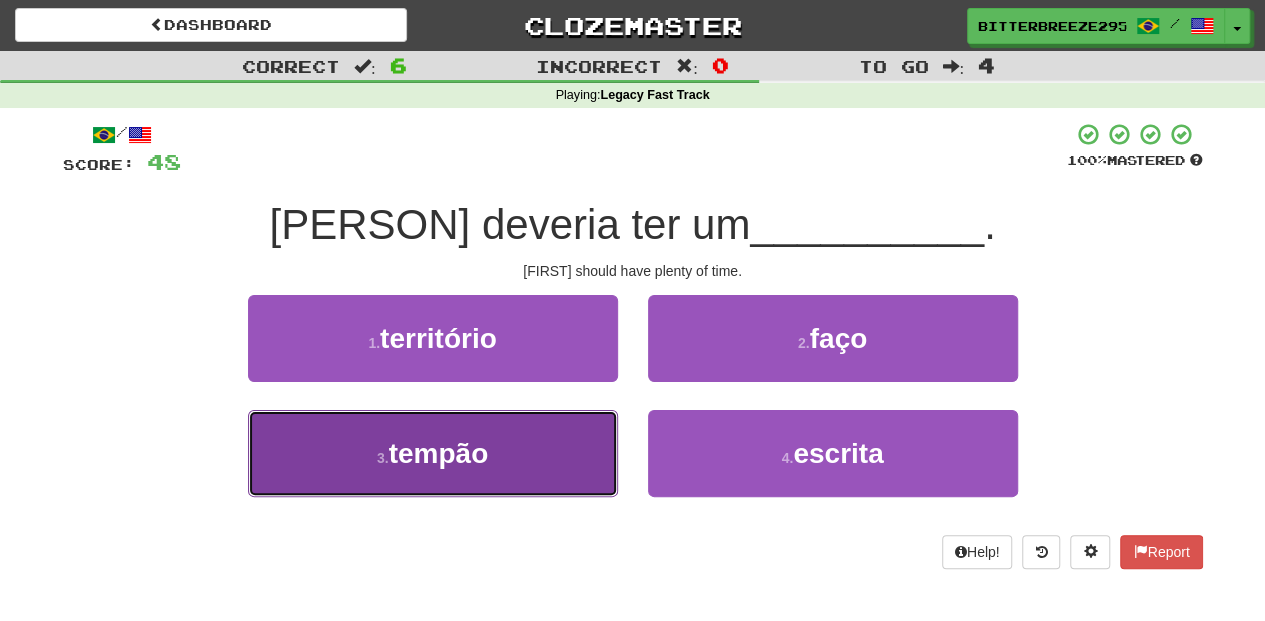 click on "3 . tempão" at bounding box center (433, 453) 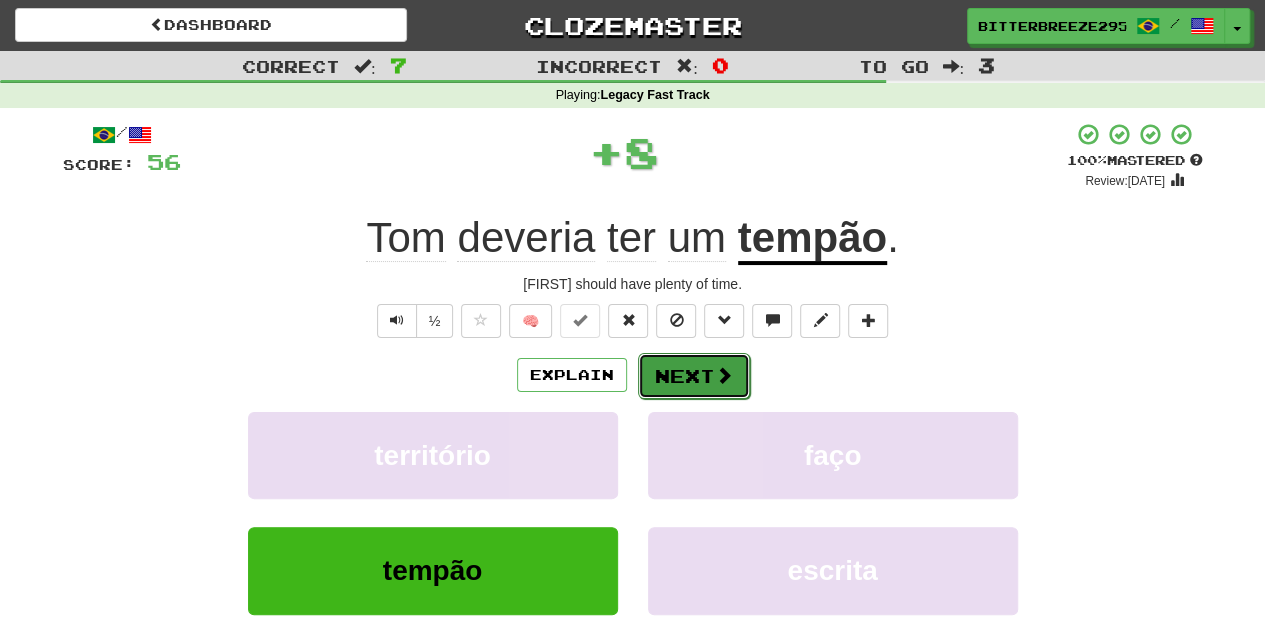 click on "Next" at bounding box center (694, 376) 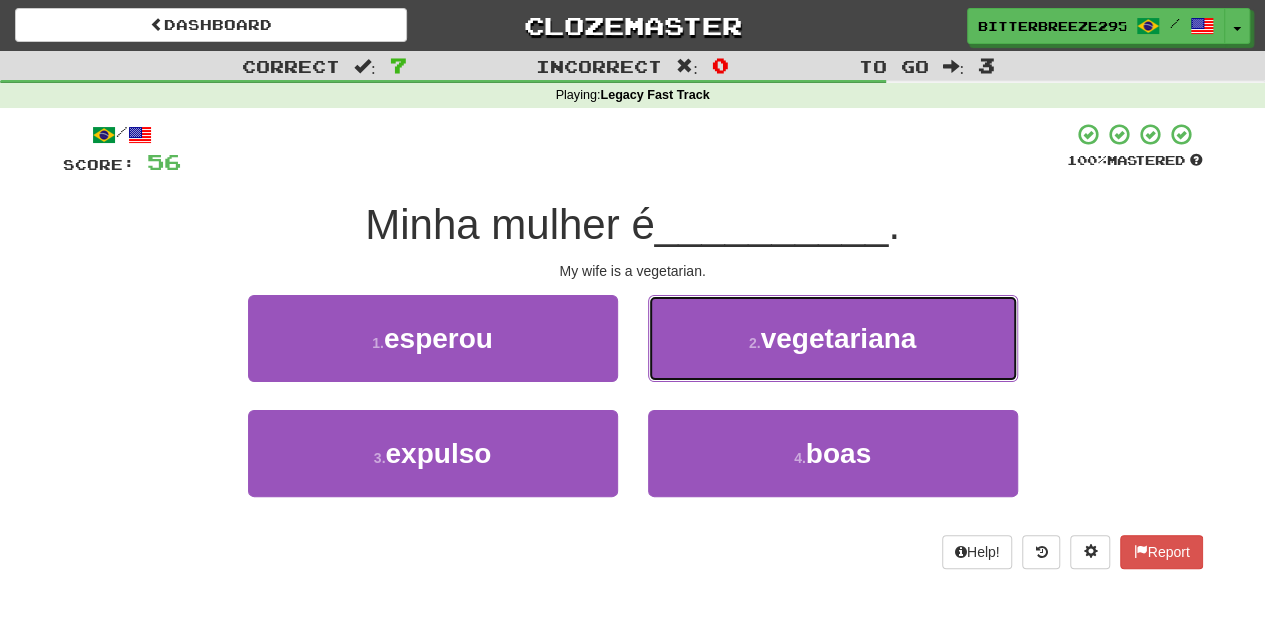 click on "[NUMBER] .  vegetariana" at bounding box center [833, 338] 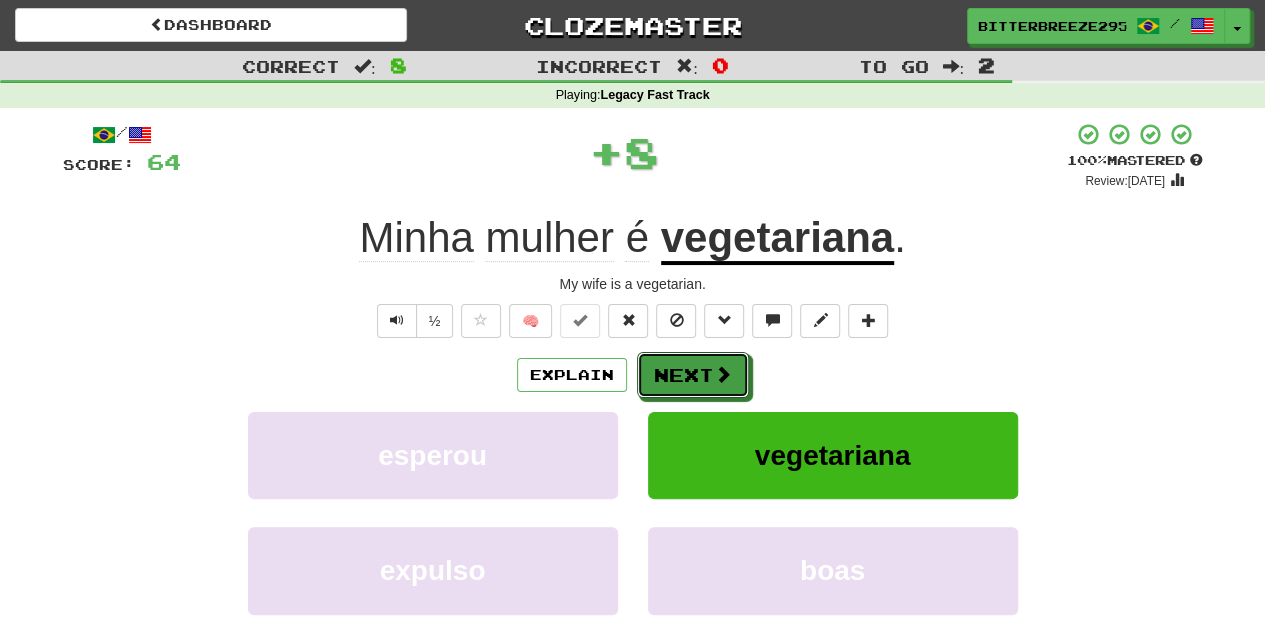 click on "Next" at bounding box center [693, 375] 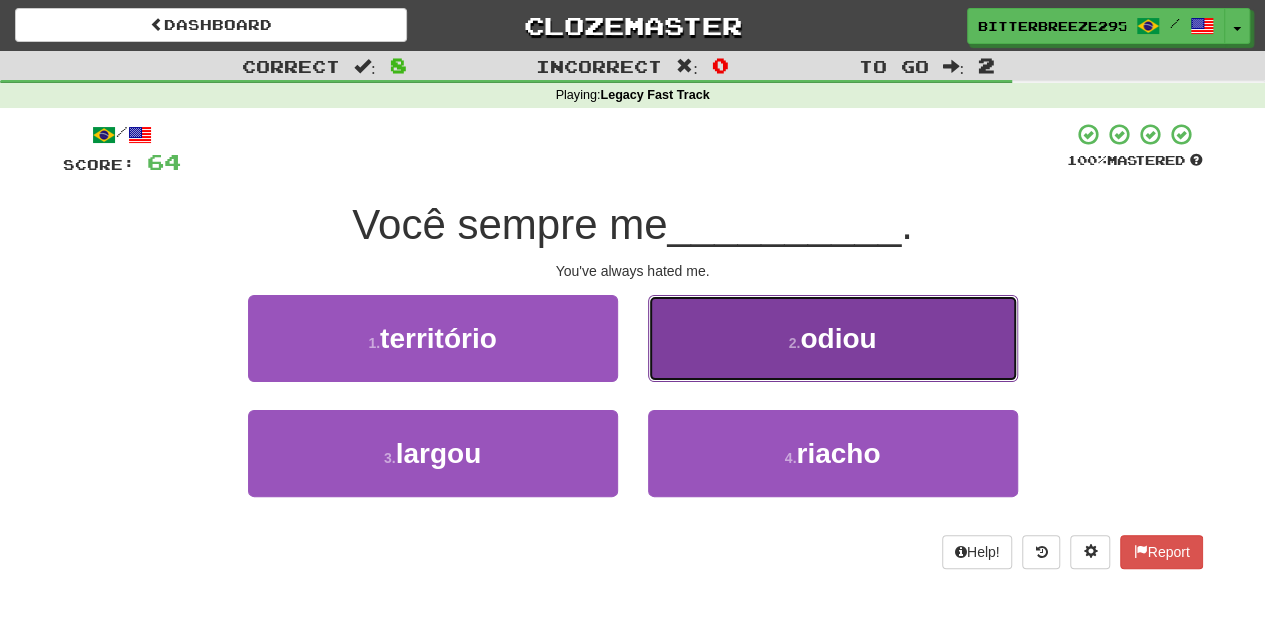 click on "2 .  odiou" at bounding box center [833, 338] 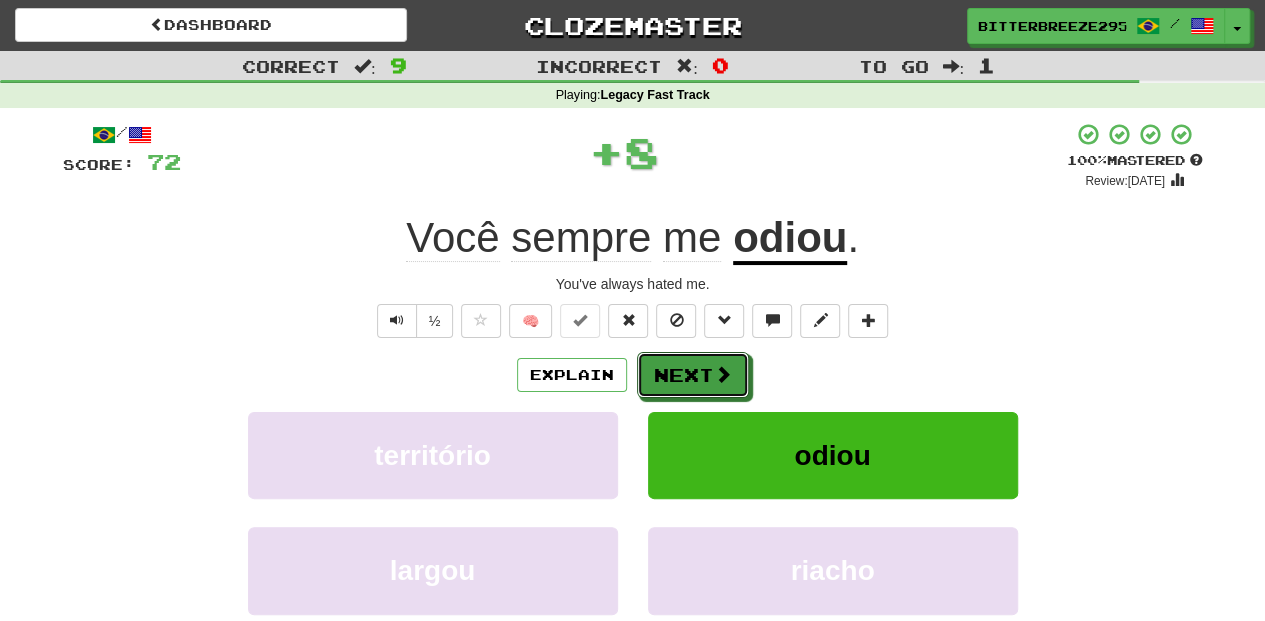 click on "Next" at bounding box center [693, 375] 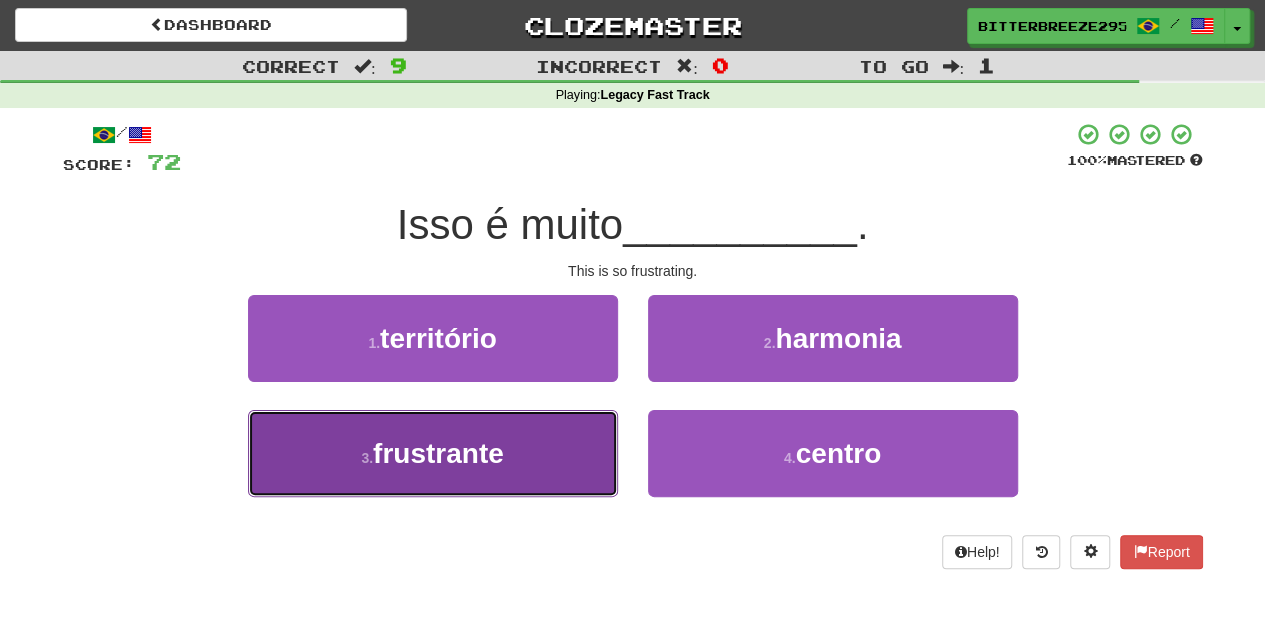 click on "[NUMBER] .  frustrante" at bounding box center (433, 453) 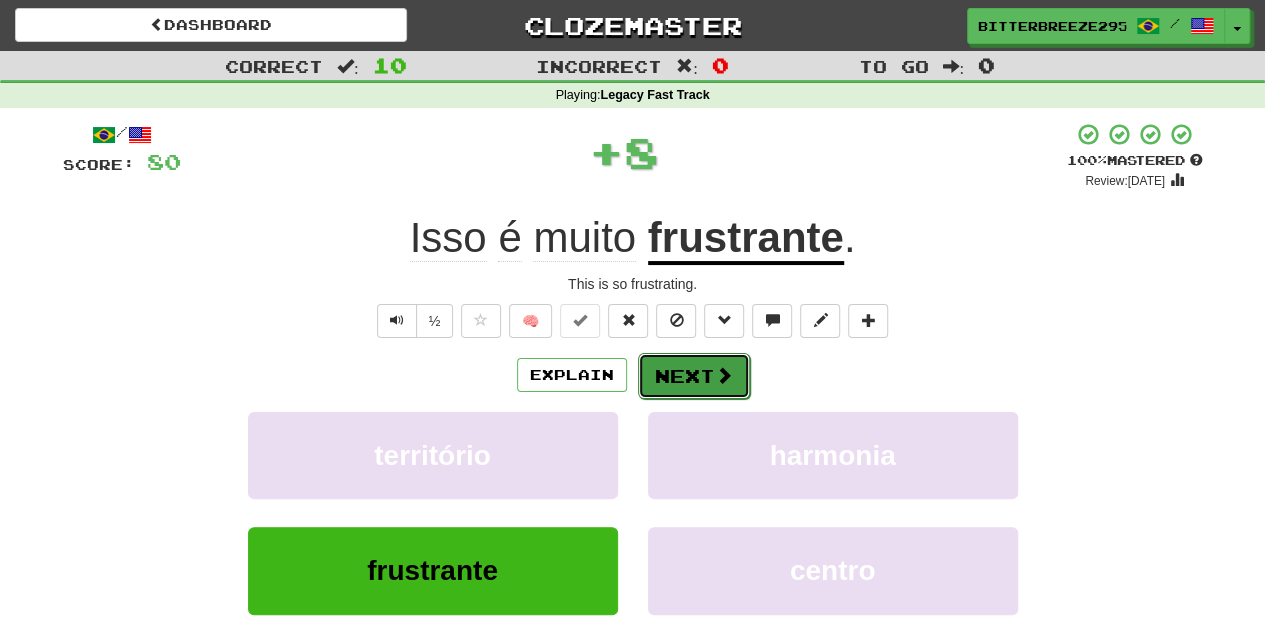 click on "Next" at bounding box center [694, 376] 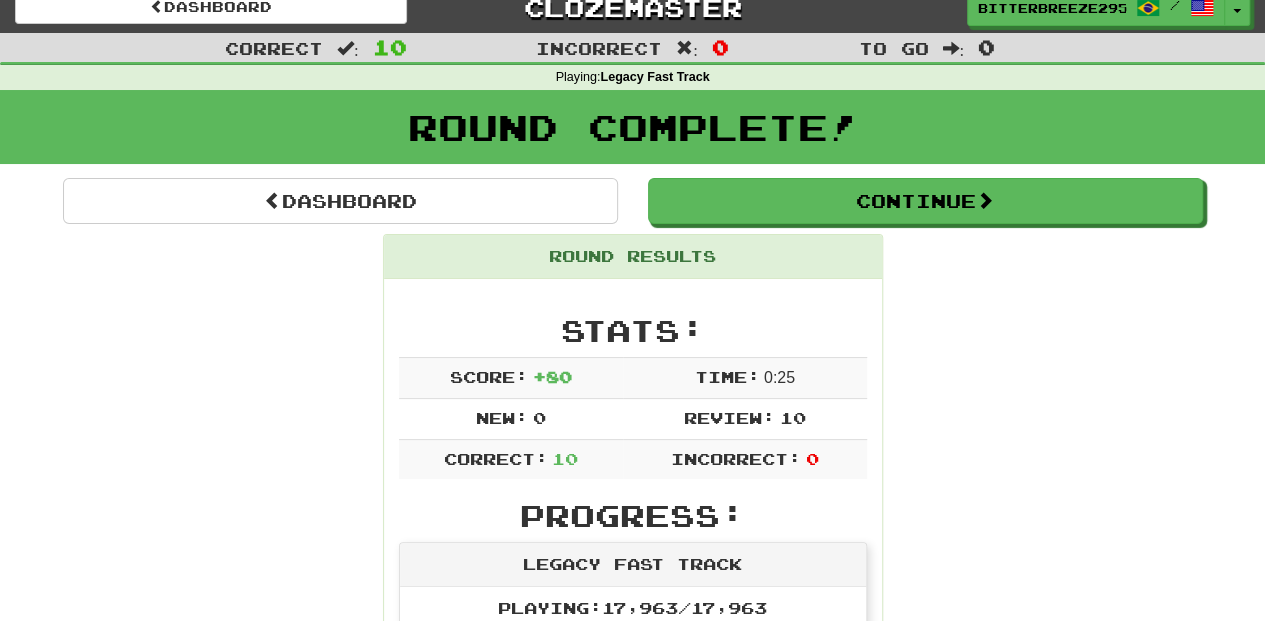 scroll, scrollTop: 0, scrollLeft: 0, axis: both 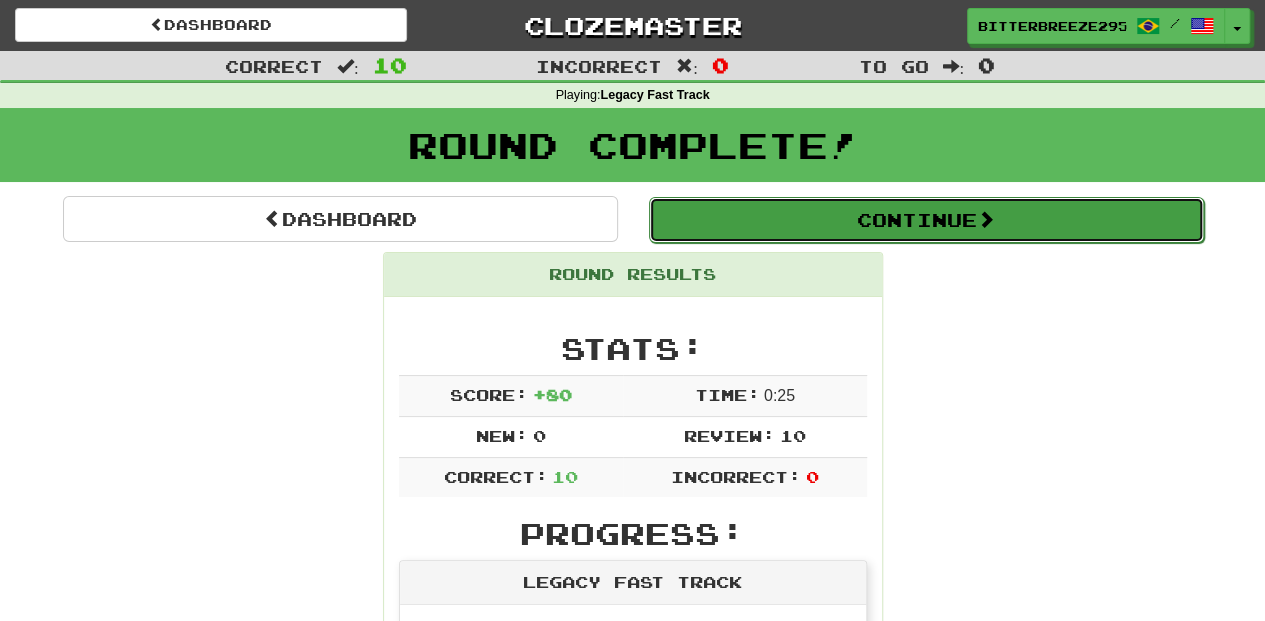 click on "Continue" at bounding box center [926, 220] 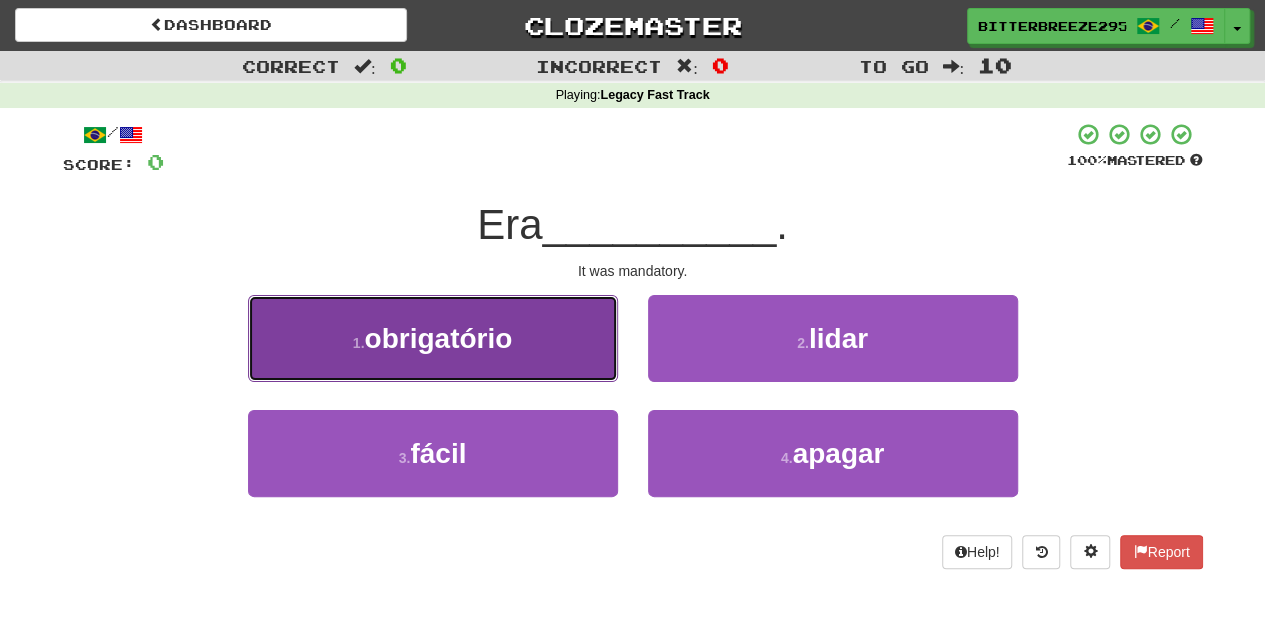 click on "1 .  obrigatório" at bounding box center [433, 338] 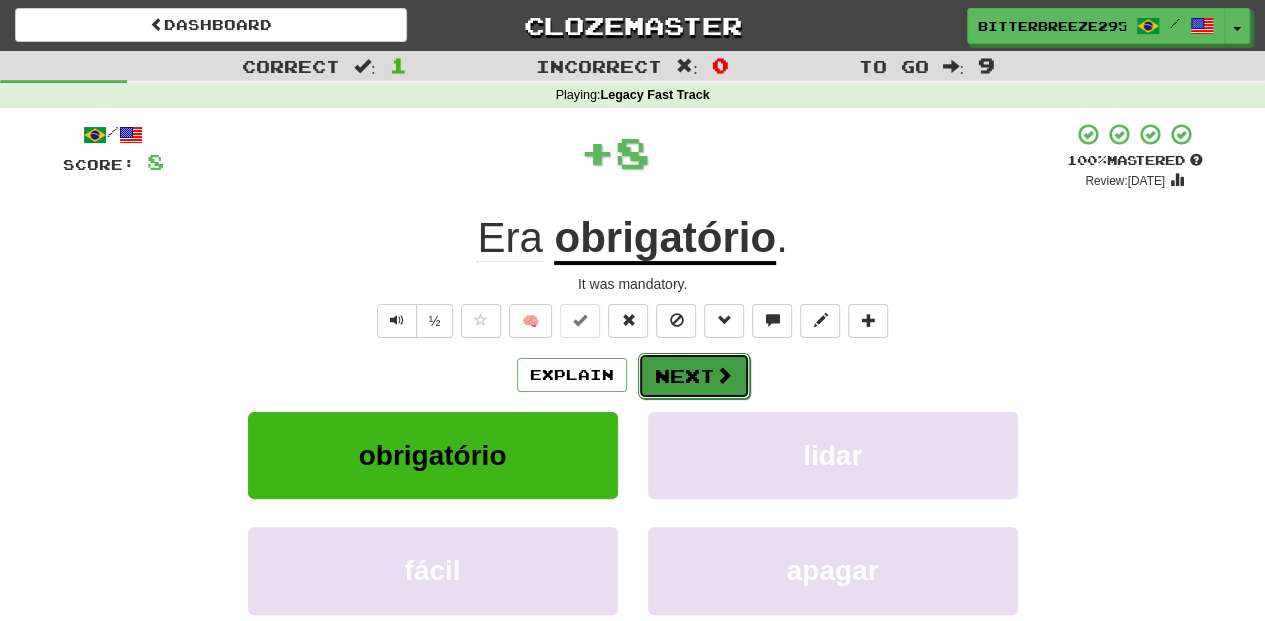 click on "Next" at bounding box center [694, 376] 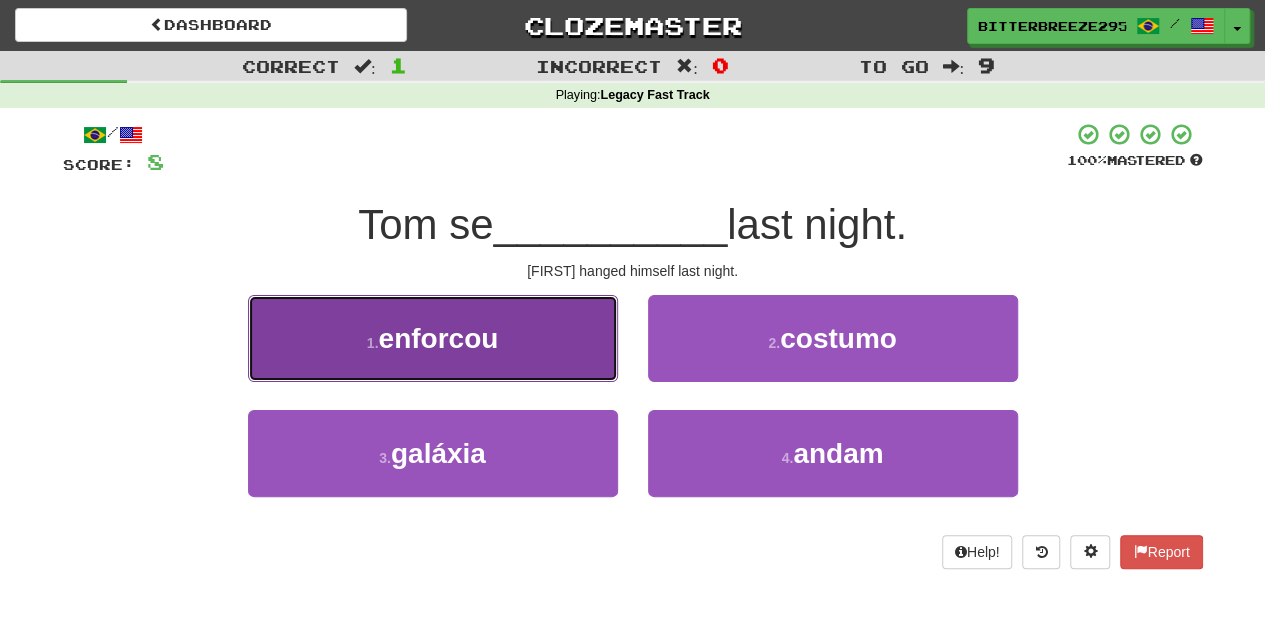 click on "[NUMBER] .  enforcou" at bounding box center [433, 338] 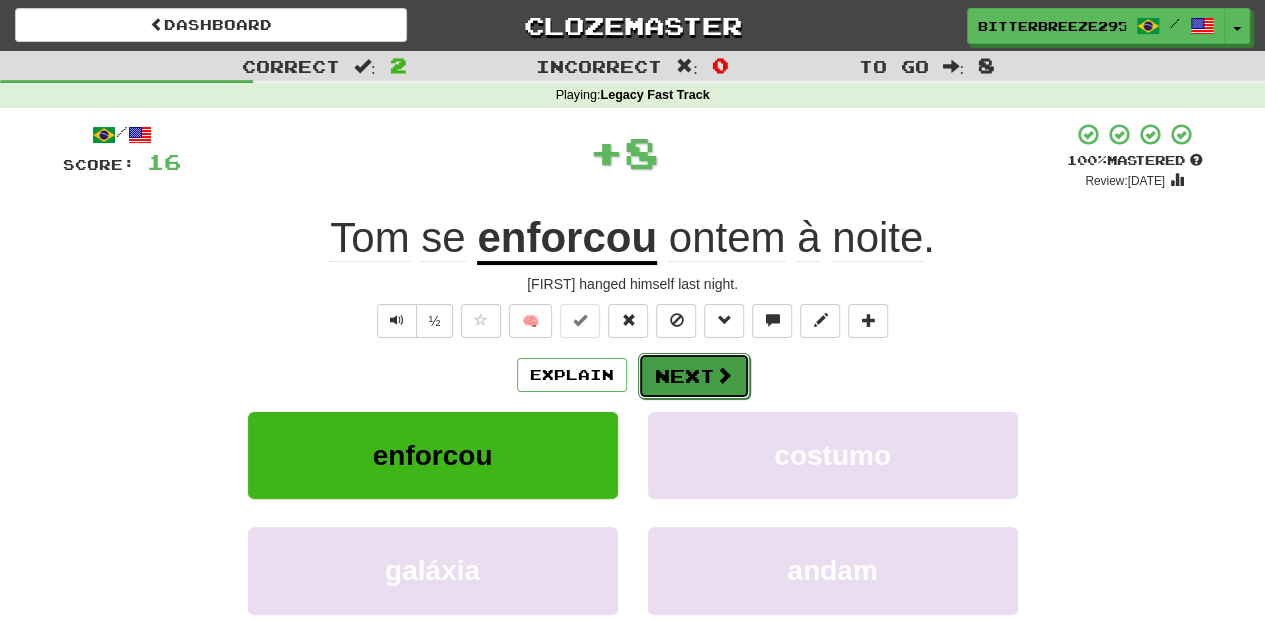click on "Next" at bounding box center [694, 376] 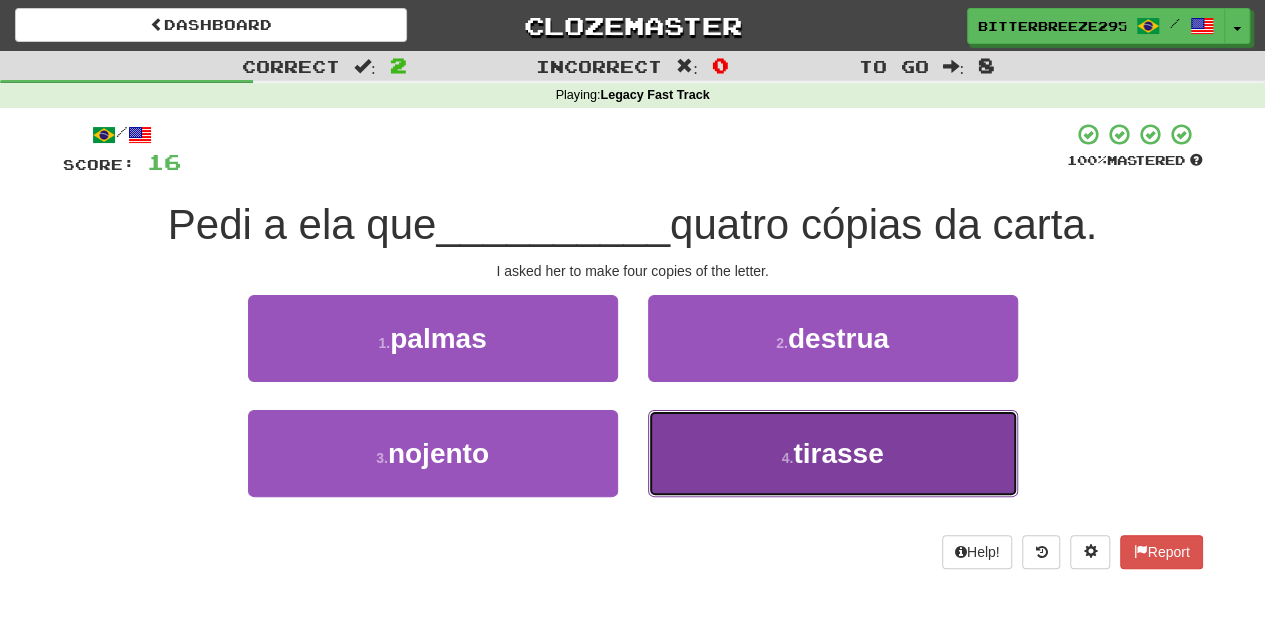 click on "4 . tirasse" at bounding box center [833, 453] 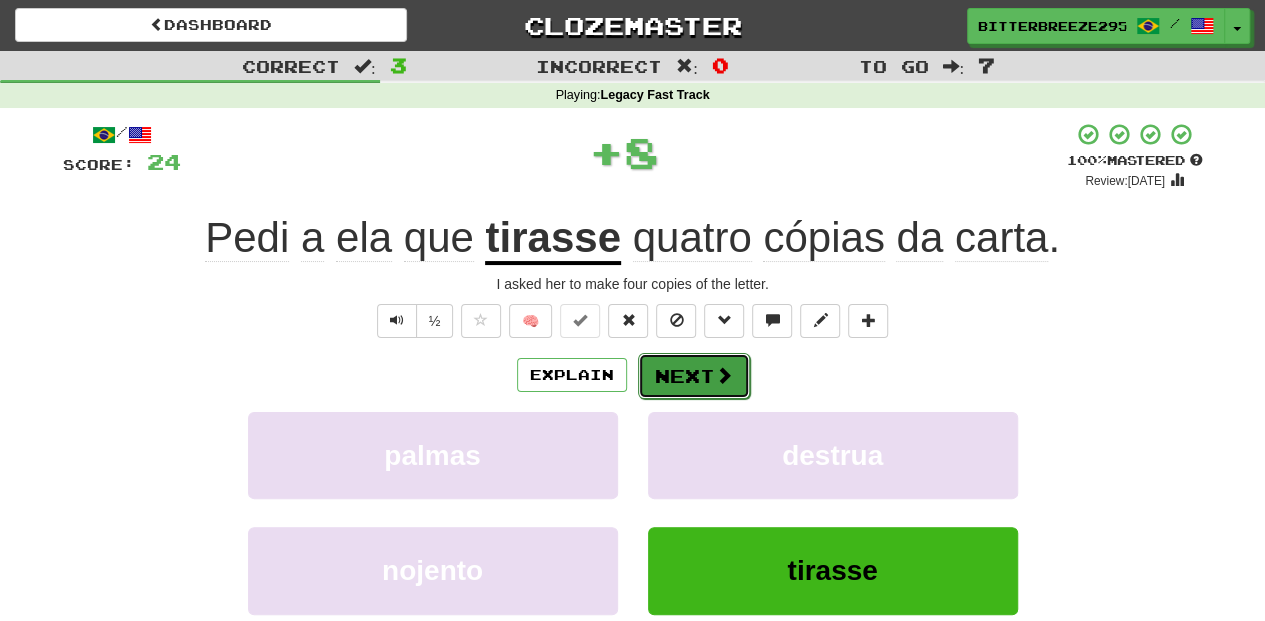 click on "Next" at bounding box center [694, 376] 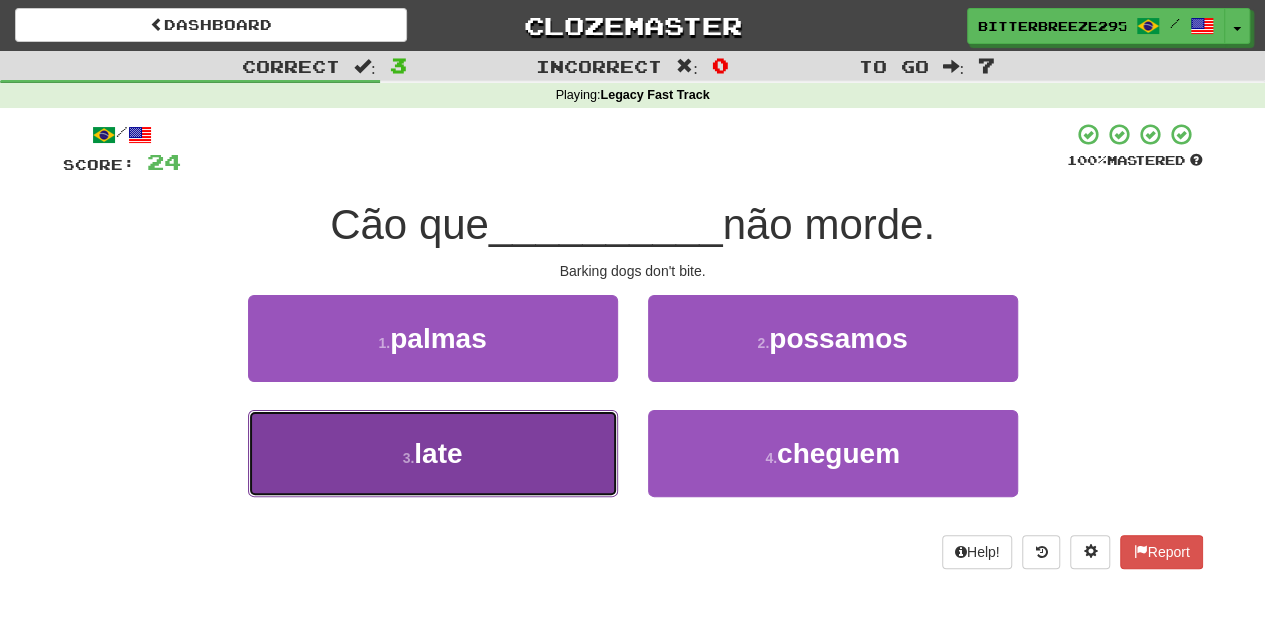 click on "[NUMBER] .  late" at bounding box center (433, 453) 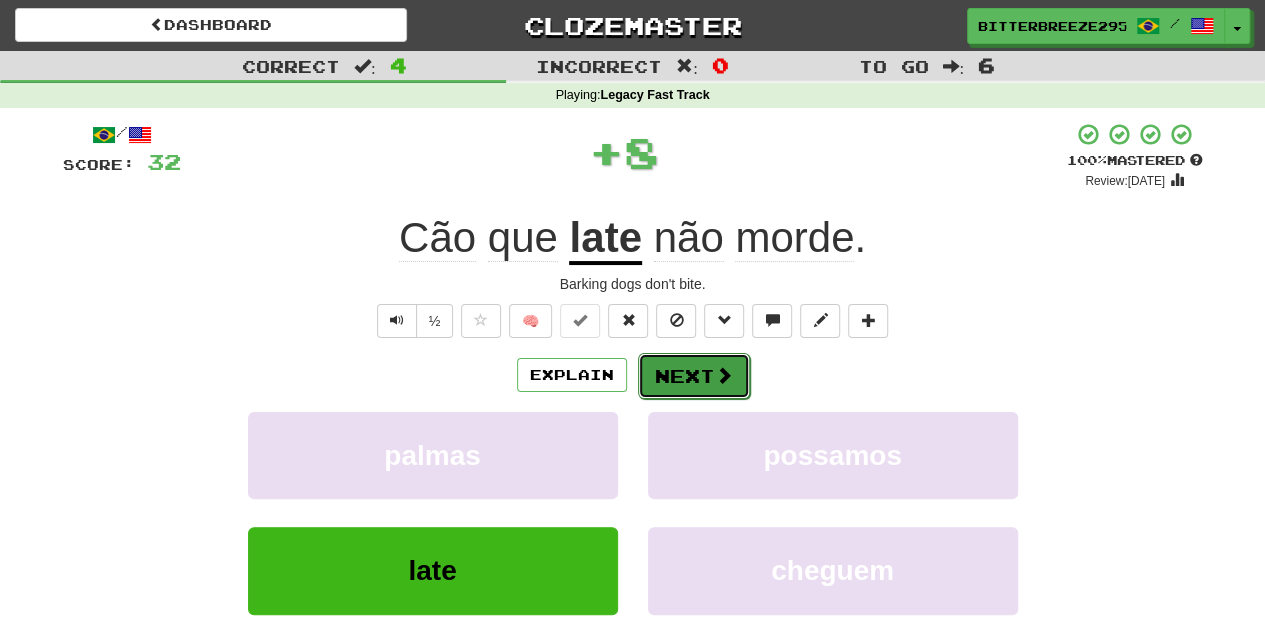 click on "Next" at bounding box center (694, 376) 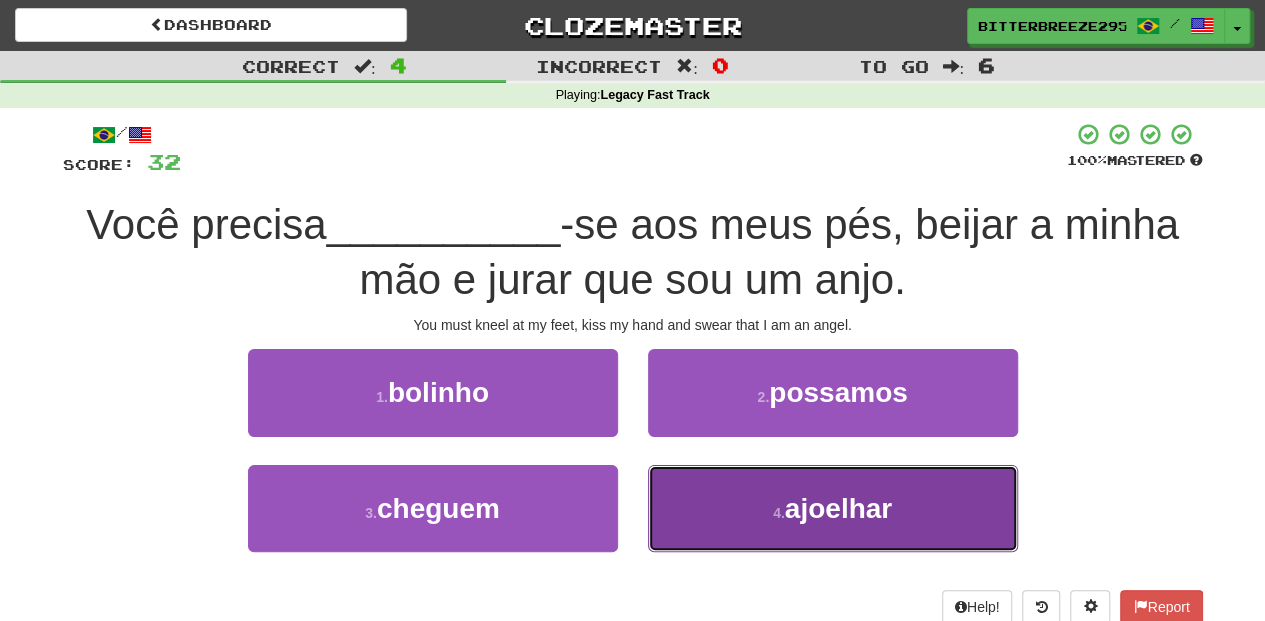 click on "4 .  ajoelhar" at bounding box center (833, 508) 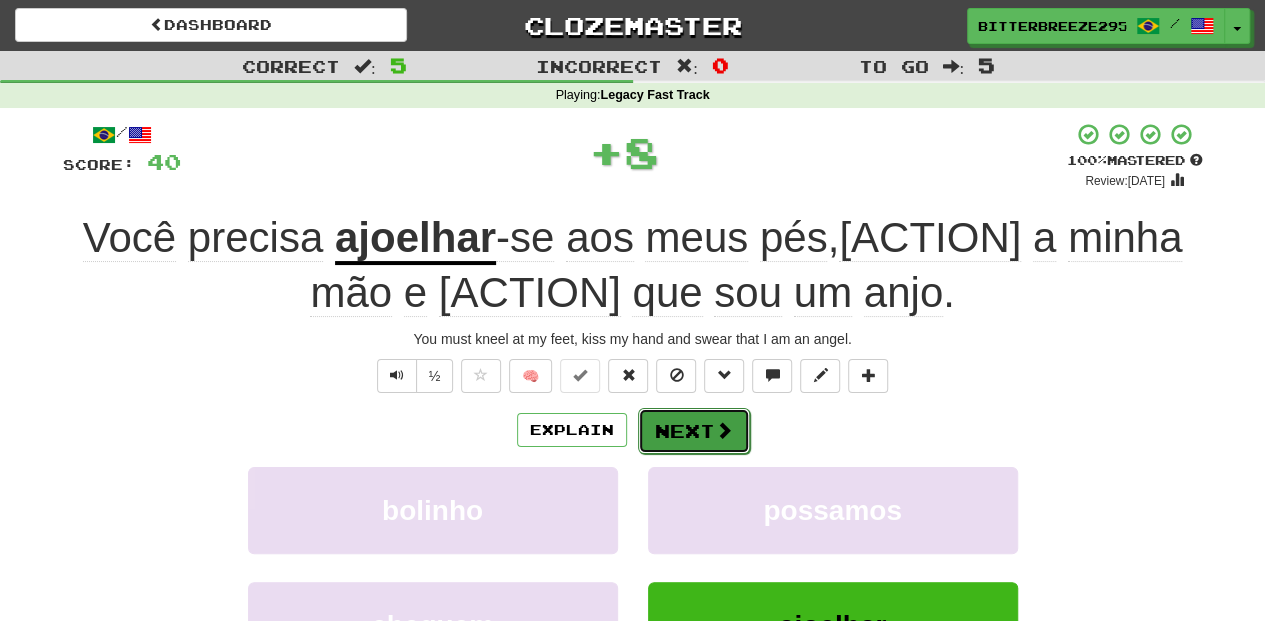 click on "Next" at bounding box center [694, 431] 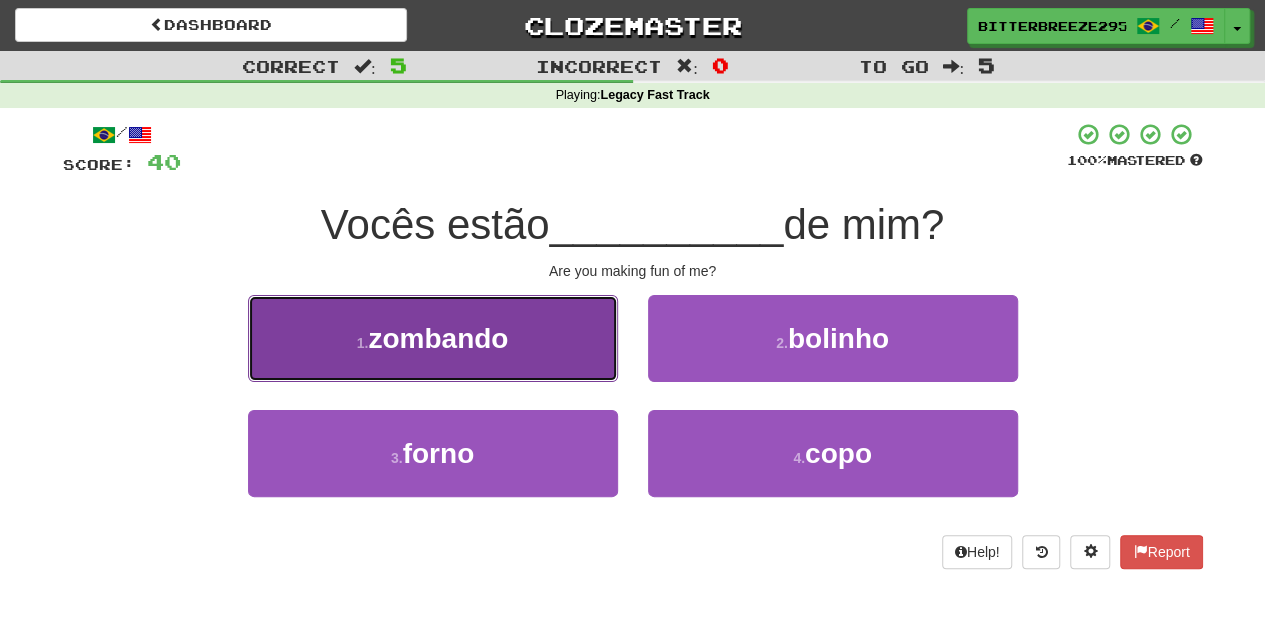 click on "1 .  zombando" at bounding box center [433, 338] 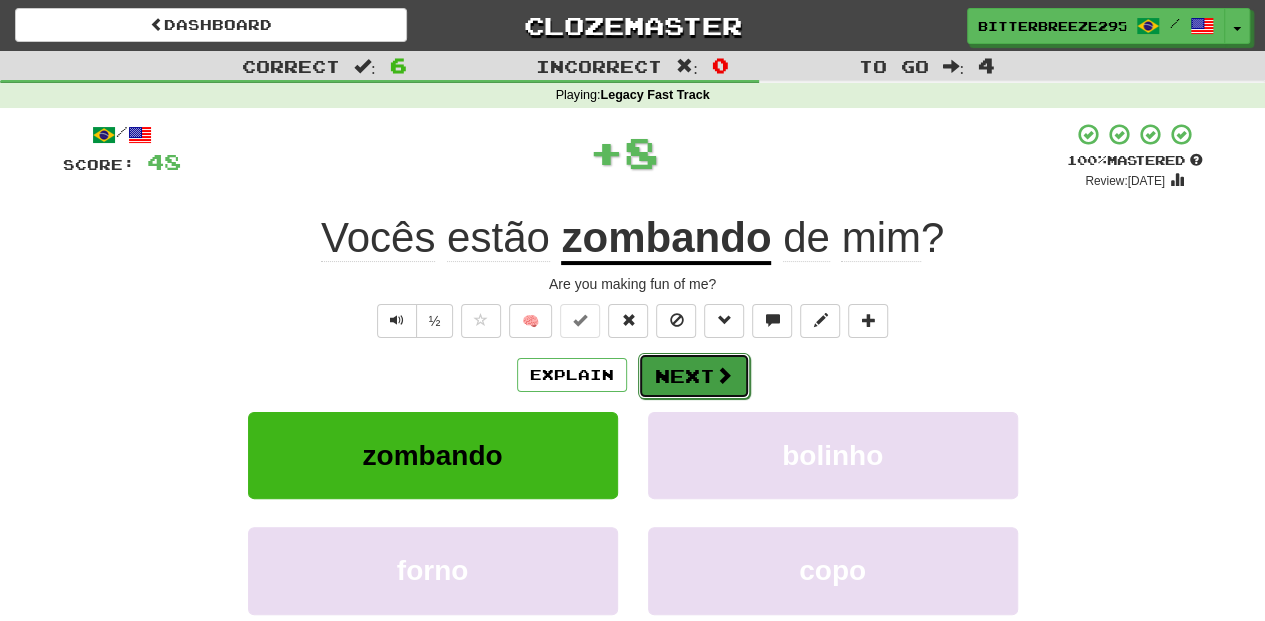 click on "Next" at bounding box center [694, 376] 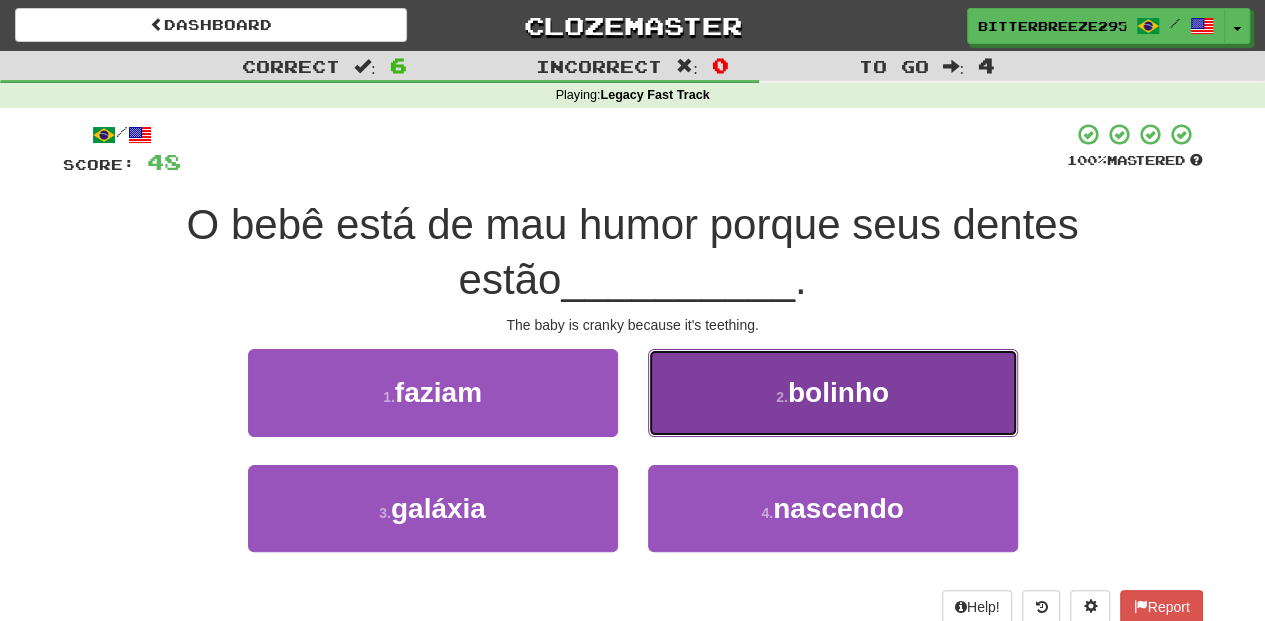 click on "2 .  bolinho" at bounding box center (833, 392) 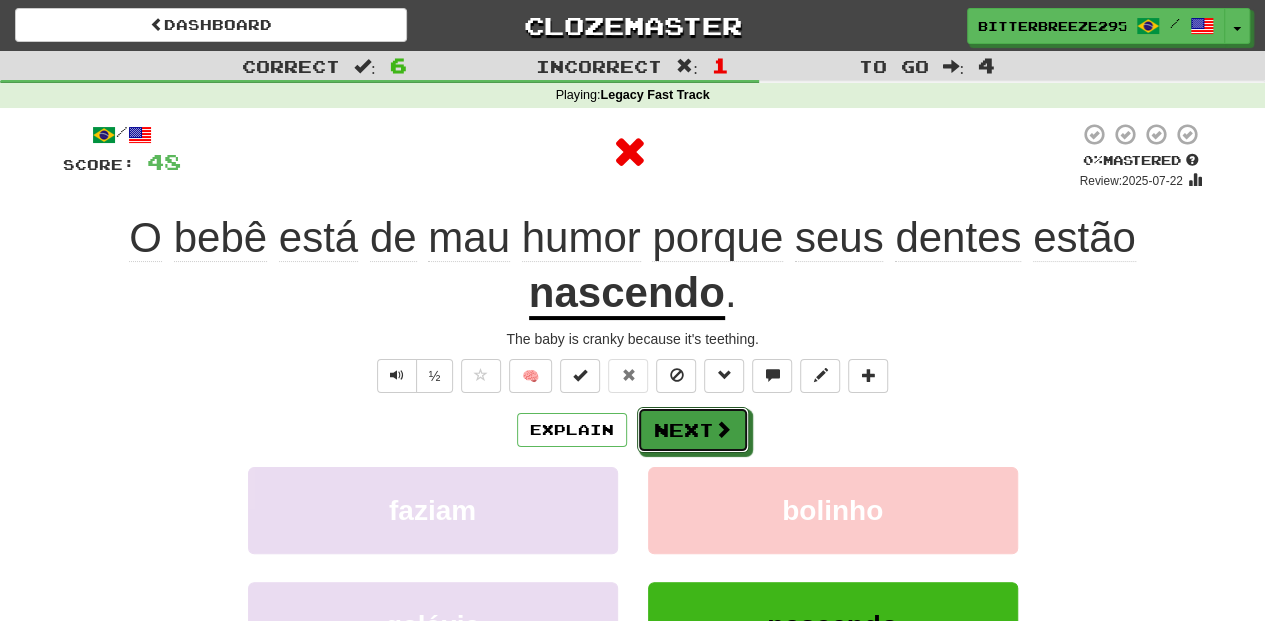 click on "Next" at bounding box center [693, 430] 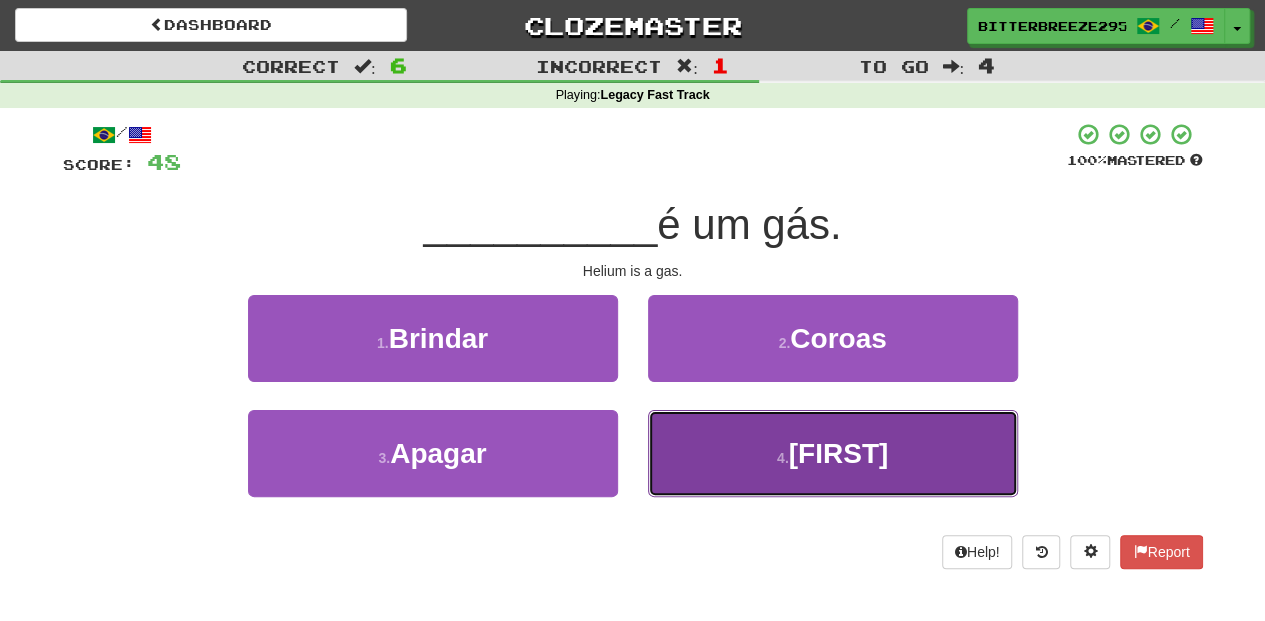 click on "[NUMBER] .  Hélio" at bounding box center (833, 453) 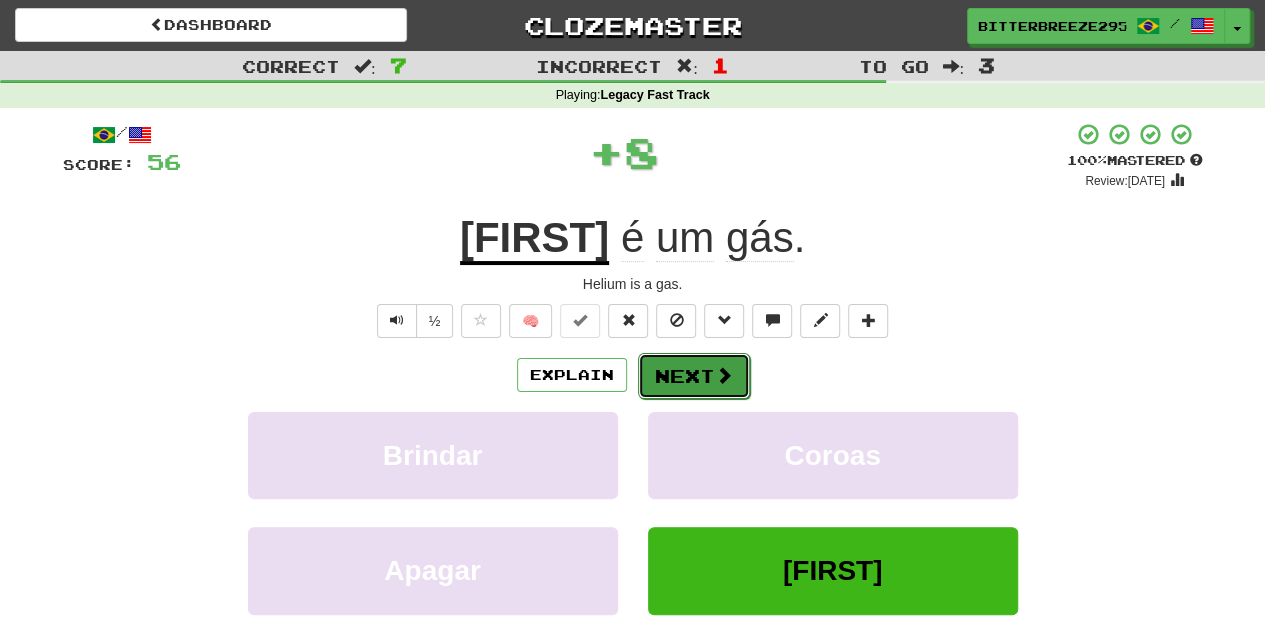 click on "Next" at bounding box center [694, 376] 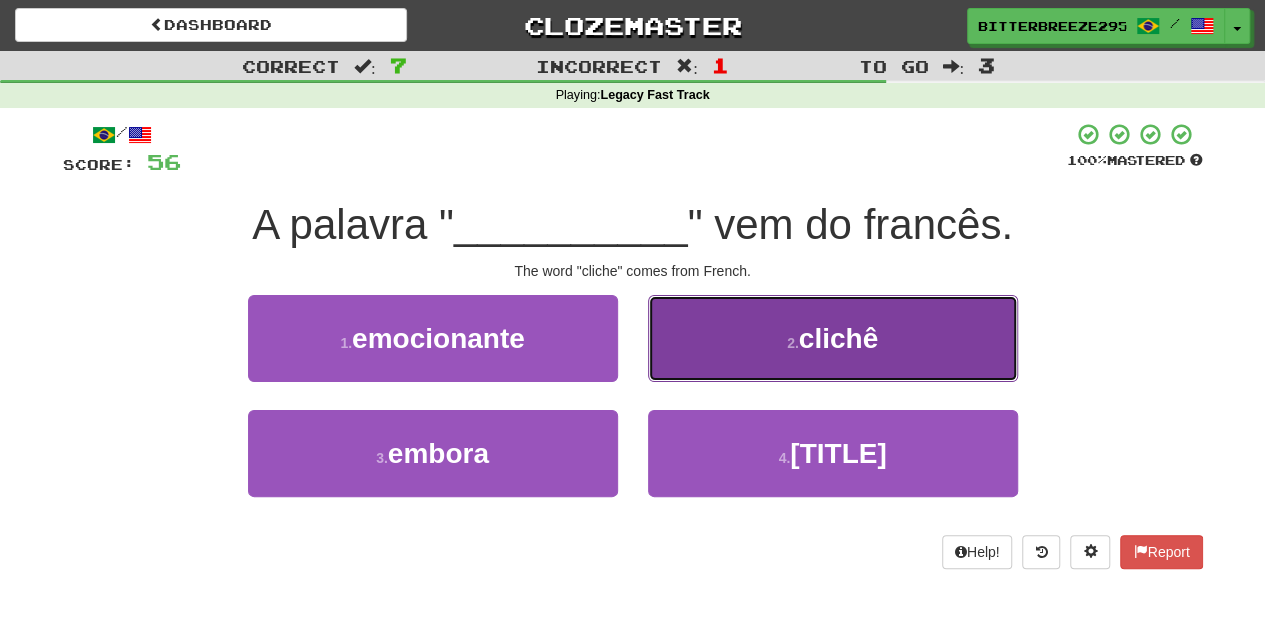 click on "2 . clichê" at bounding box center (833, 338) 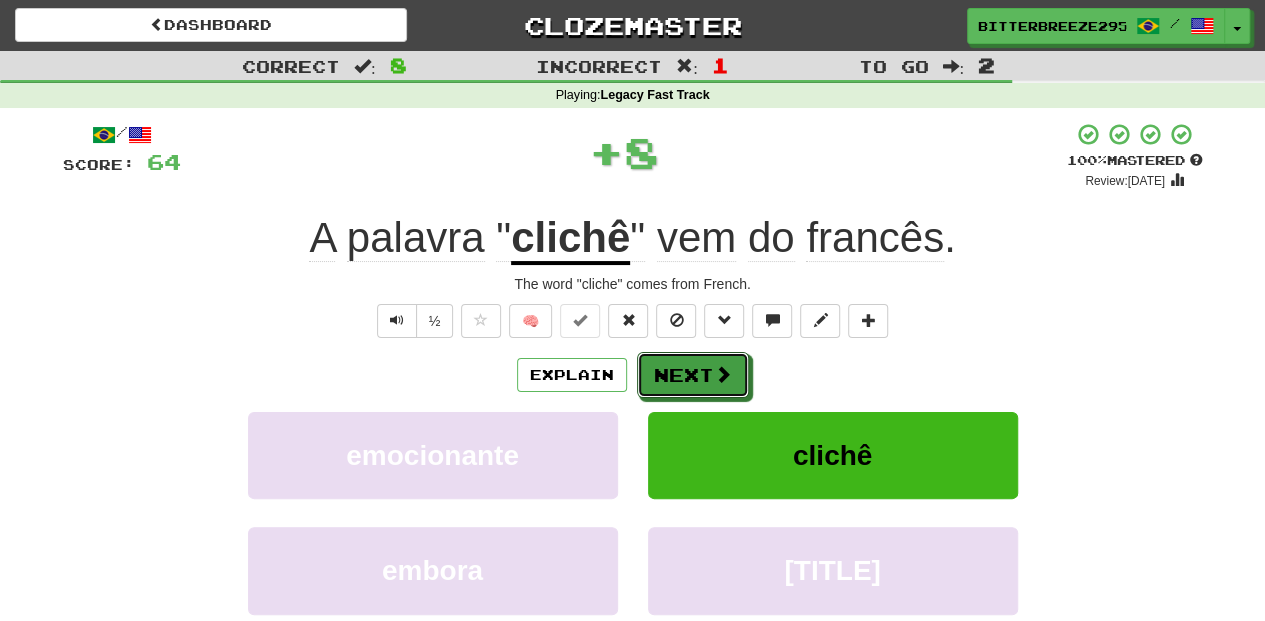 click on "Next" at bounding box center (693, 375) 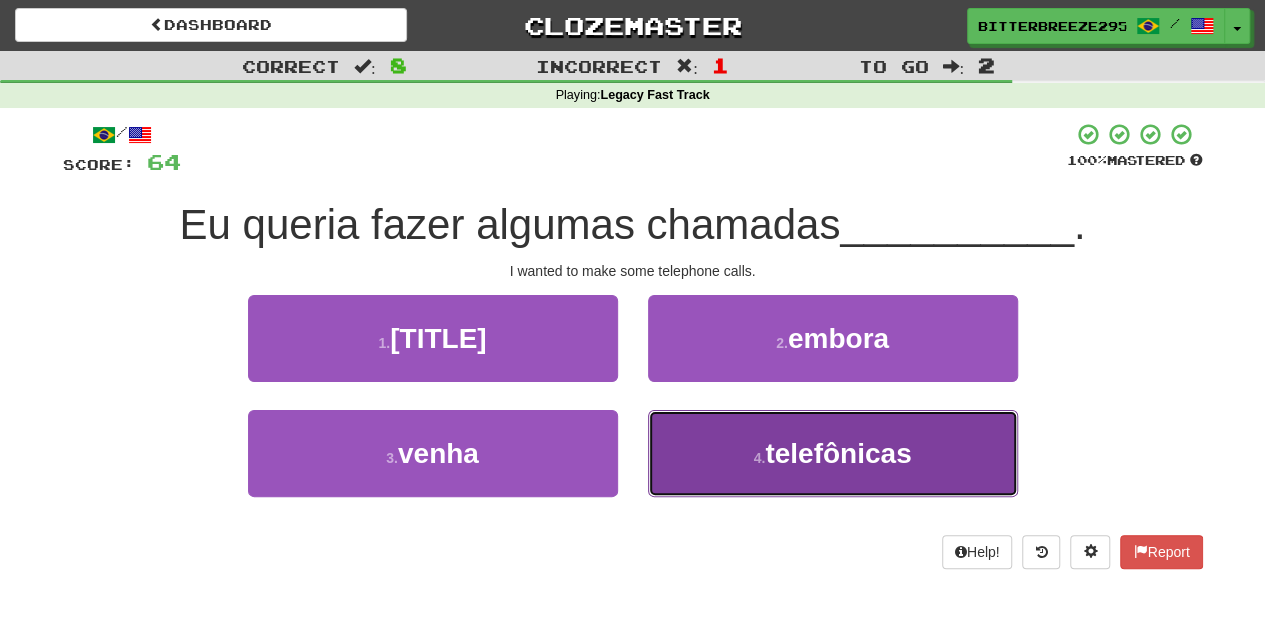 click on "4 .  telefônicas" at bounding box center (833, 453) 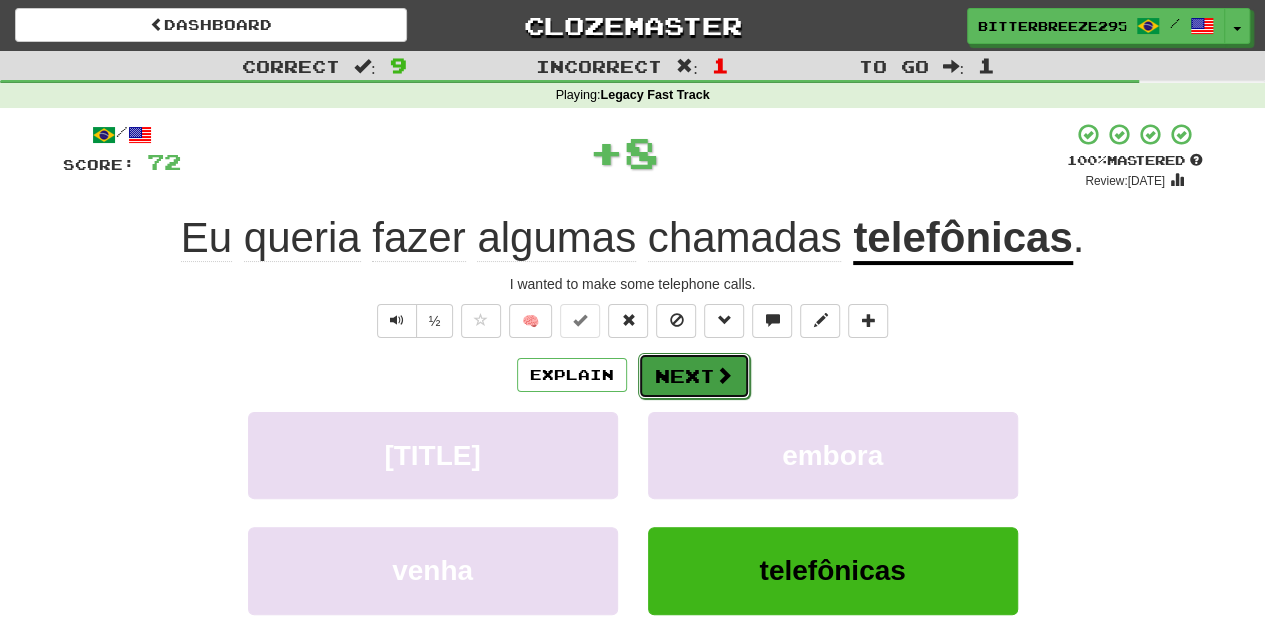 click on "Next" at bounding box center [694, 376] 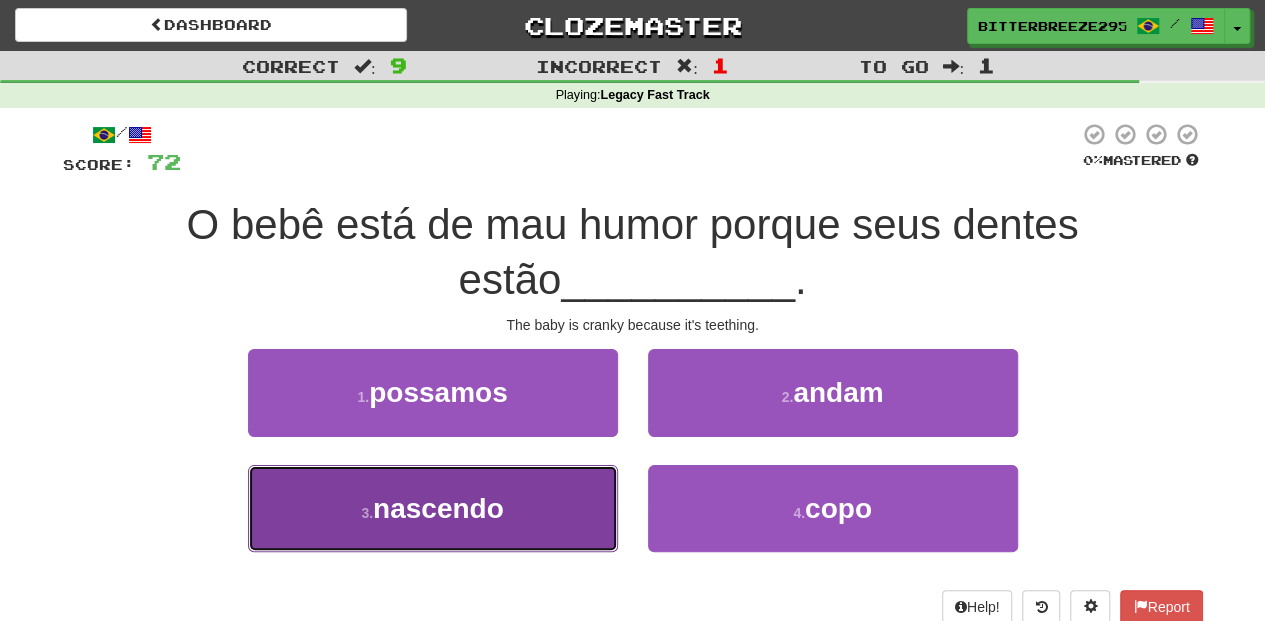 click on "[NUMBER] .  nascendo" at bounding box center (433, 508) 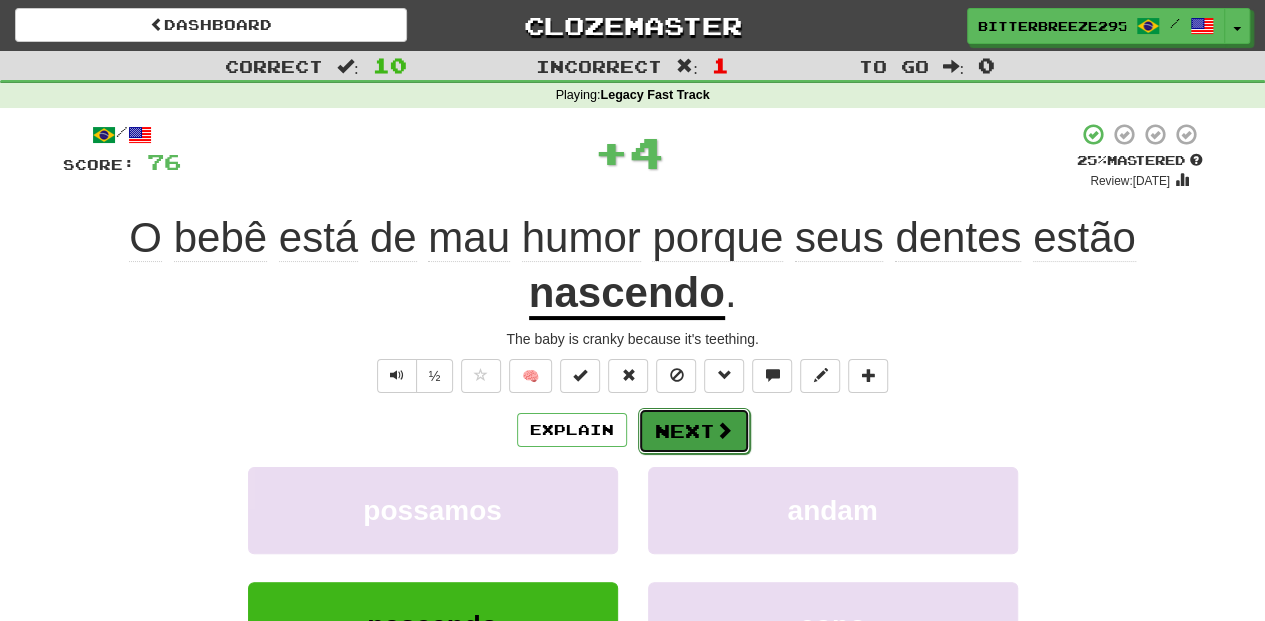 click on "Next" at bounding box center [694, 431] 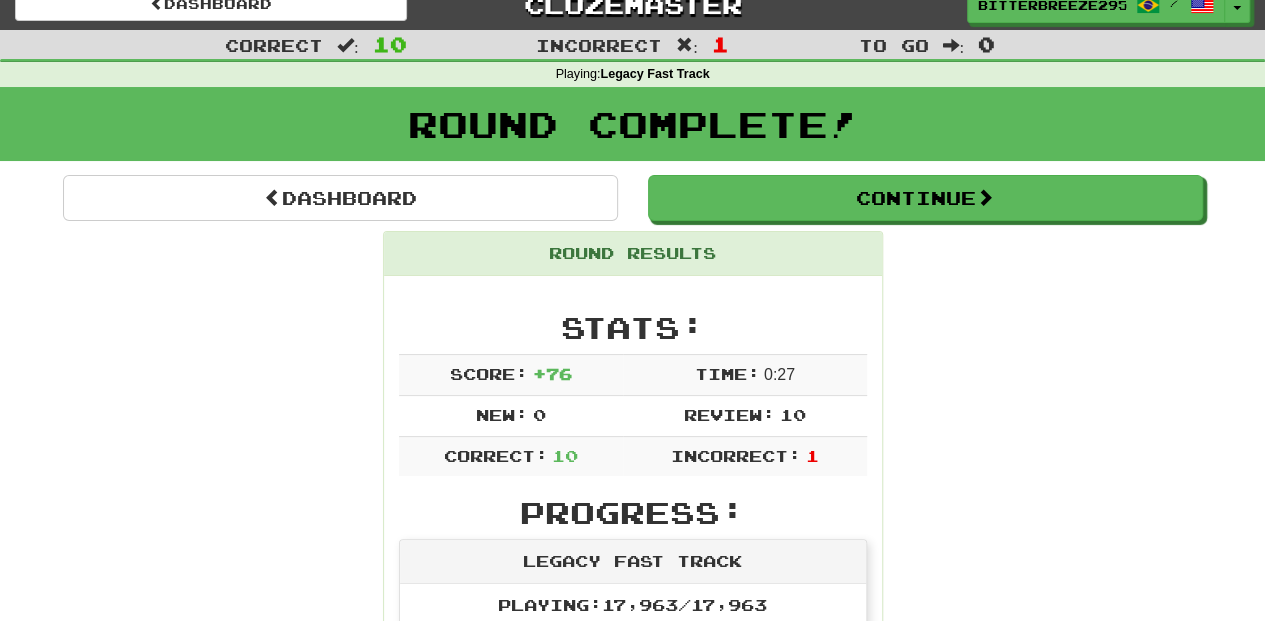 scroll, scrollTop: 0, scrollLeft: 0, axis: both 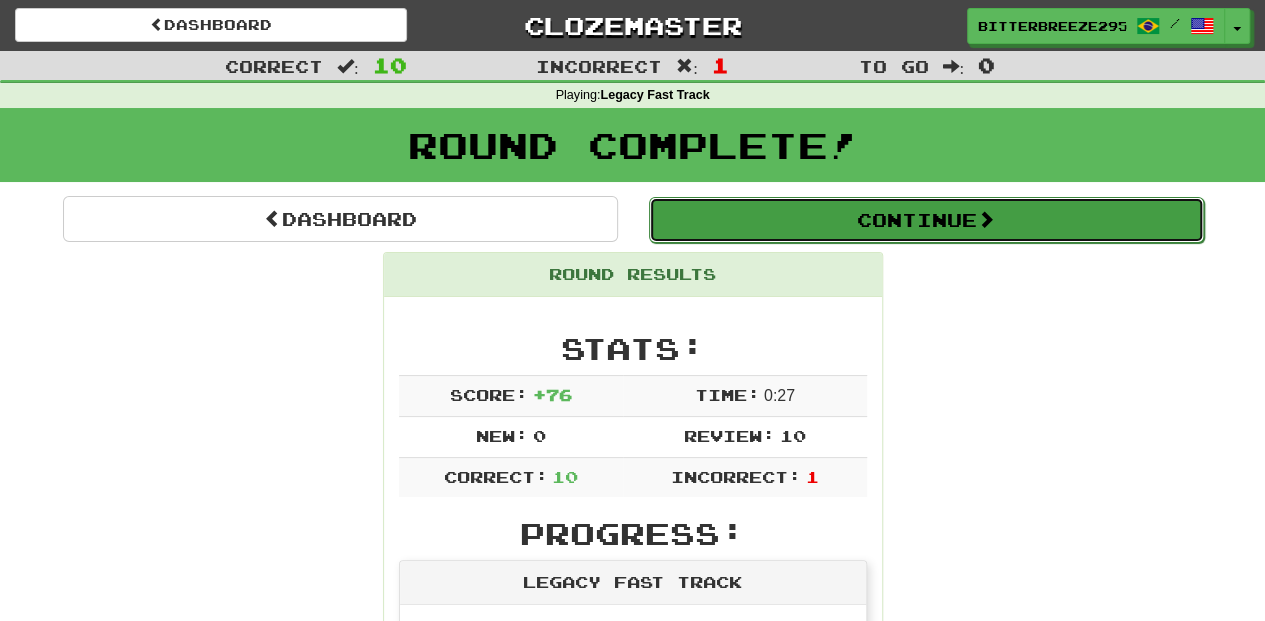 click on "Continue" at bounding box center (926, 220) 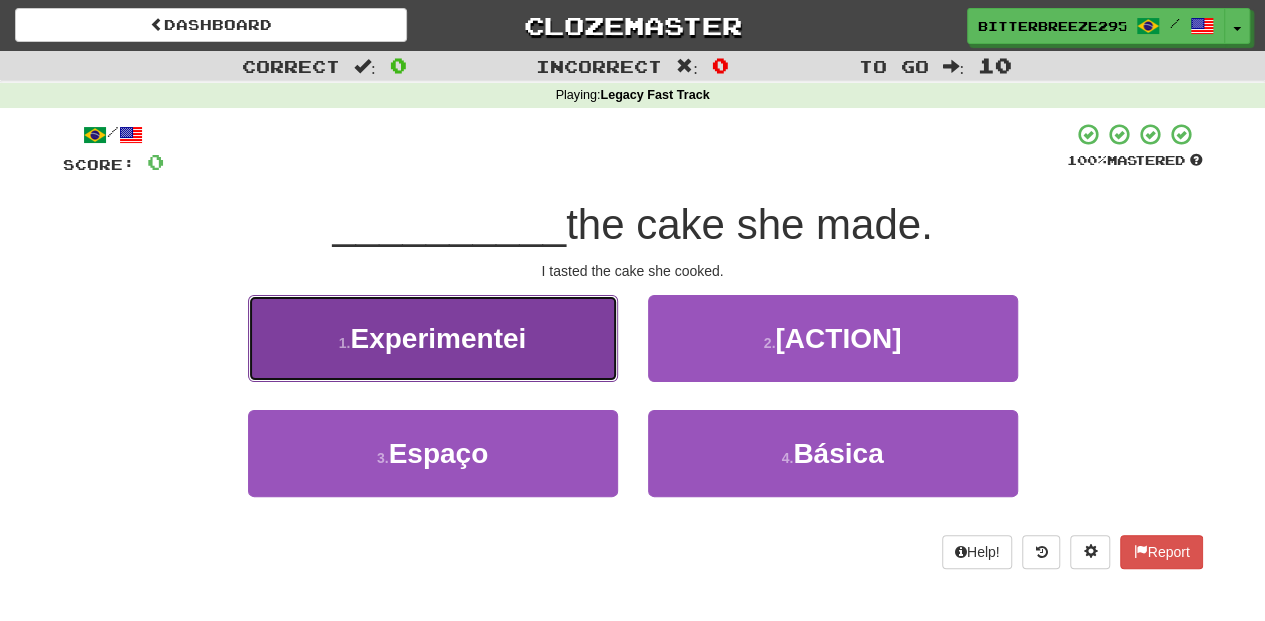 click on "1 .  Experimentei" at bounding box center (433, 338) 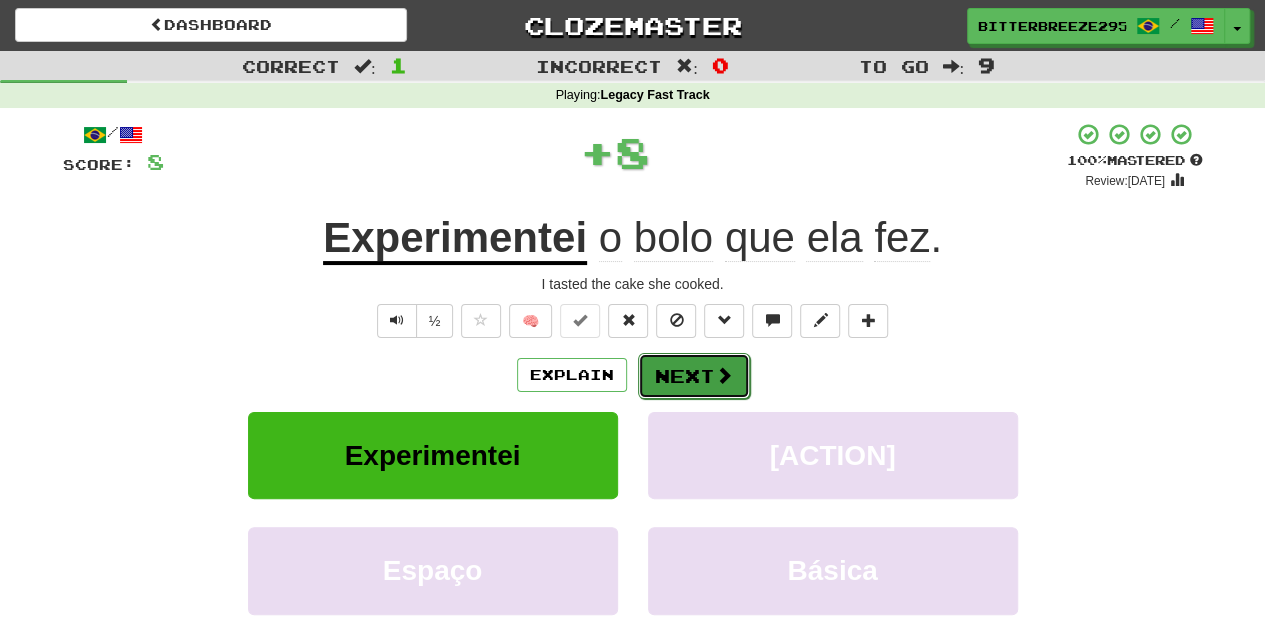 click on "Next" at bounding box center [694, 376] 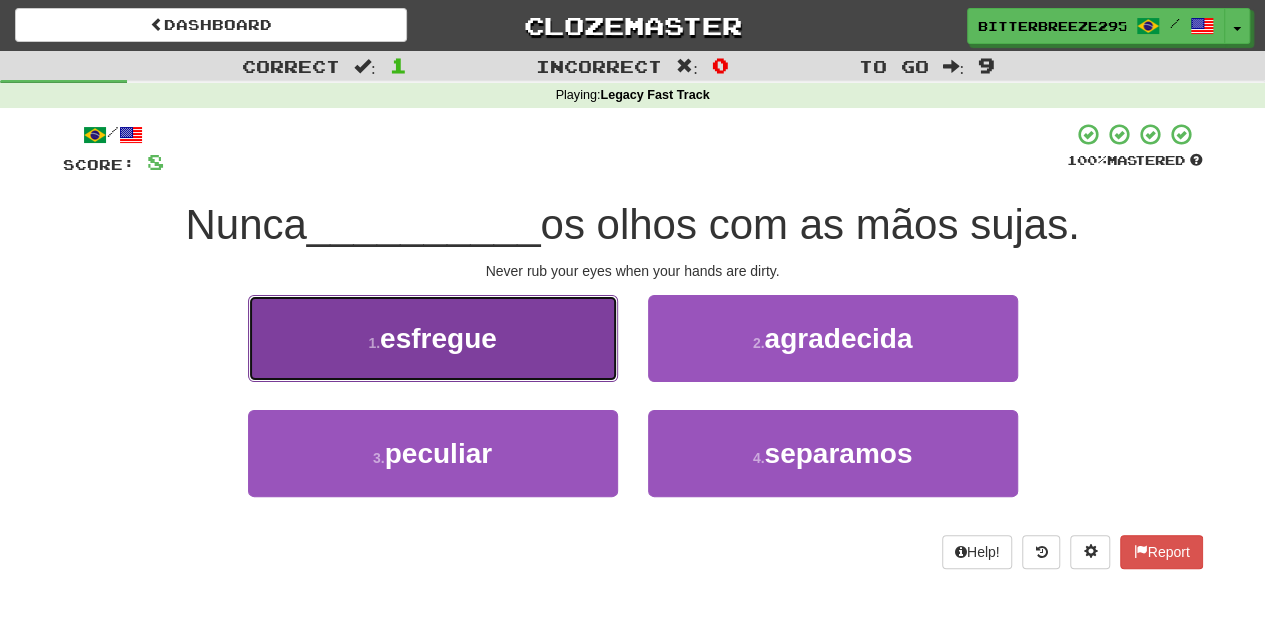 click on "1 .  esfregue" at bounding box center (433, 338) 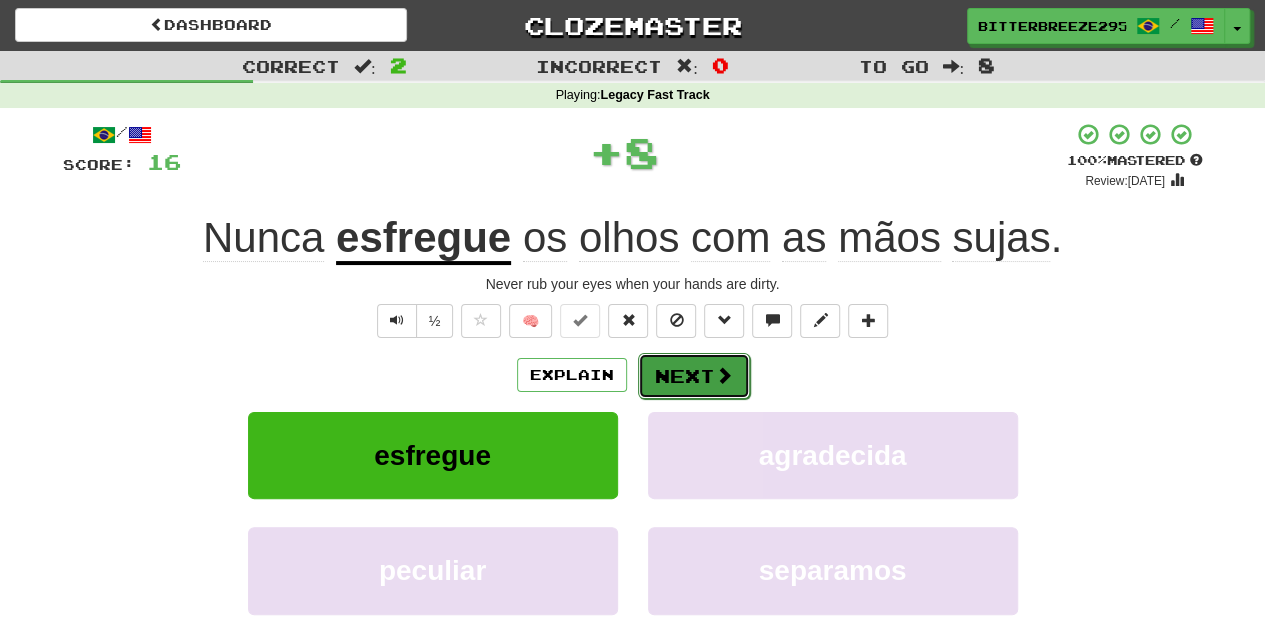 click at bounding box center (724, 375) 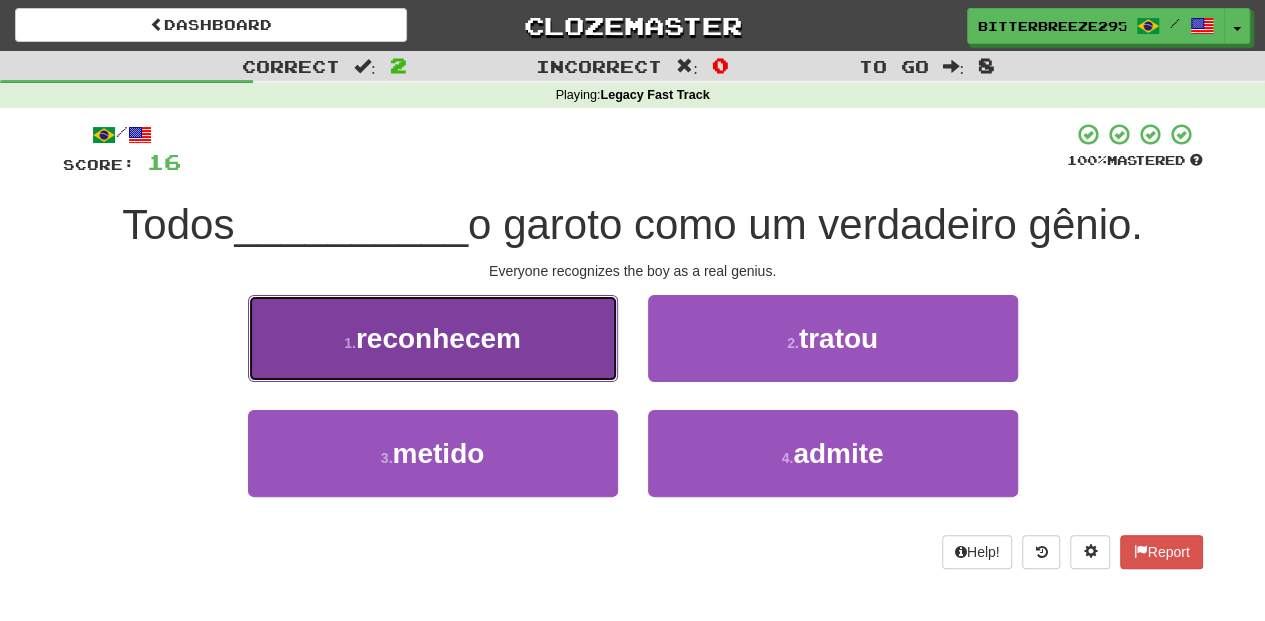 click on "1 . reconhecem" at bounding box center [433, 338] 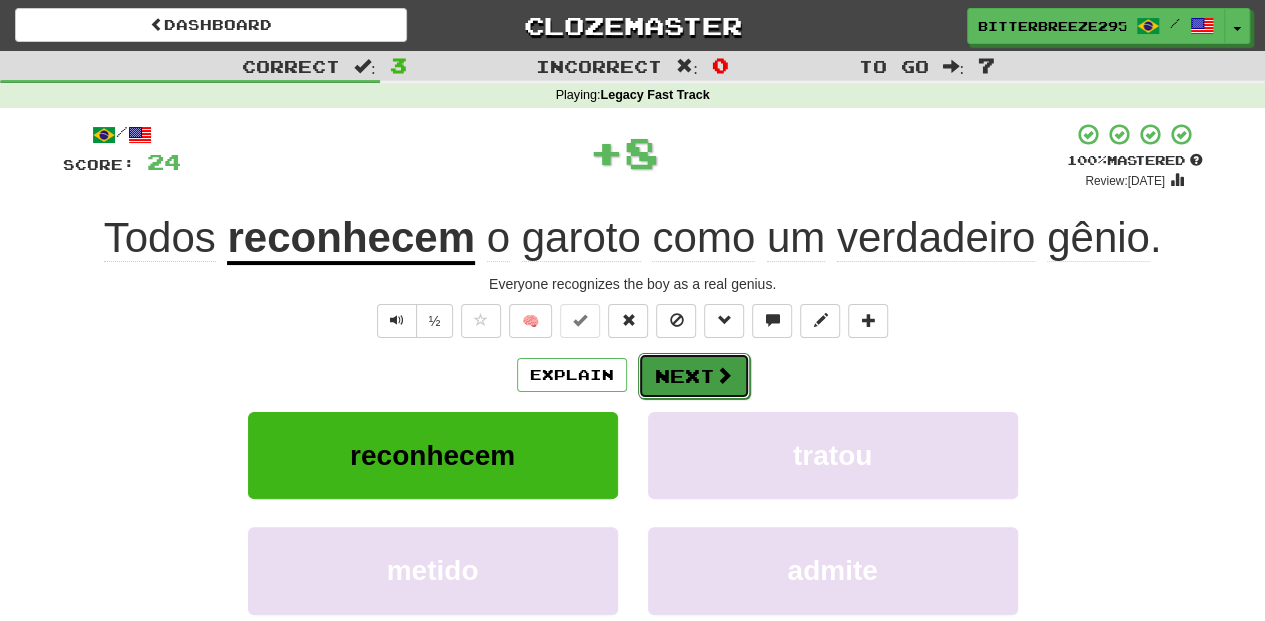 click on "Next" at bounding box center [694, 376] 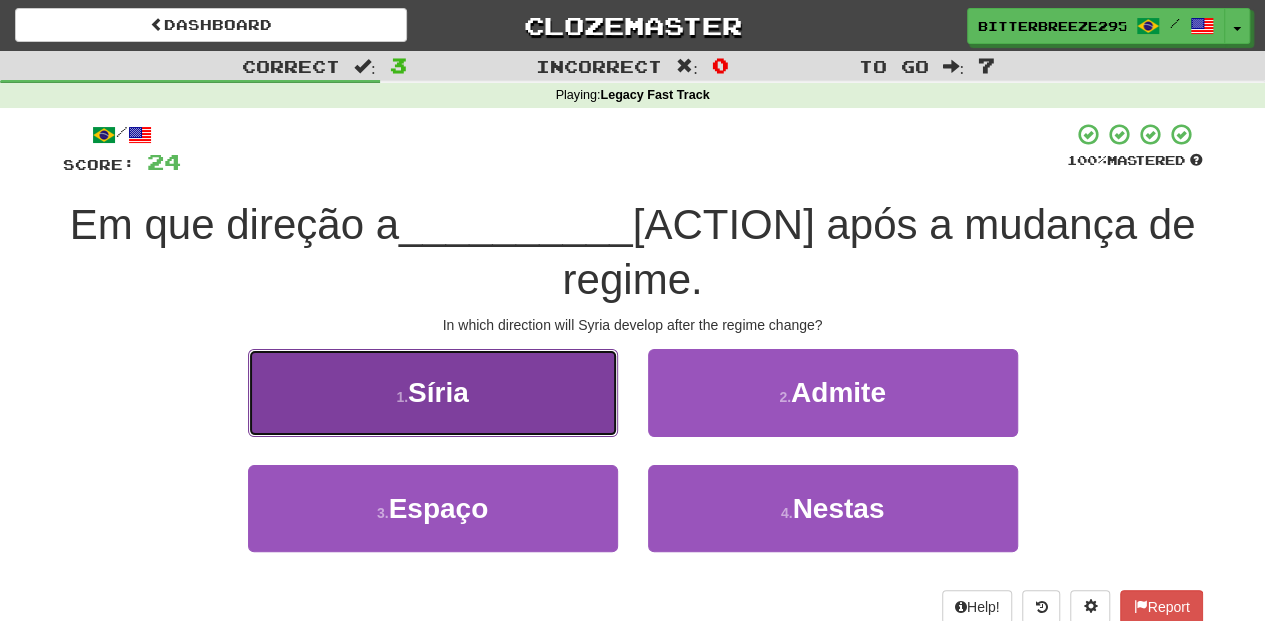 click on "[NUMBER] .  Síria" at bounding box center [433, 392] 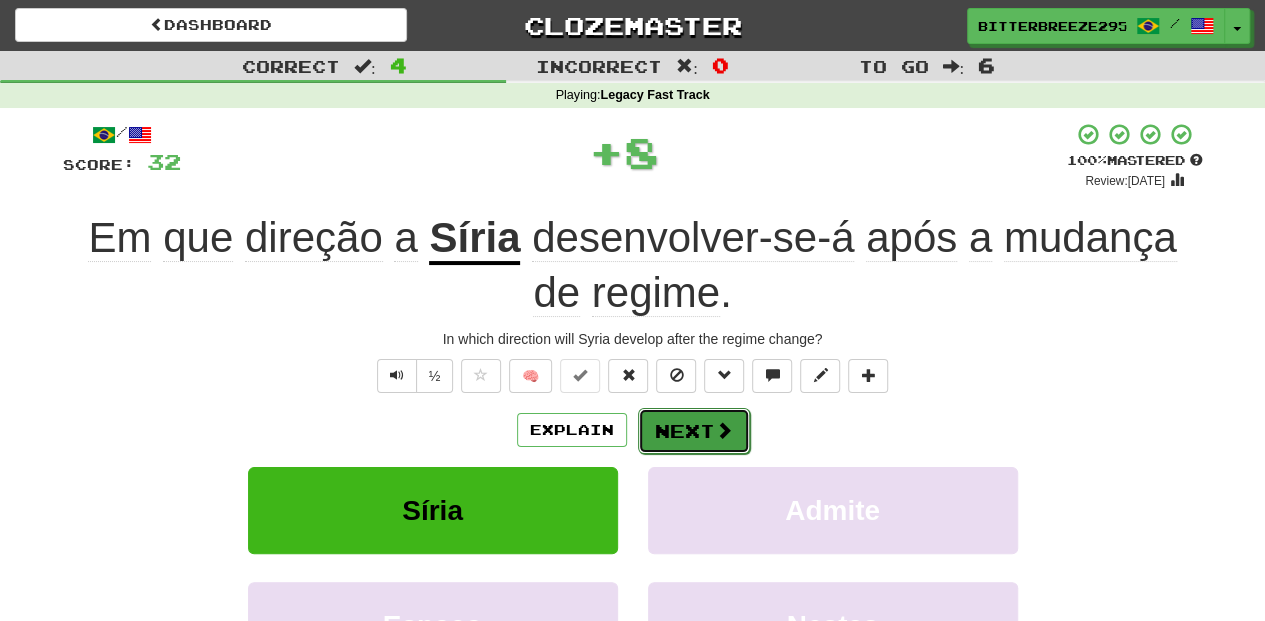 click on "Next" at bounding box center [694, 431] 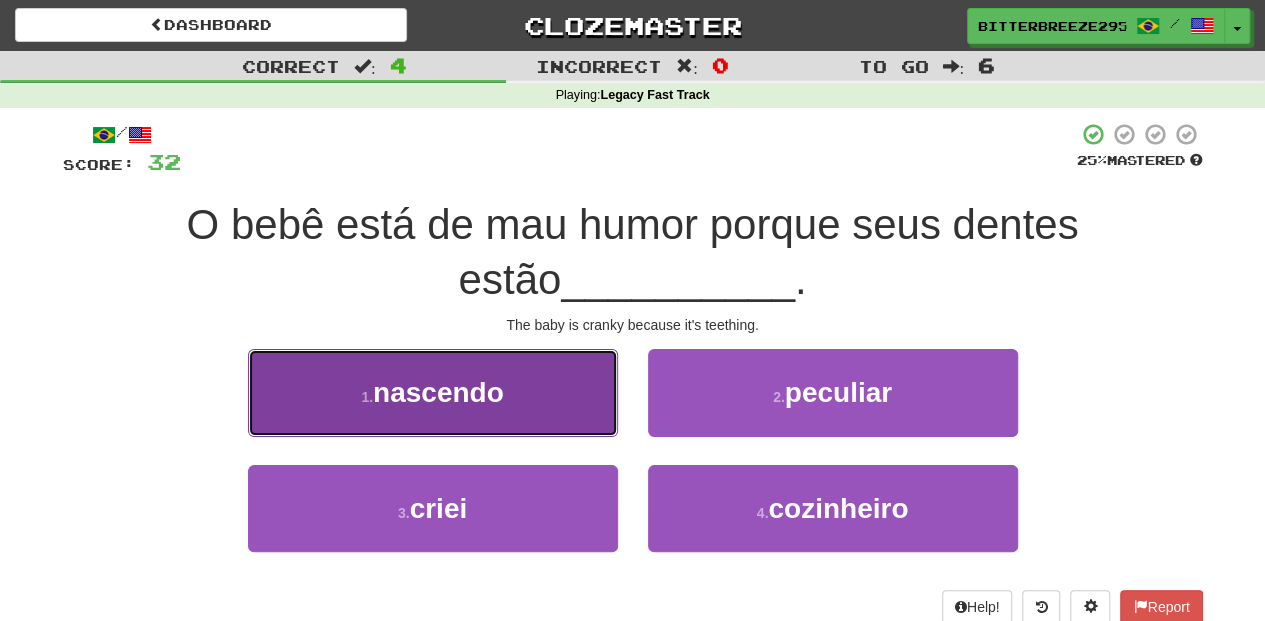 click on "1 .  nascendo" at bounding box center (433, 392) 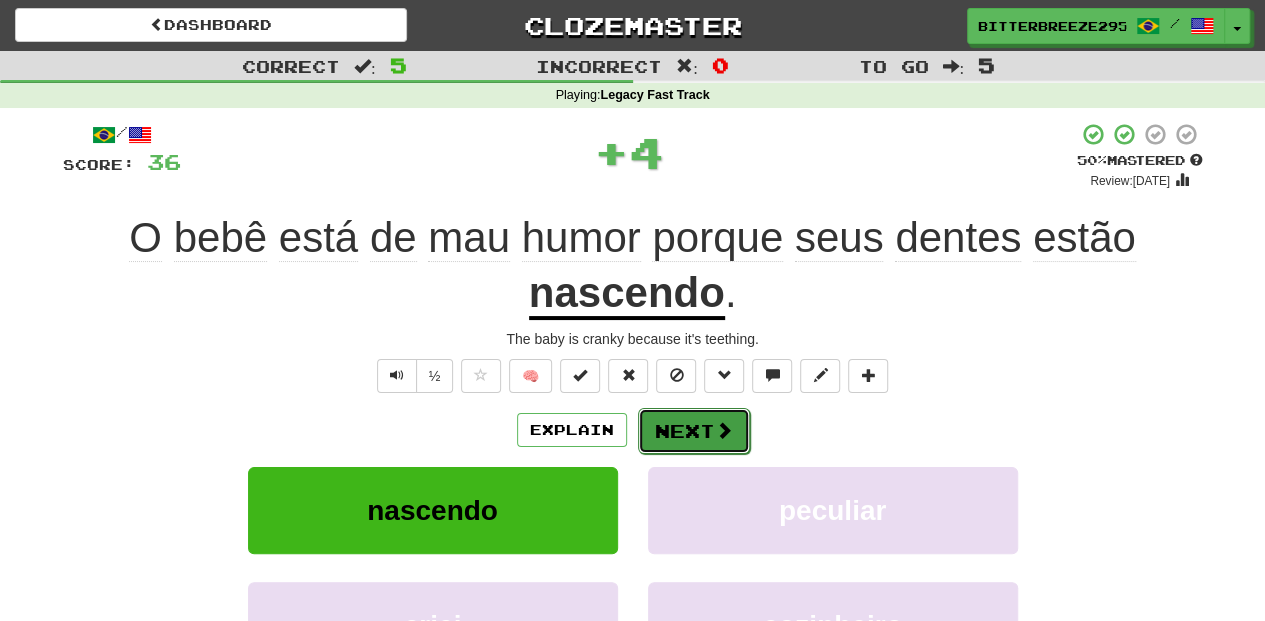 click on "Next" at bounding box center (694, 431) 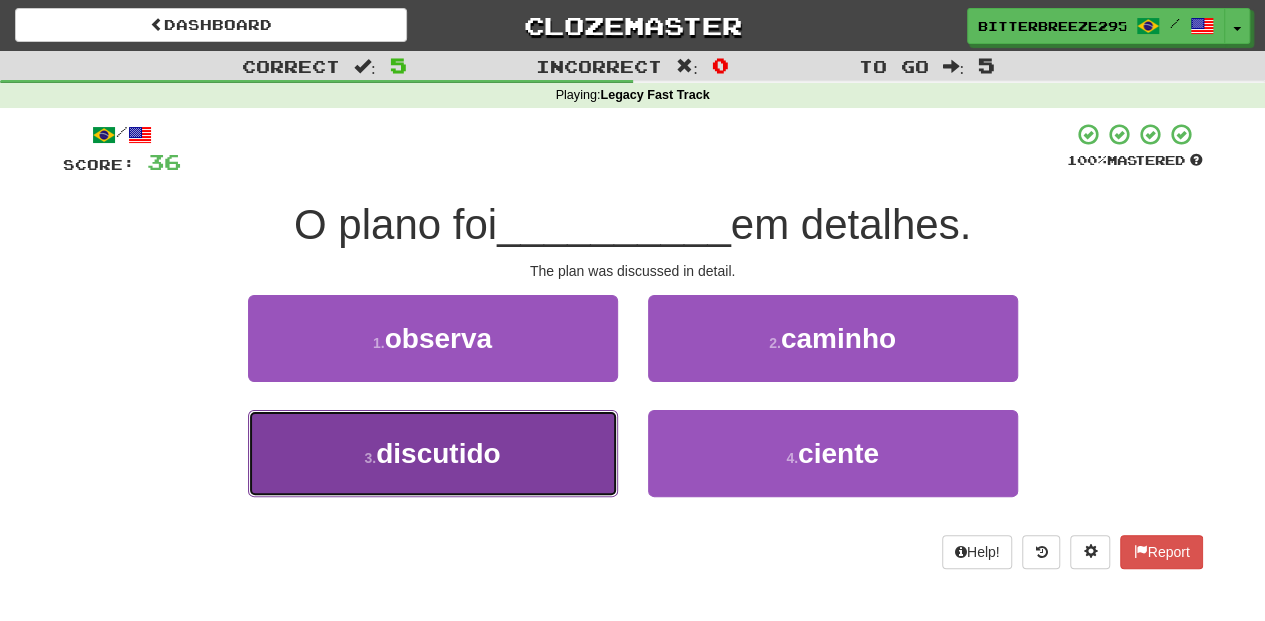 click on "3 . discutido" at bounding box center [433, 453] 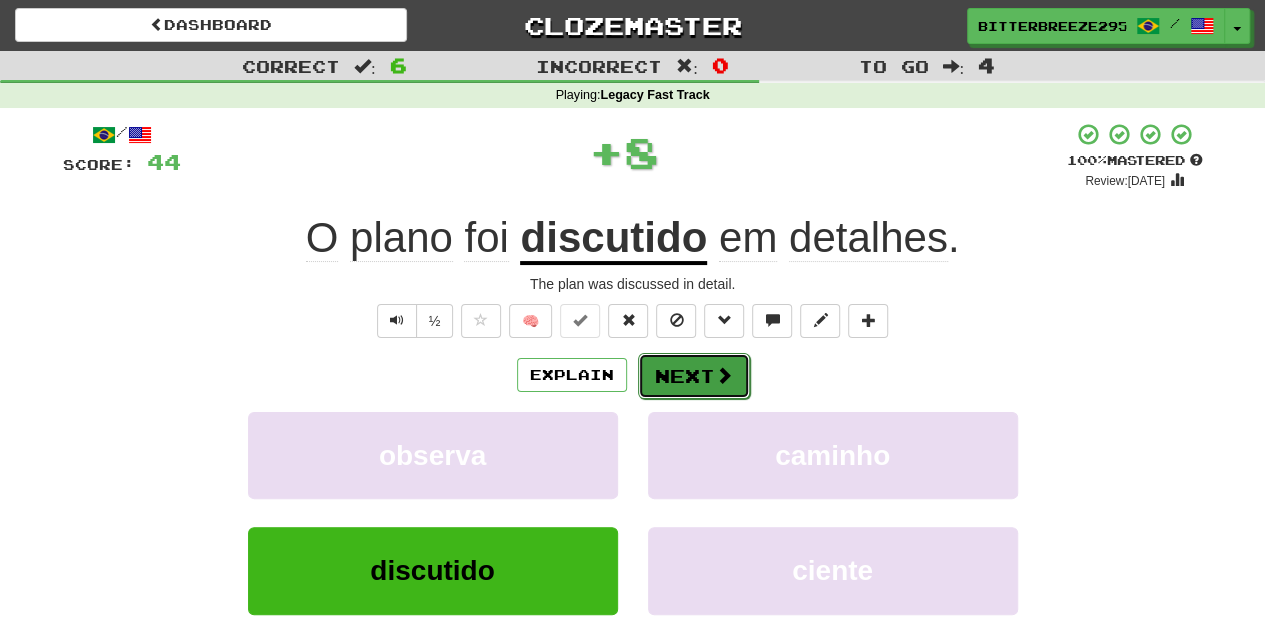 click on "Next" at bounding box center (694, 376) 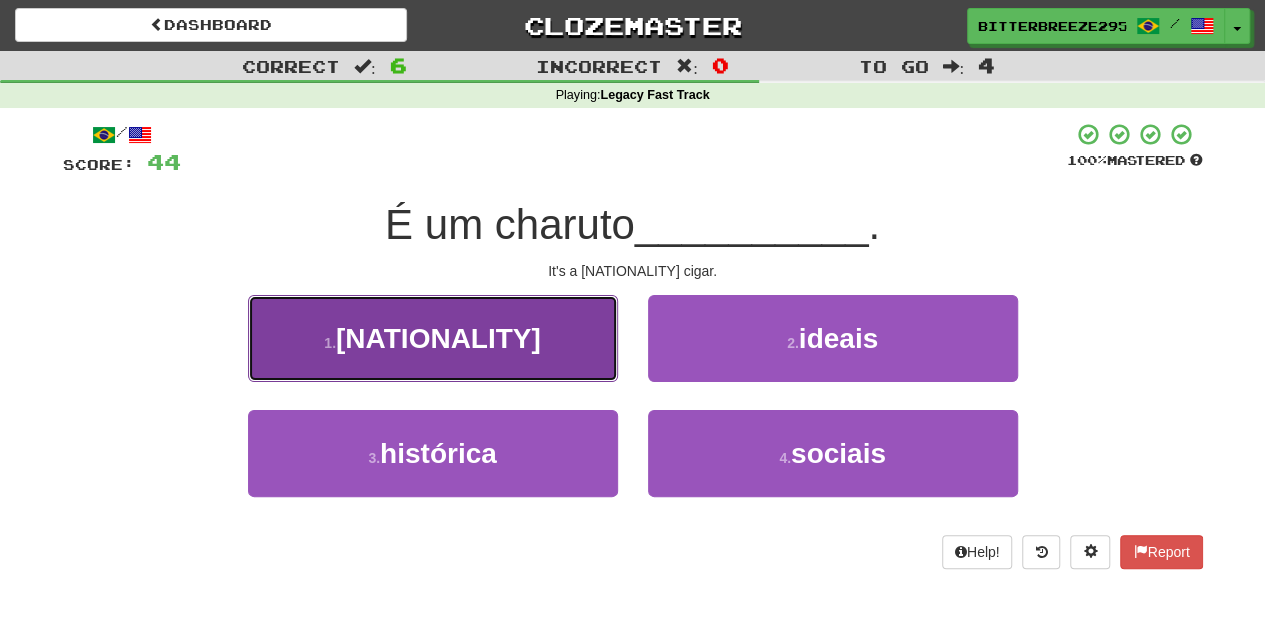 click on "1 .  cubano" at bounding box center (433, 338) 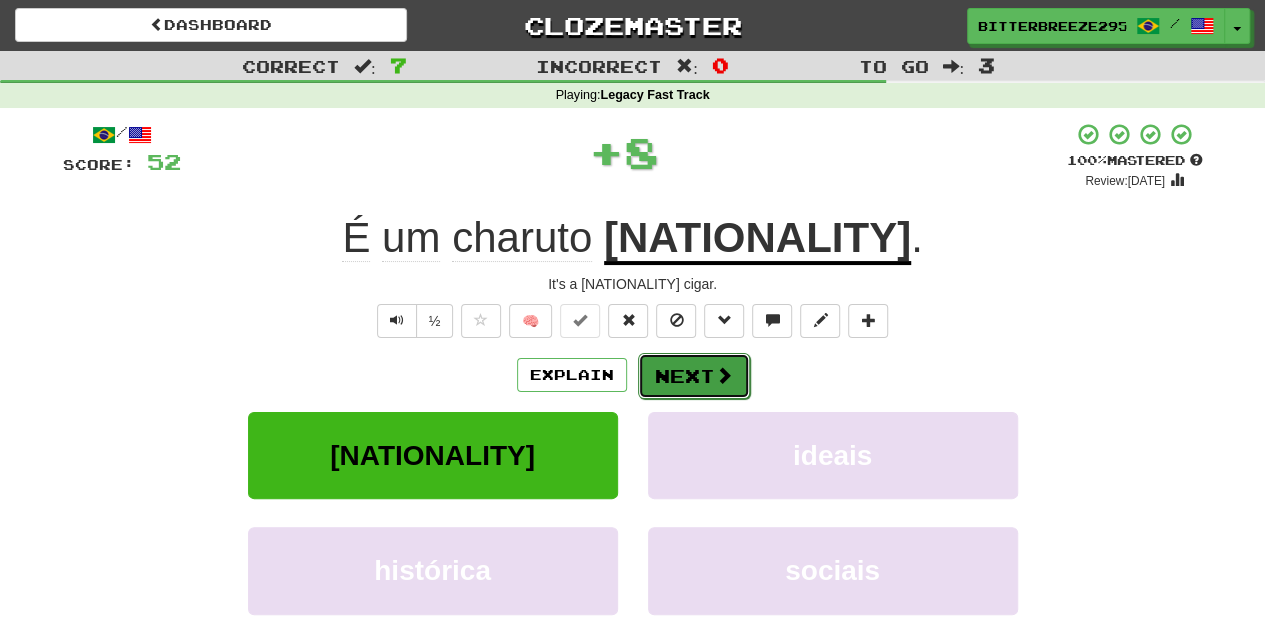 click on "Next" at bounding box center (694, 376) 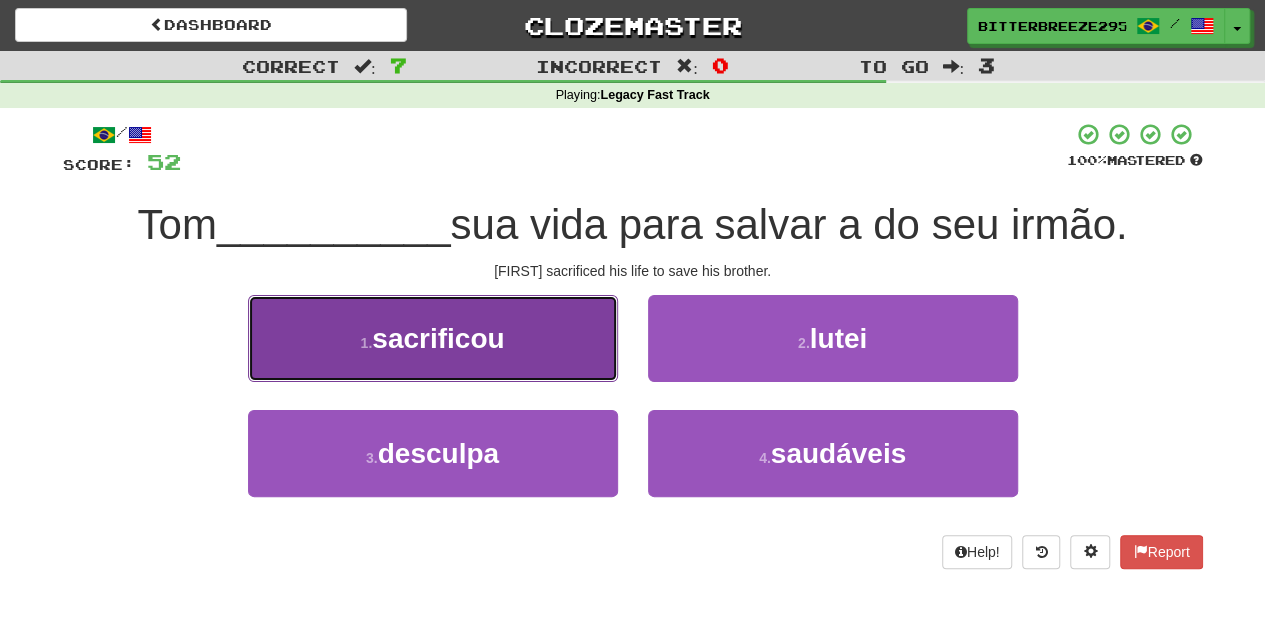 click on "[NUMBER] .  sacrificou" at bounding box center [433, 338] 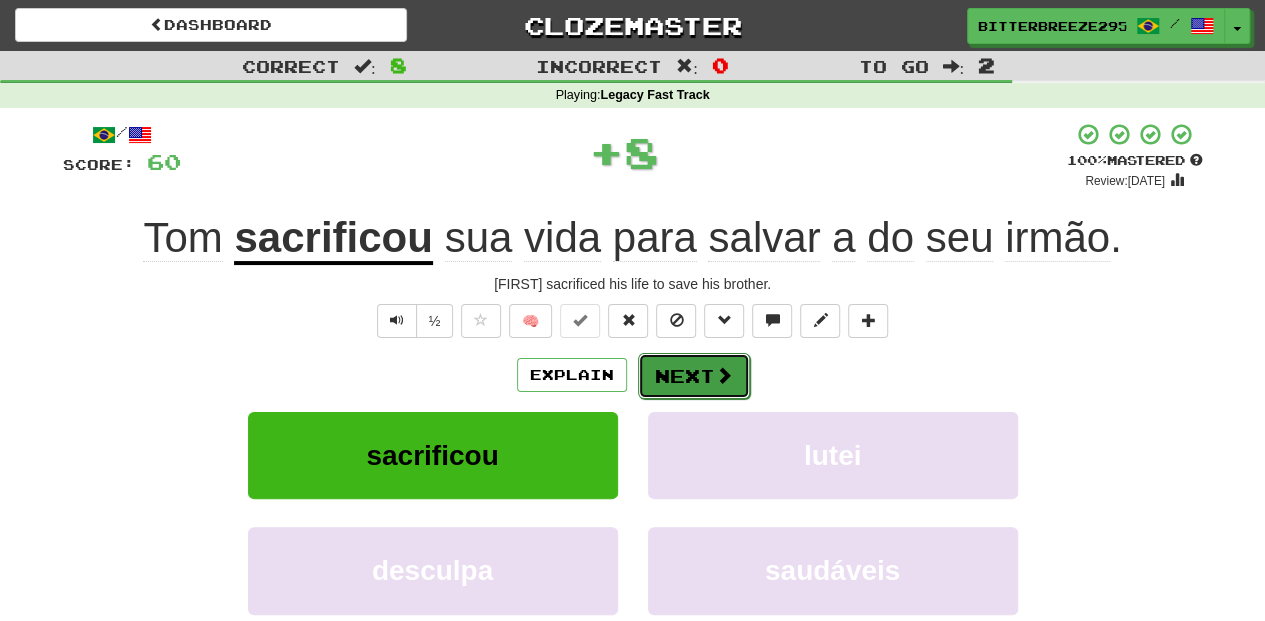 click on "Next" at bounding box center [694, 376] 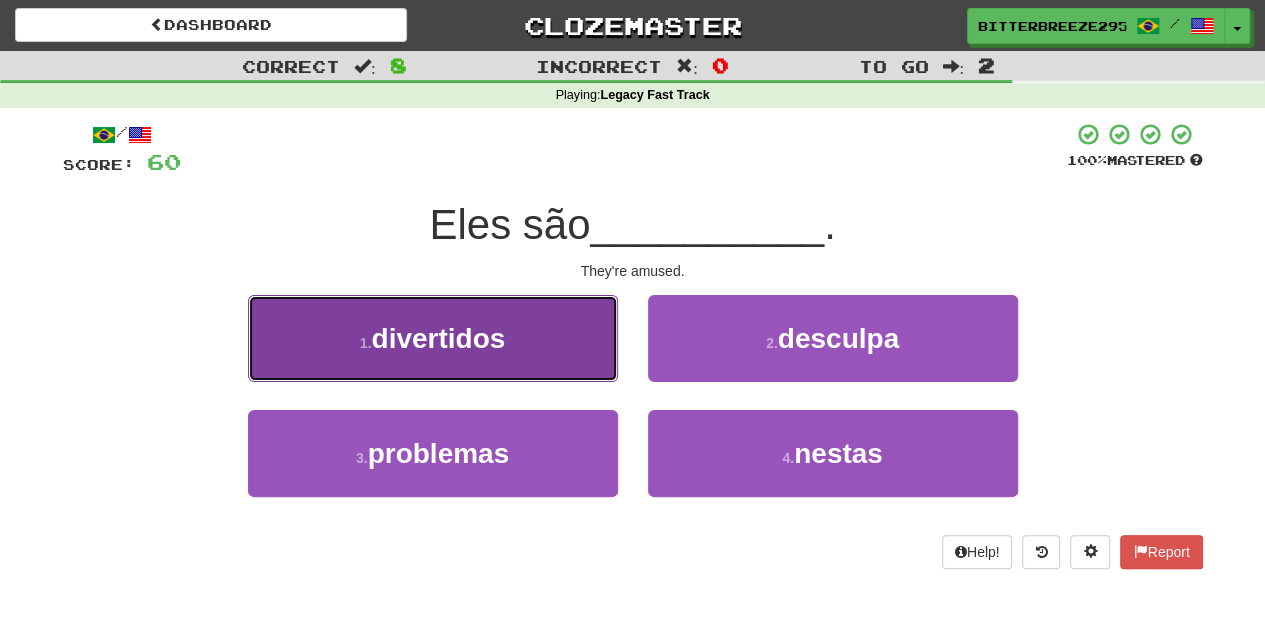 click on "[NUMBER] .  divertidos" at bounding box center (433, 338) 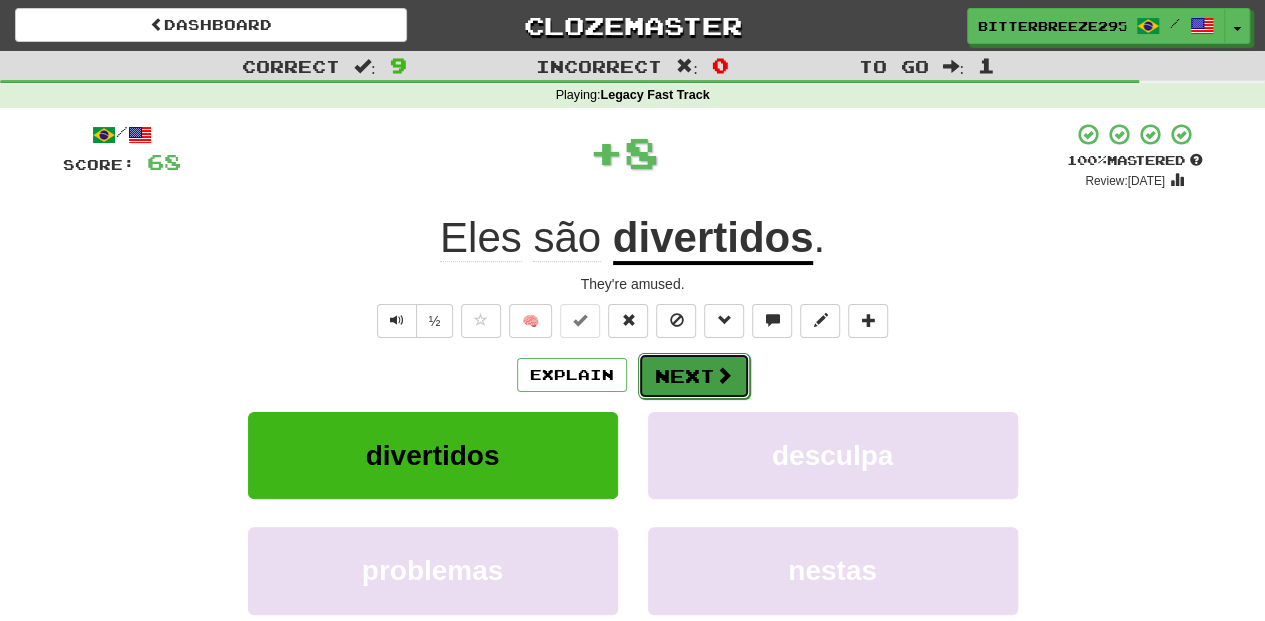 click on "Next" at bounding box center (694, 376) 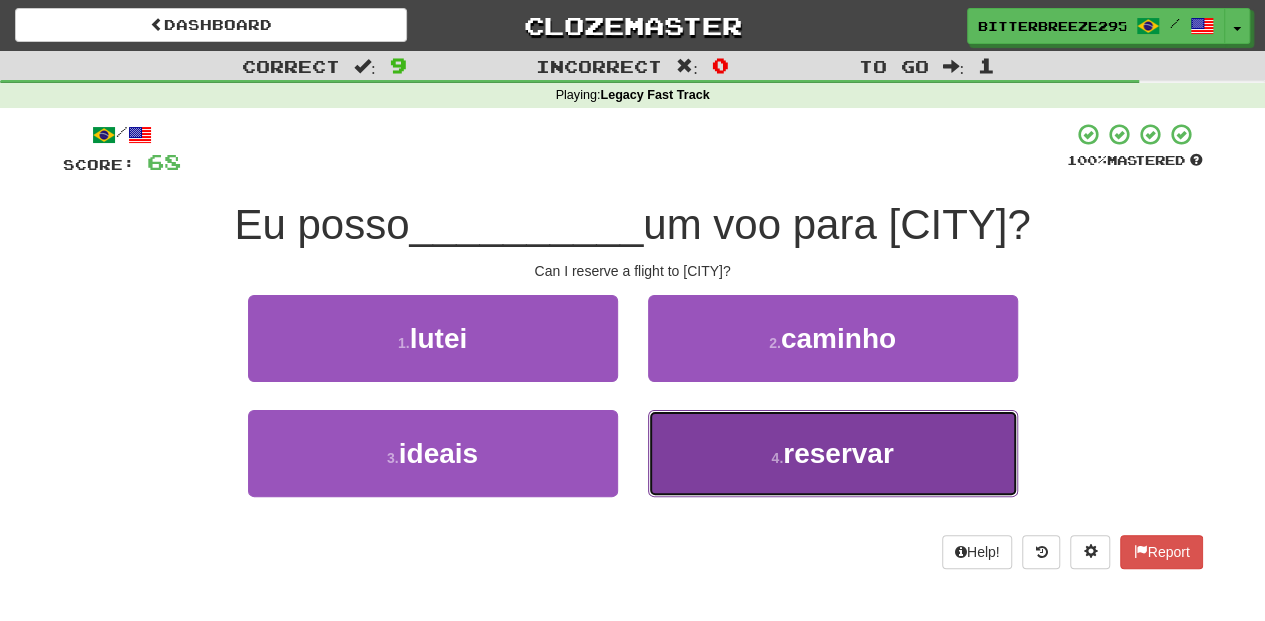 click on "[NUMBER] .  reservar" at bounding box center (833, 453) 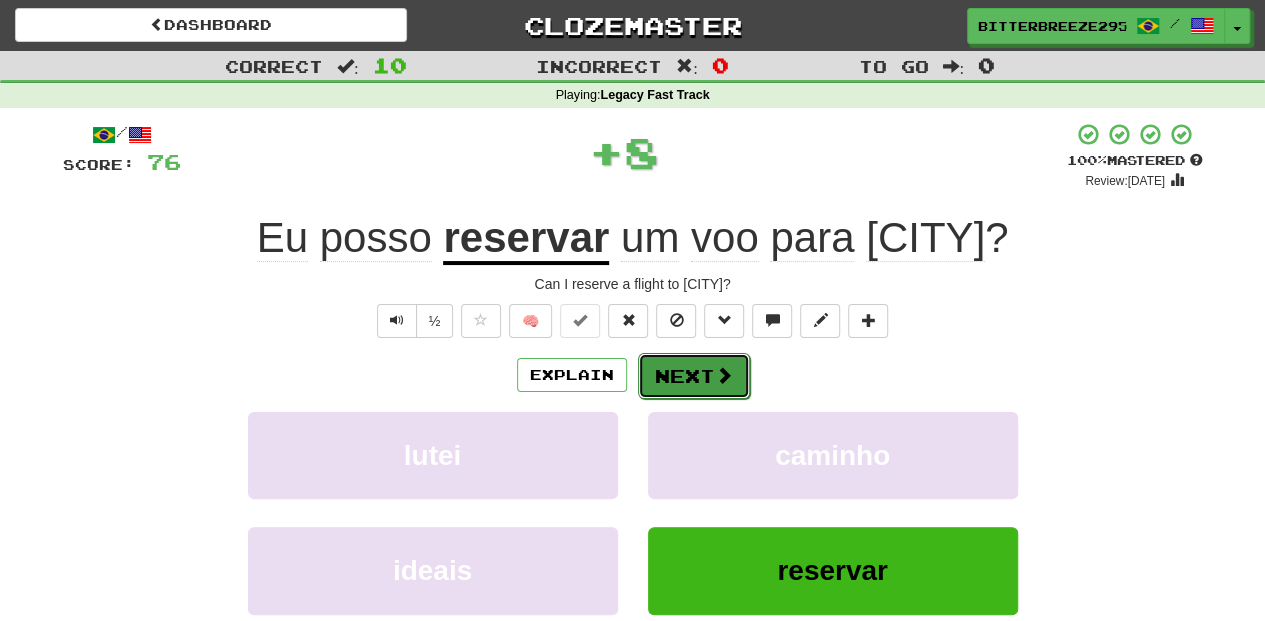 click on "Next" at bounding box center [694, 376] 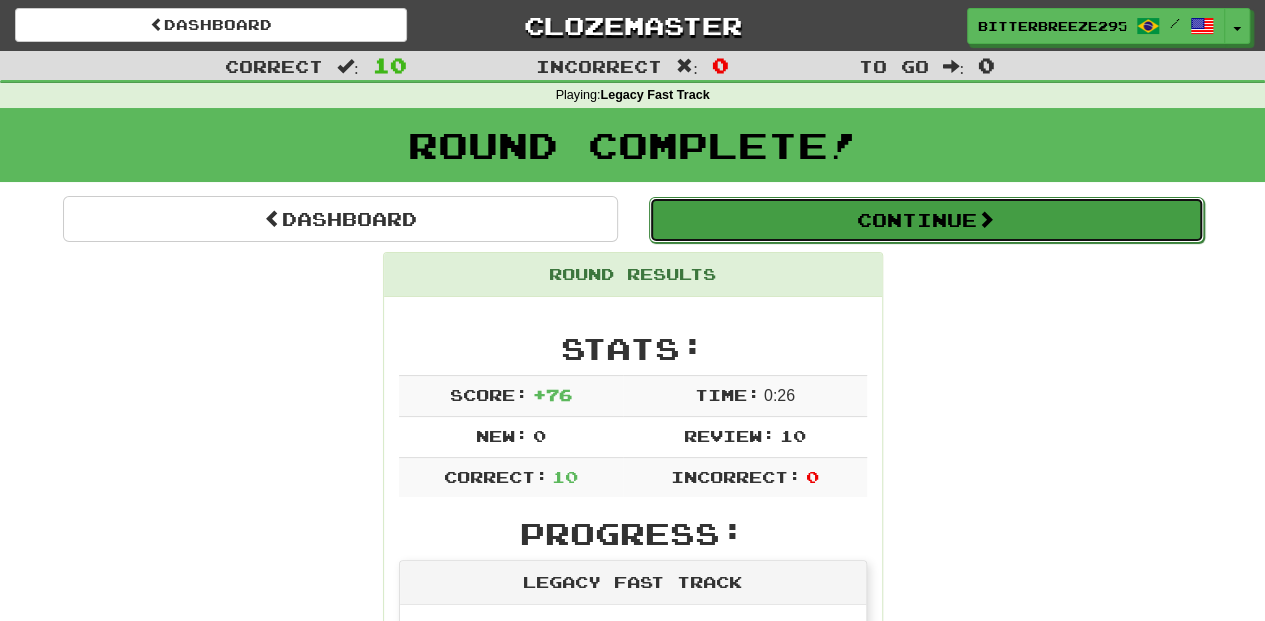click on "Continue" at bounding box center [926, 220] 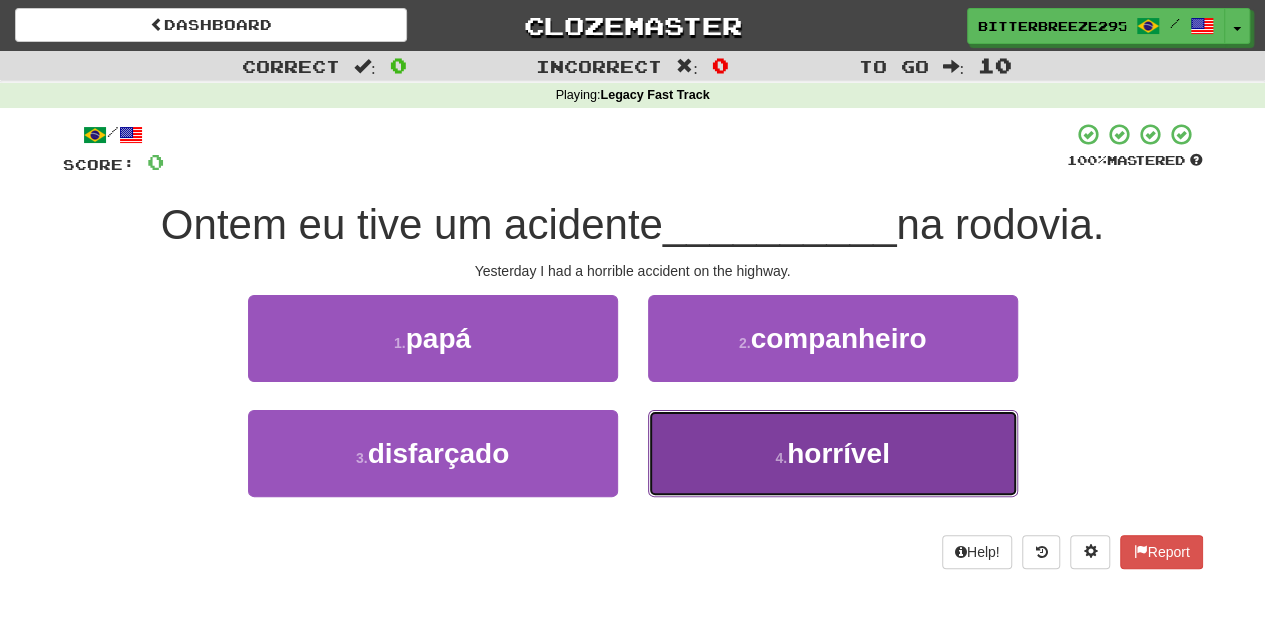click on "4 .  horrível" at bounding box center [833, 453] 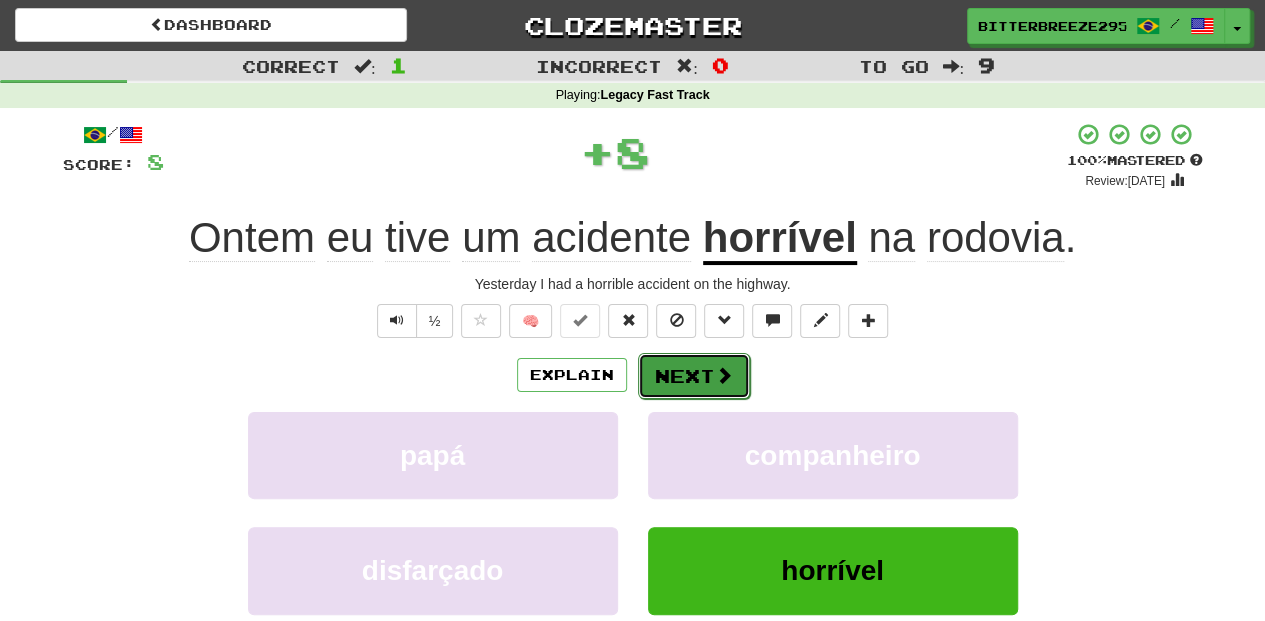 click on "Next" at bounding box center (694, 376) 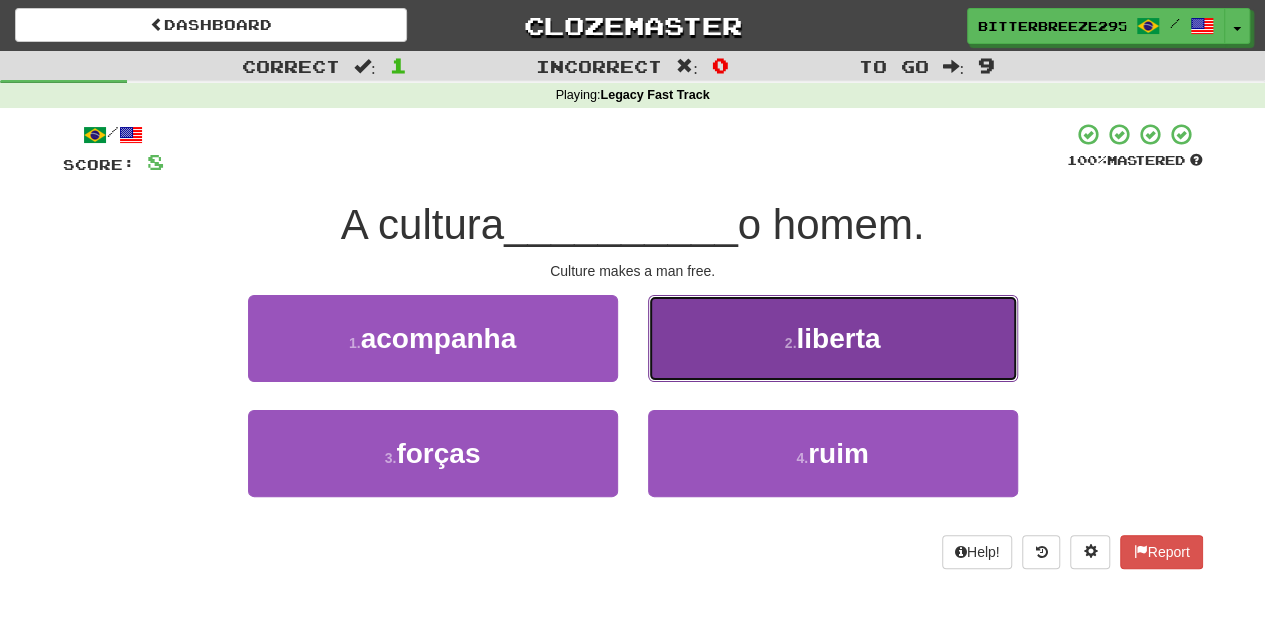 click on "2 .  liberta" at bounding box center (833, 338) 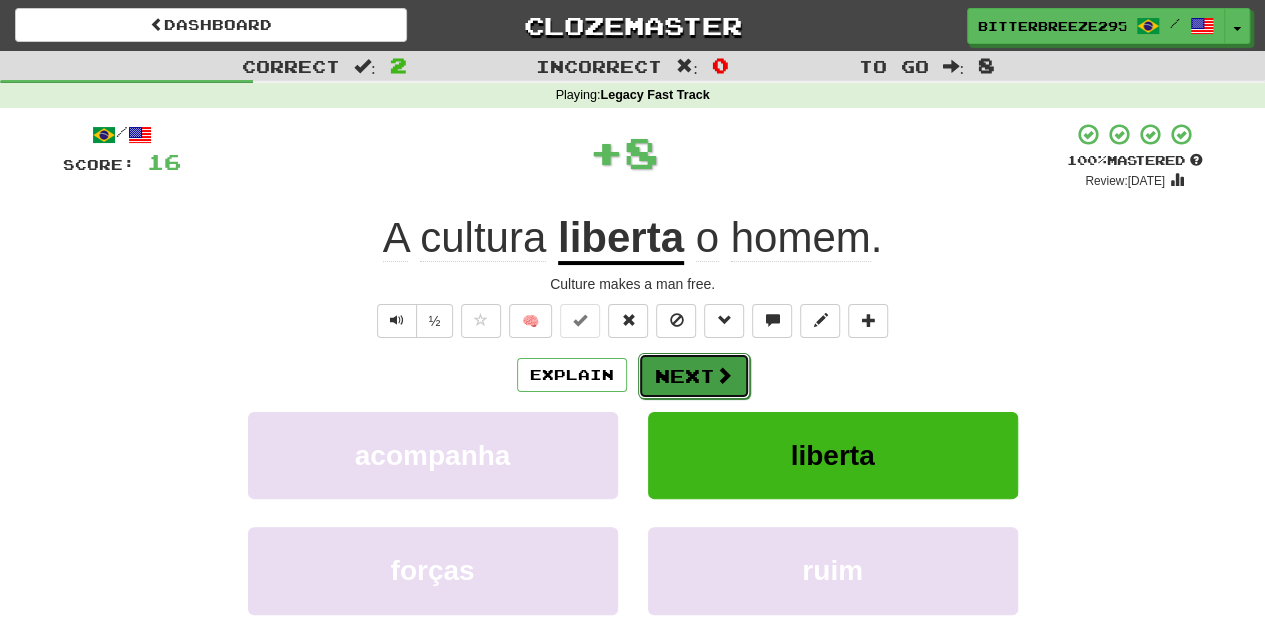 click on "Next" at bounding box center (694, 376) 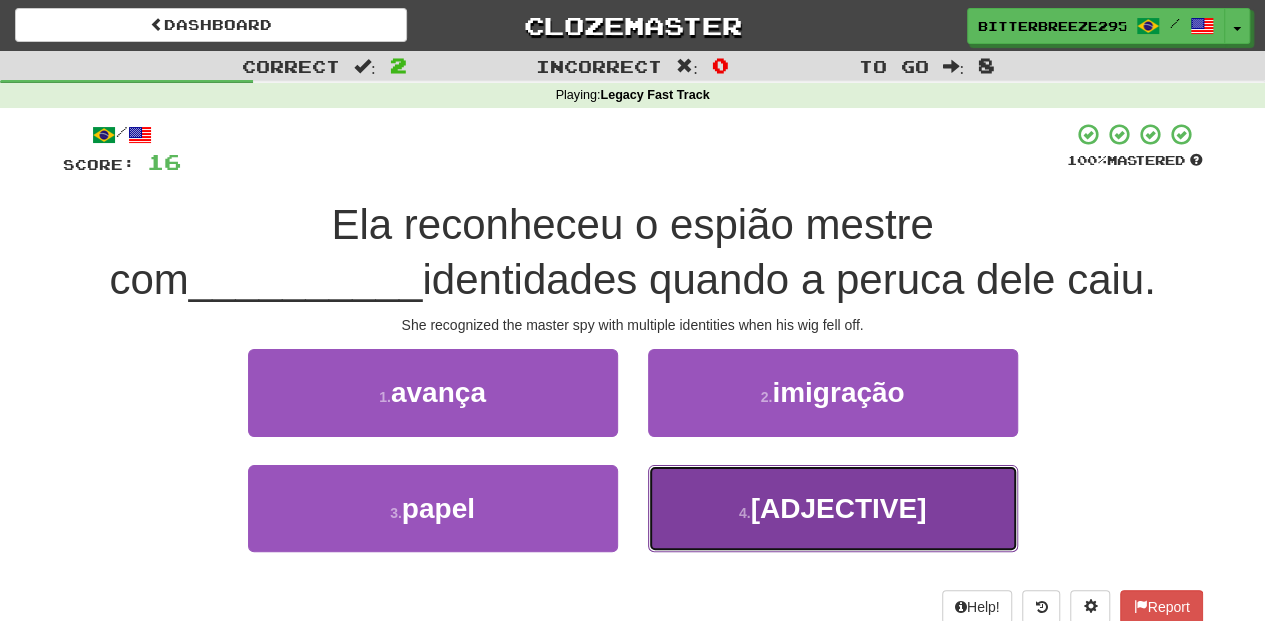 click on "[NUMBER] .  múltiplas" at bounding box center (833, 508) 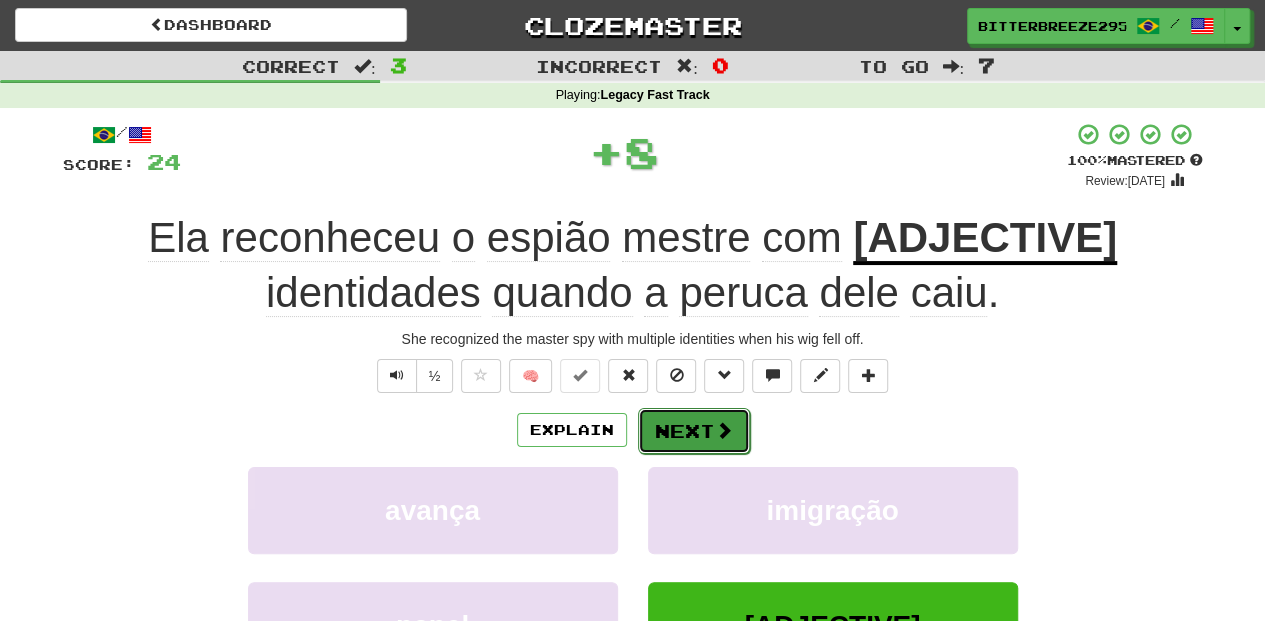 click on "Next" at bounding box center [694, 431] 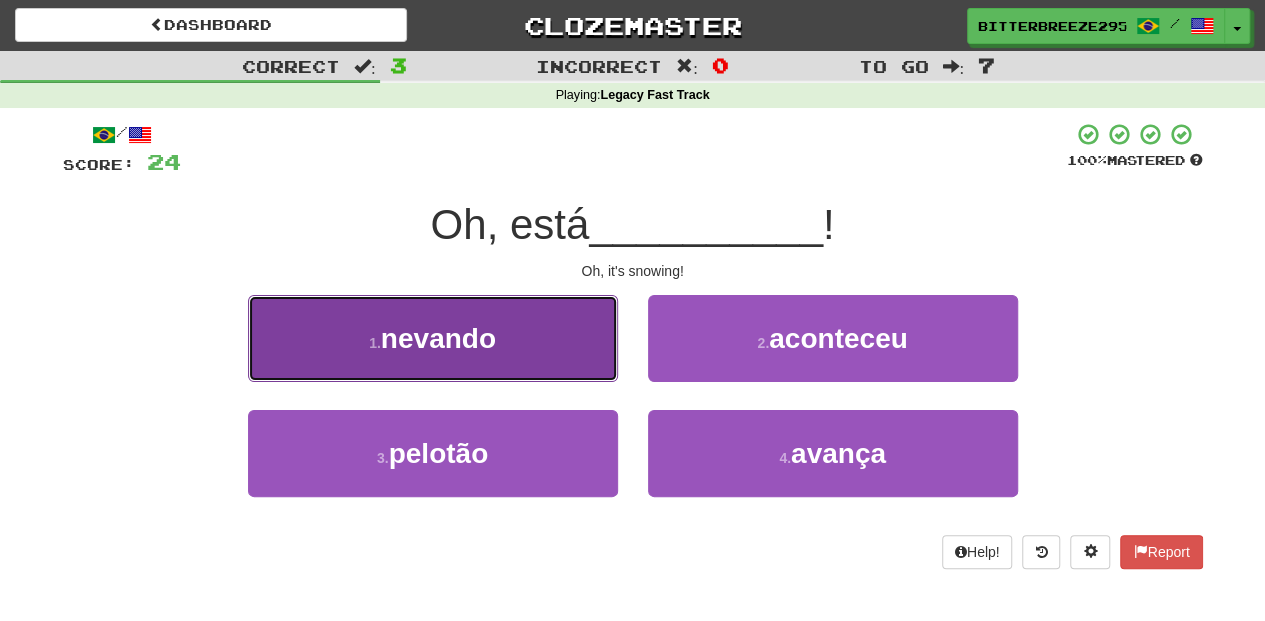 click on "1 .  nevando" at bounding box center [433, 338] 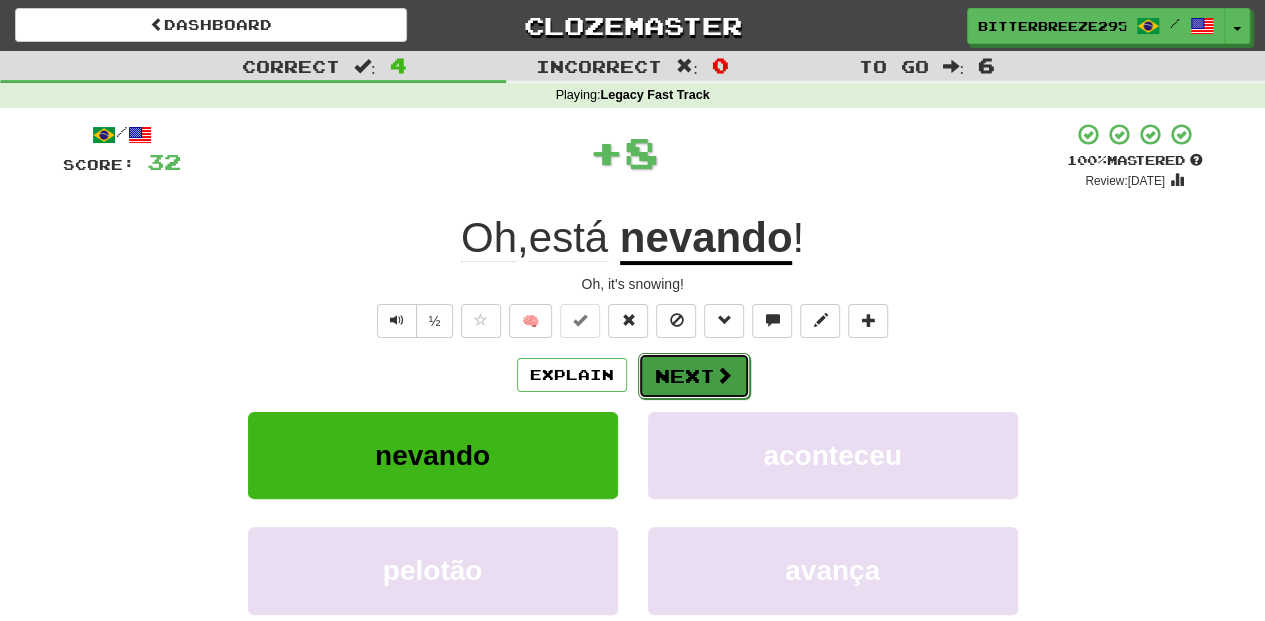 click on "Next" at bounding box center [694, 376] 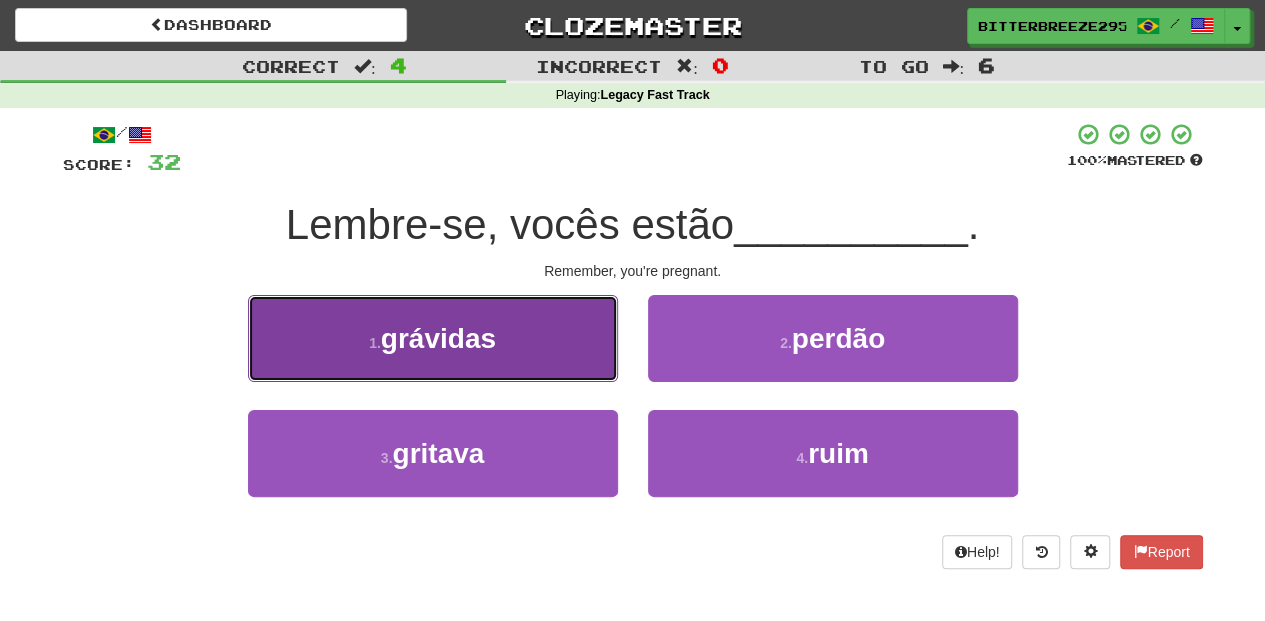 click on "[NUMBER] .  grávidas" at bounding box center (433, 338) 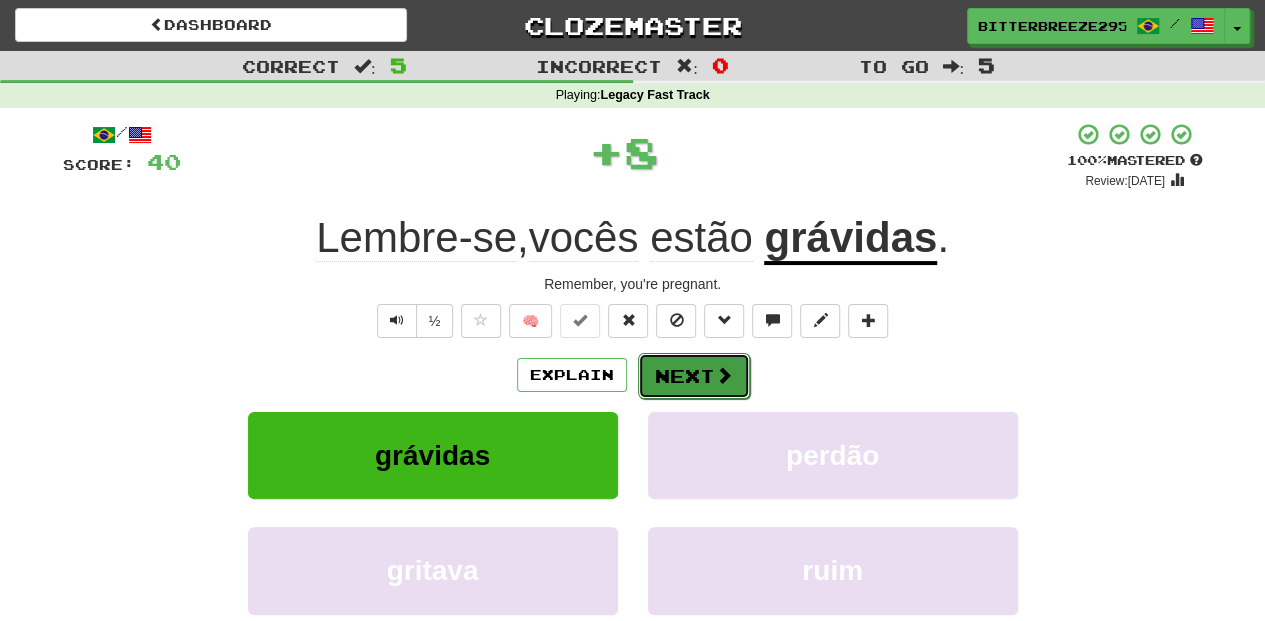 click on "Next" at bounding box center (694, 376) 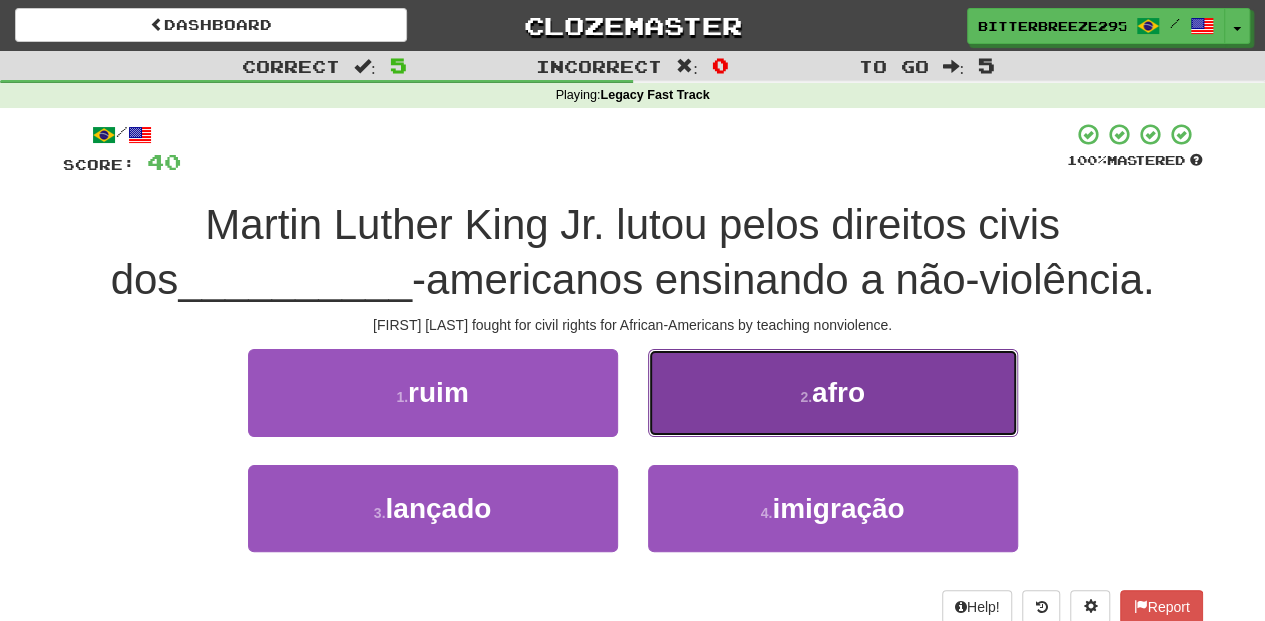 click on "[NUMBER] .  afro" at bounding box center (833, 392) 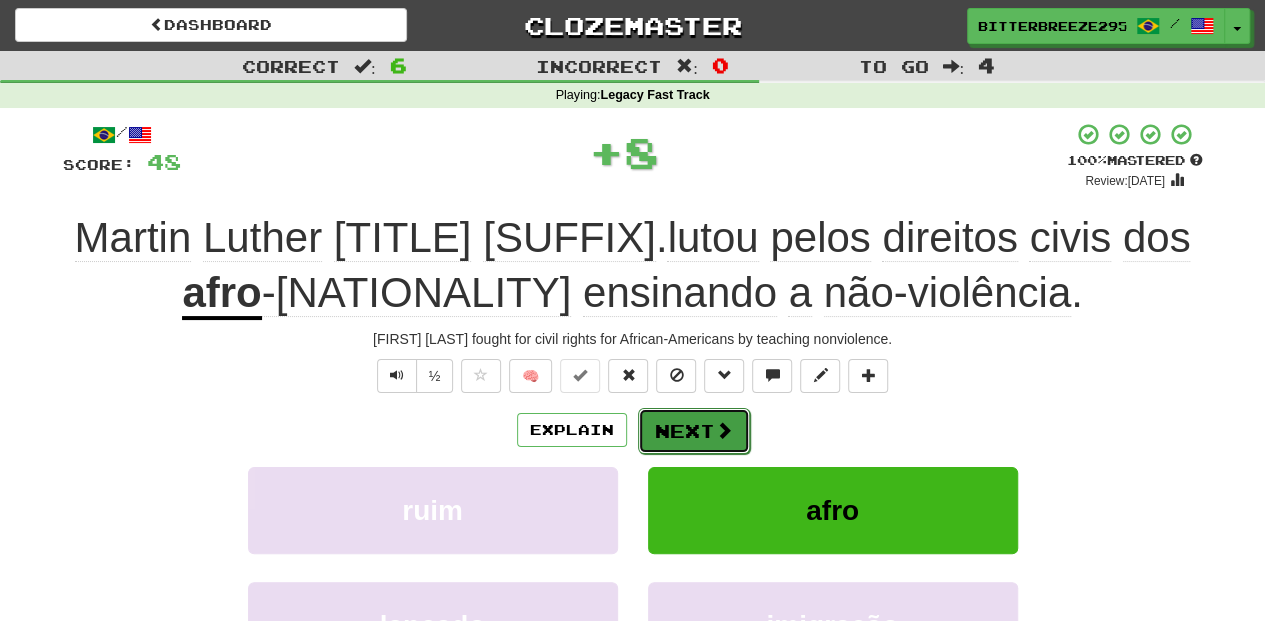 click on "Next" at bounding box center [694, 431] 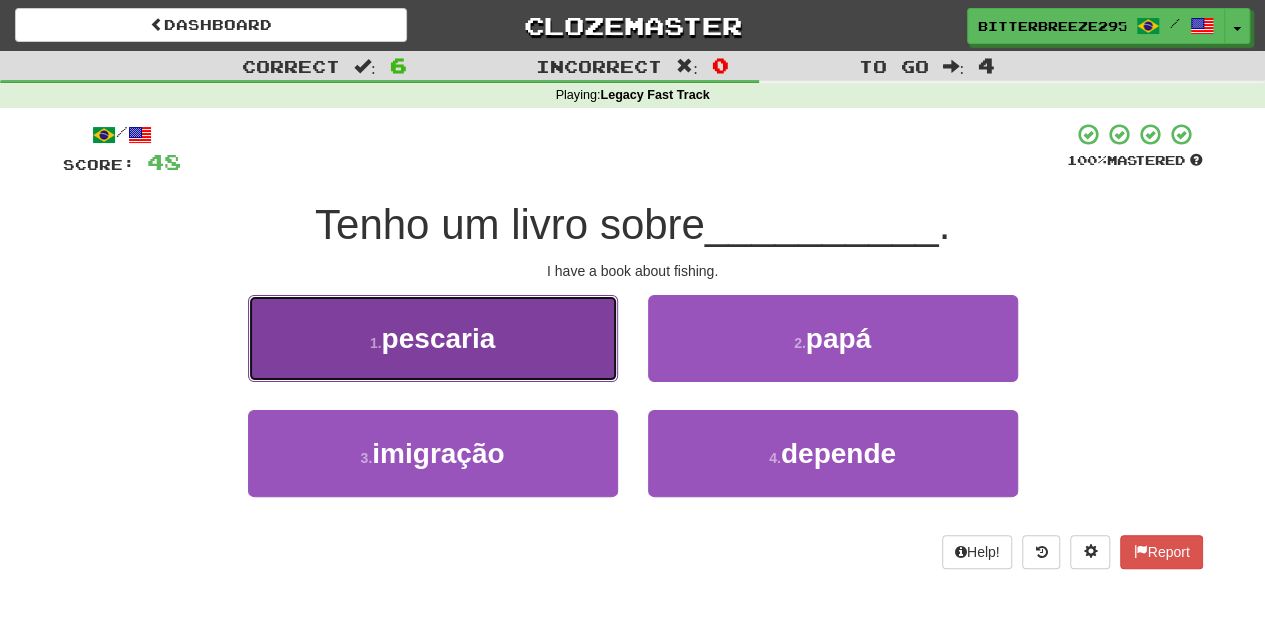 click on "[NUMBER] .  pescaria" at bounding box center [433, 338] 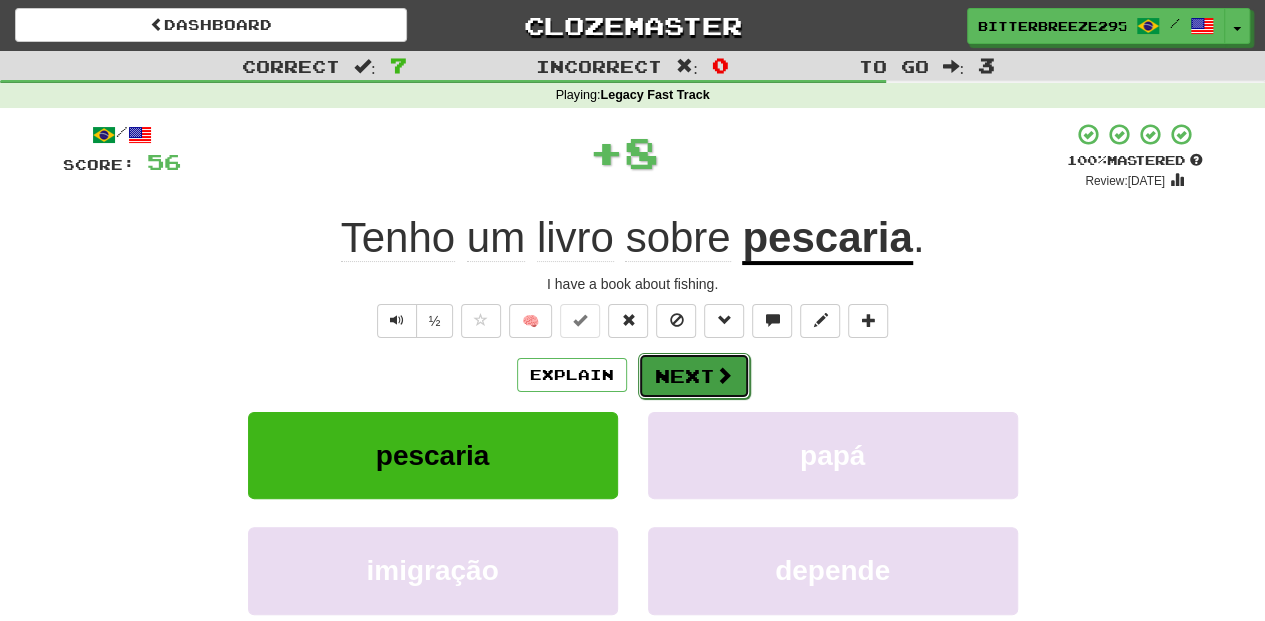 click on "Next" at bounding box center (694, 376) 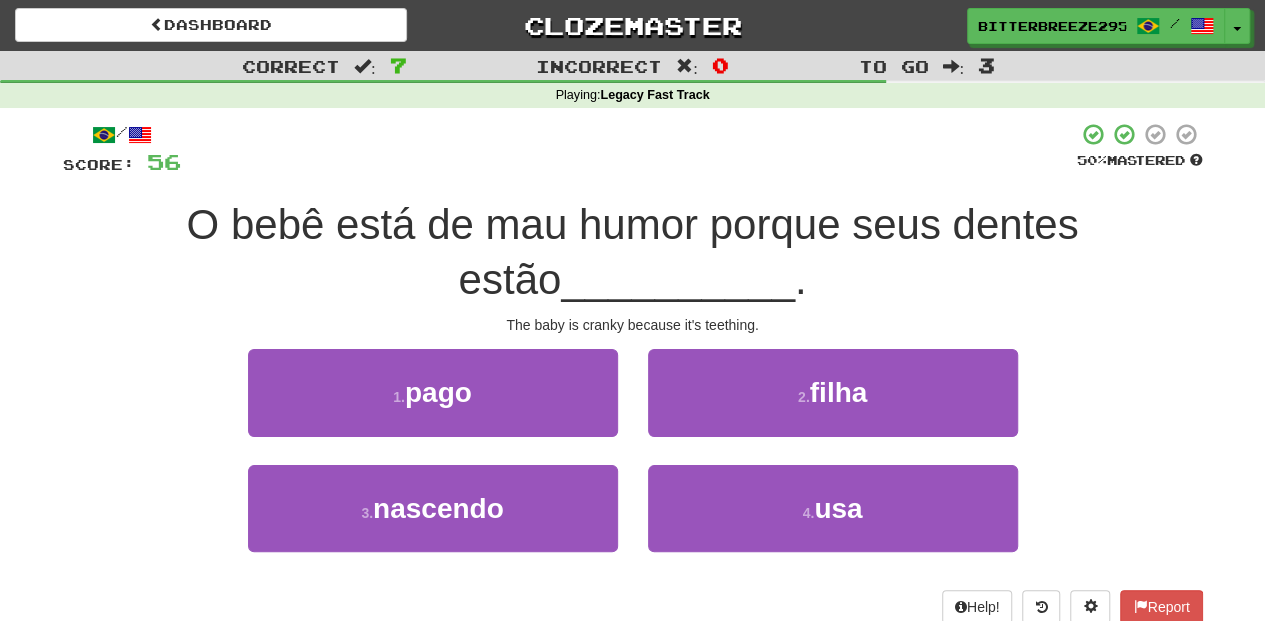 click on "[NUMBER] .  pago" at bounding box center [433, 406] 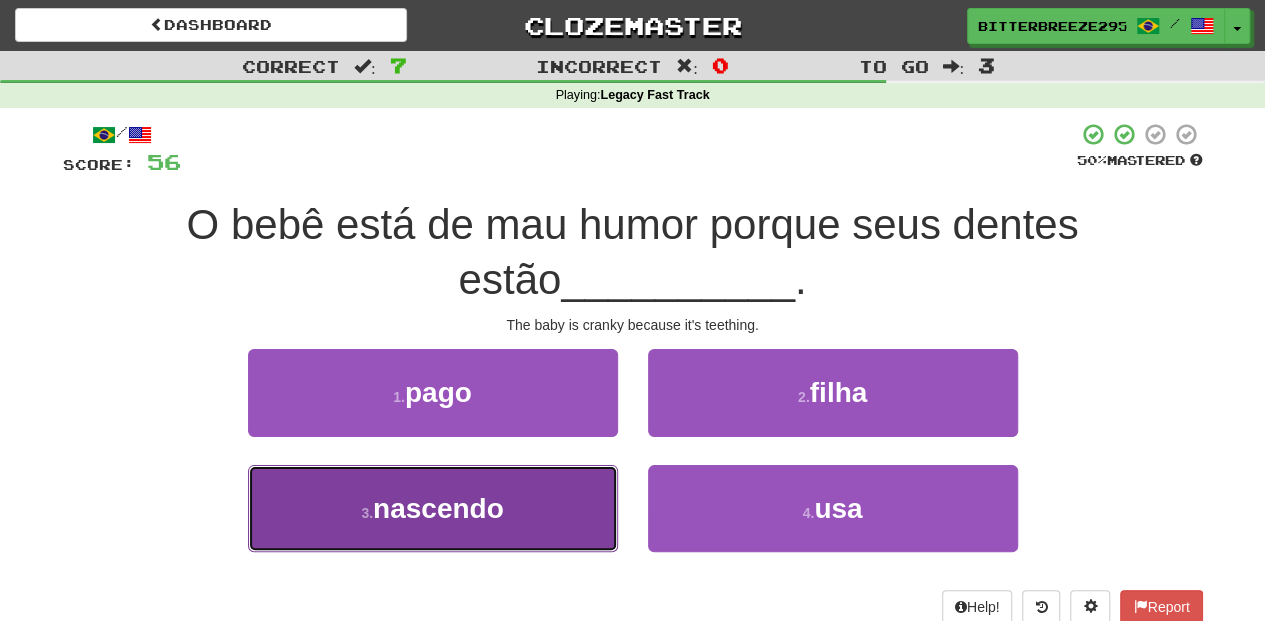click on "[NUMBER] .  nascendo" at bounding box center (433, 508) 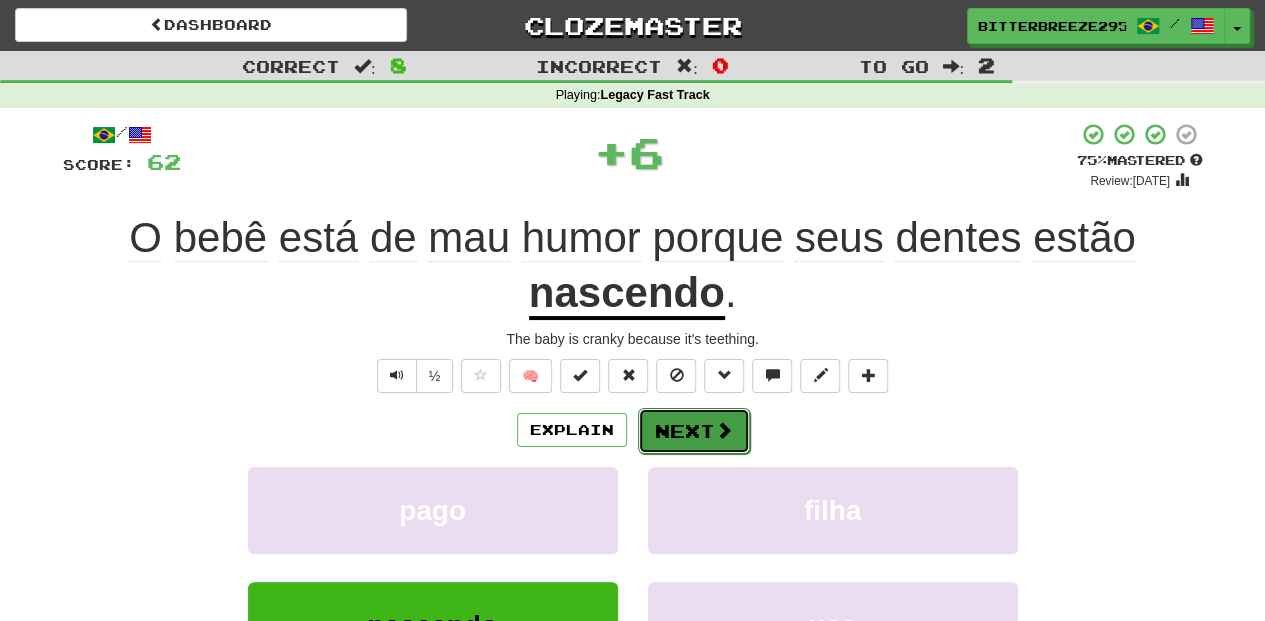 click on "Next" at bounding box center (694, 431) 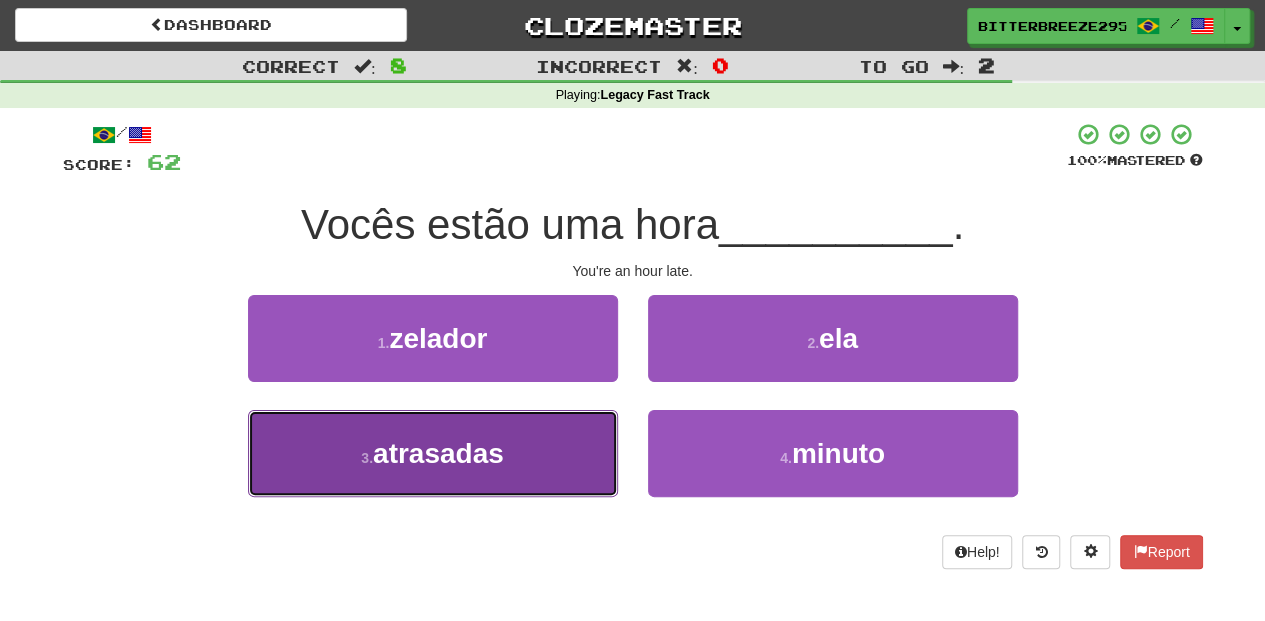 click on "3 .  atrasadas" at bounding box center [433, 453] 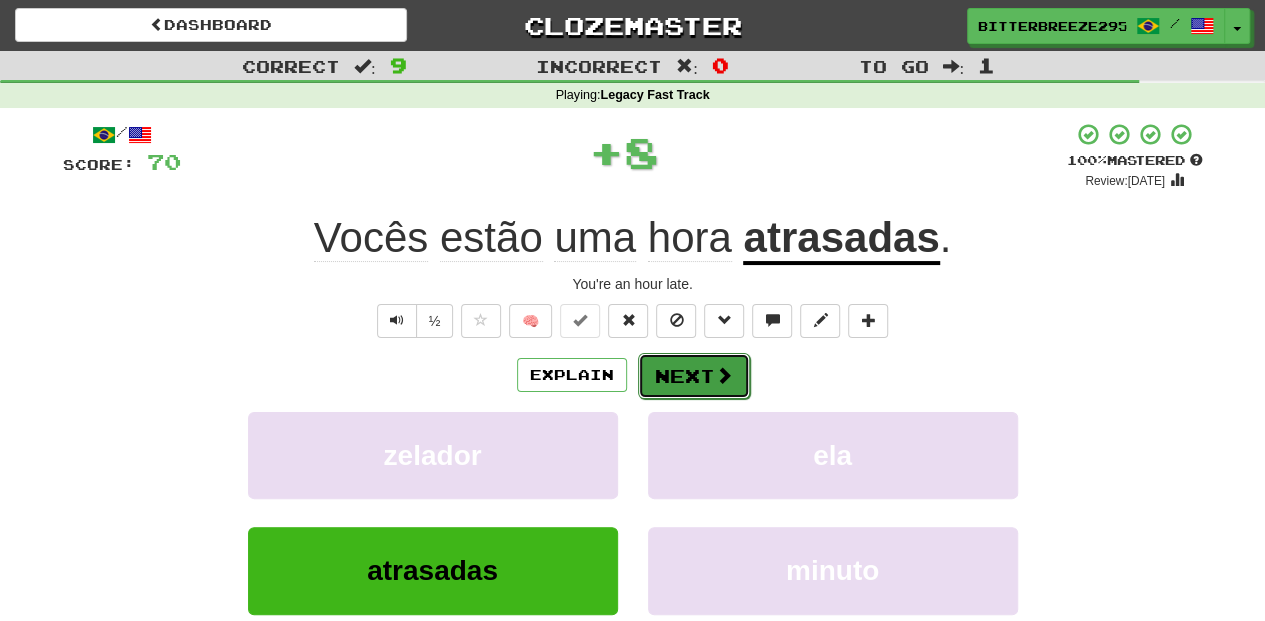 click on "Next" at bounding box center (694, 376) 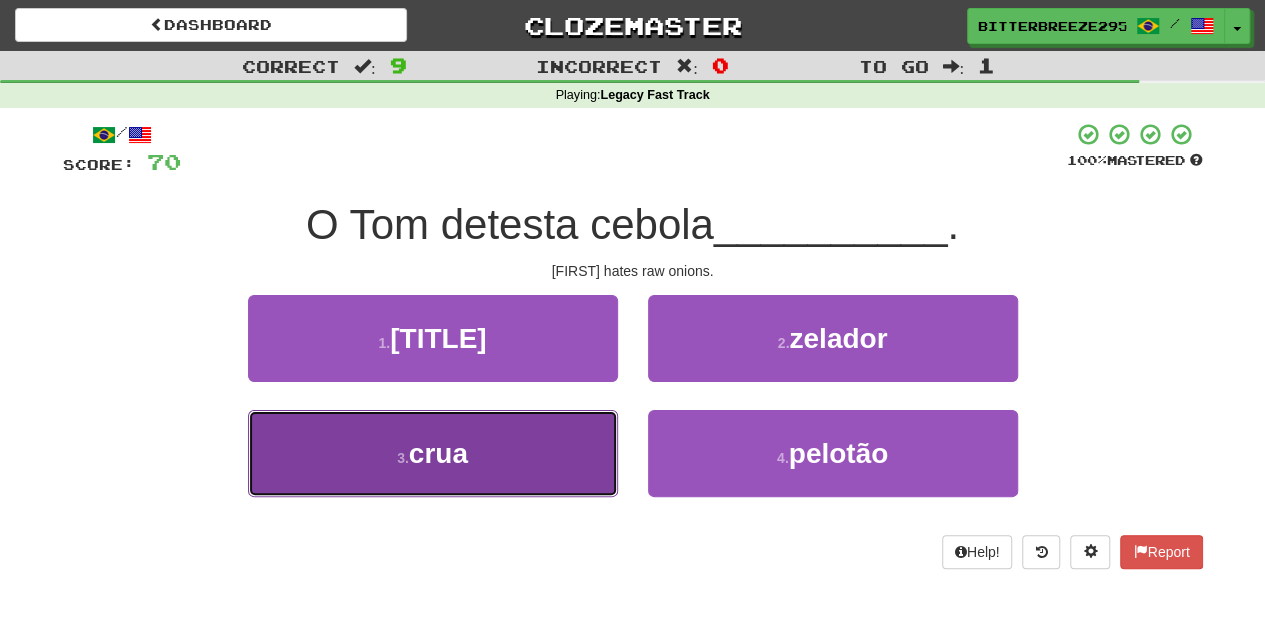 click on "3 . crua" at bounding box center [433, 453] 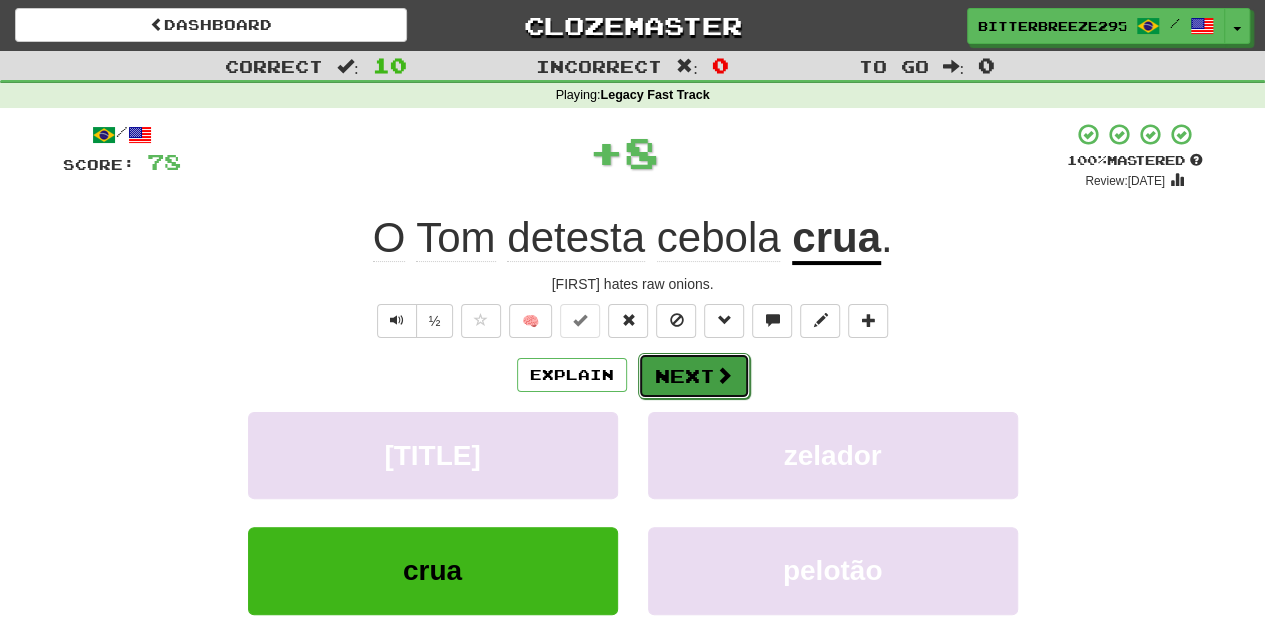click on "Next" at bounding box center (694, 376) 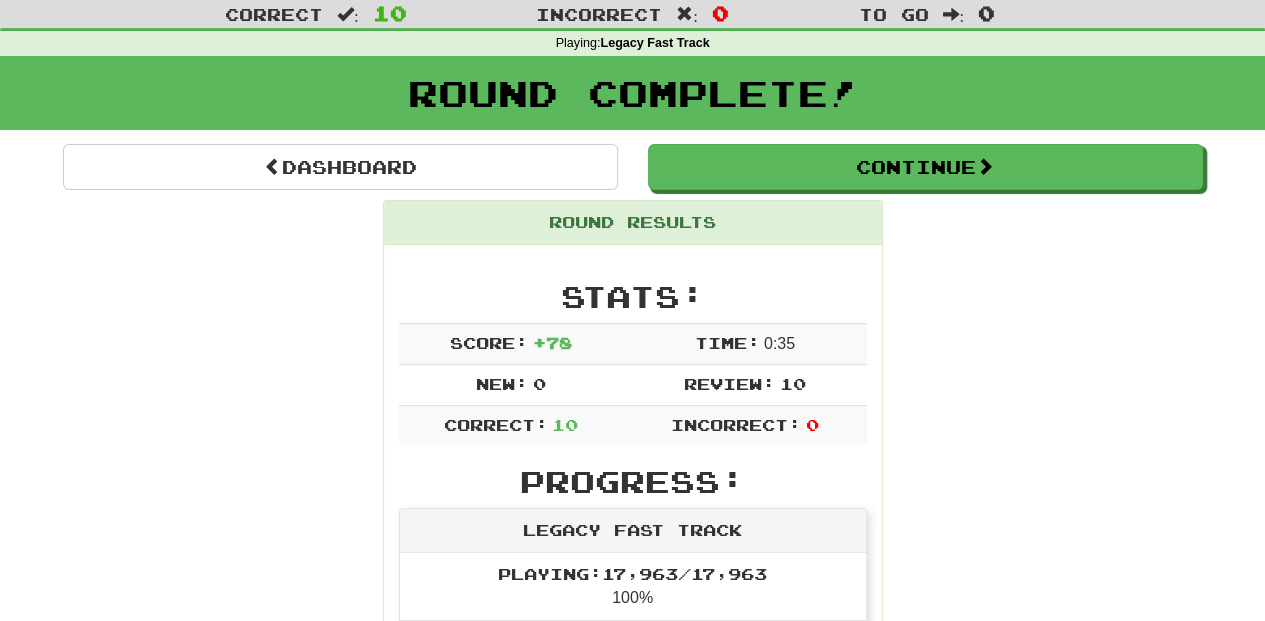 scroll, scrollTop: 0, scrollLeft: 0, axis: both 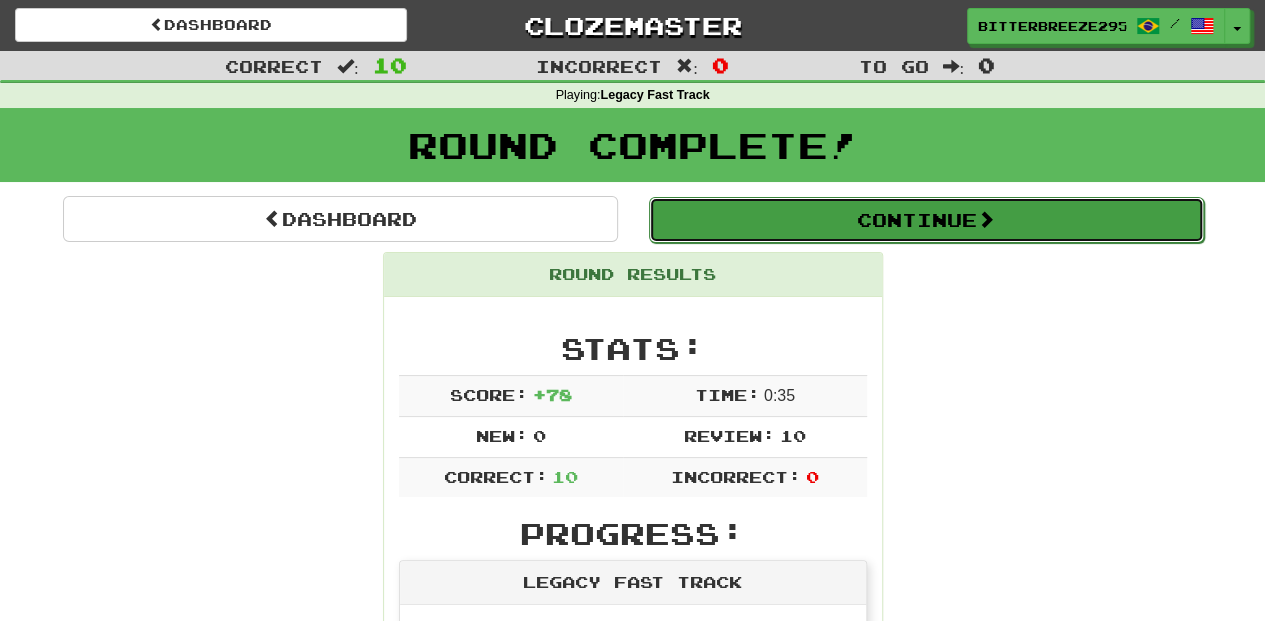click on "Continue" at bounding box center [926, 220] 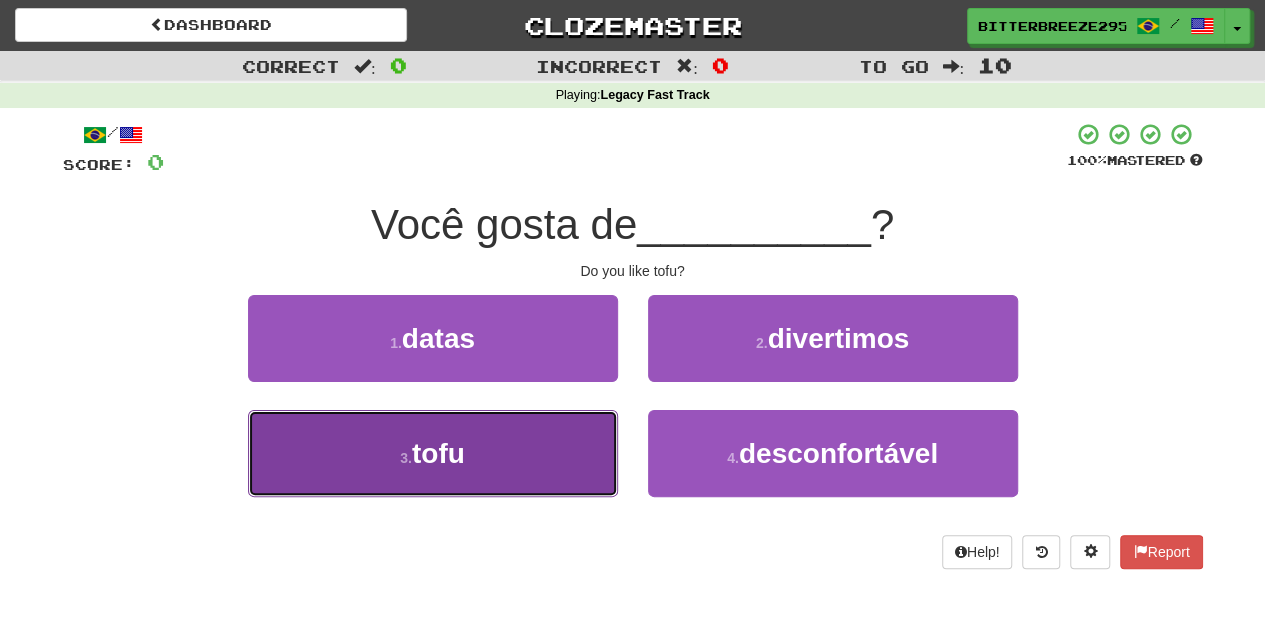 click on "[NUMBER] .  tofu" at bounding box center [433, 453] 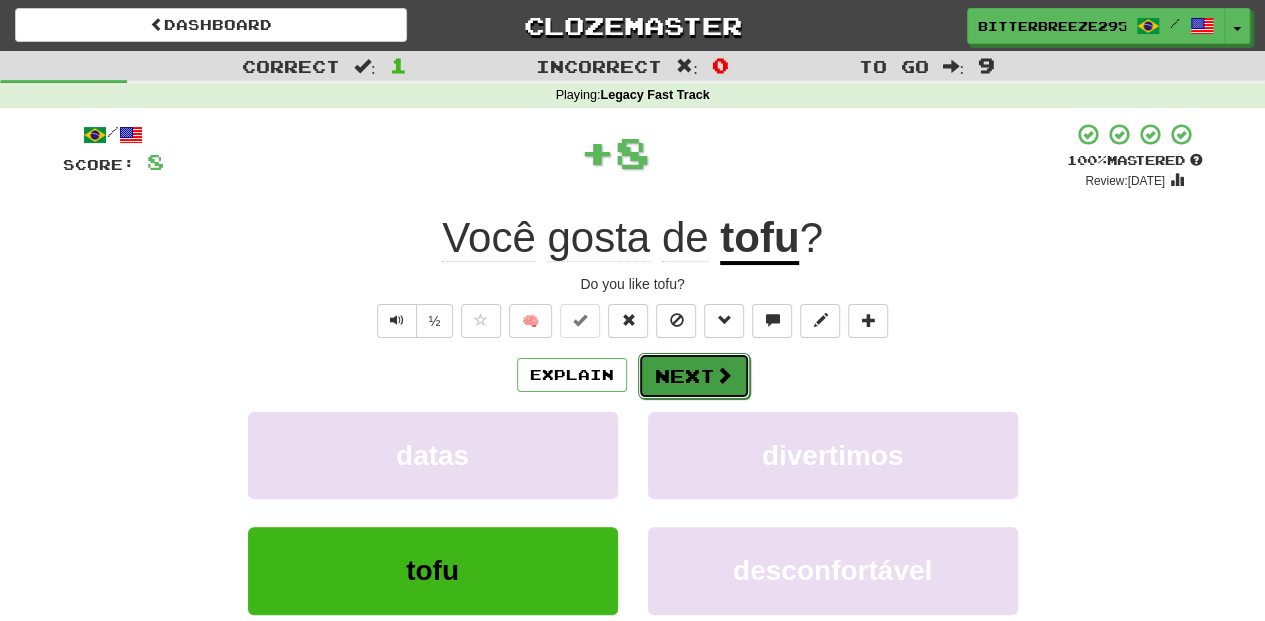 click on "Next" at bounding box center (694, 376) 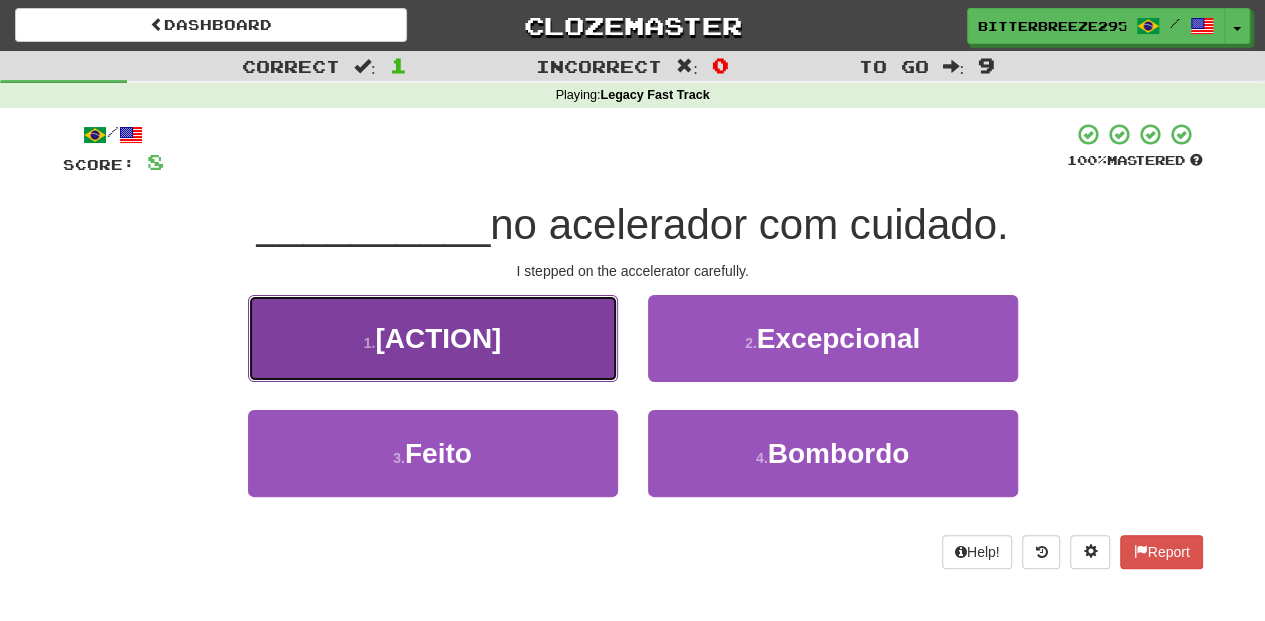 click on "1 . Pisei" at bounding box center [433, 338] 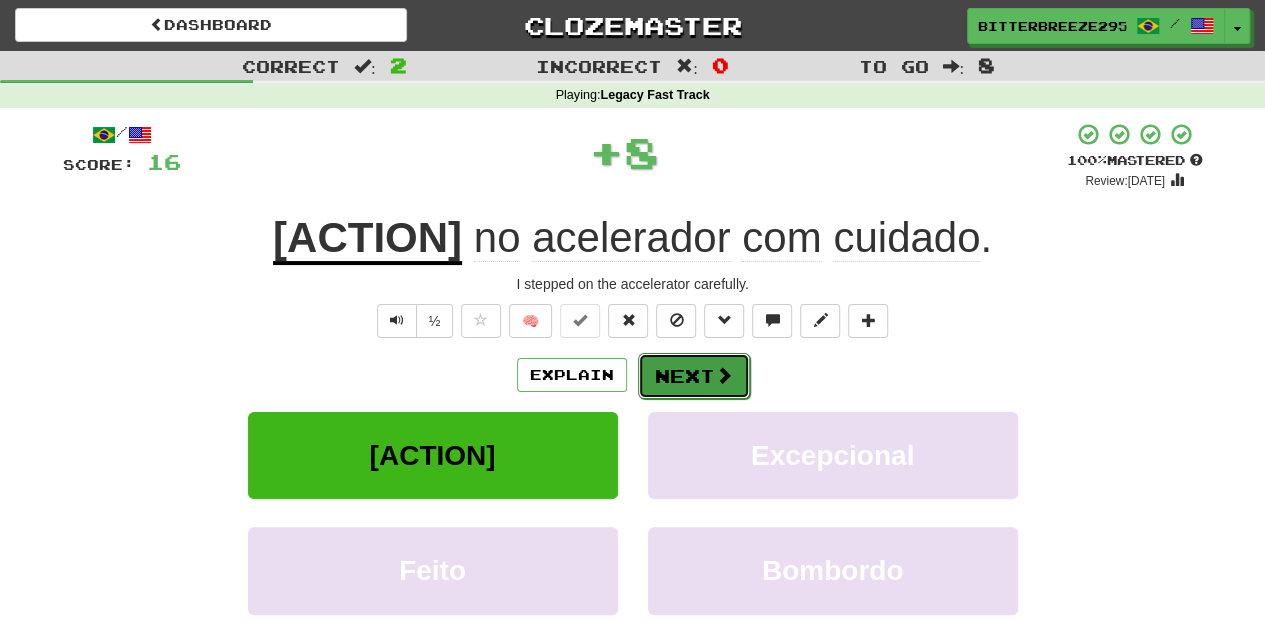 click on "Next" at bounding box center [694, 376] 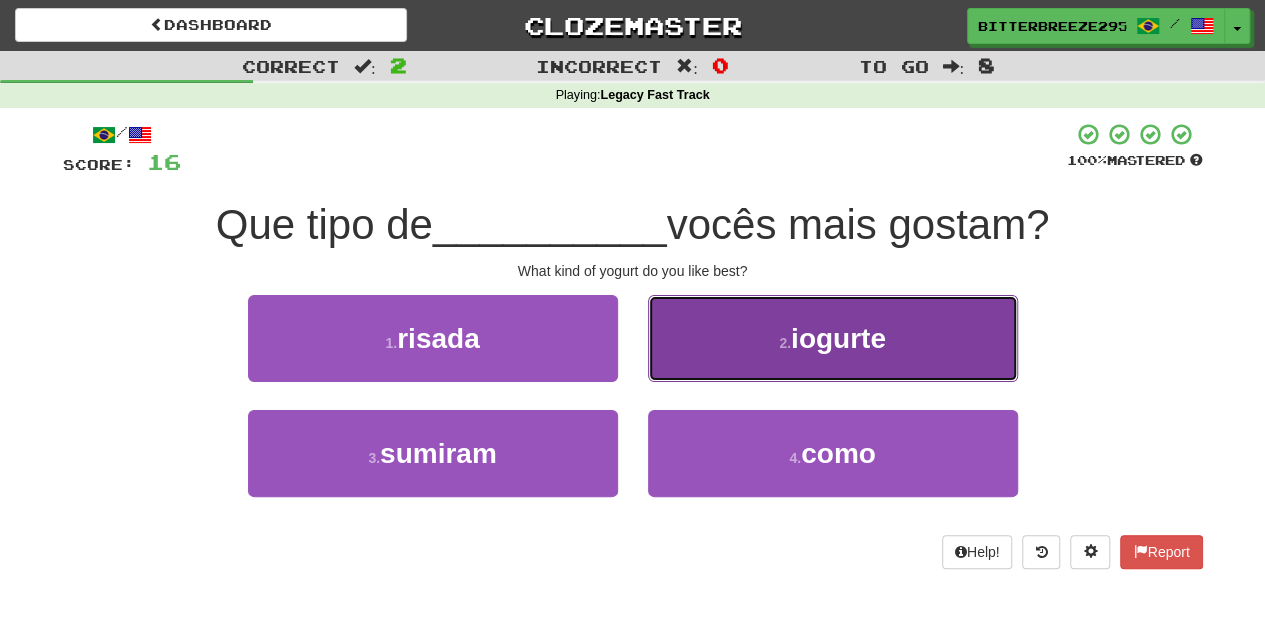 click on "[NUMBER] .  iogurte" at bounding box center [833, 338] 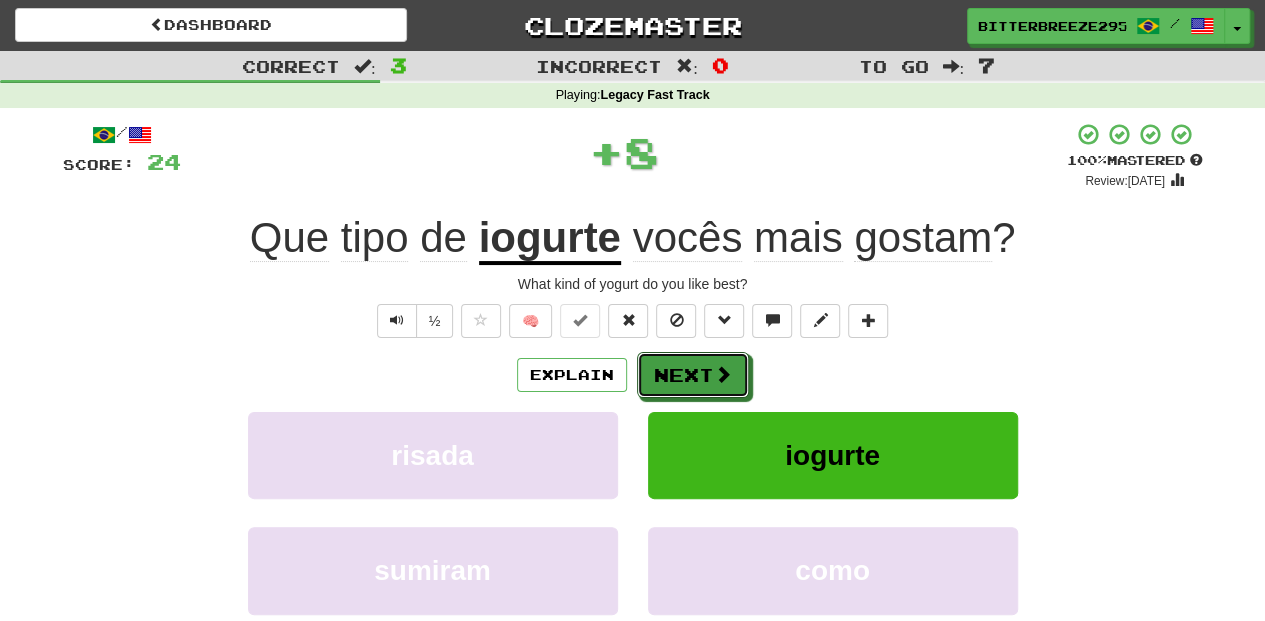 click on "Next" at bounding box center (693, 375) 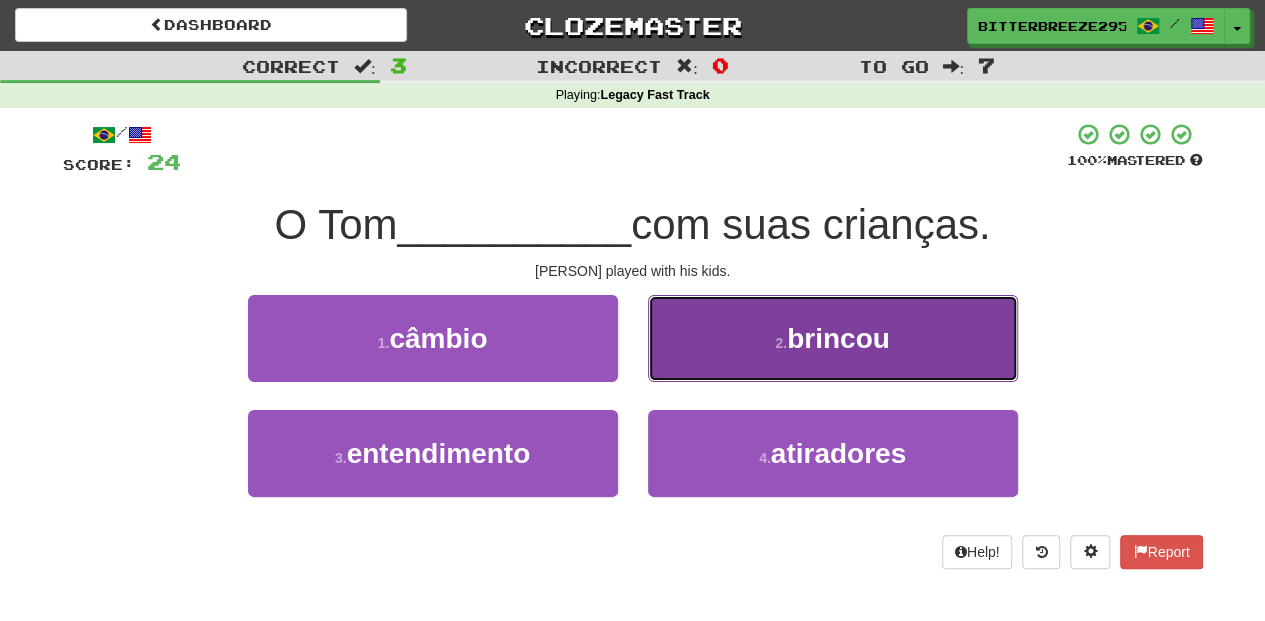 click on "2 .  brincou" at bounding box center [833, 338] 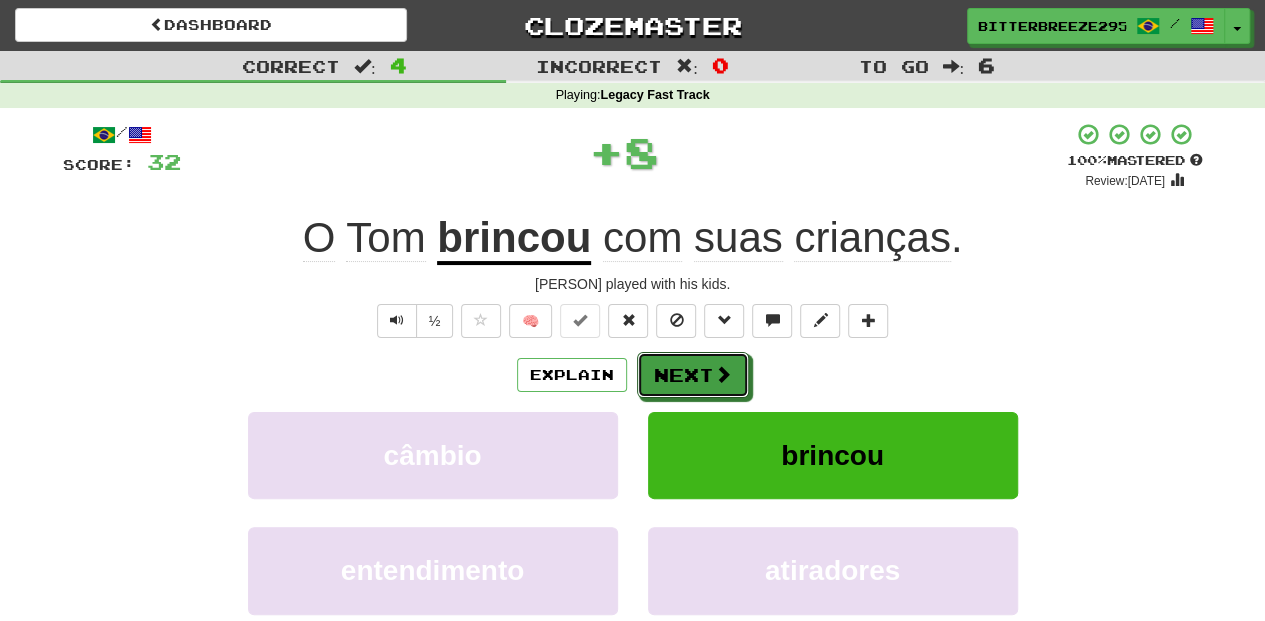 click on "Next" at bounding box center (693, 375) 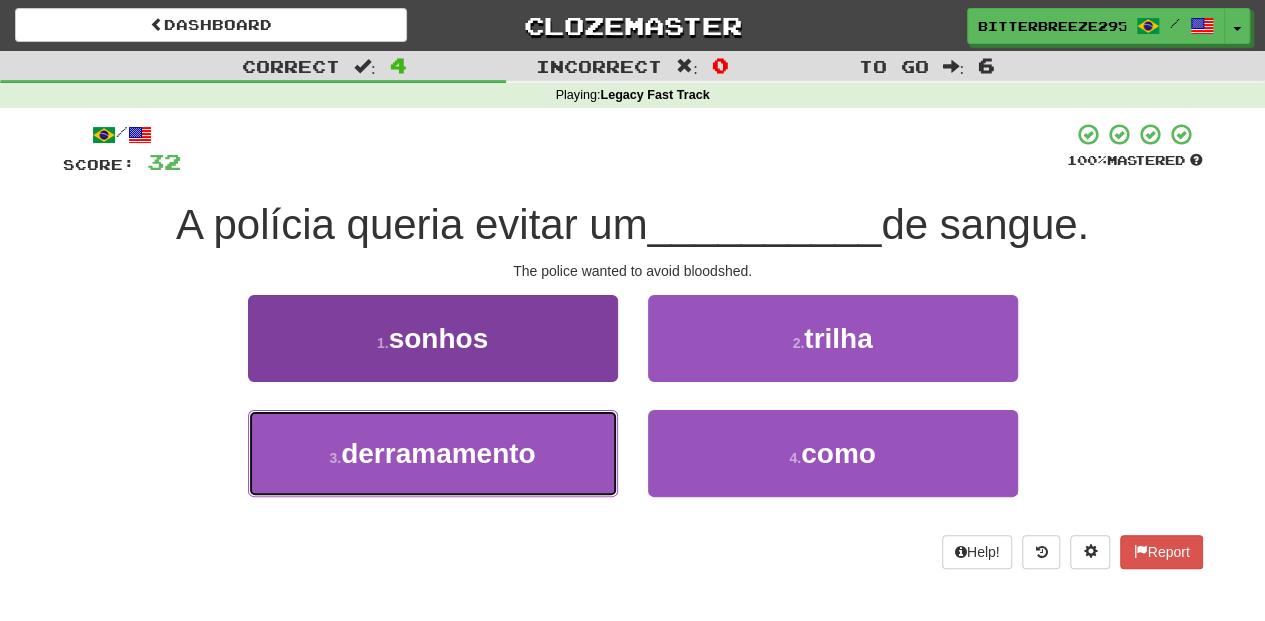 click on "3 . derramamento" at bounding box center [433, 453] 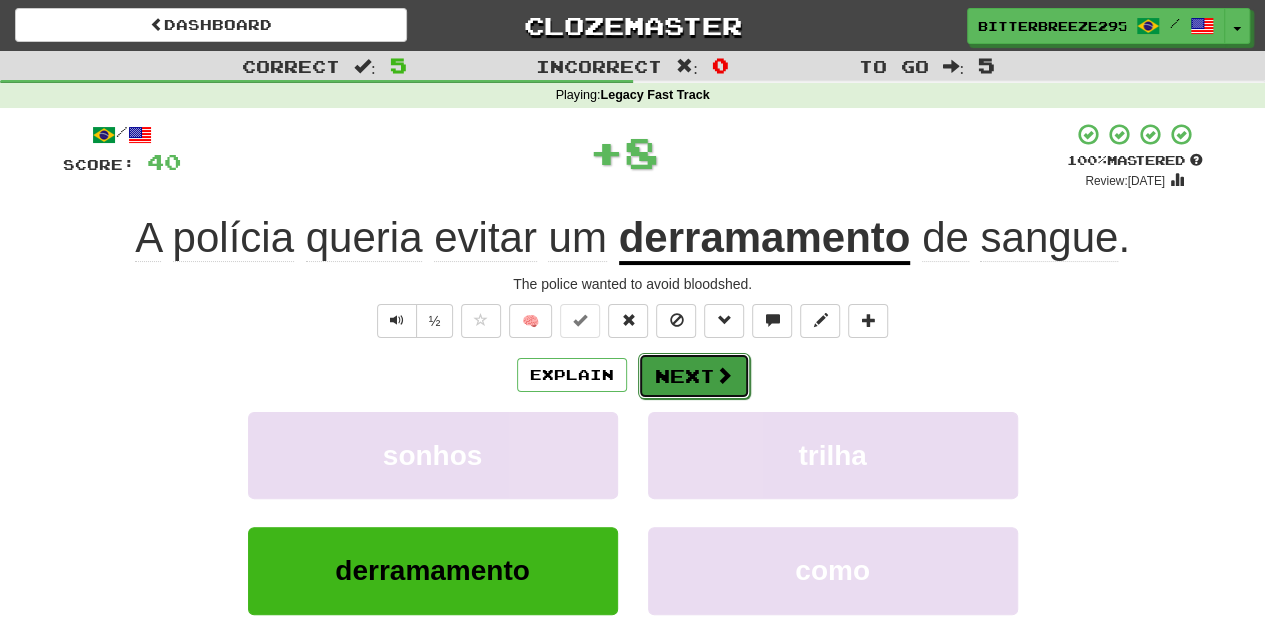 click on "Next" at bounding box center (694, 376) 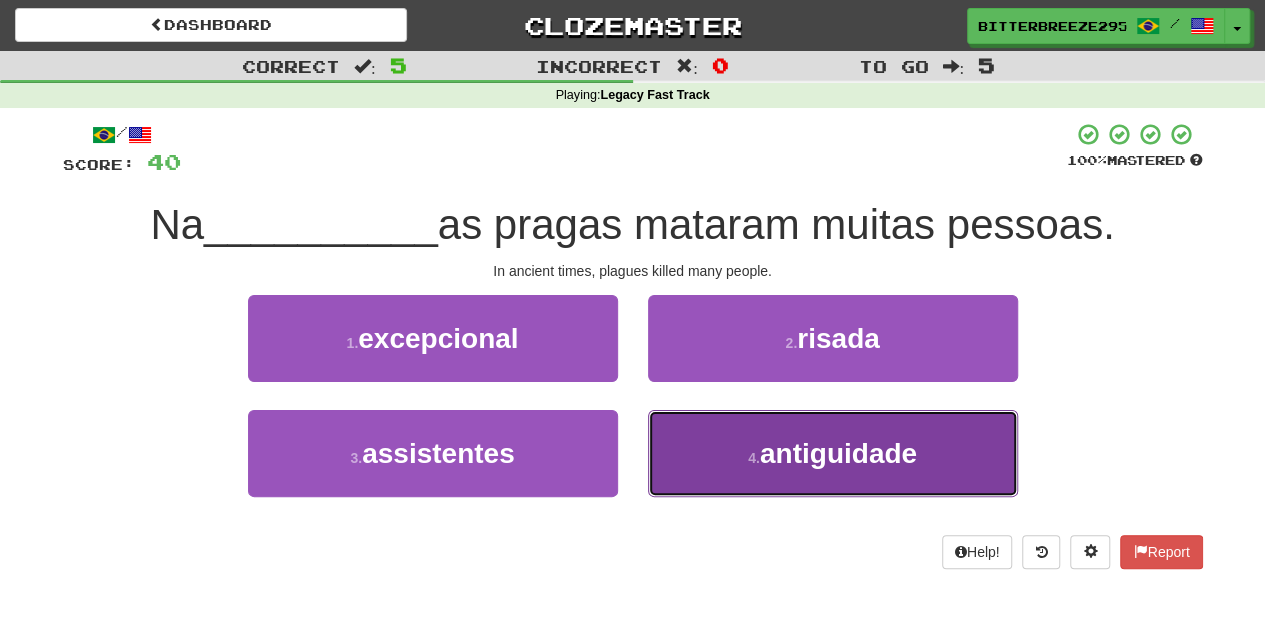 click on "4 . antiguidade" at bounding box center (833, 453) 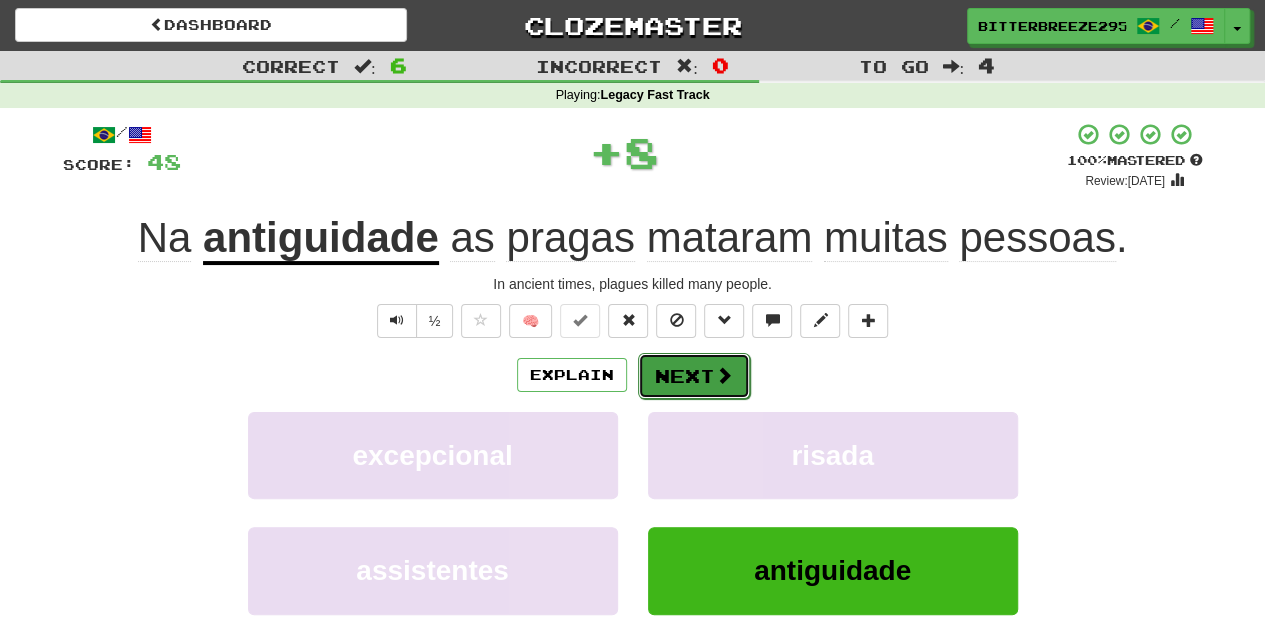 click on "Next" at bounding box center [694, 376] 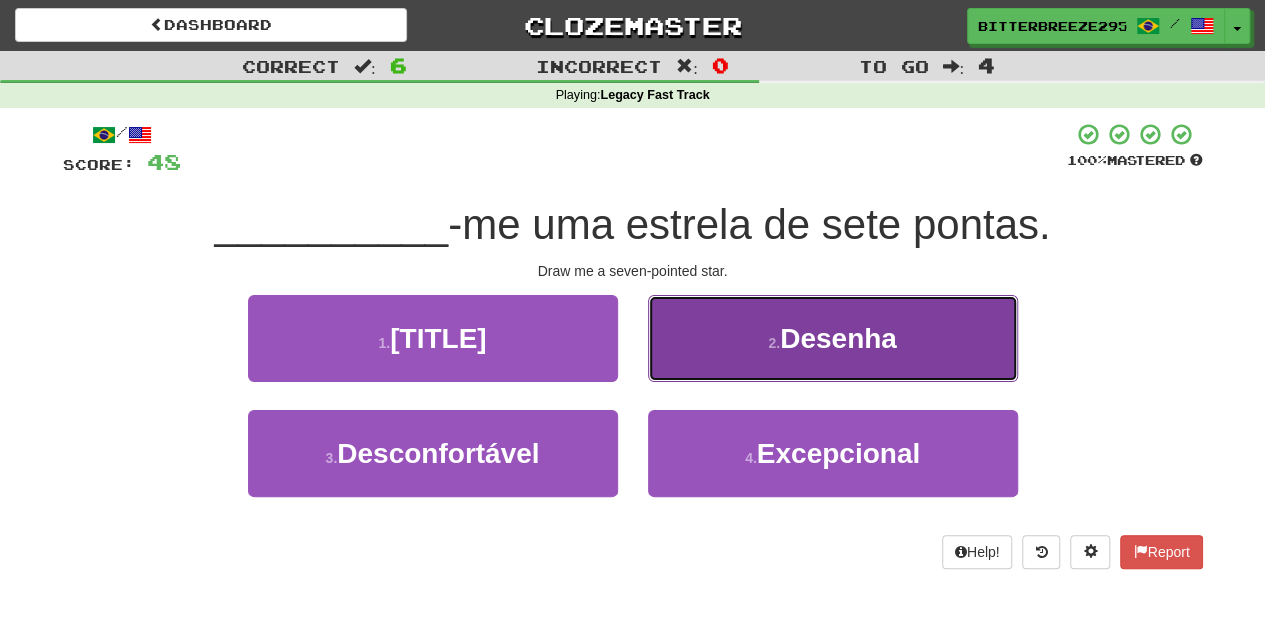 click on "2 . Desenha" at bounding box center (833, 338) 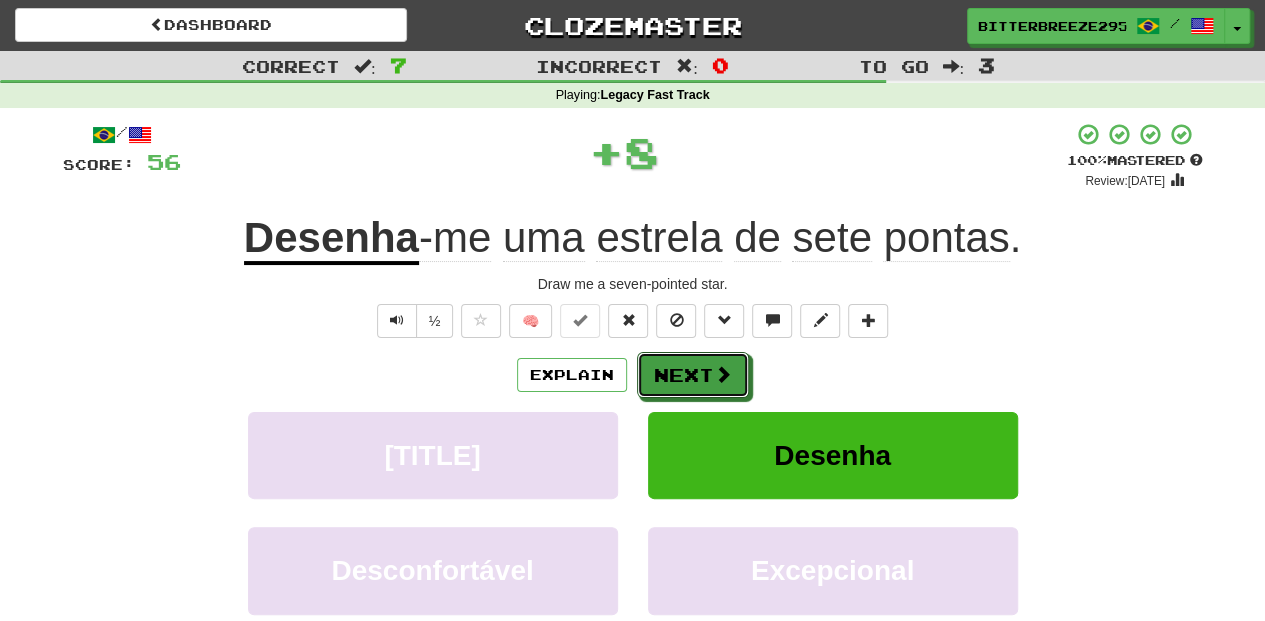 click on "Next" at bounding box center [693, 375] 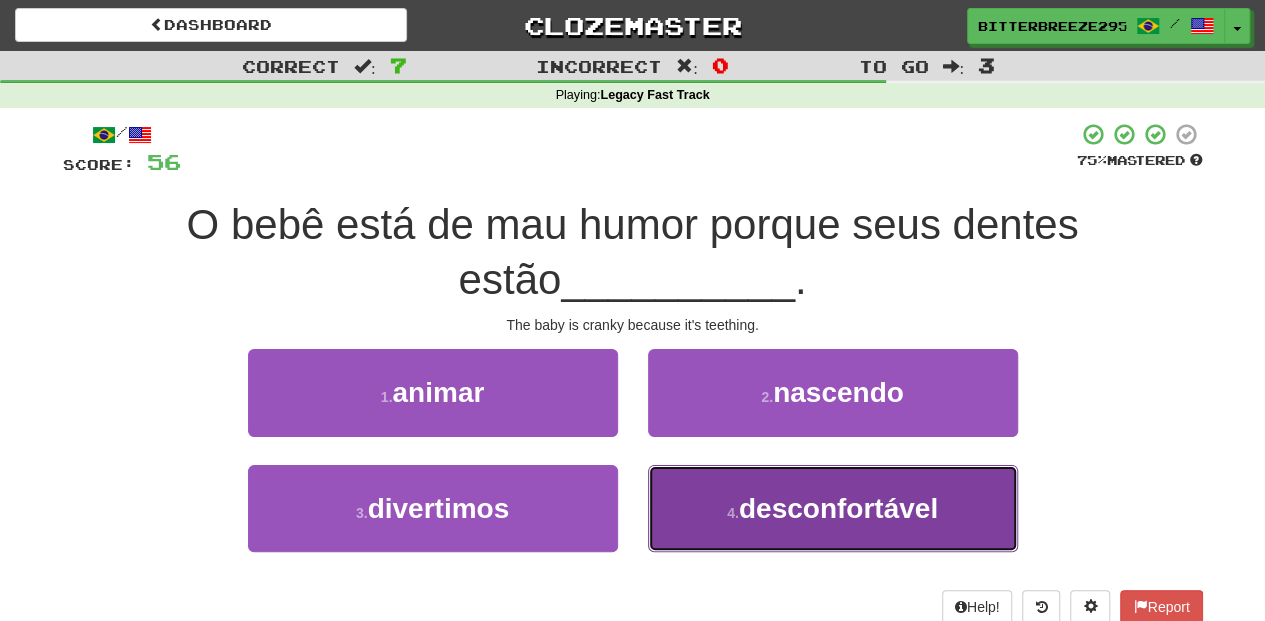 click on "4 . desconfortável" at bounding box center (833, 508) 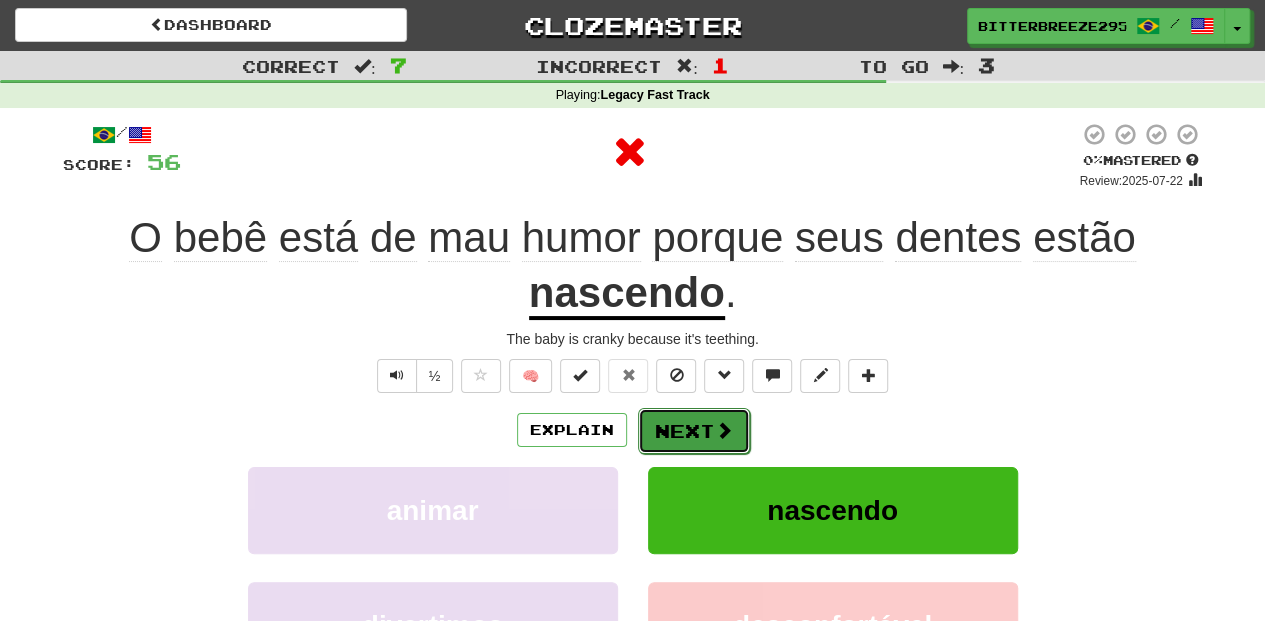 click on "Next" at bounding box center (694, 431) 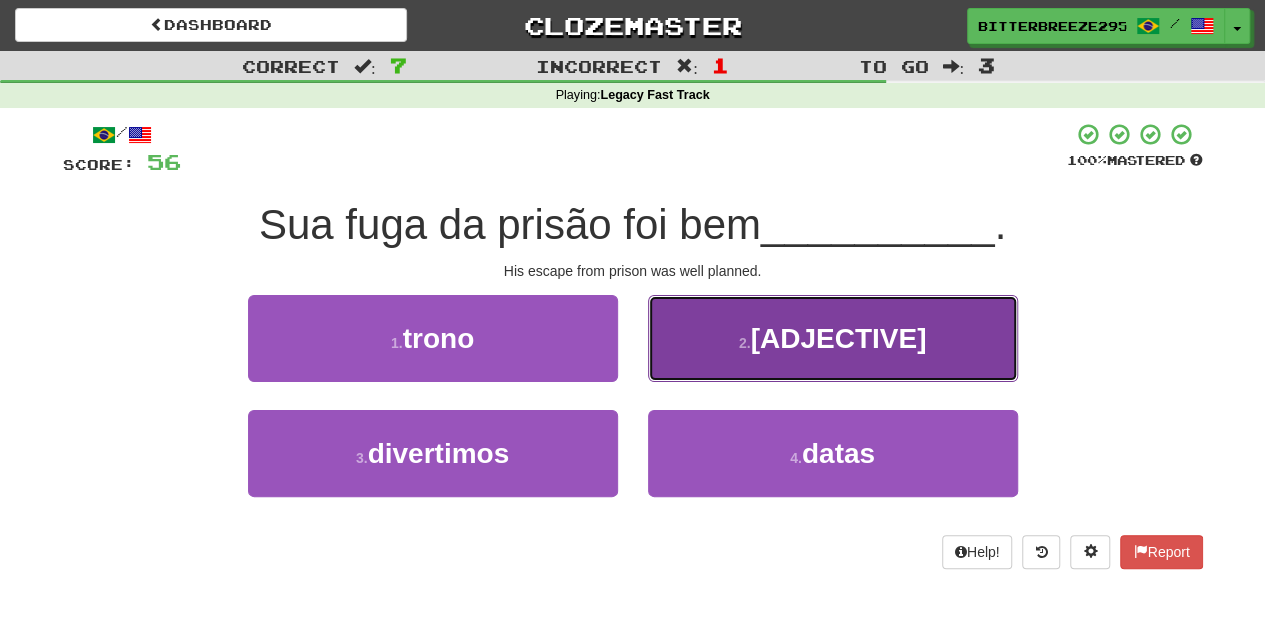 click on "2 . planejada" at bounding box center (833, 338) 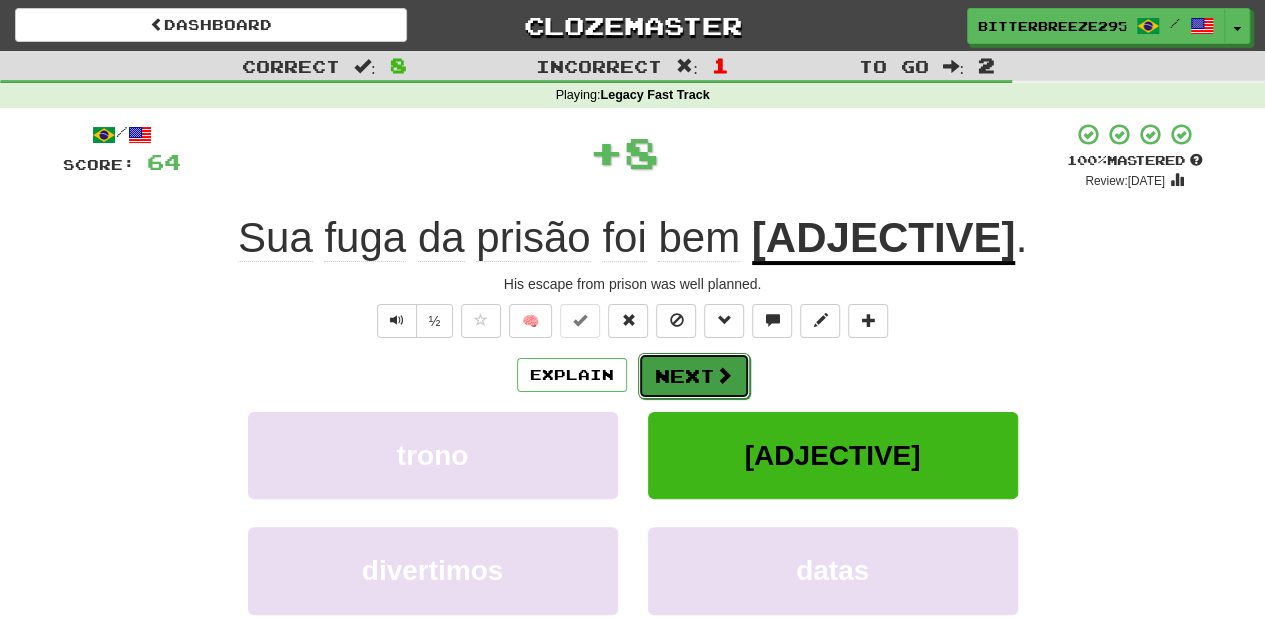 click on "Next" at bounding box center (694, 376) 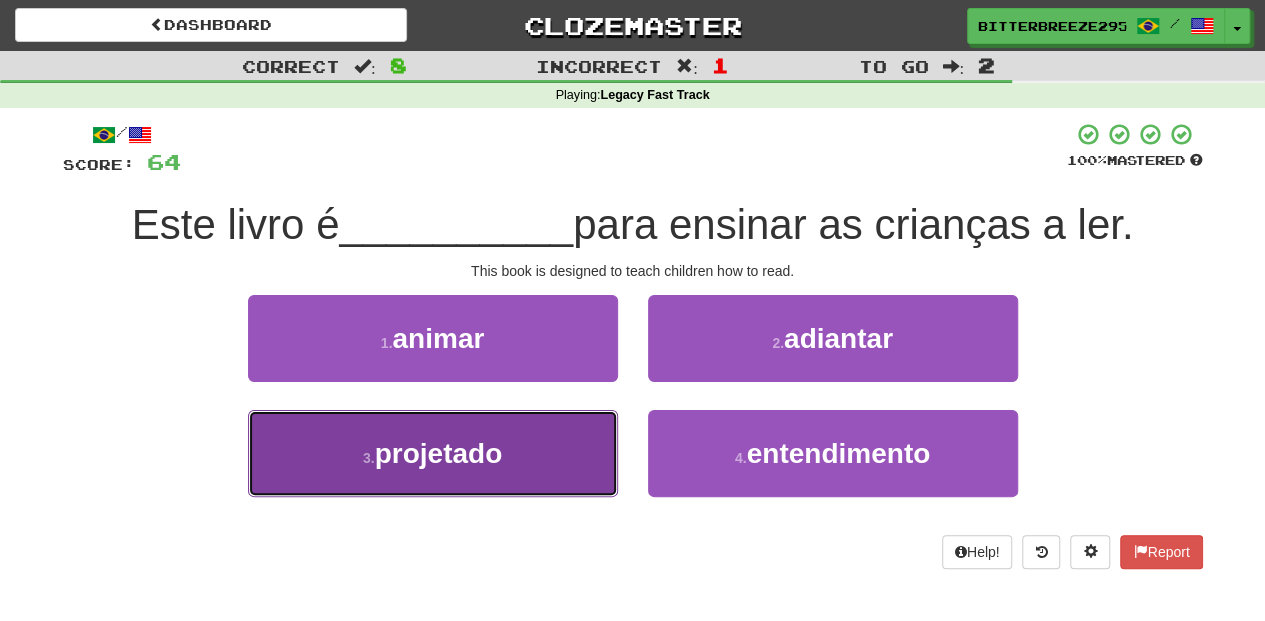click on "[NUMBER] .  projetado" at bounding box center [433, 453] 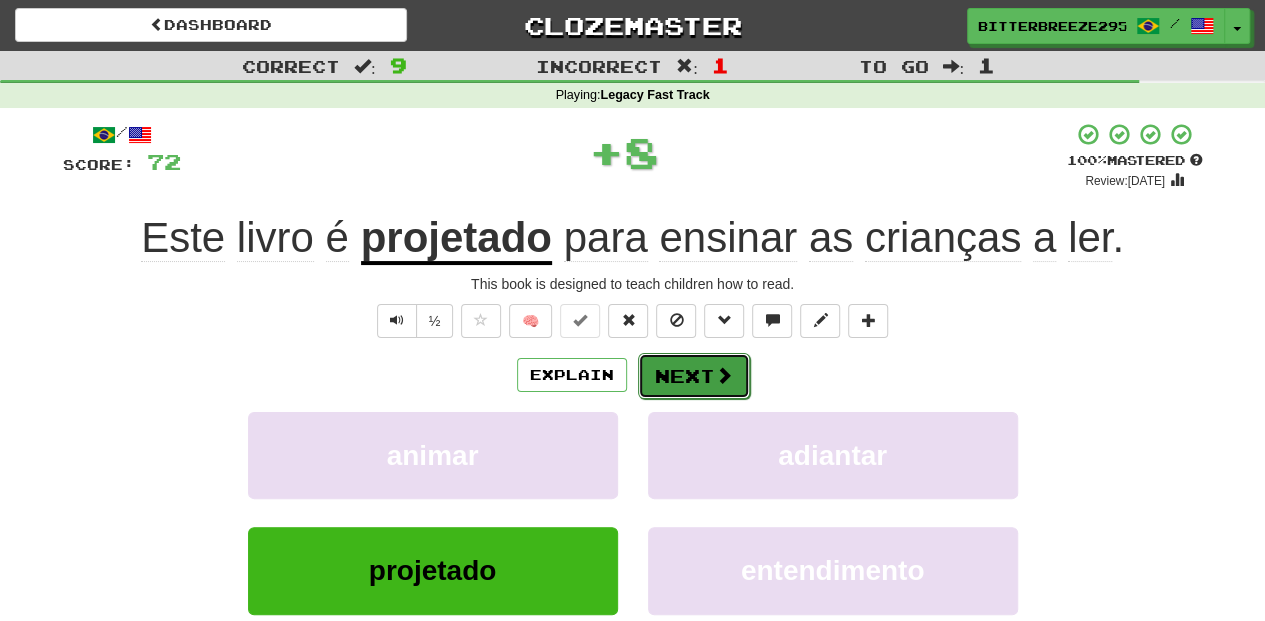 click on "Next" at bounding box center [694, 376] 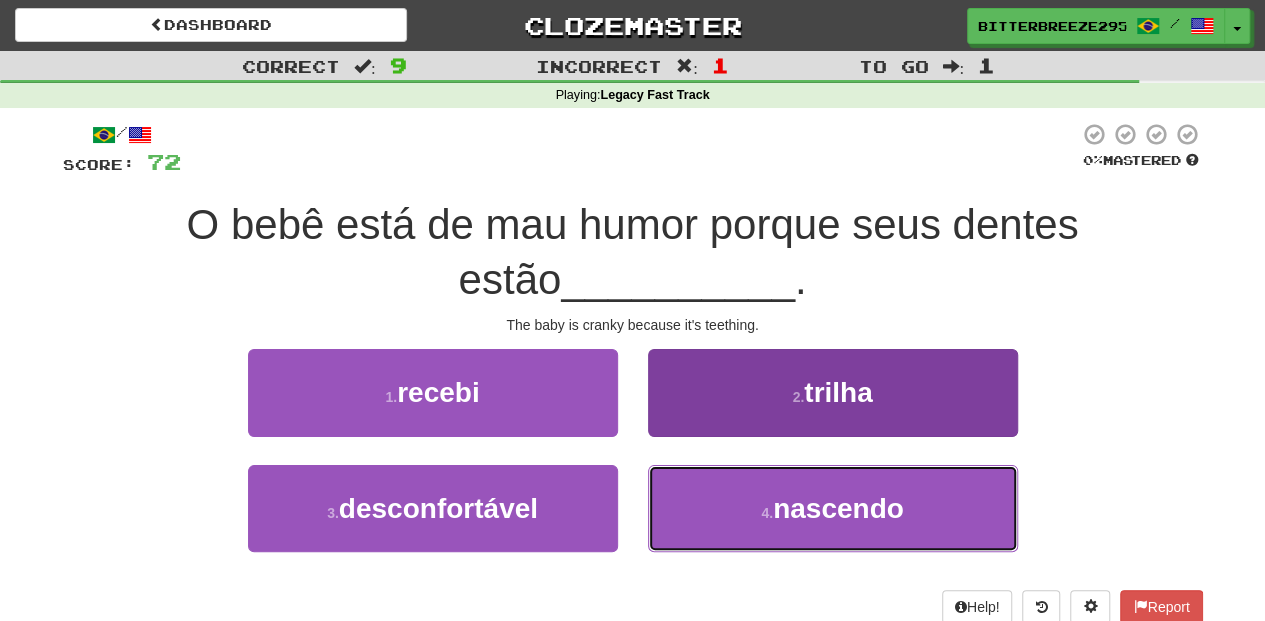 click on "4 .  nascendo" at bounding box center [833, 508] 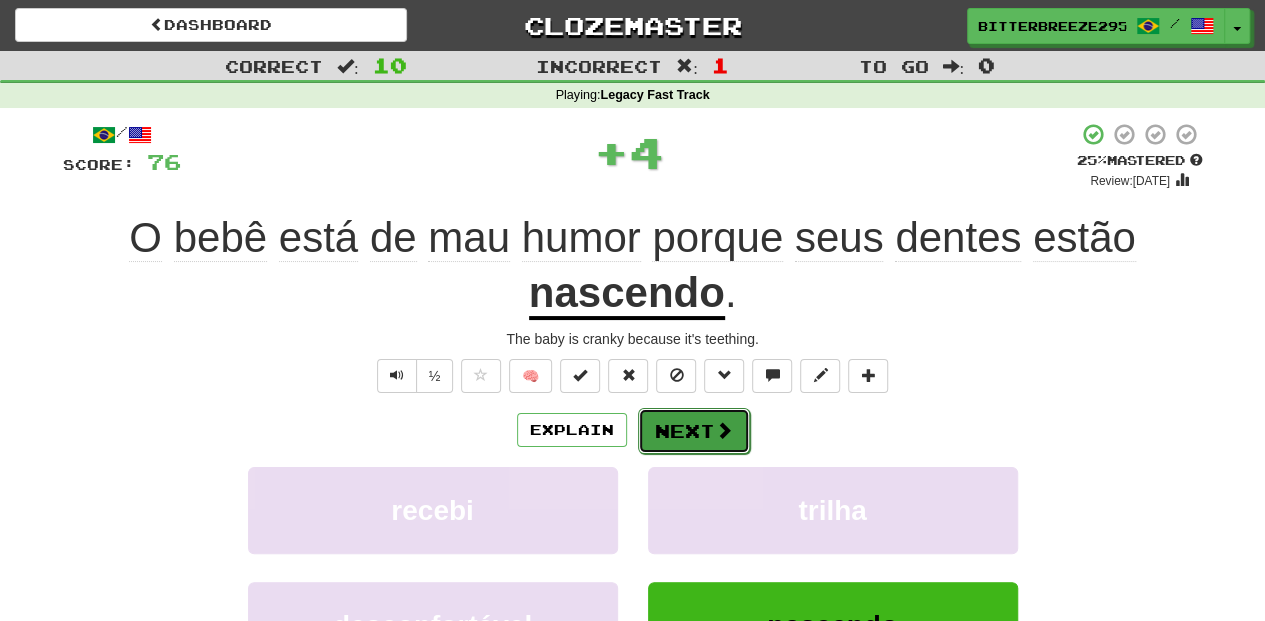 click on "Next" at bounding box center (694, 431) 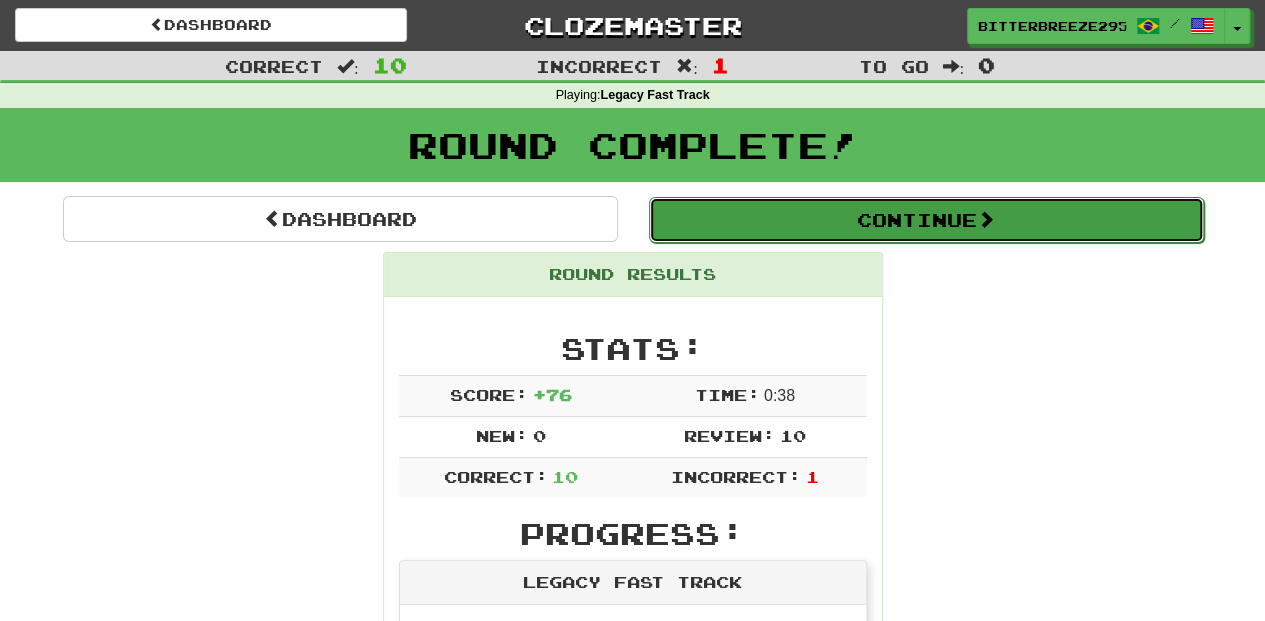 click on "Continue" at bounding box center [926, 220] 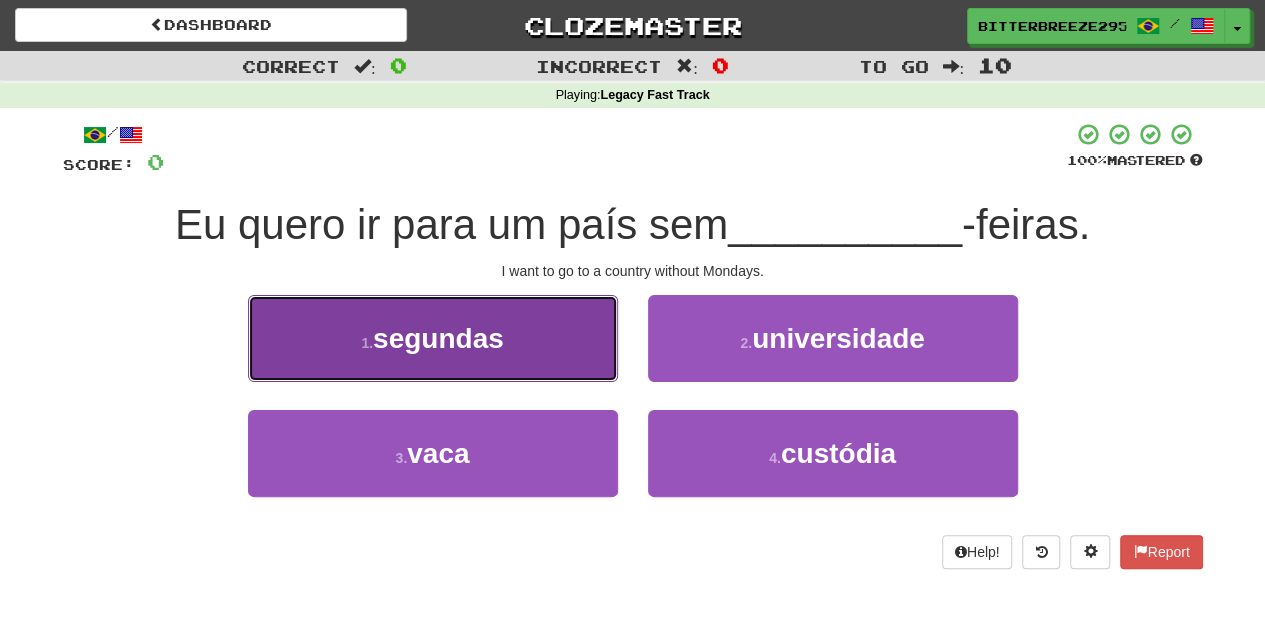 click on "[NUMBER] .  segundas" at bounding box center [433, 338] 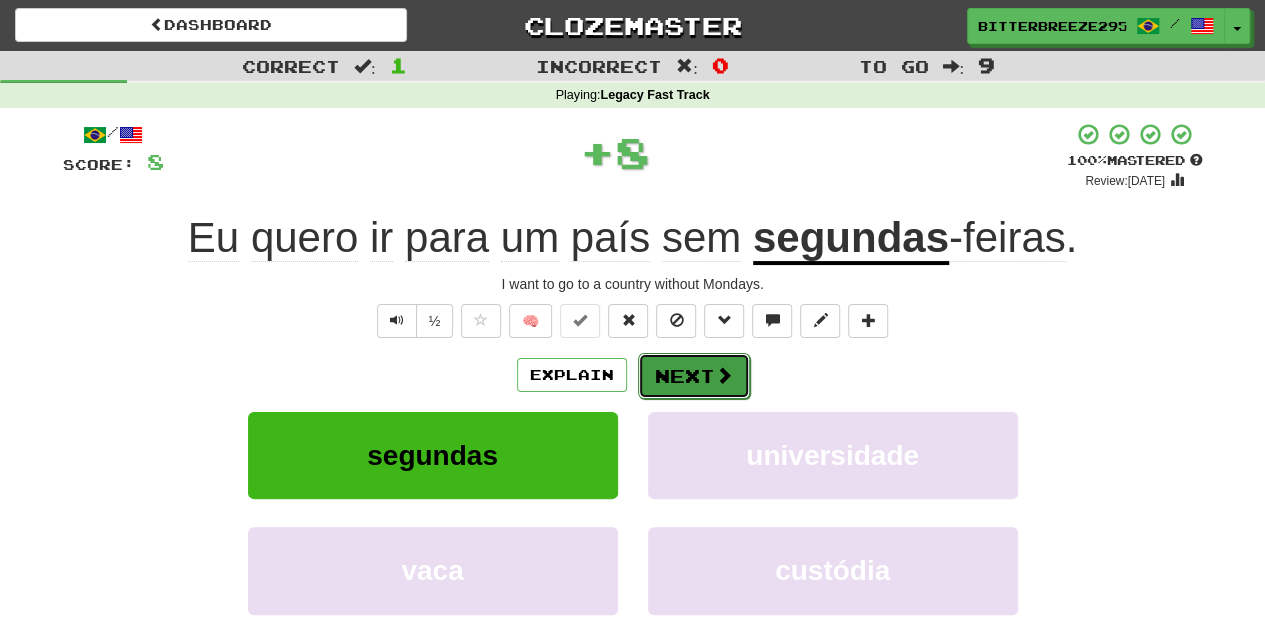 click on "Next" at bounding box center (694, 376) 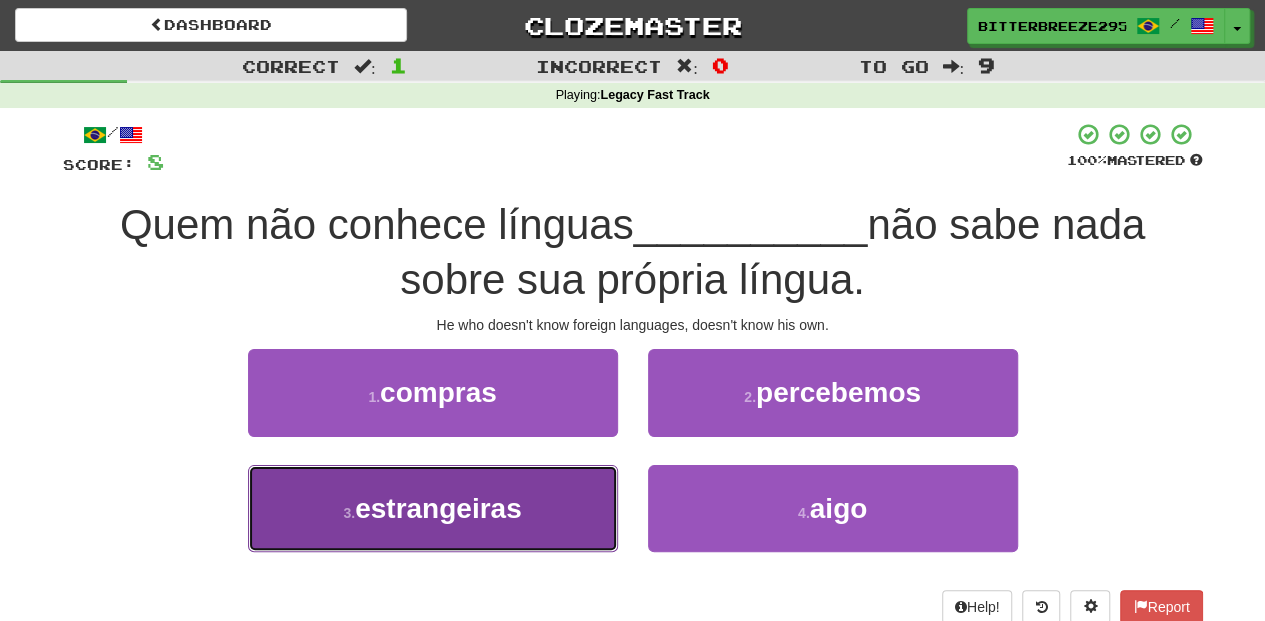 click on "3 . estrangeiras" at bounding box center [433, 508] 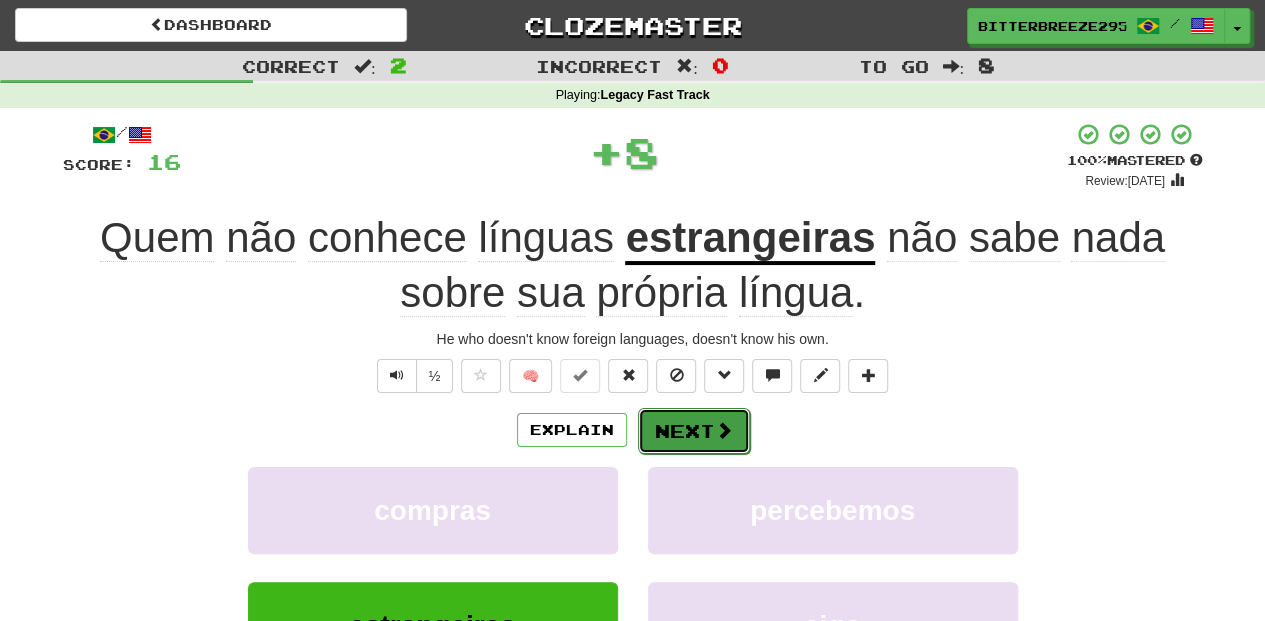 click on "Next" at bounding box center (694, 431) 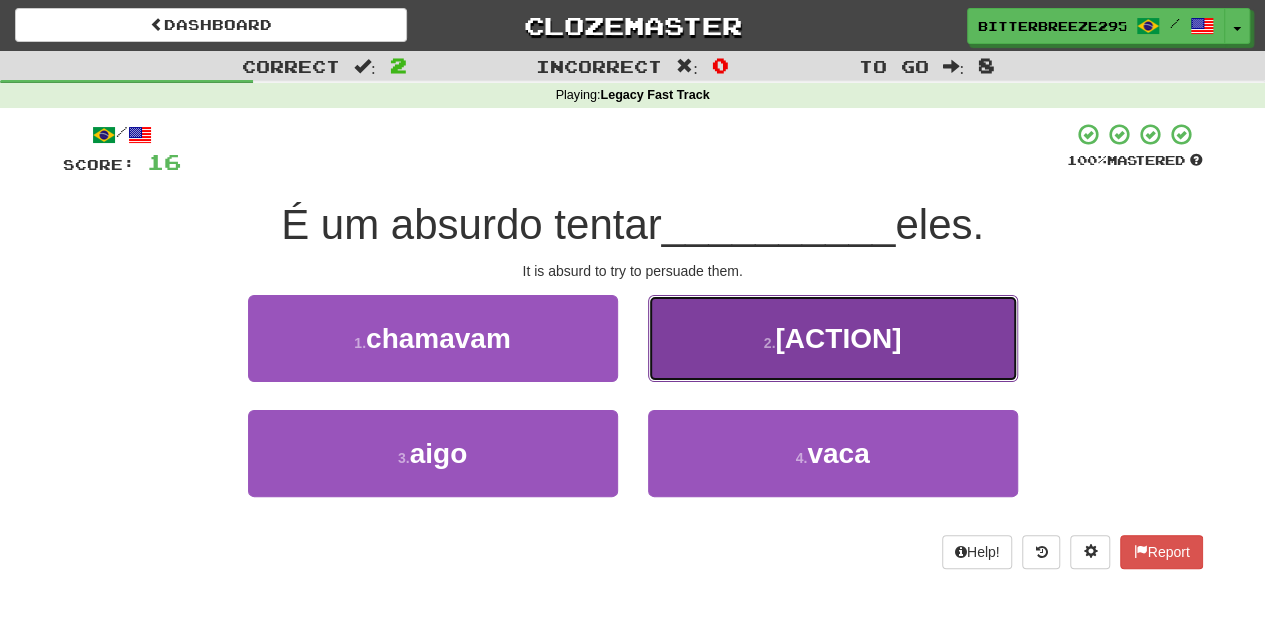 click on "2 . persuadir" at bounding box center (833, 338) 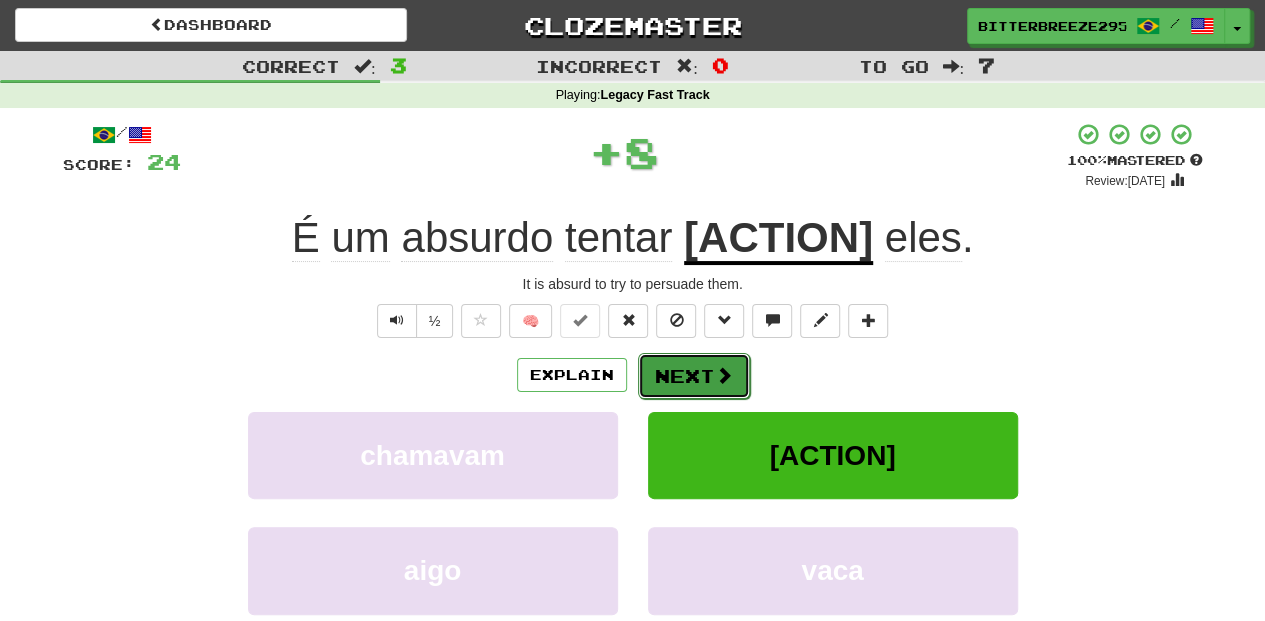click on "Next" at bounding box center [694, 376] 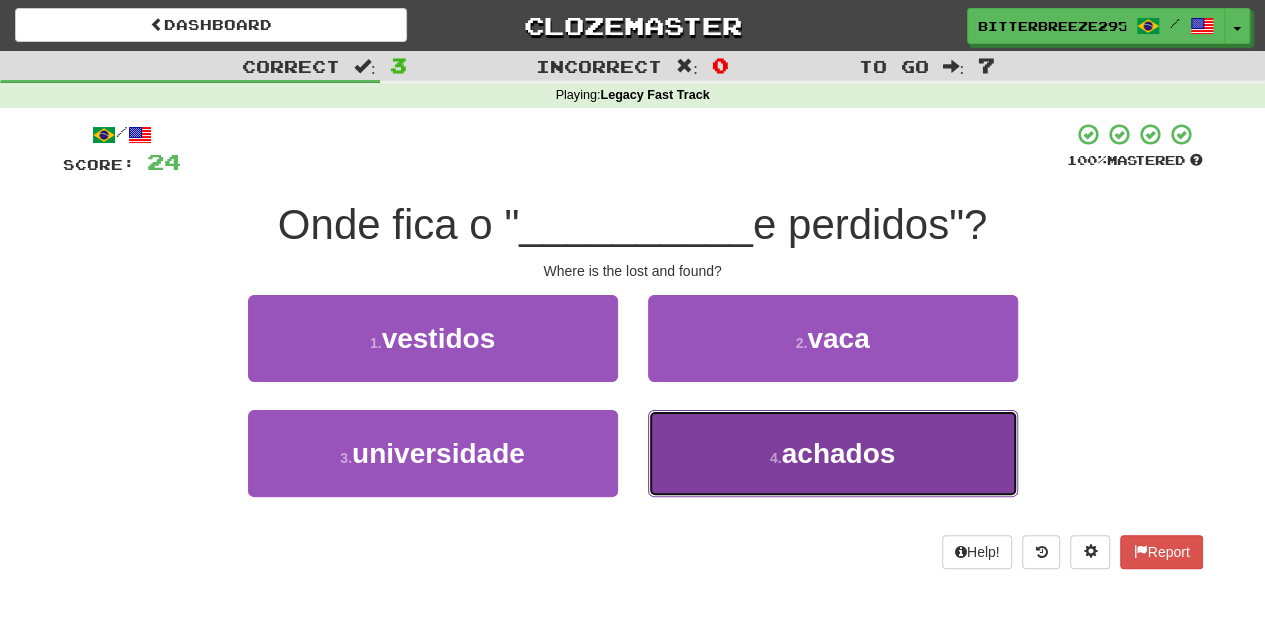 click on "4 .  achados" at bounding box center (833, 453) 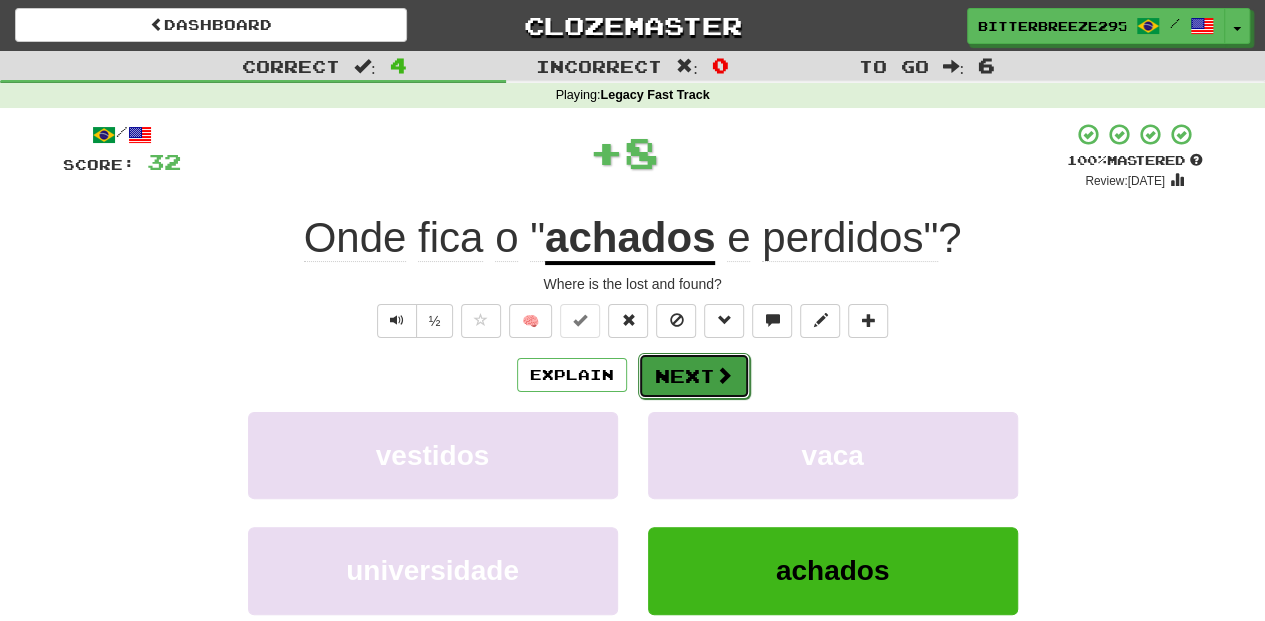 click on "Next" at bounding box center (694, 376) 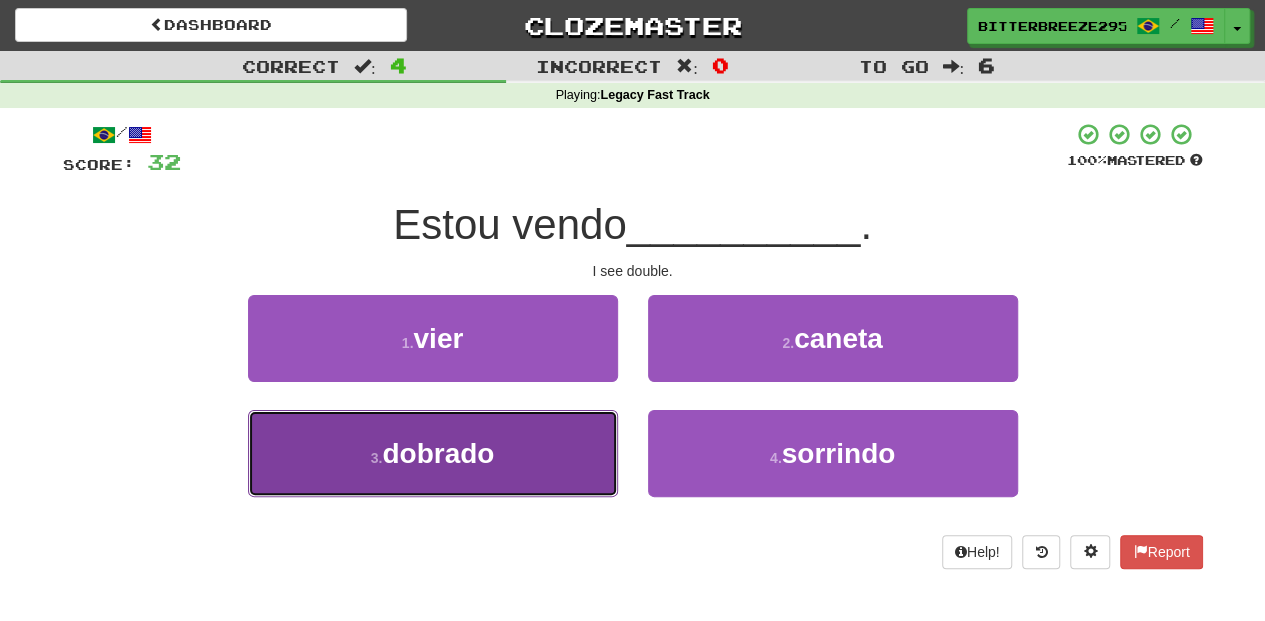 click on "3 . dobrado" at bounding box center [433, 453] 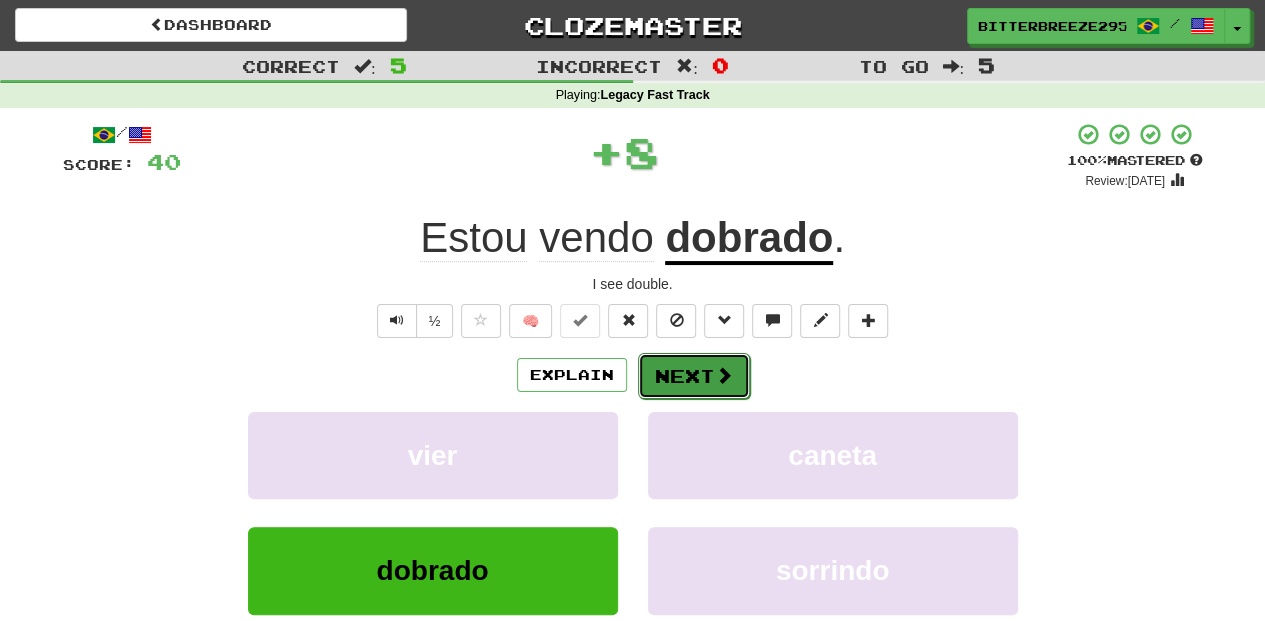 click on "Next" at bounding box center [694, 376] 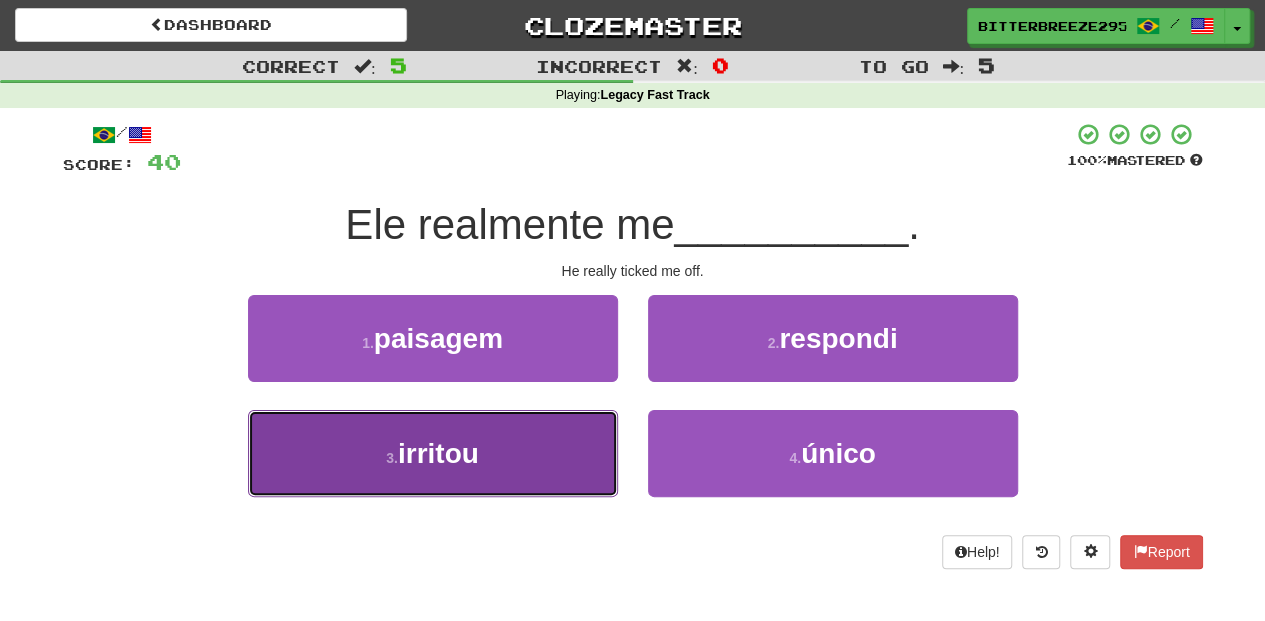 click on "3 .  irritou" at bounding box center (433, 453) 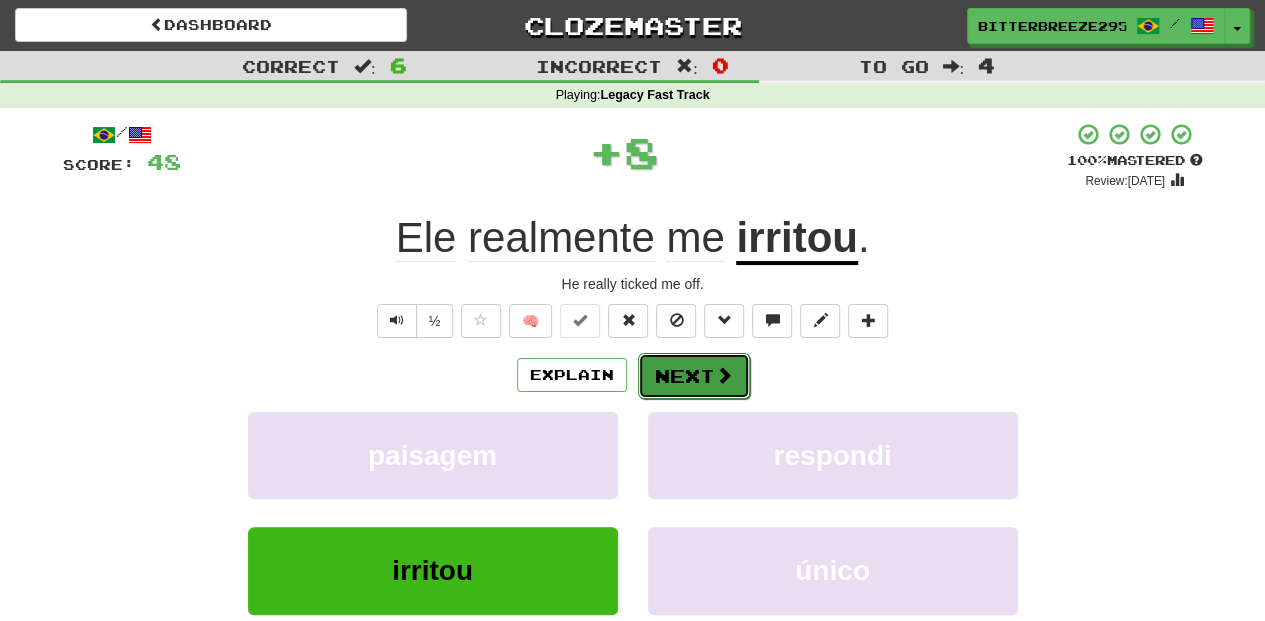 click on "Next" at bounding box center [694, 376] 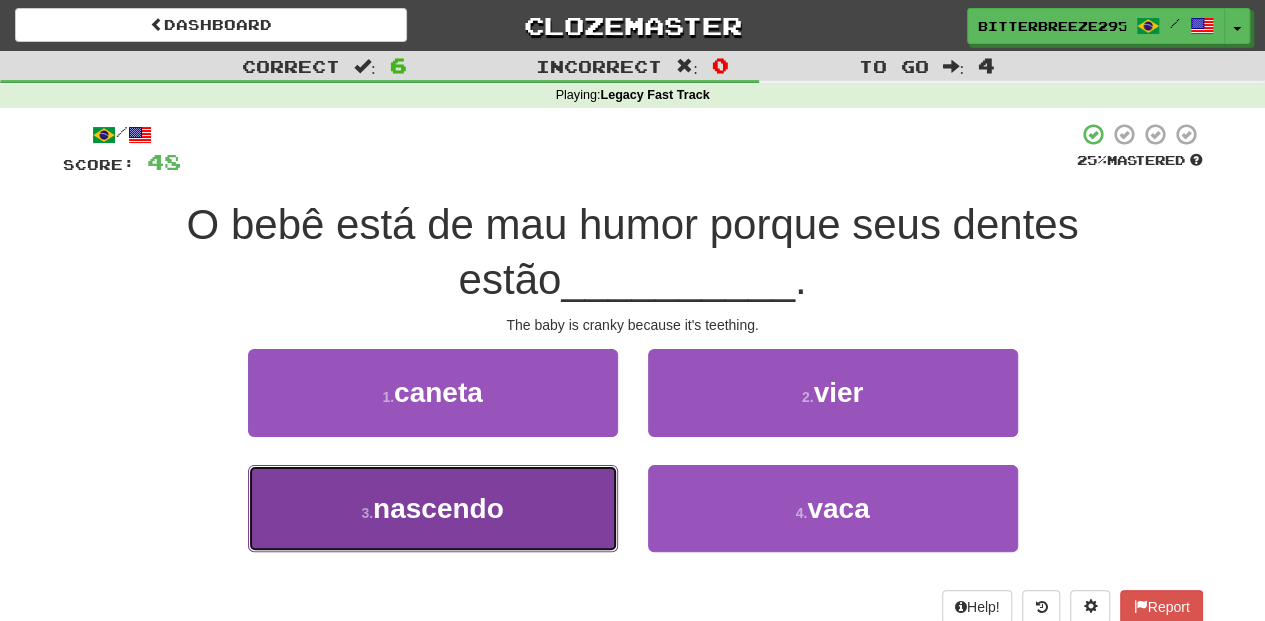 click on "[NUMBER] .  nascendo" at bounding box center (433, 508) 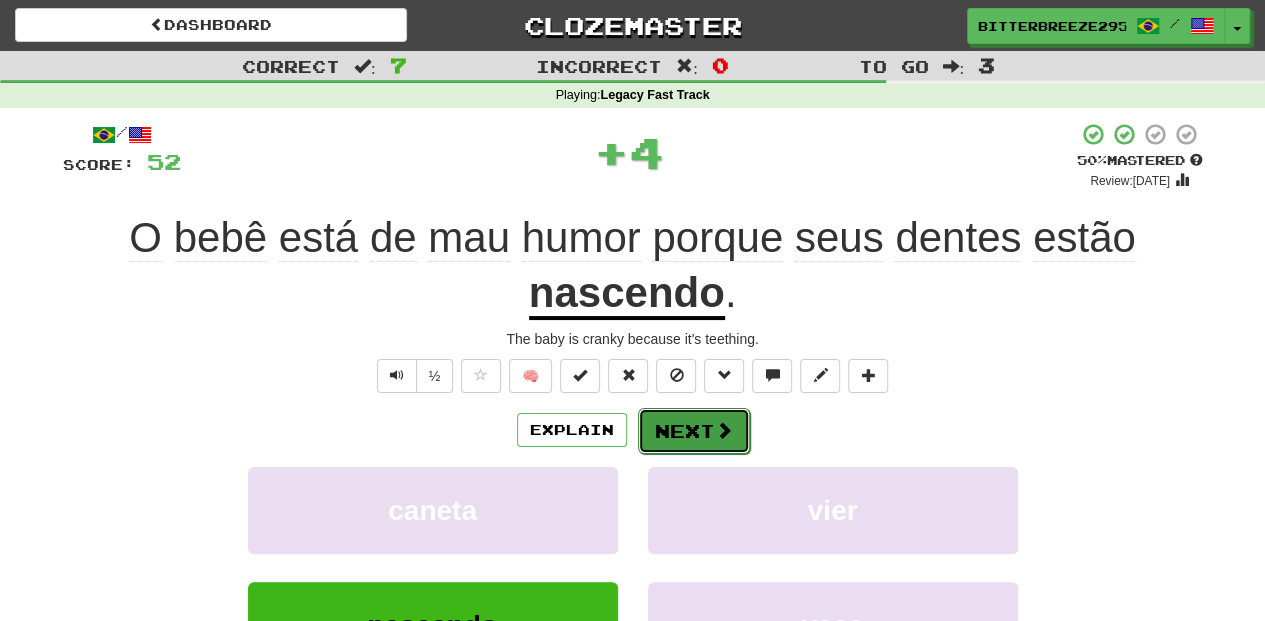 click on "Next" at bounding box center [694, 431] 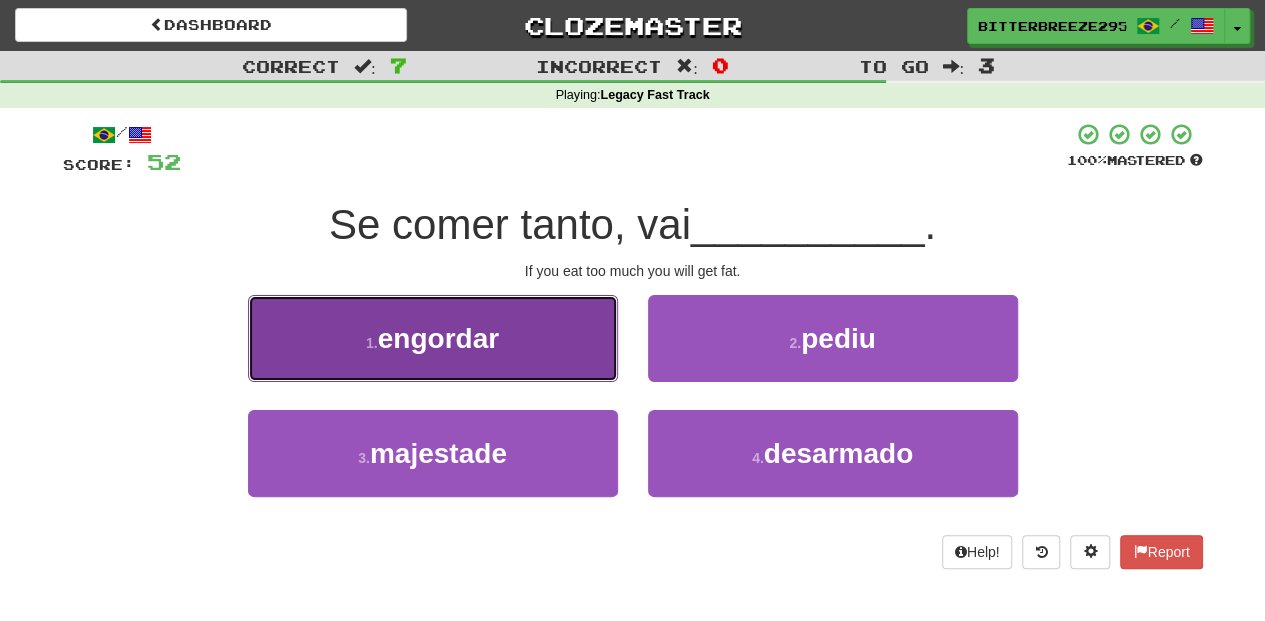 click on "[NUMBER] .  engordar" at bounding box center [433, 338] 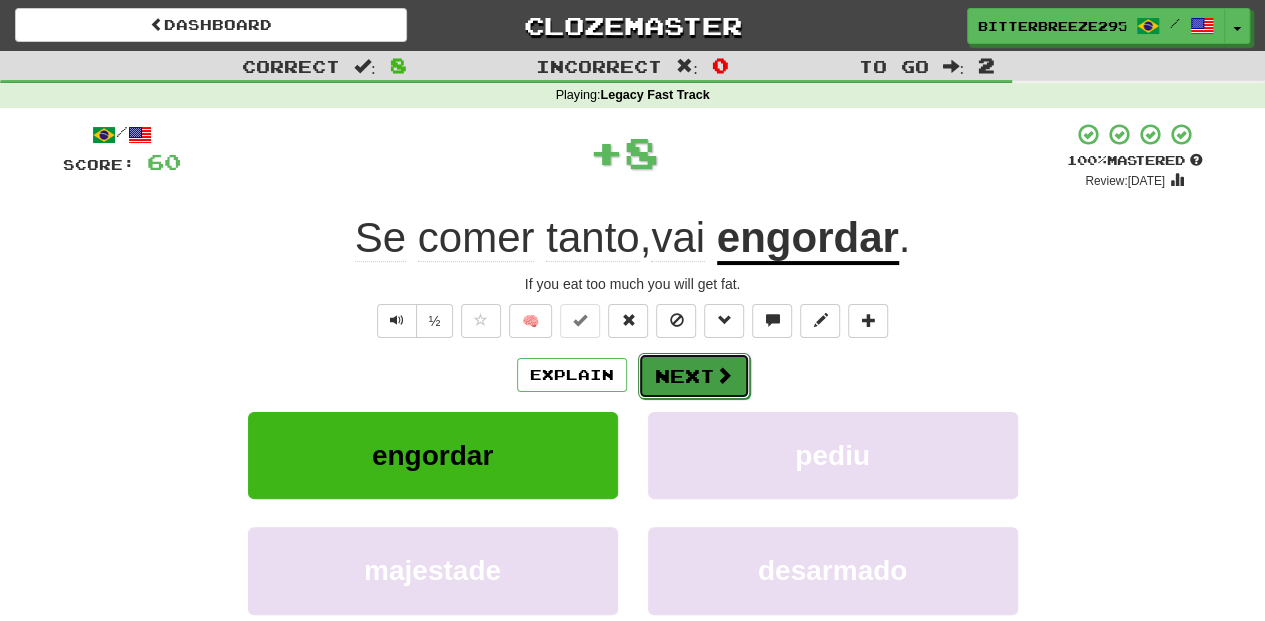 click on "Next" at bounding box center [694, 376] 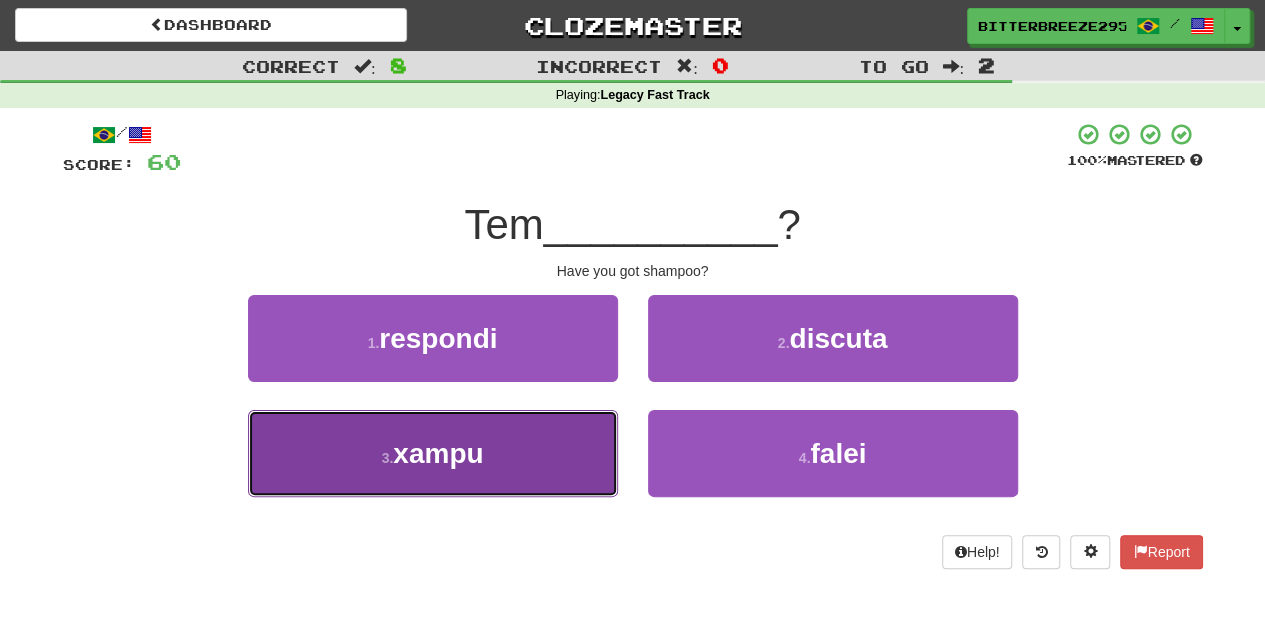 click on "3 .  xampu" at bounding box center (433, 453) 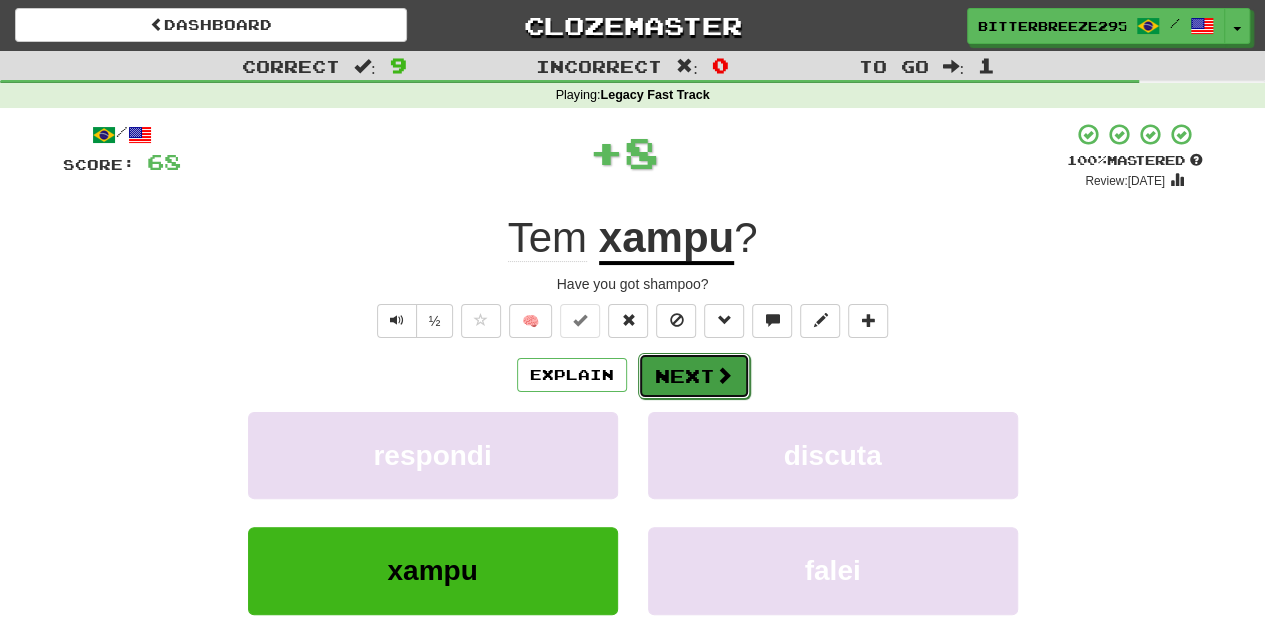 click on "Next" at bounding box center [694, 376] 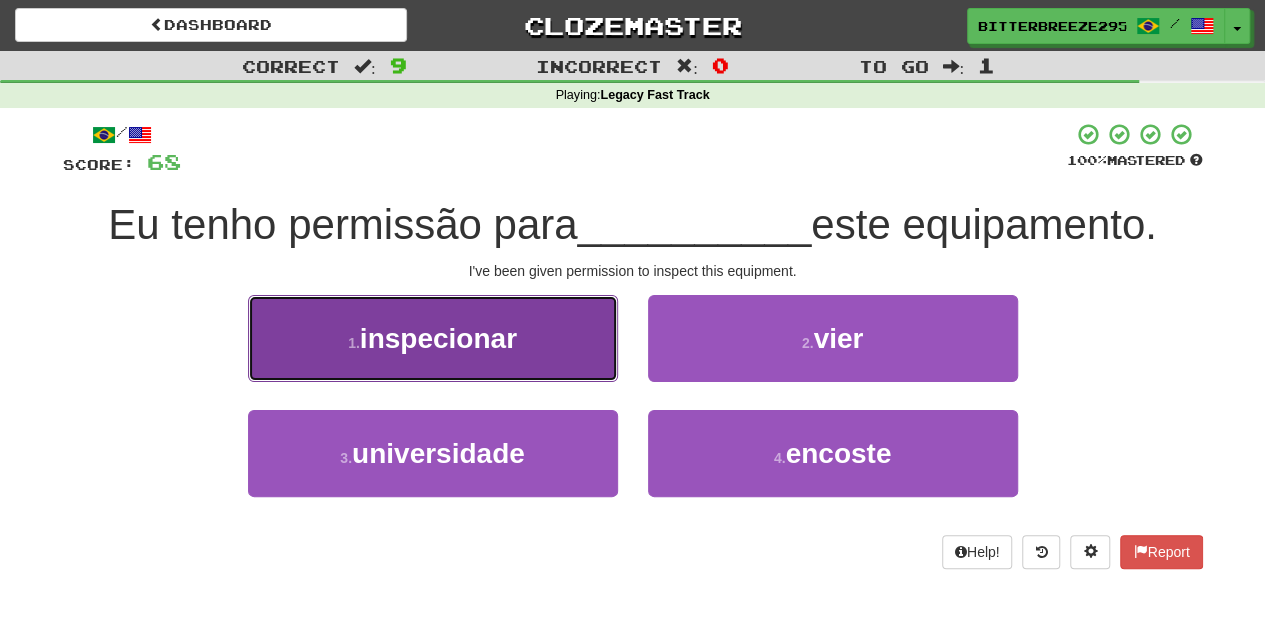 click on "1 . inspecionar" at bounding box center (433, 338) 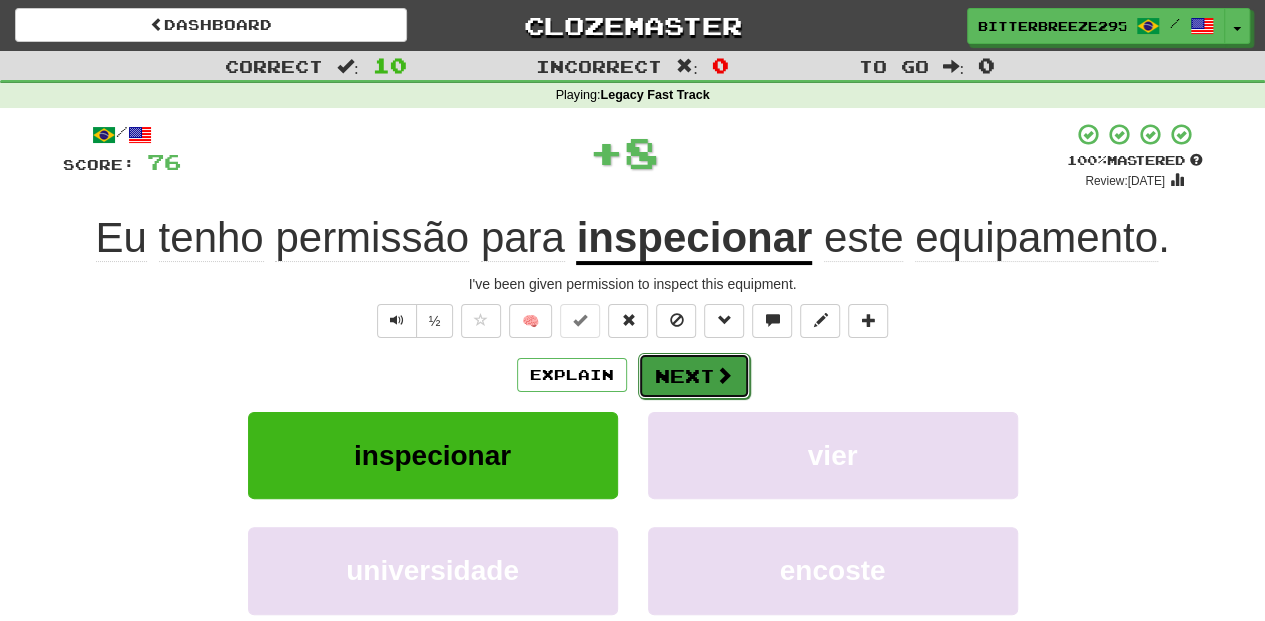 click on "Next" at bounding box center [694, 376] 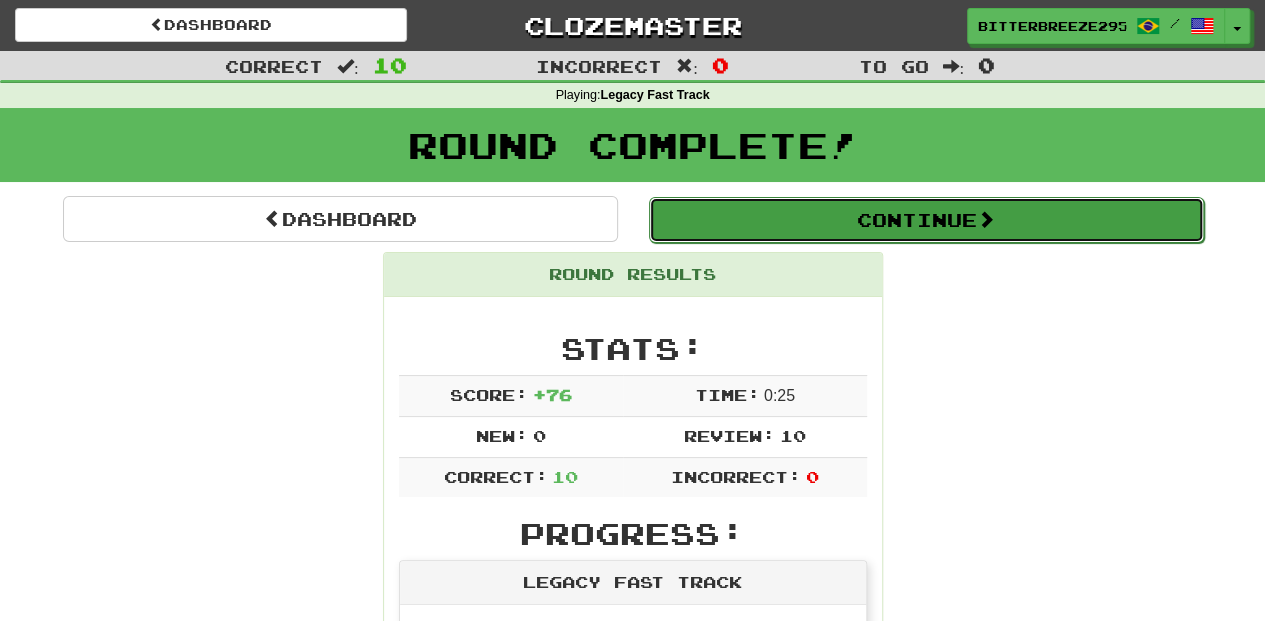 click on "Continue" at bounding box center [926, 220] 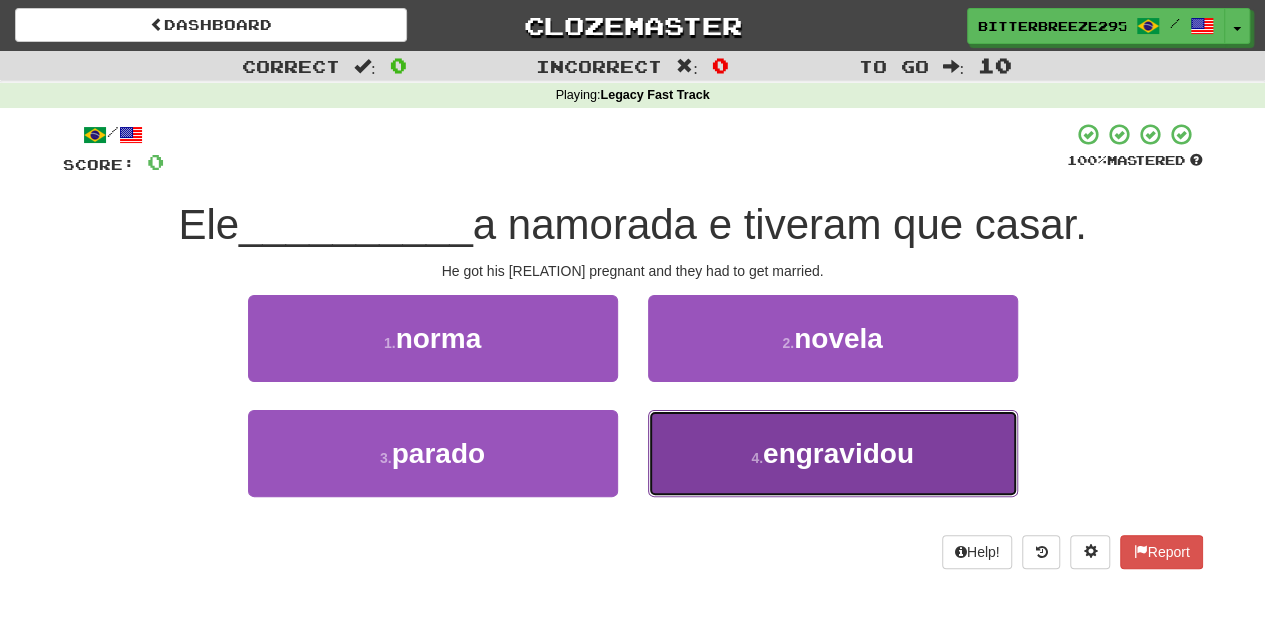 click on "[NUMBER] .  agradecidos" at bounding box center [833, 453] 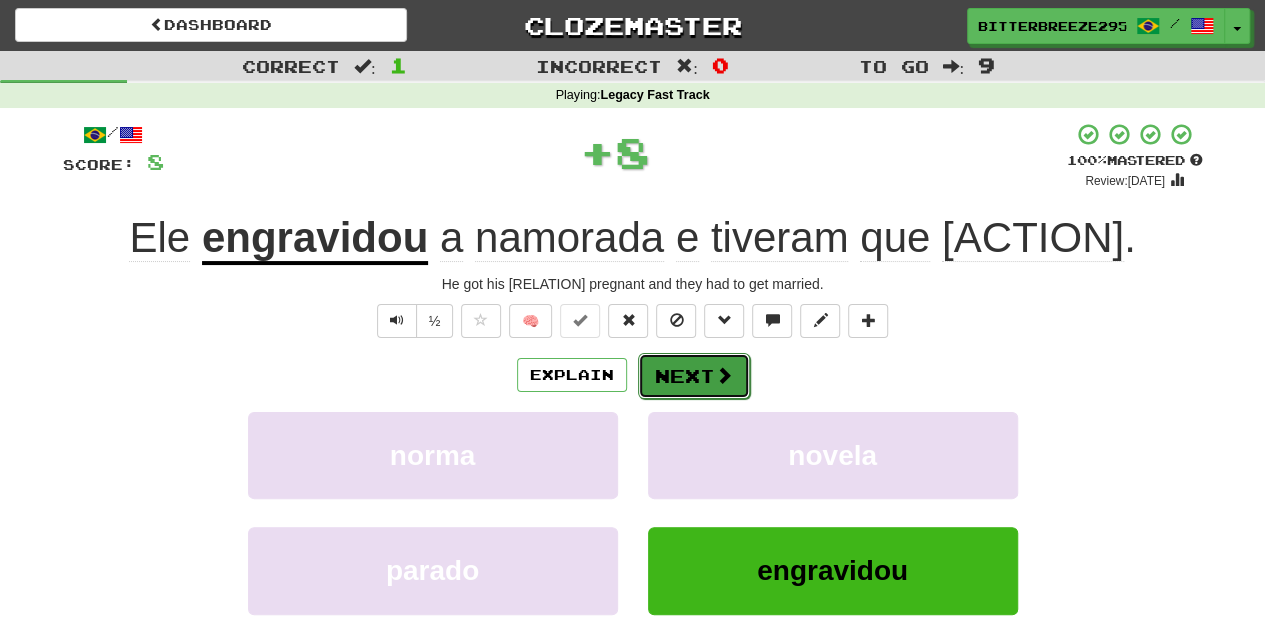 click on "Next" at bounding box center [694, 376] 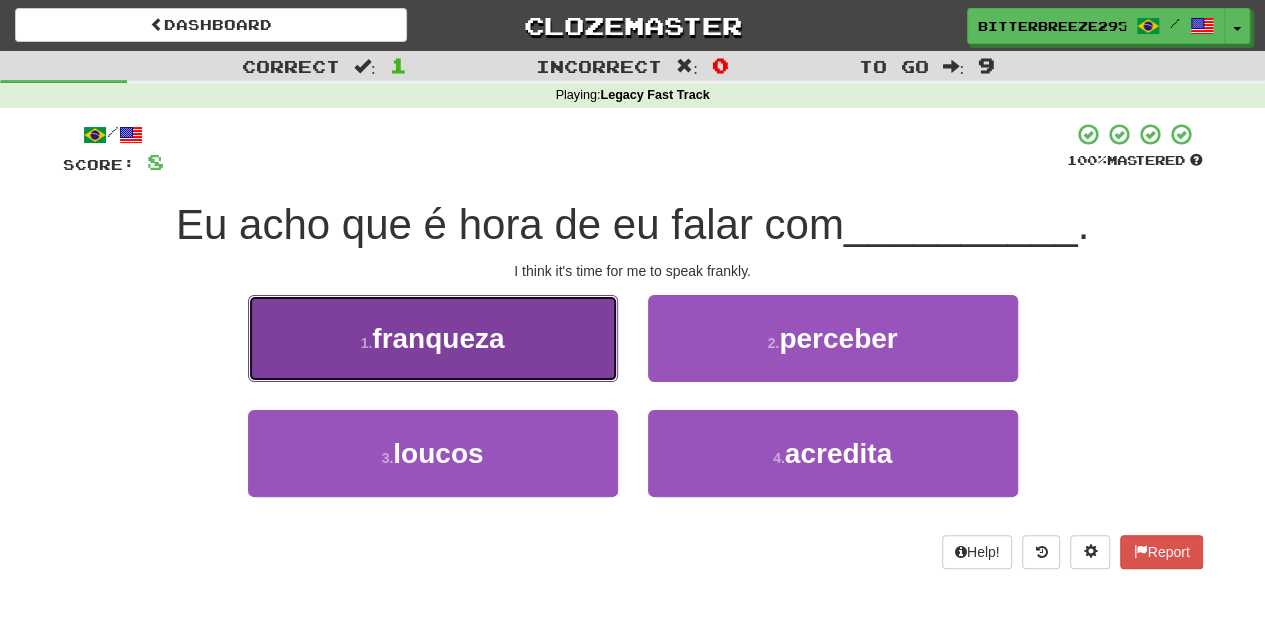 click on "[NUMBER] .  franqueza" at bounding box center (433, 338) 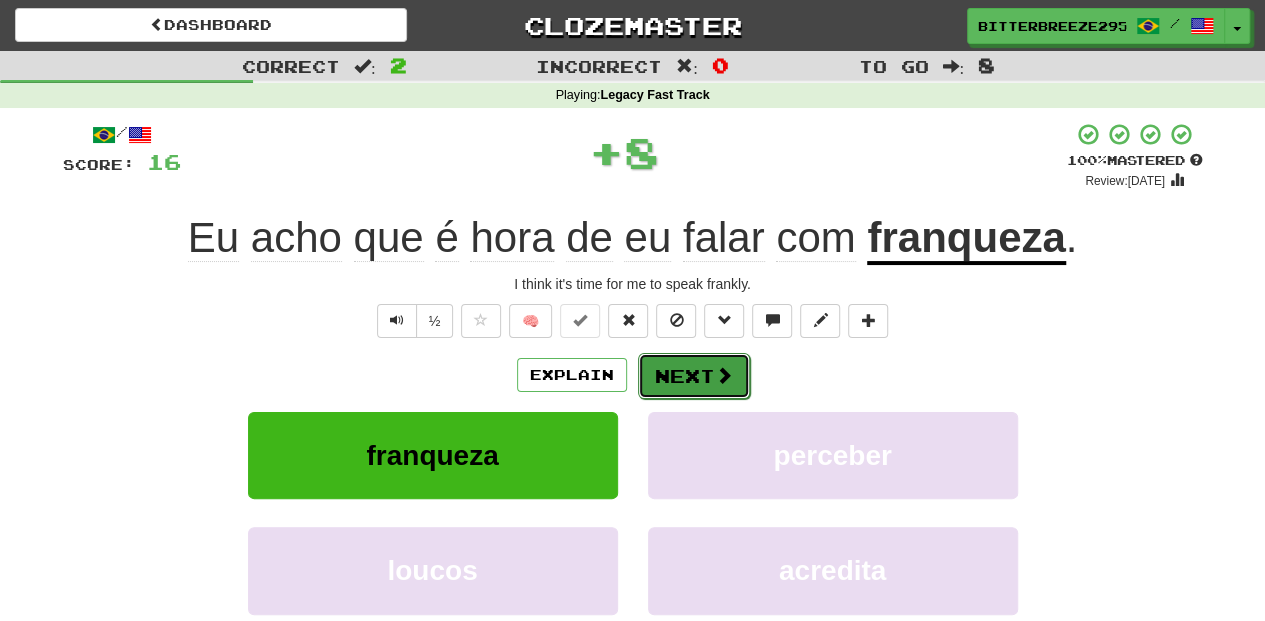 click on "Next" at bounding box center (694, 376) 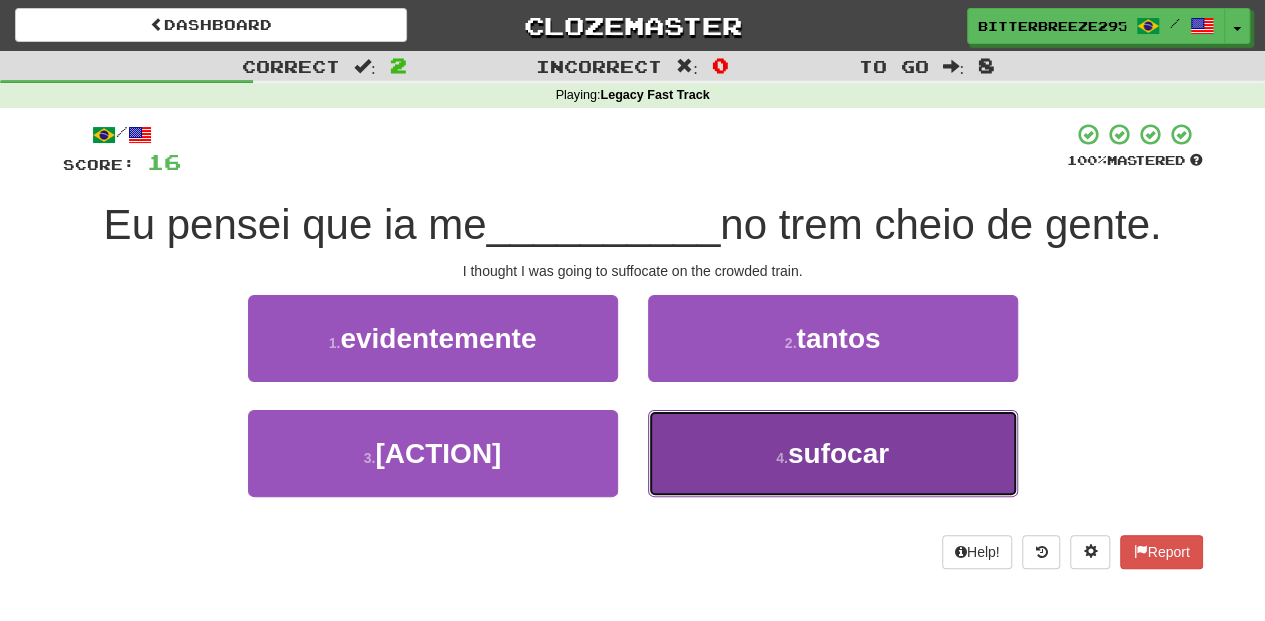 click on "4 . sufocar" at bounding box center (833, 453) 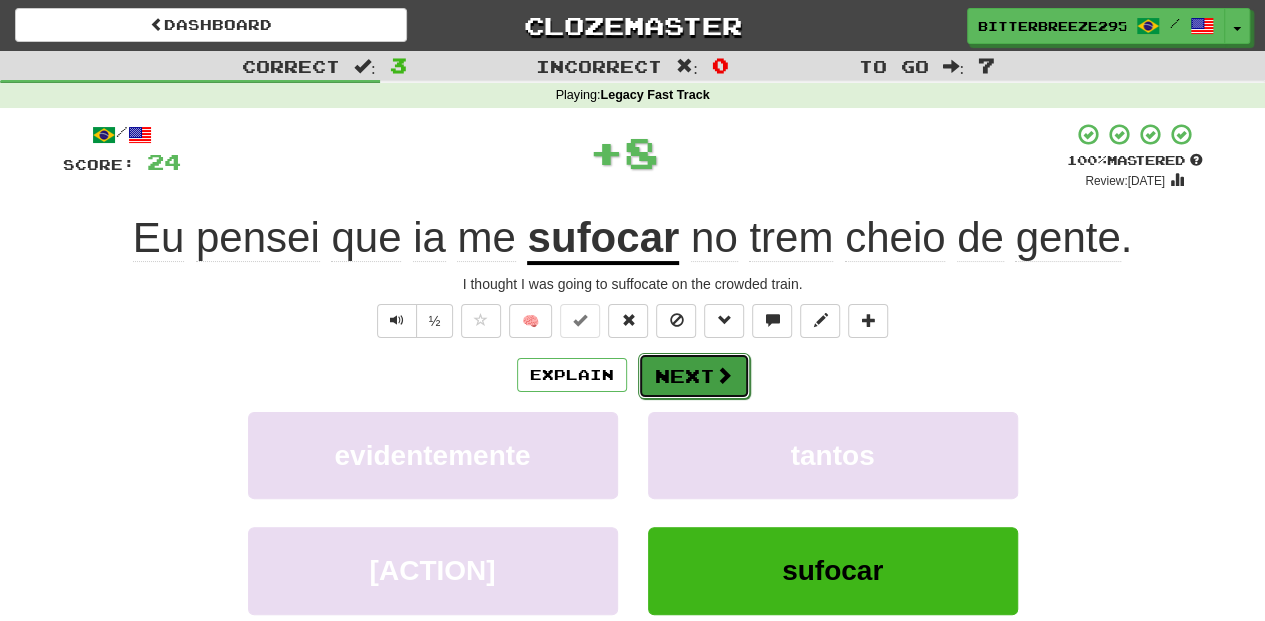 click on "Next" at bounding box center [694, 376] 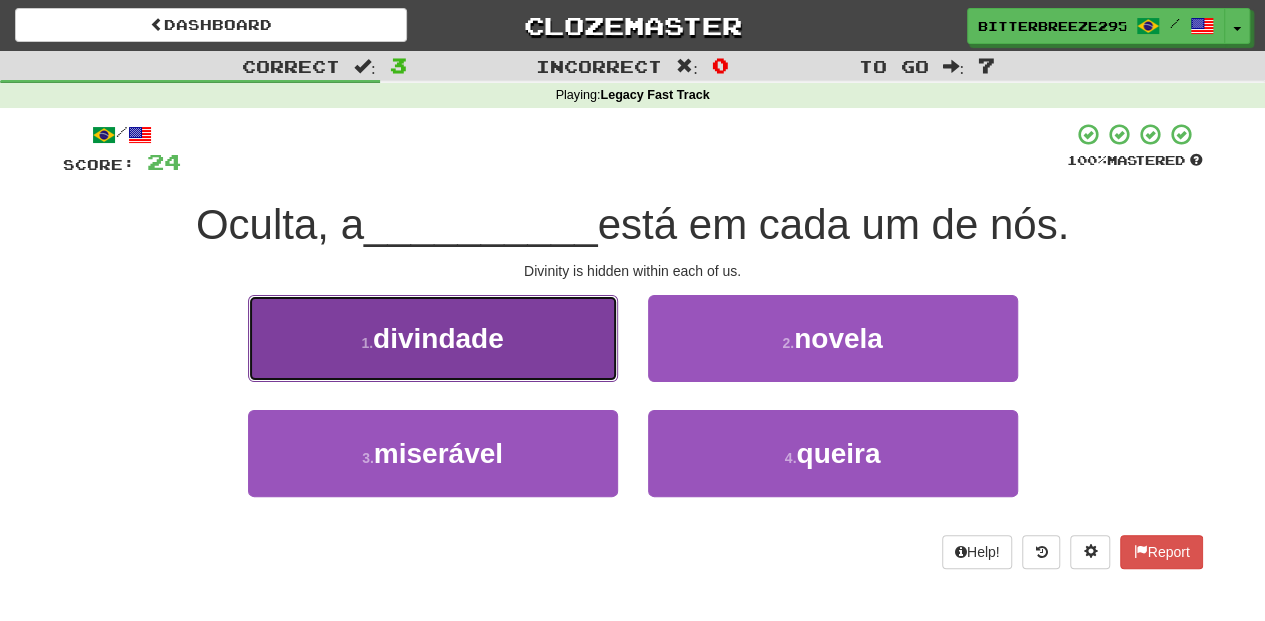 click on "[NUMBER] .  divindade" at bounding box center (433, 338) 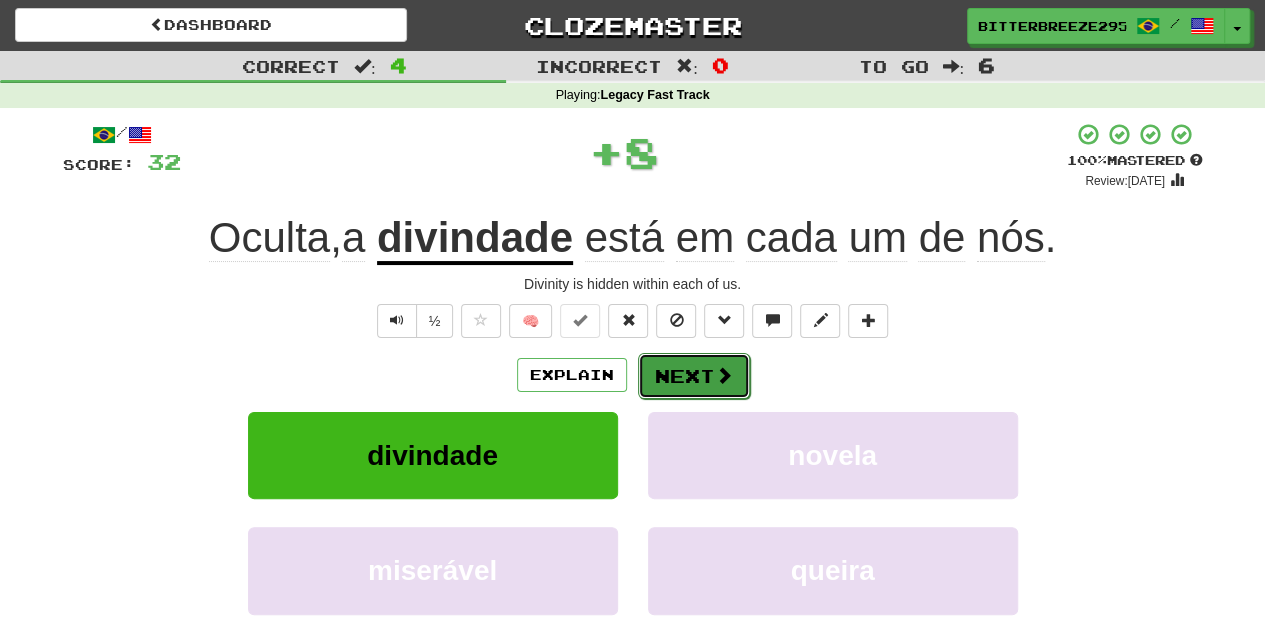 click on "Next" at bounding box center (694, 376) 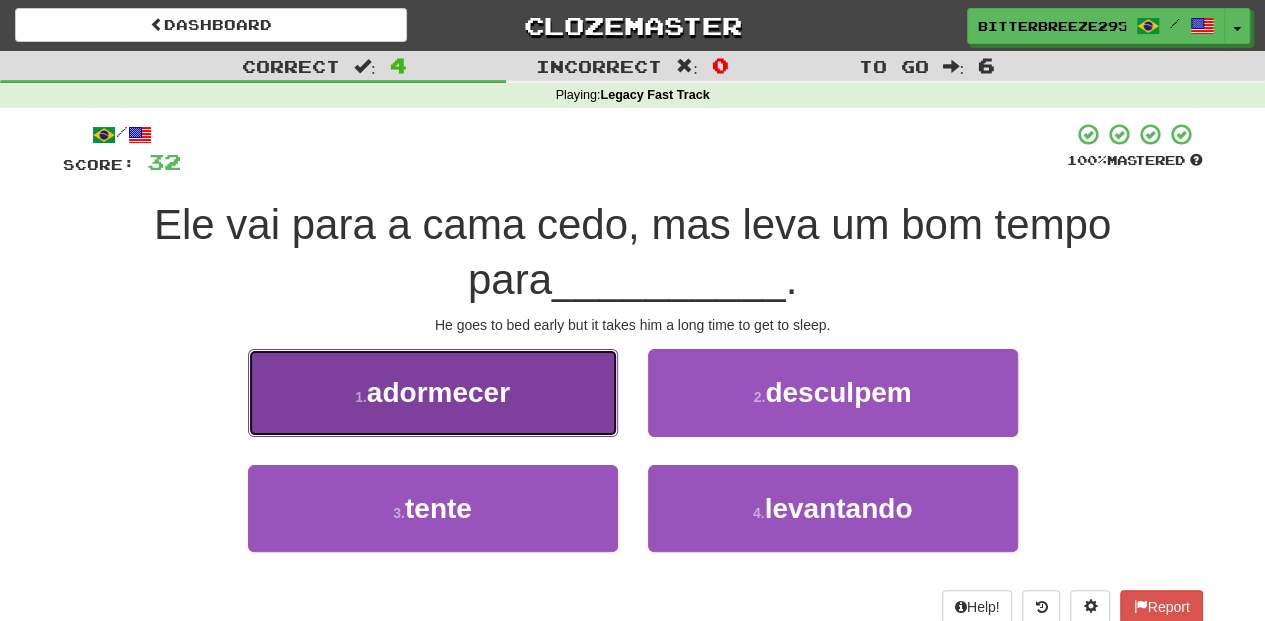 click on "1 . adormecer" at bounding box center [433, 392] 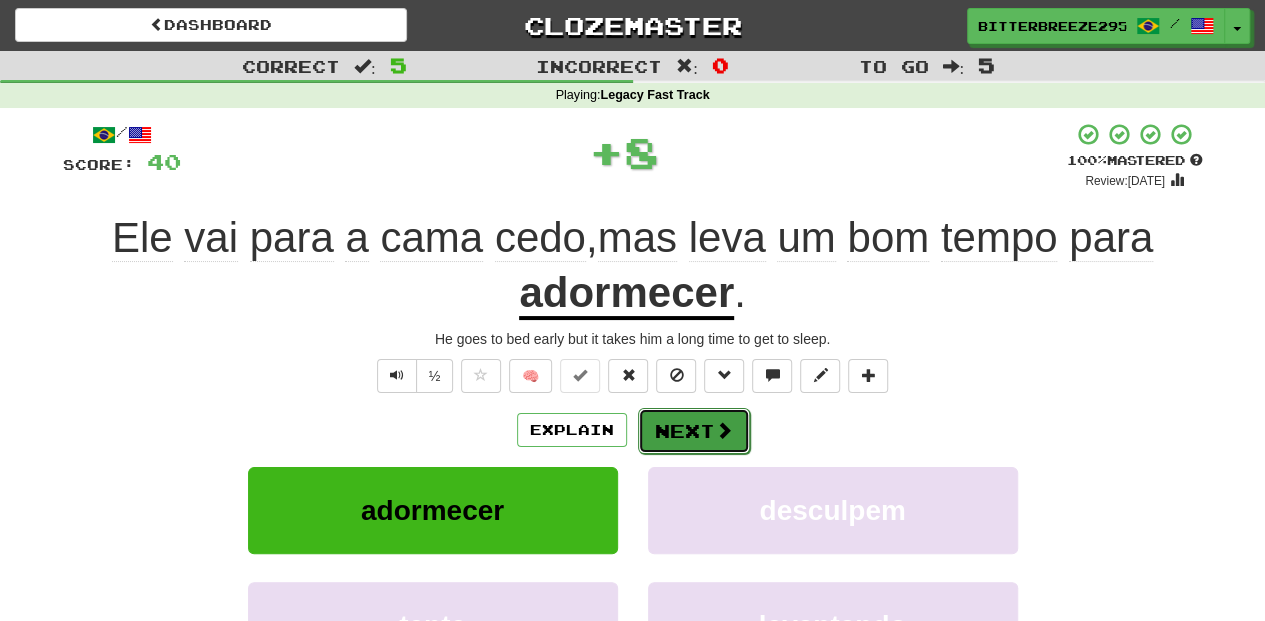 click on "Next" at bounding box center [694, 431] 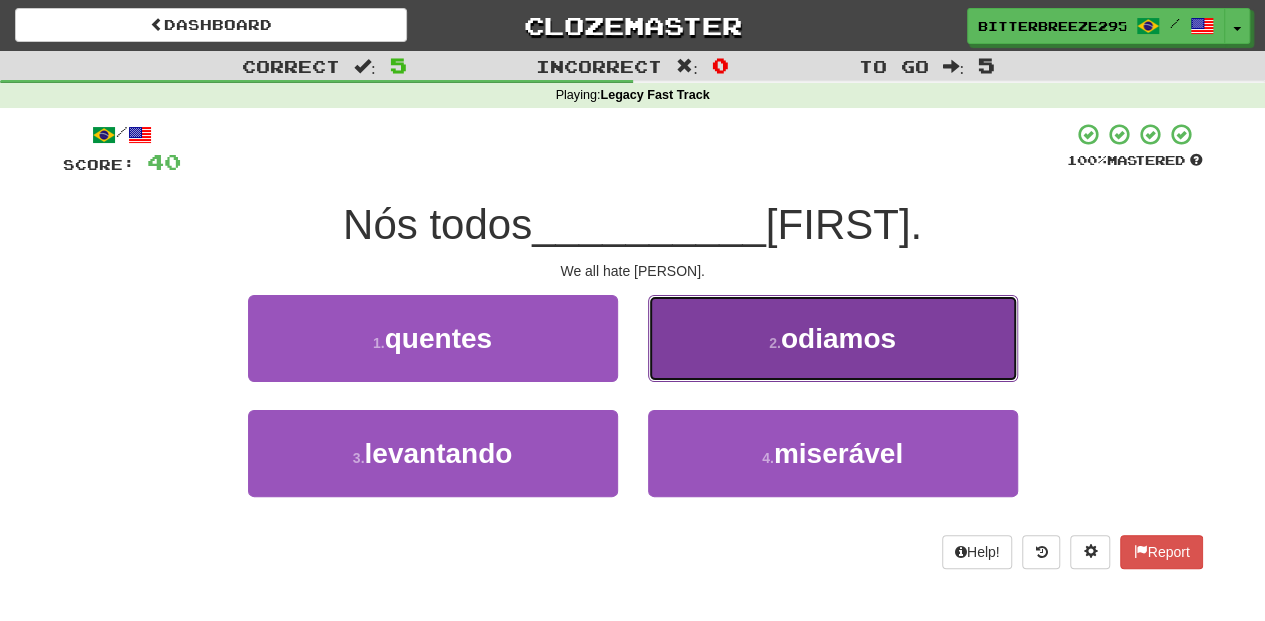 click on "2 .  odiamos" at bounding box center [833, 338] 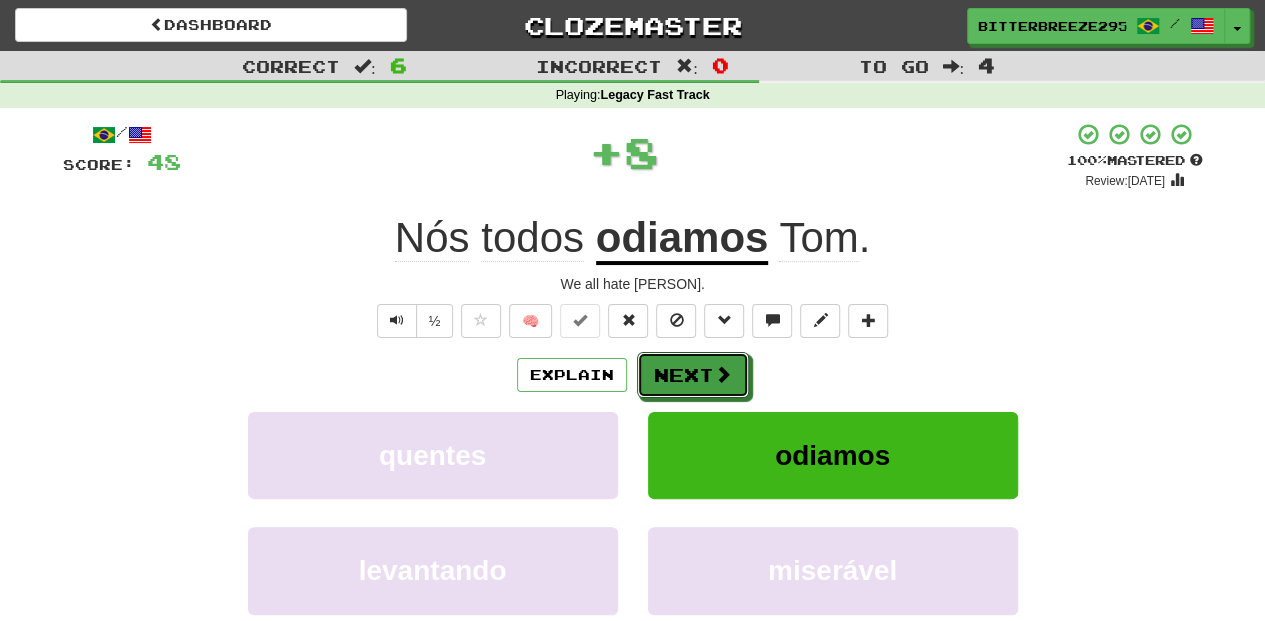 click on "Next" at bounding box center [693, 375] 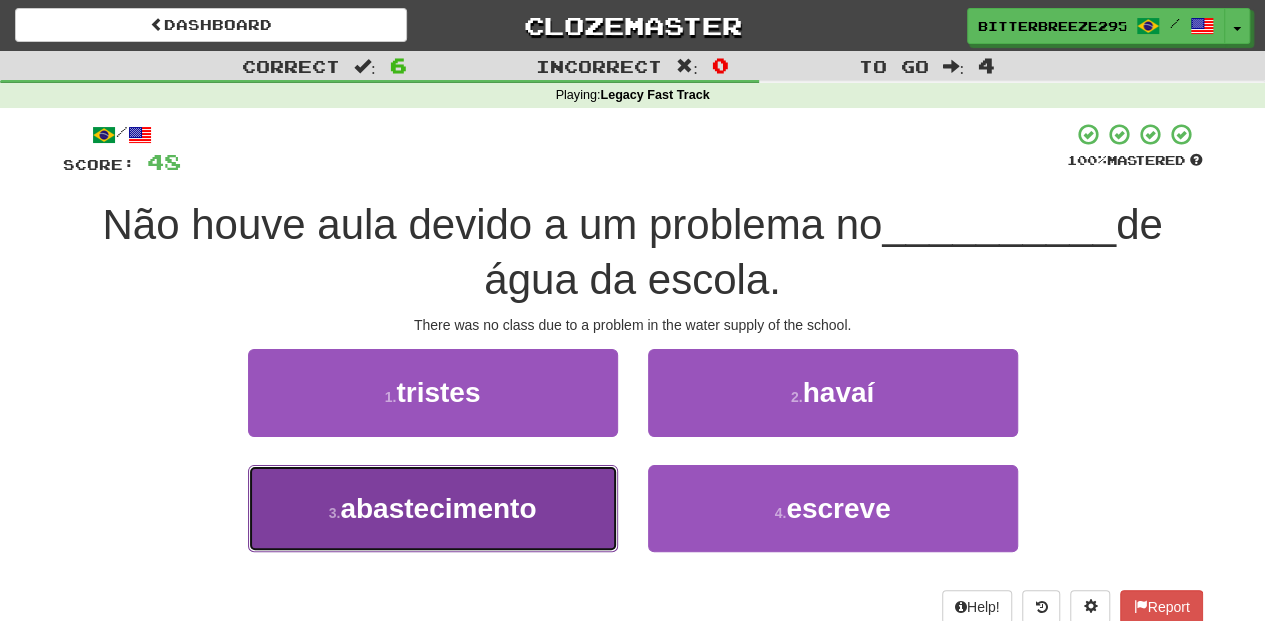 click on "3 .  abastecimento" at bounding box center (433, 508) 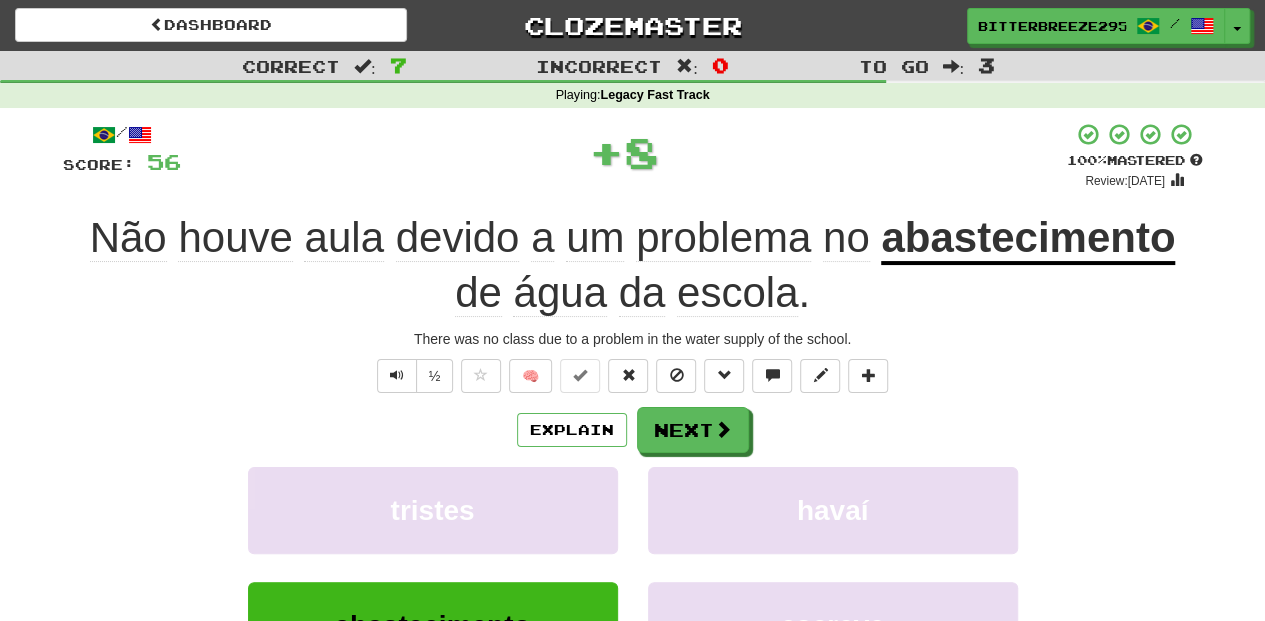 click on "Explain Next" at bounding box center [633, 430] 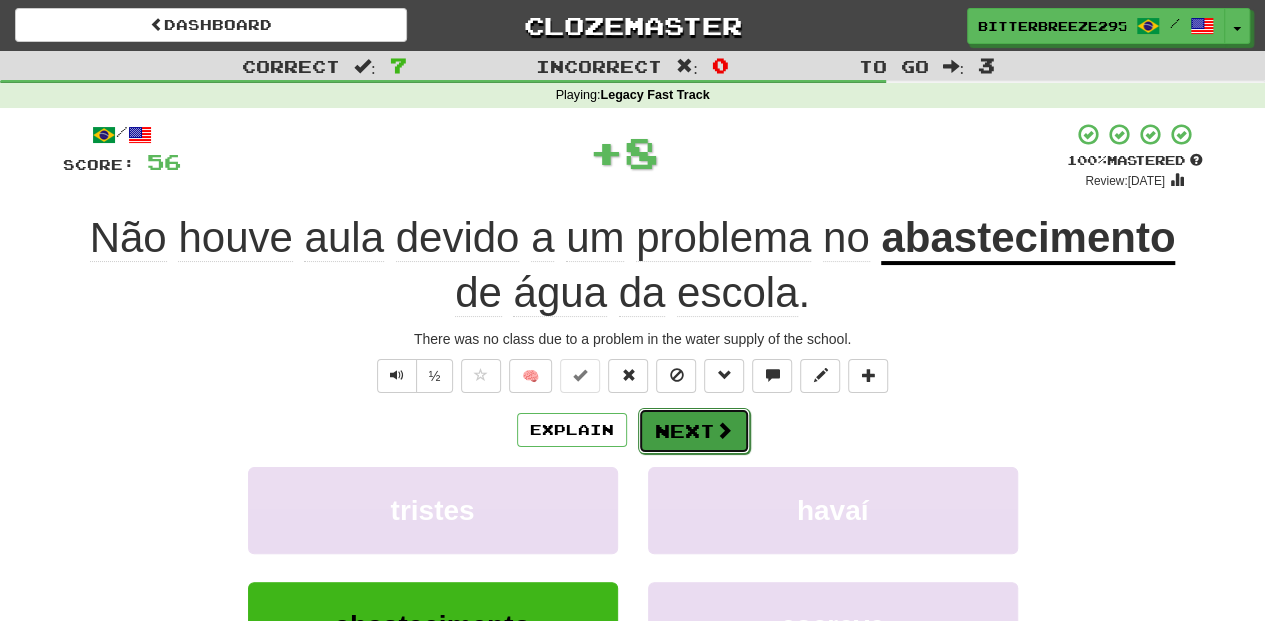 click on "Next" at bounding box center (694, 431) 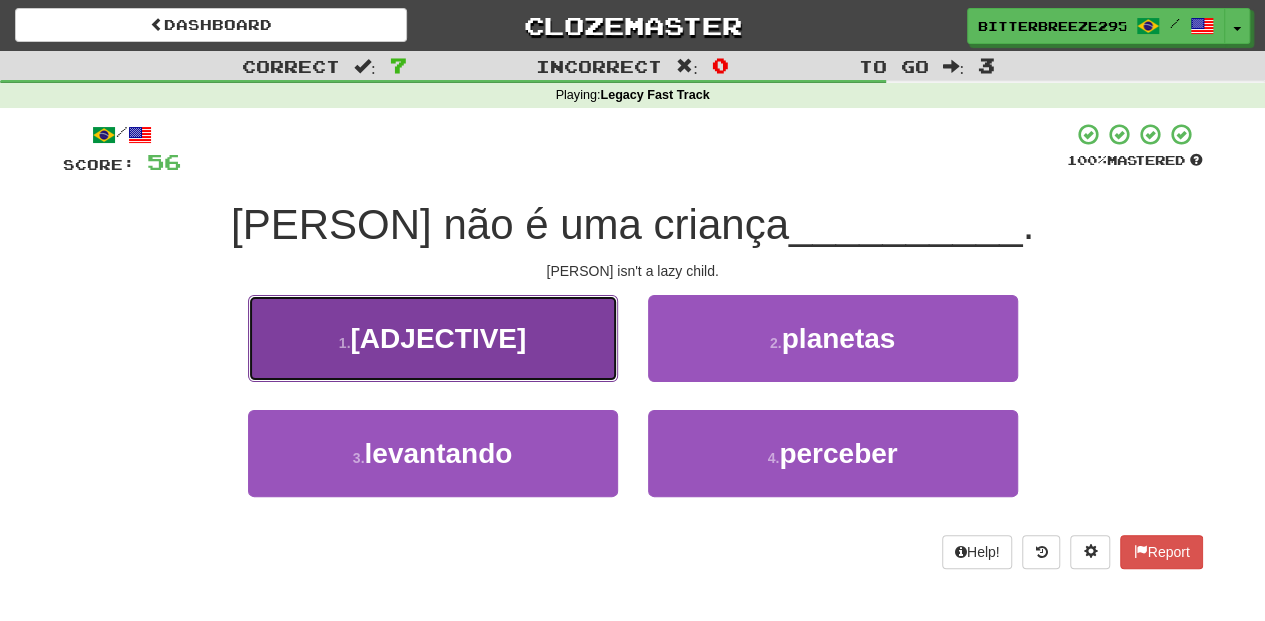 click on "[NUMBER] .  preguiçosa" at bounding box center [433, 338] 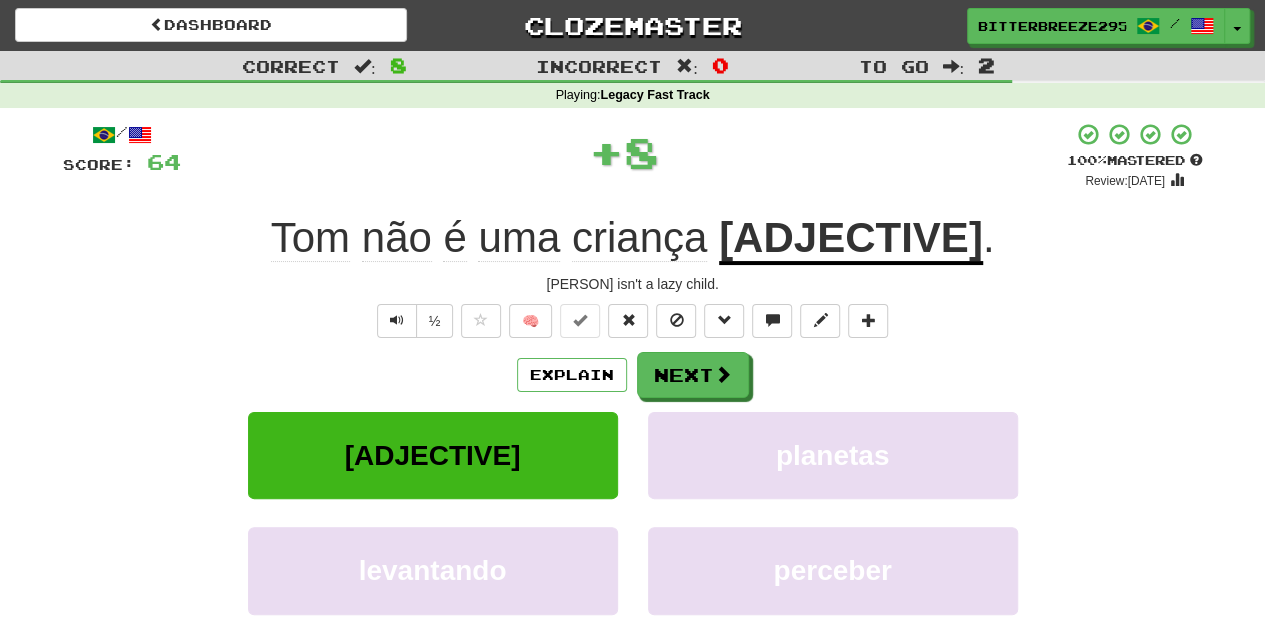 click on "[NUMBER] .  Score:   [NUMBER] %  Mastered Review:  [DATE] [PERSON]   não   é   uma   criança   preguiçosa . [PERSON] isn't a lazy child. ½ 🧠 Explain Next preguiçosa planetas levantando perceber Learn more: preguiçosa planetas levantando perceber  Help!  Report Sentence Source" at bounding box center [633, 435] 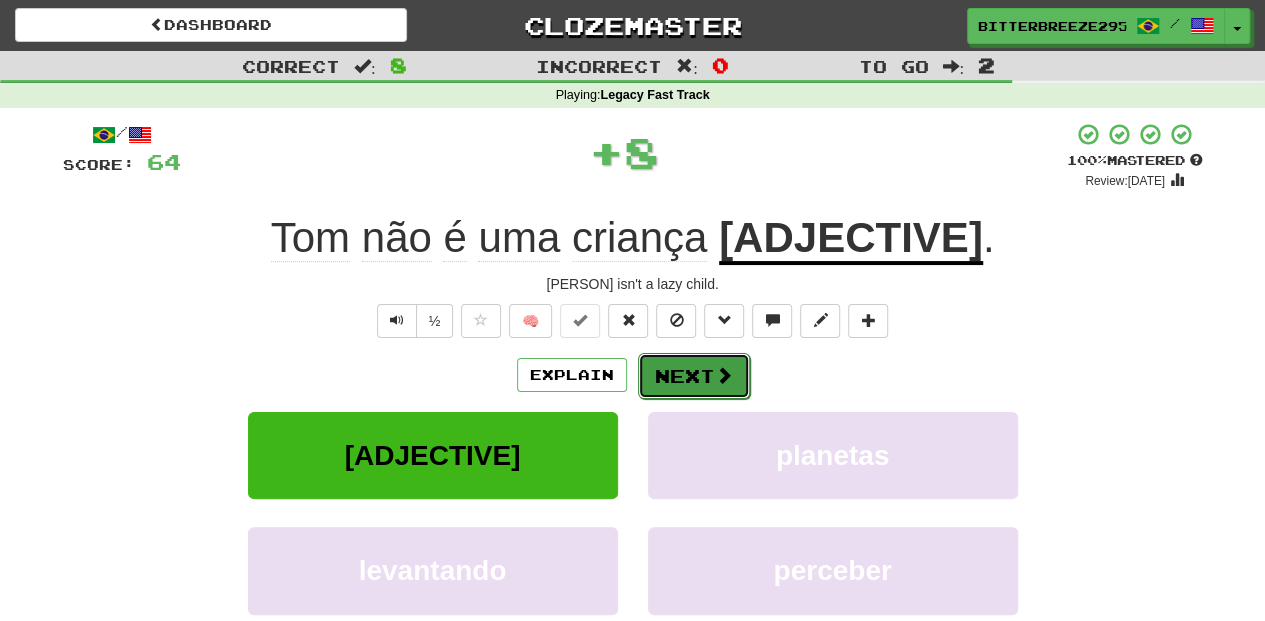 click on "Next" at bounding box center (694, 376) 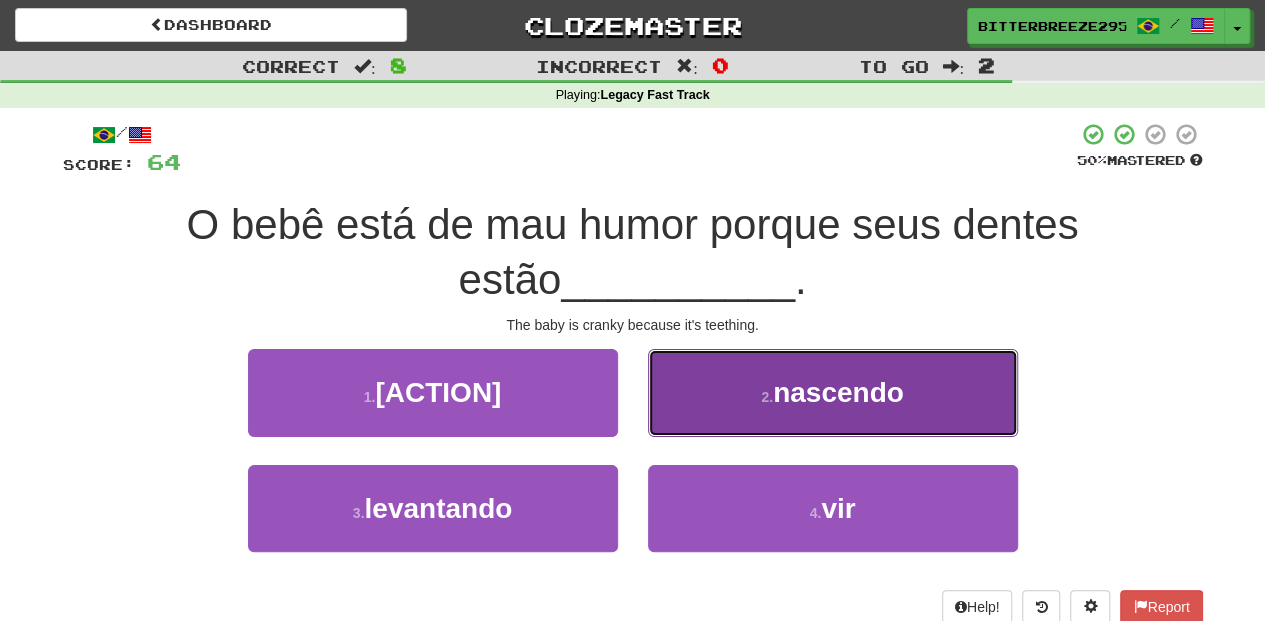 click on "[NUMBER] .  nascendo" at bounding box center [833, 392] 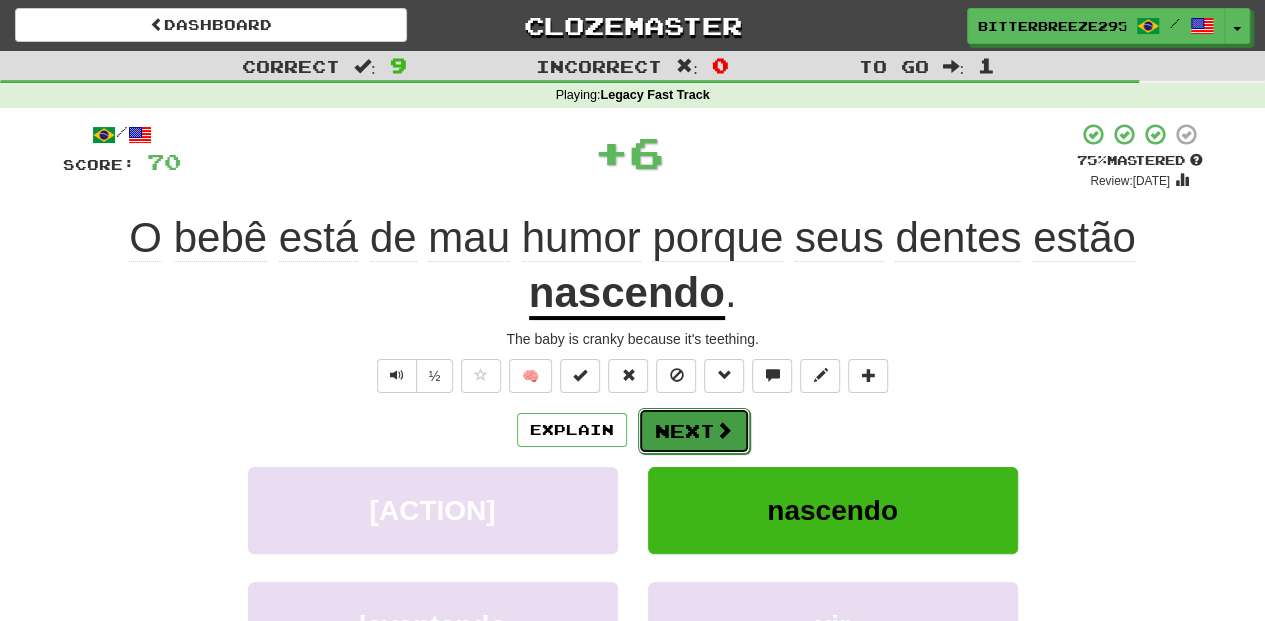 click on "Next" at bounding box center [694, 431] 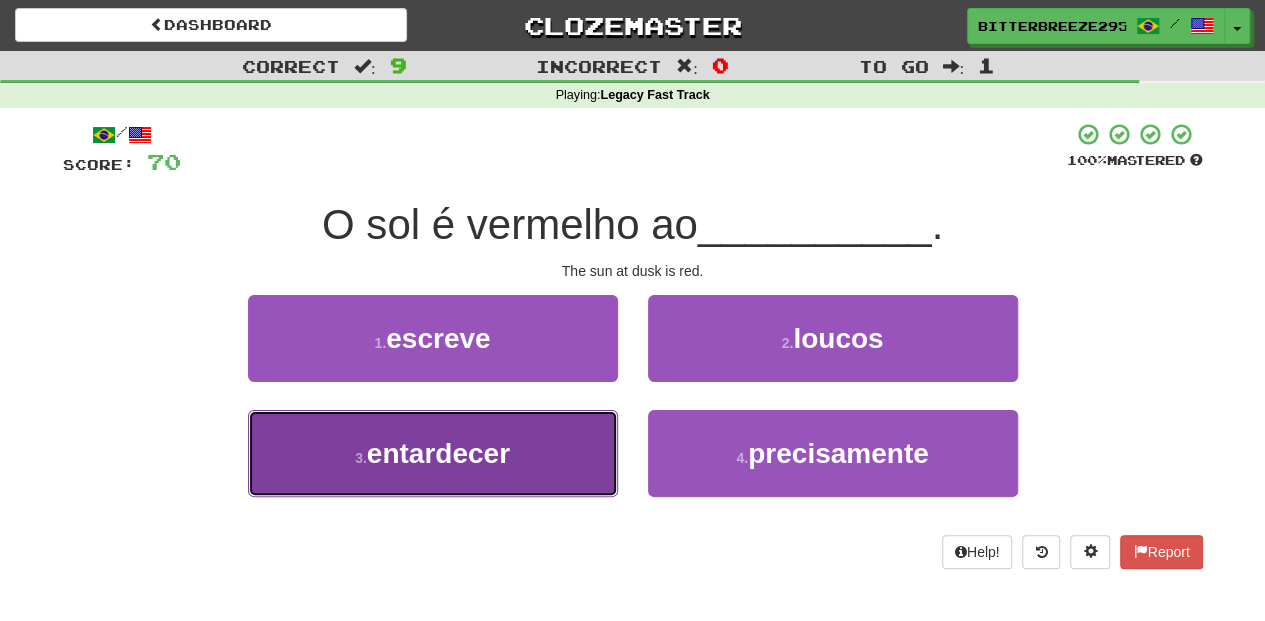 click on "3 . entardecer" at bounding box center (433, 453) 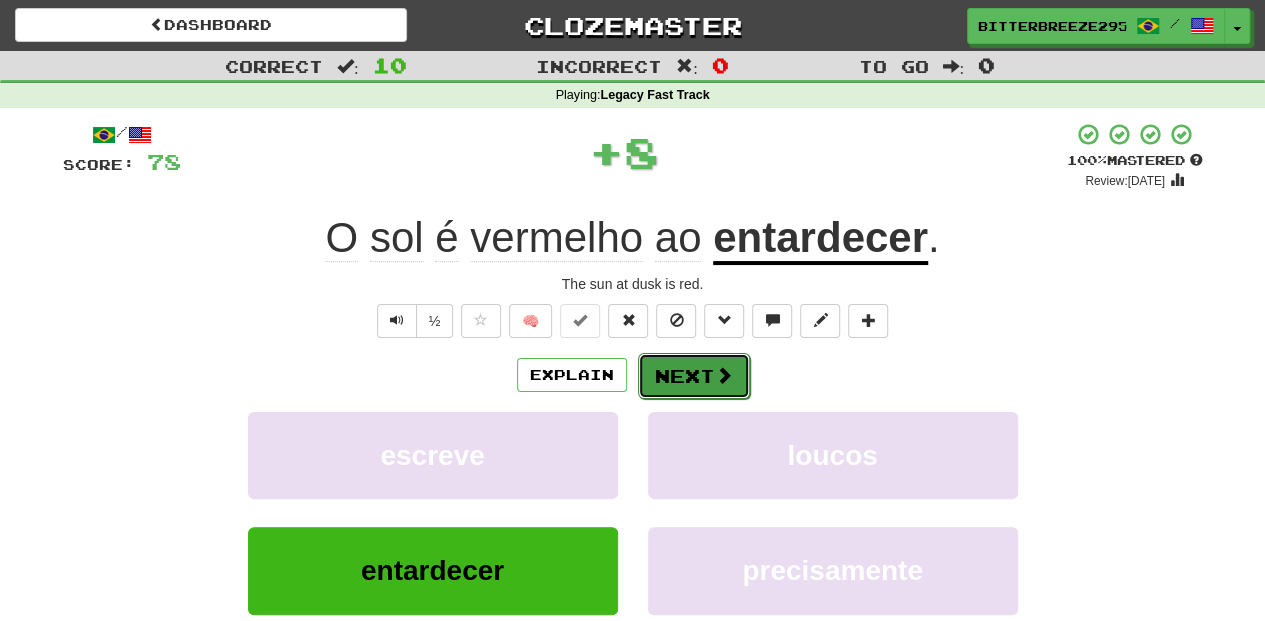 click on "Next" at bounding box center (694, 376) 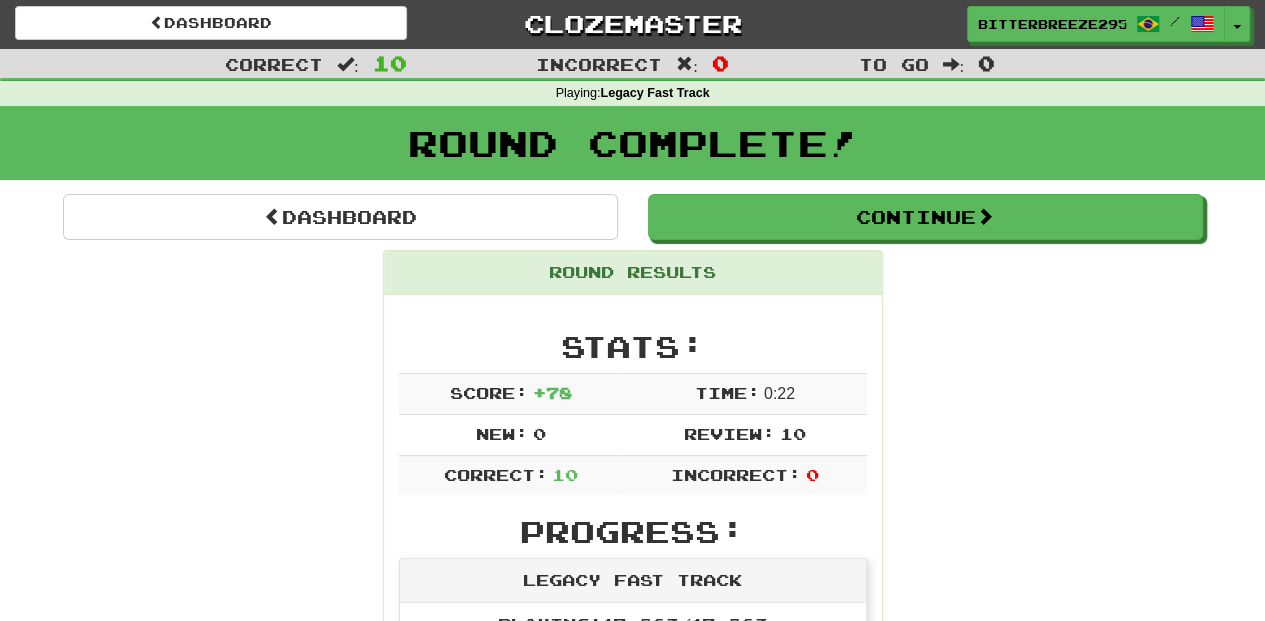 scroll, scrollTop: 0, scrollLeft: 0, axis: both 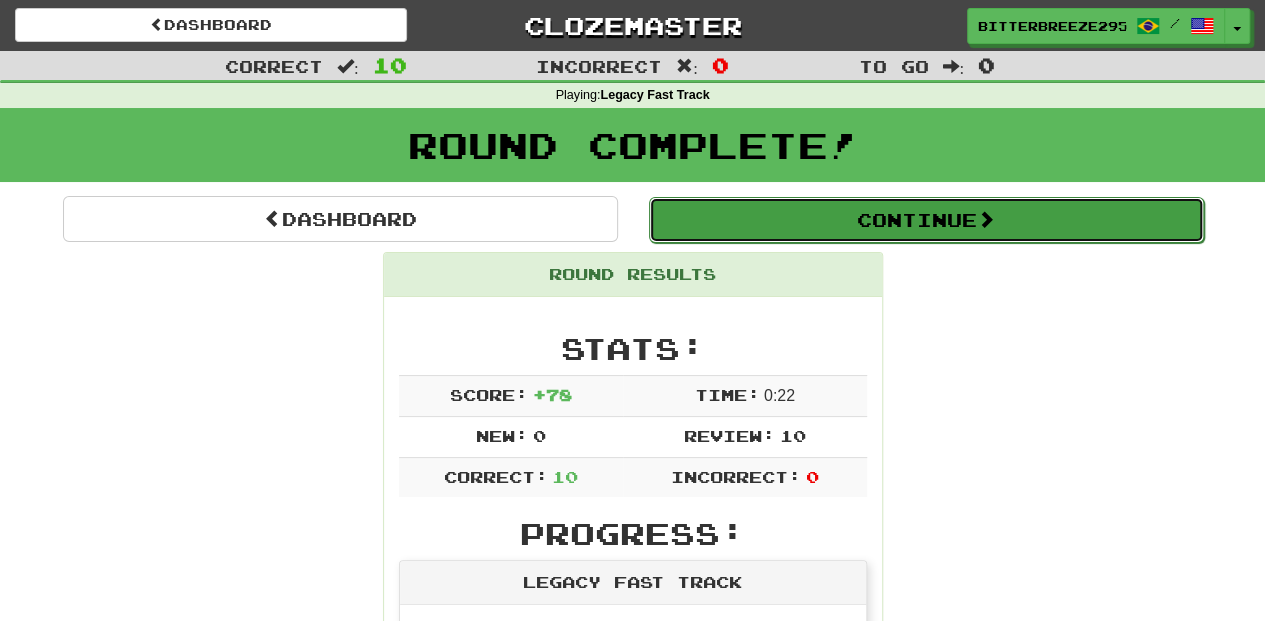 click on "Continue" at bounding box center (926, 220) 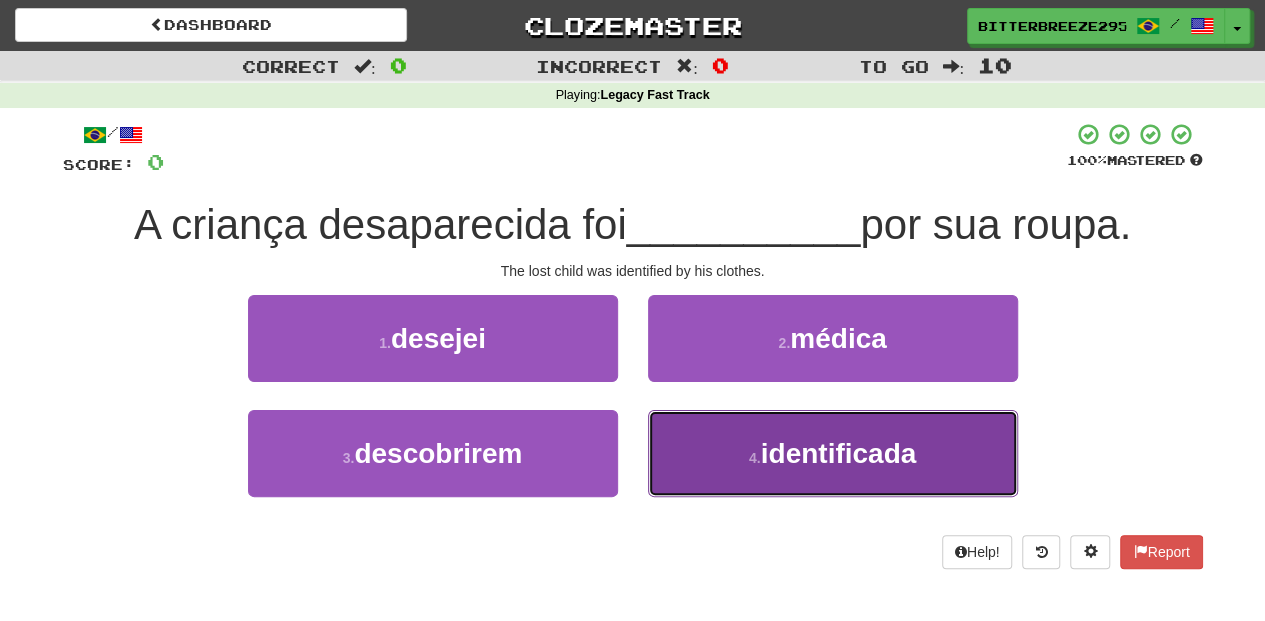 click on "4 . identificada" at bounding box center (833, 453) 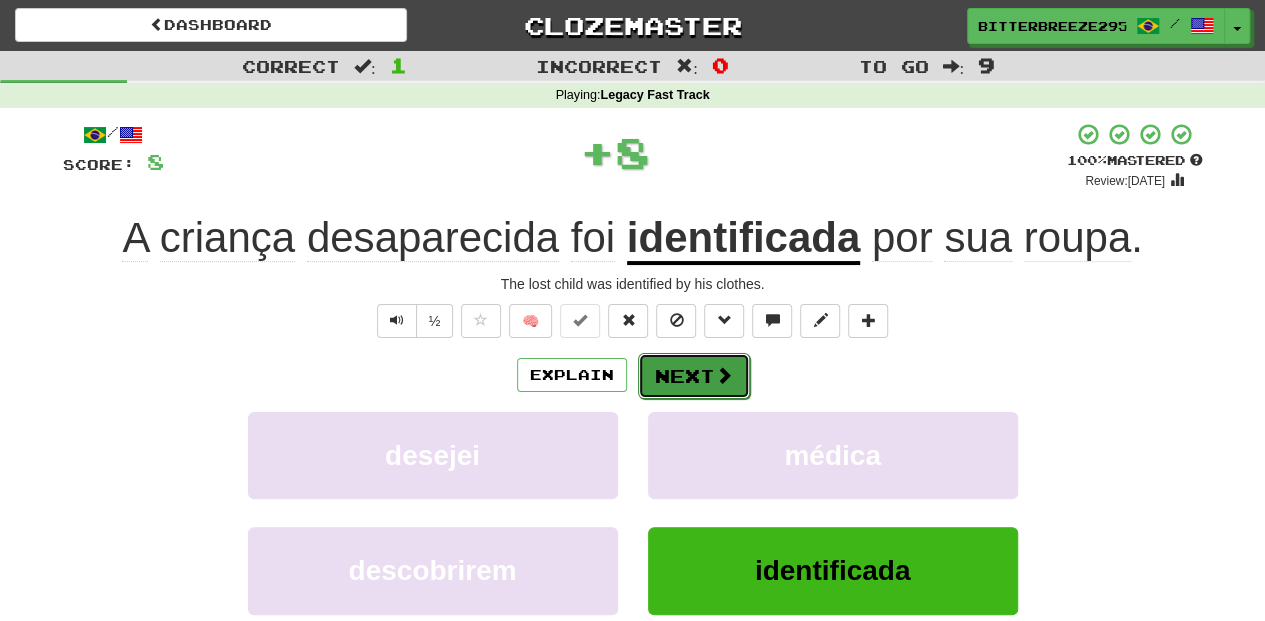 click on "Next" at bounding box center [694, 376] 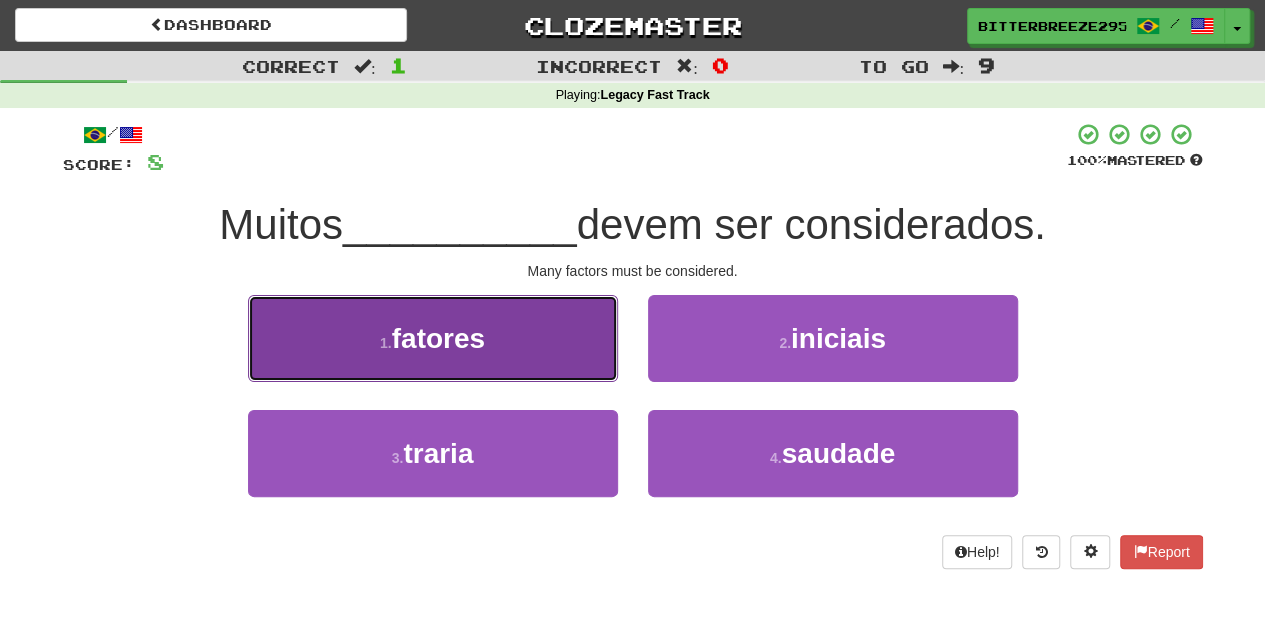 click on "1 .  fatores" at bounding box center (433, 338) 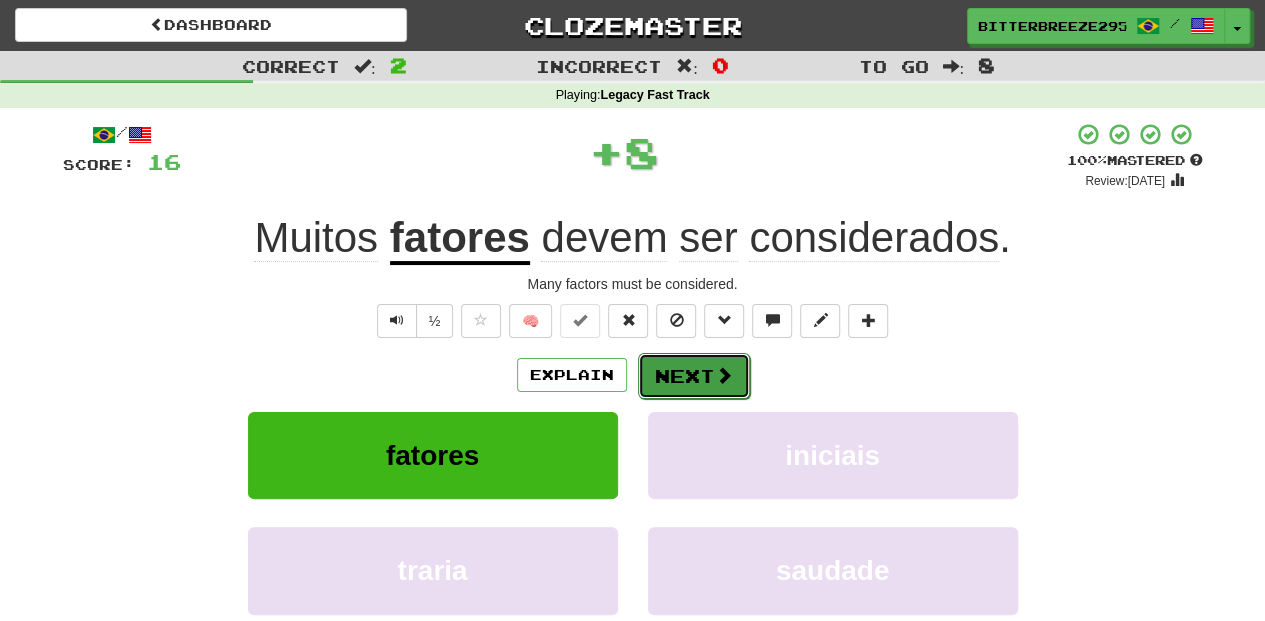 click on "Next" at bounding box center (694, 376) 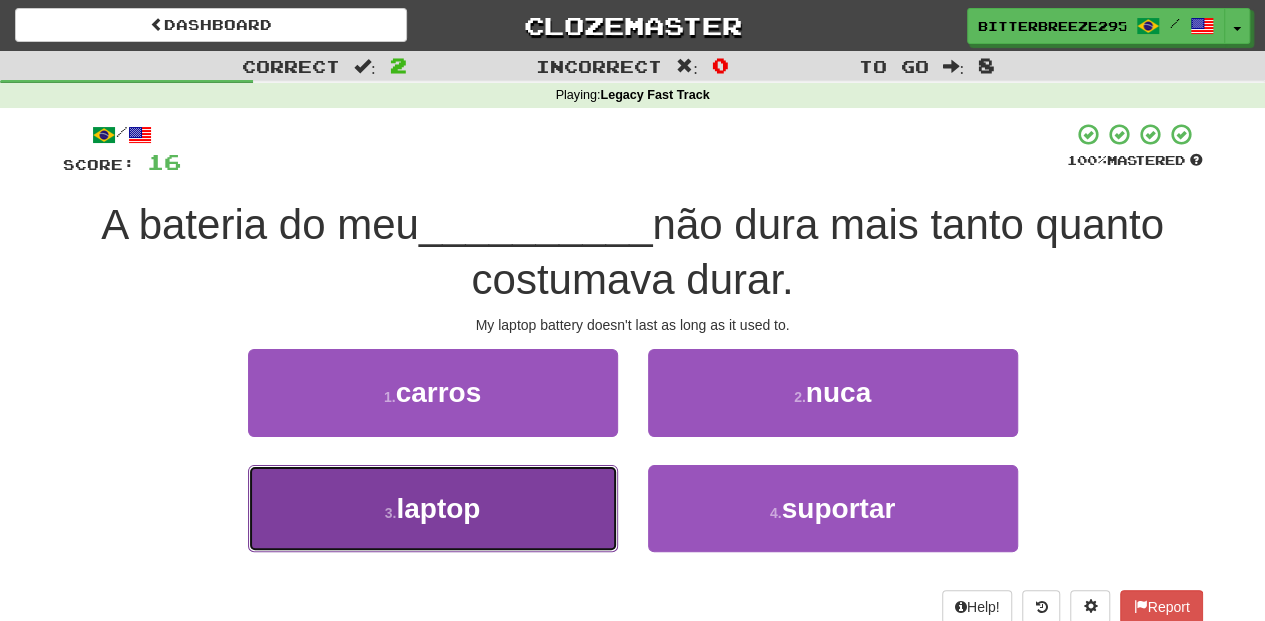 click on "3 .  laptop" at bounding box center [433, 508] 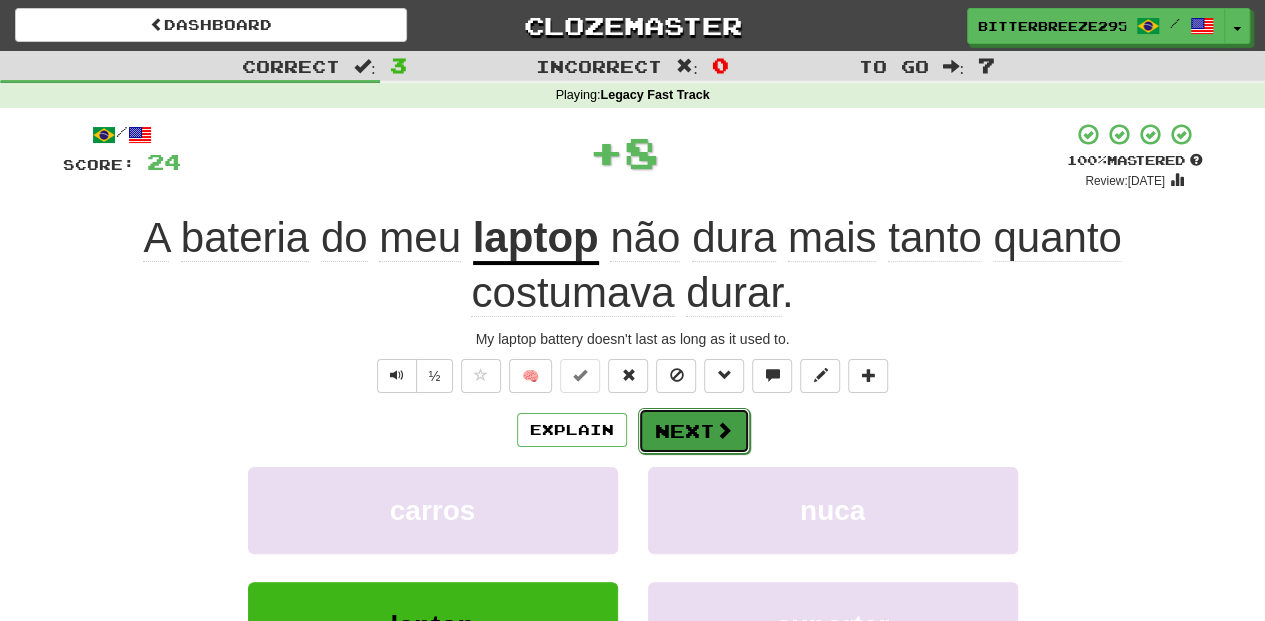 click on "Next" at bounding box center [694, 431] 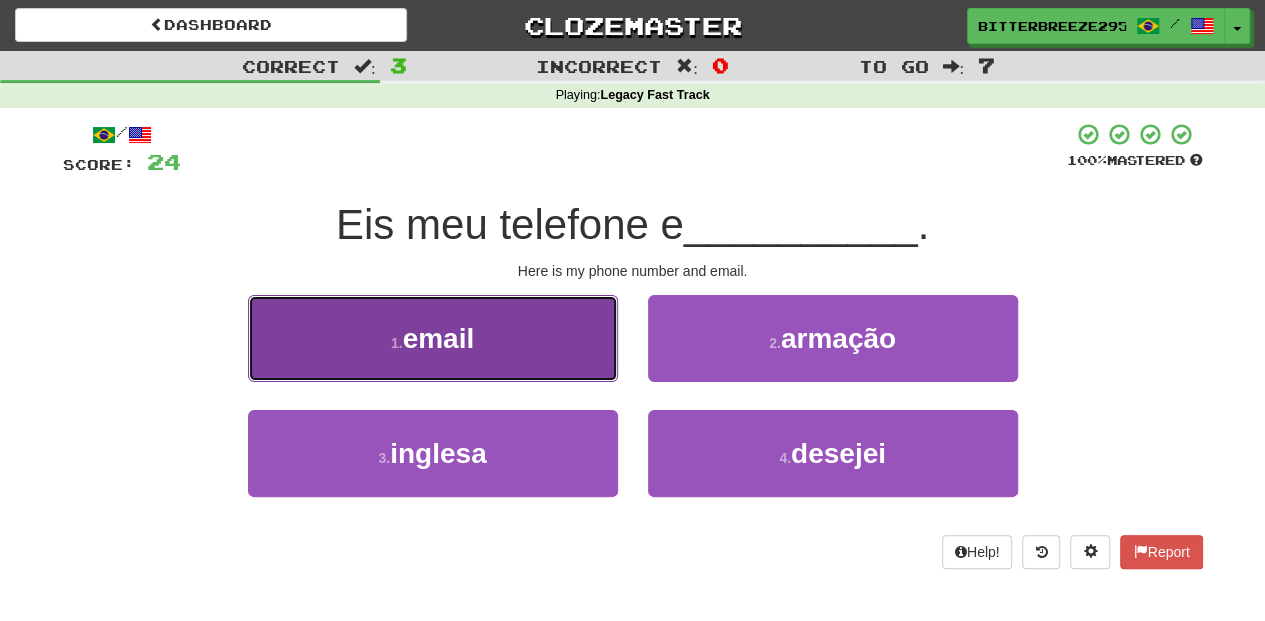 click on "[NUMBER] .  email" at bounding box center [433, 338] 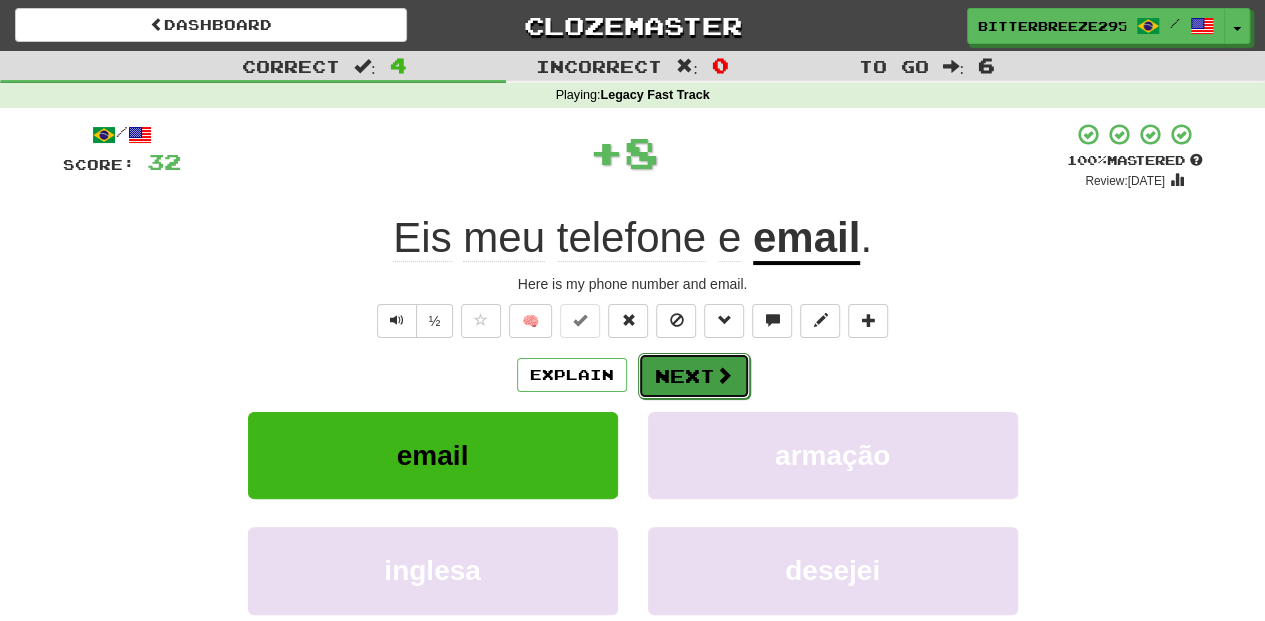 click on "Next" at bounding box center (694, 376) 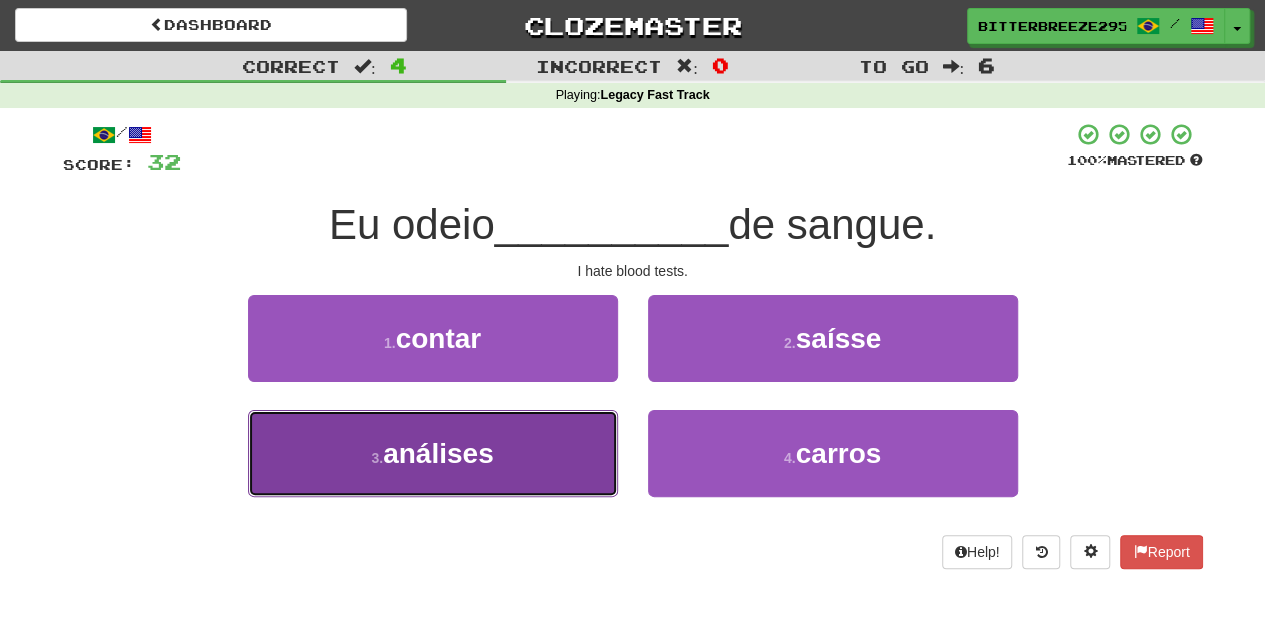 click on "[NUMBER] .  análises" at bounding box center [433, 453] 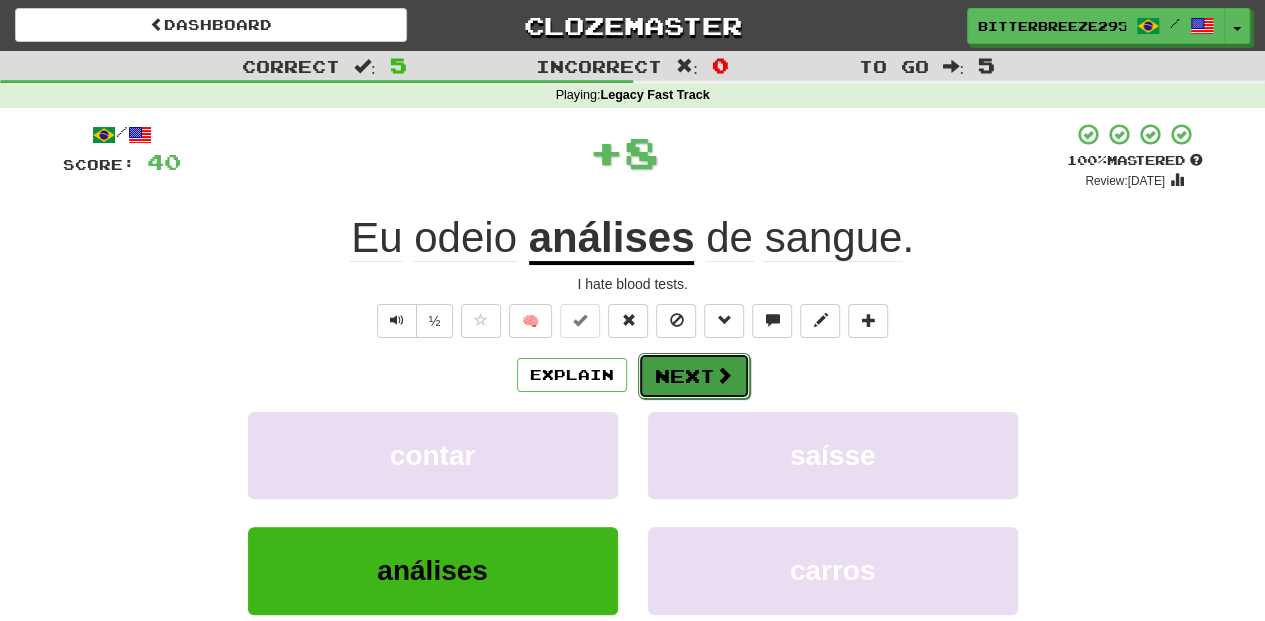 click on "Next" at bounding box center (694, 376) 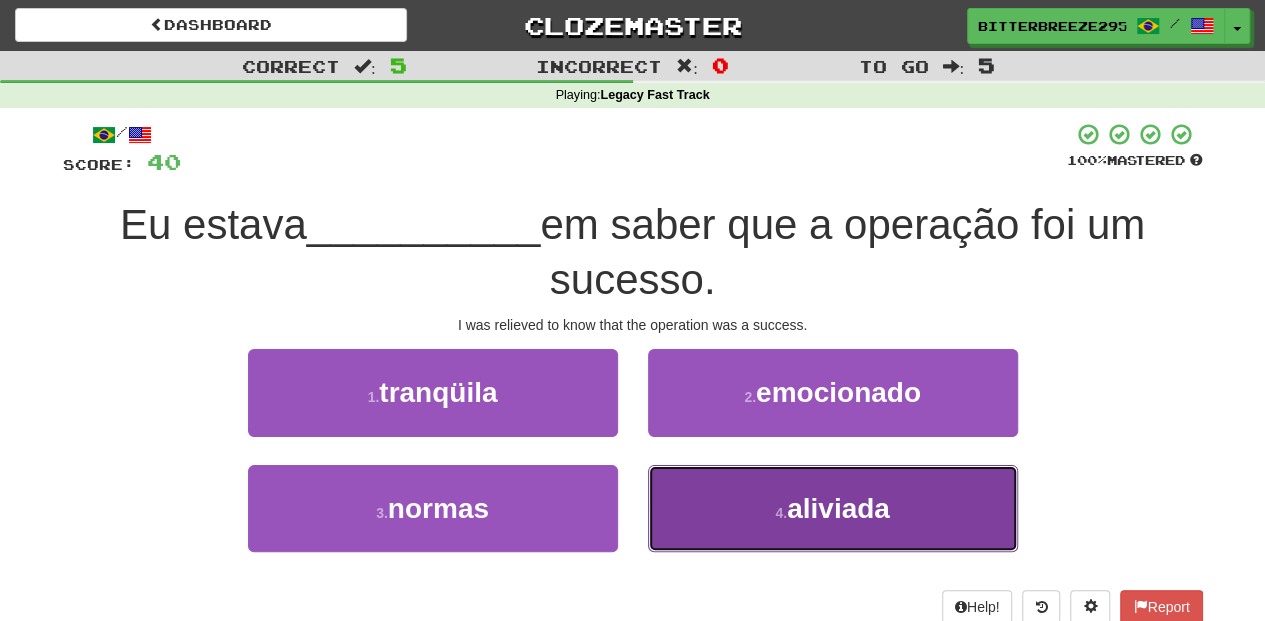 click on "[NUMBER] .  aliviada" at bounding box center (833, 508) 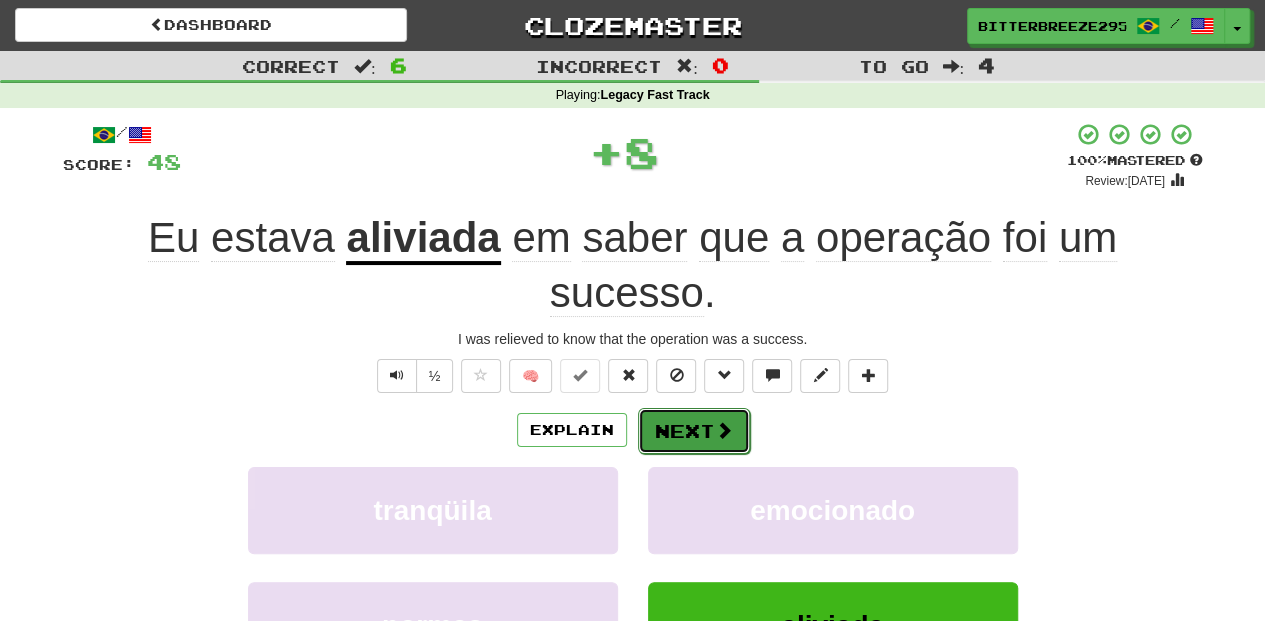 click on "Next" at bounding box center (694, 431) 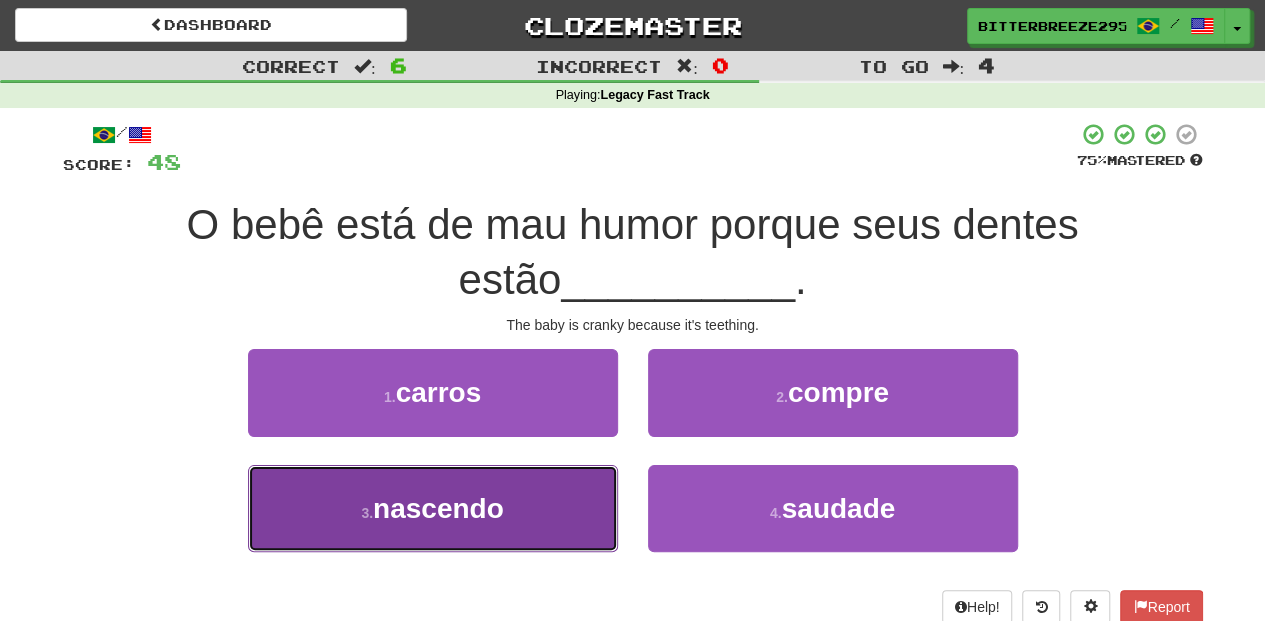 click on "[NUMBER] .  nascendo" at bounding box center [433, 508] 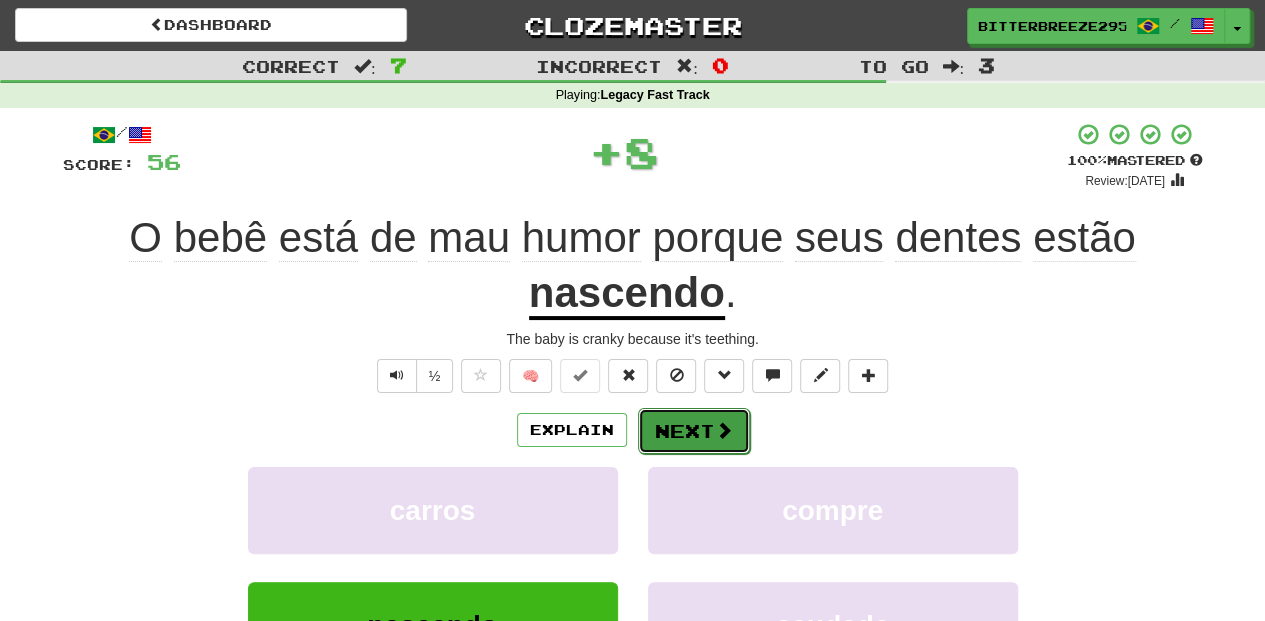 click on "Next" at bounding box center [694, 431] 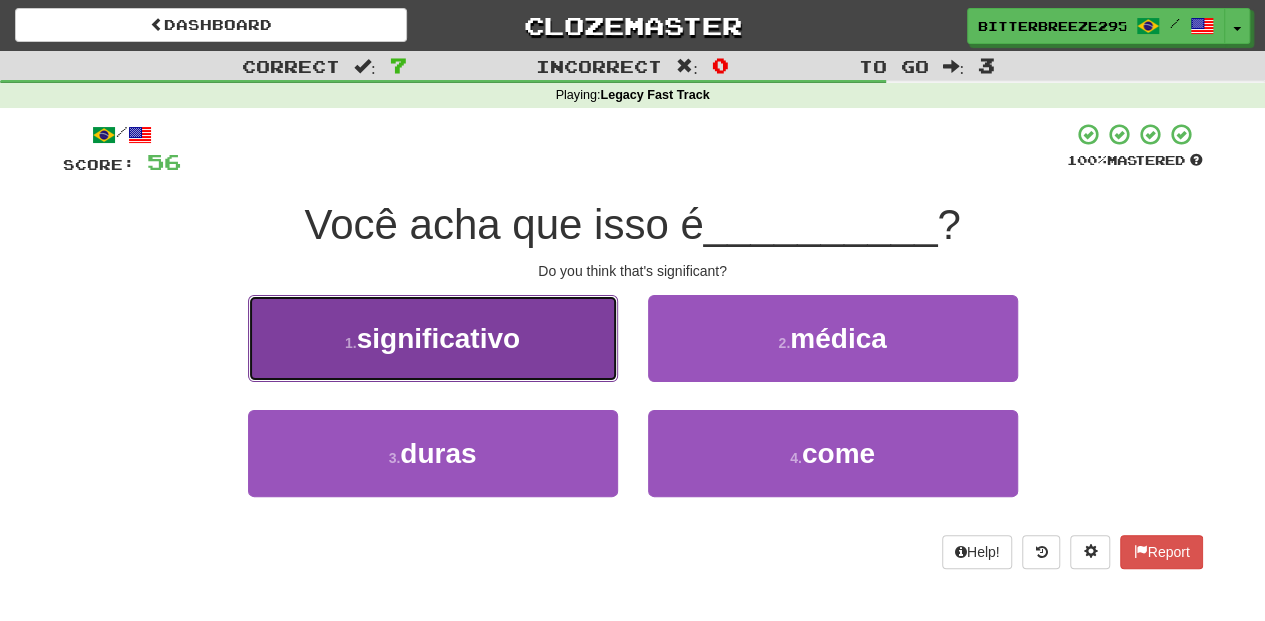 click on "1 . significativo" at bounding box center (433, 338) 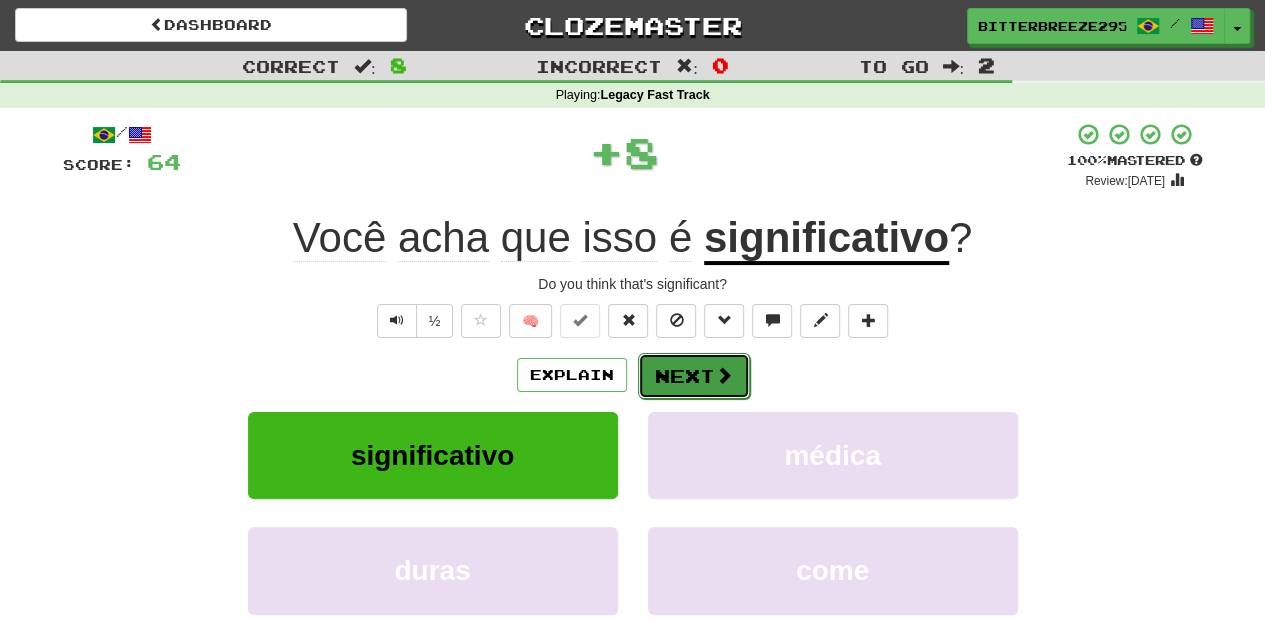 click on "Next" at bounding box center (694, 376) 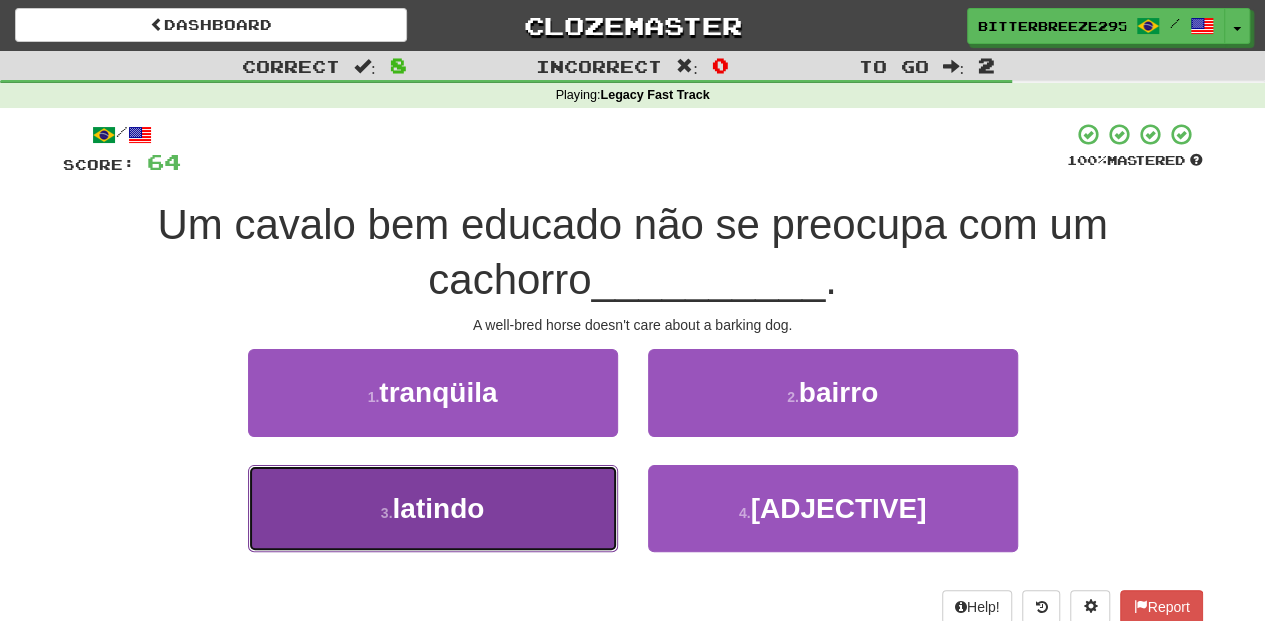 click on "[NUMBER] .  latindo" at bounding box center (433, 508) 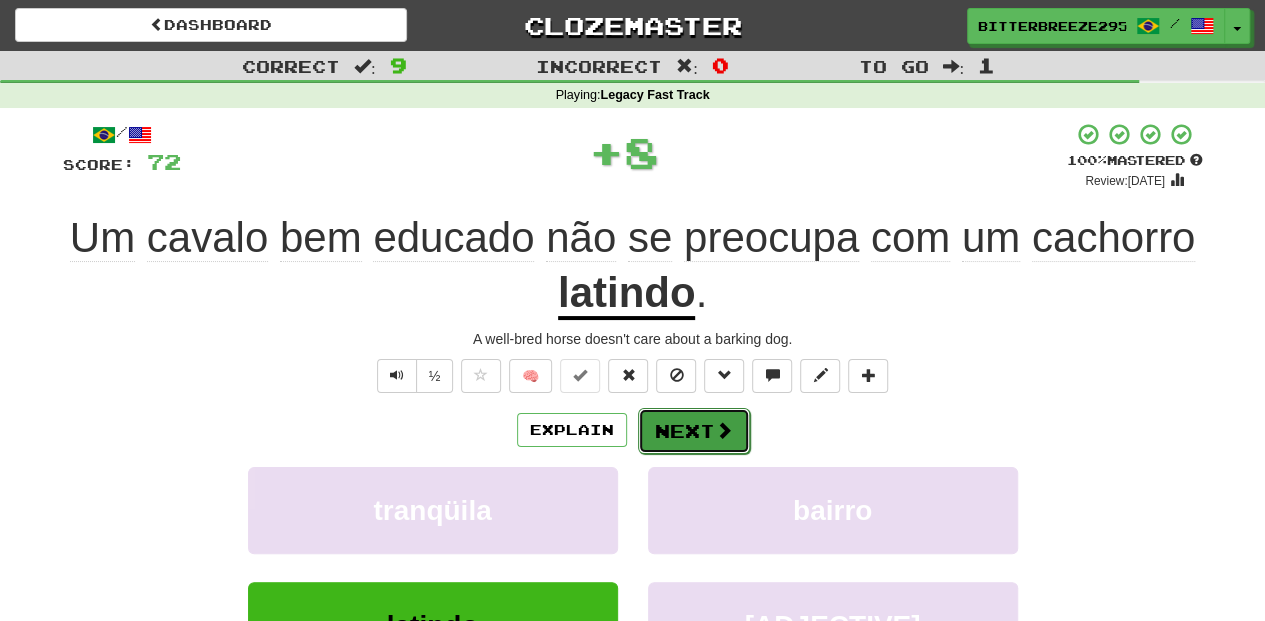 click on "Next" at bounding box center (694, 431) 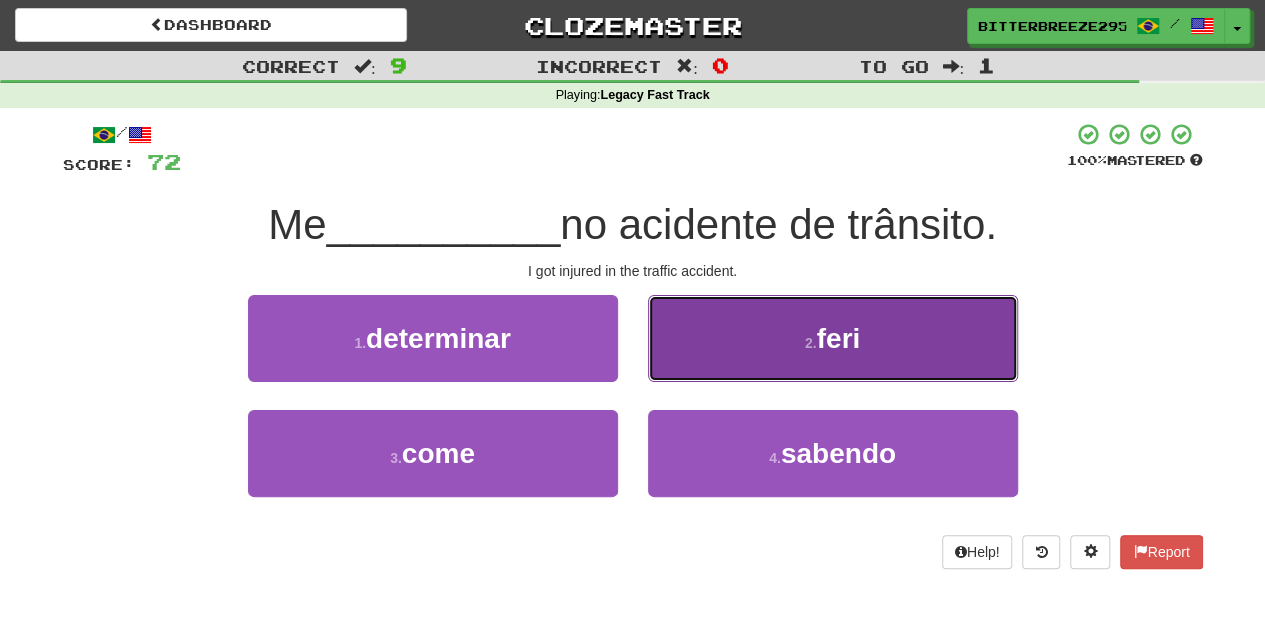 click on "[NUMBER] .  feri" at bounding box center (833, 338) 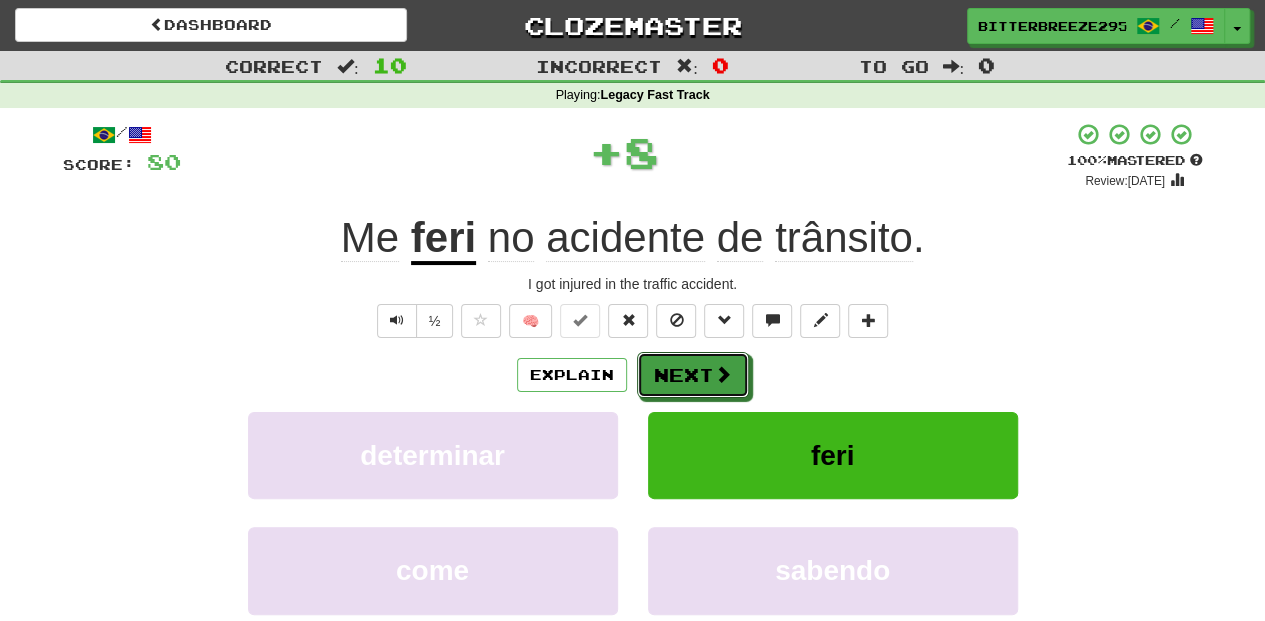 click on "Next" at bounding box center [693, 375] 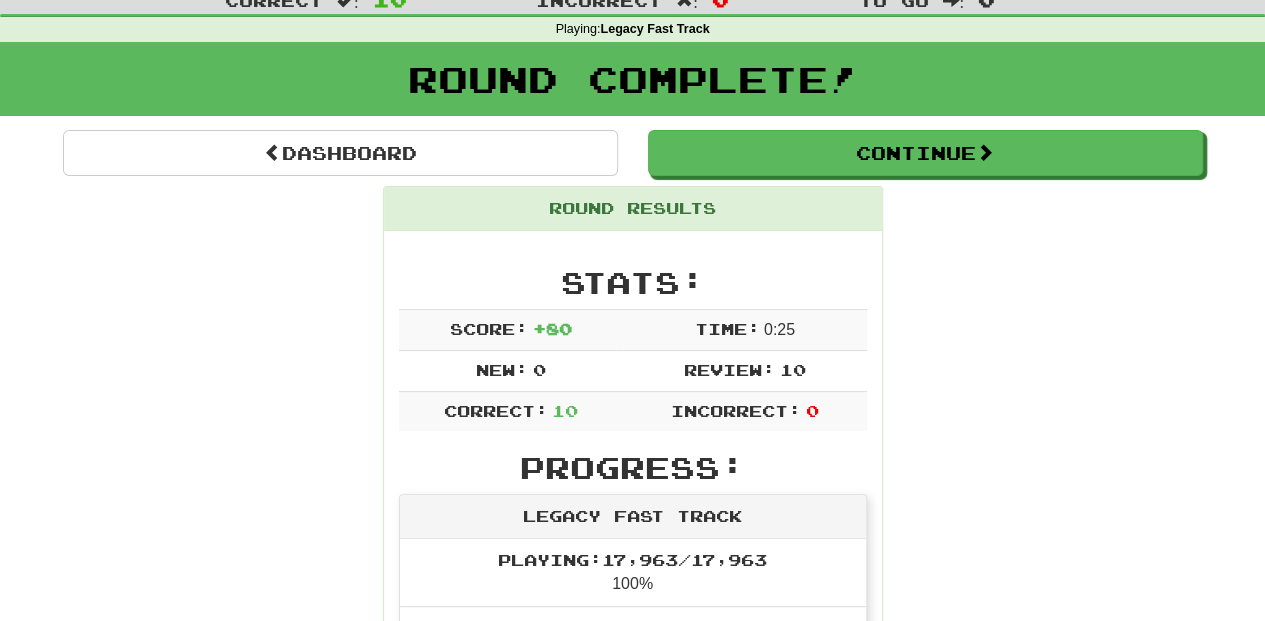 scroll, scrollTop: 0, scrollLeft: 0, axis: both 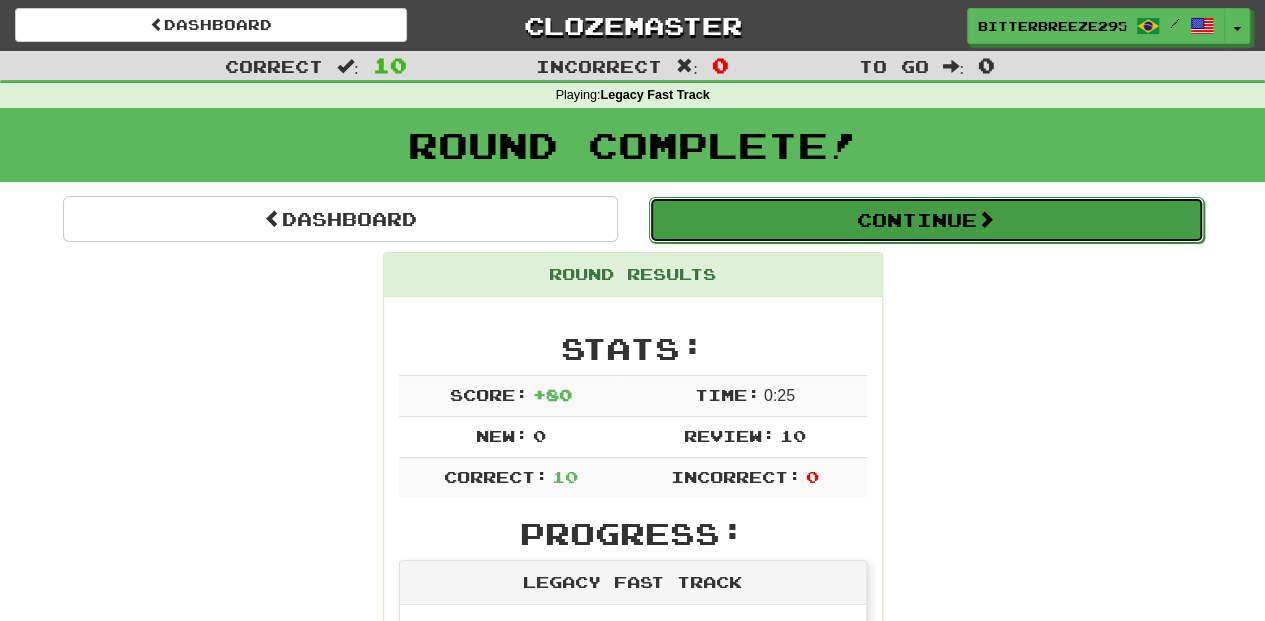 click on "Continue" at bounding box center (926, 220) 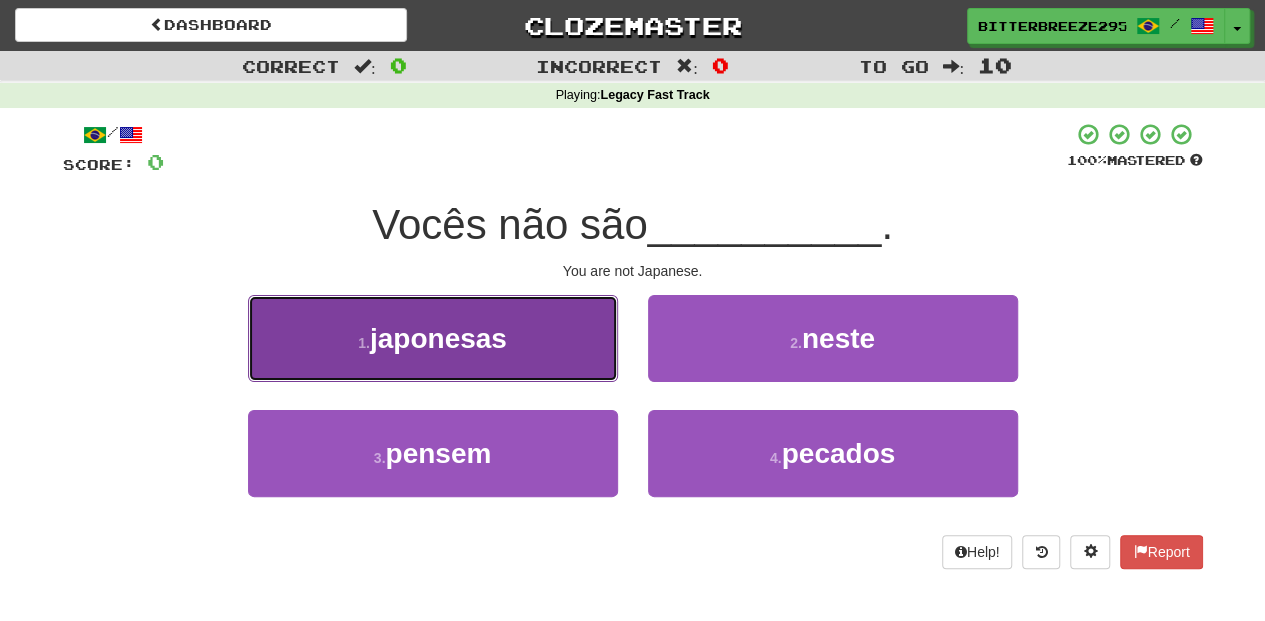click on "1 .  [NATIONALITY]" at bounding box center (433, 338) 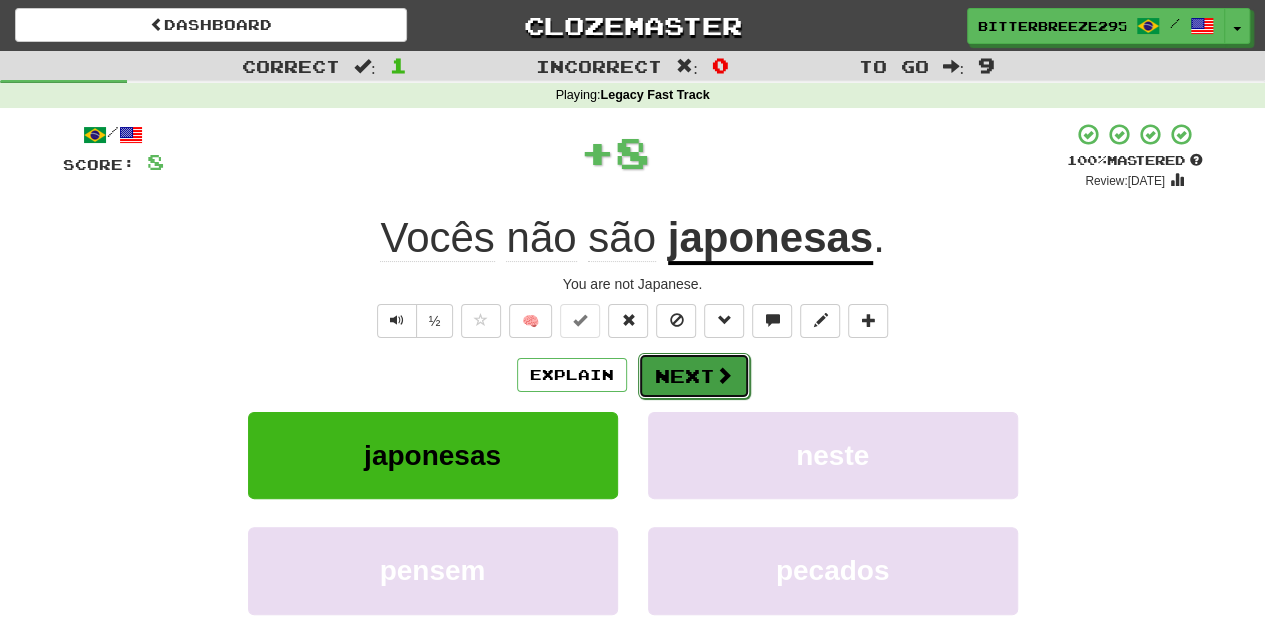 click on "Next" at bounding box center [694, 376] 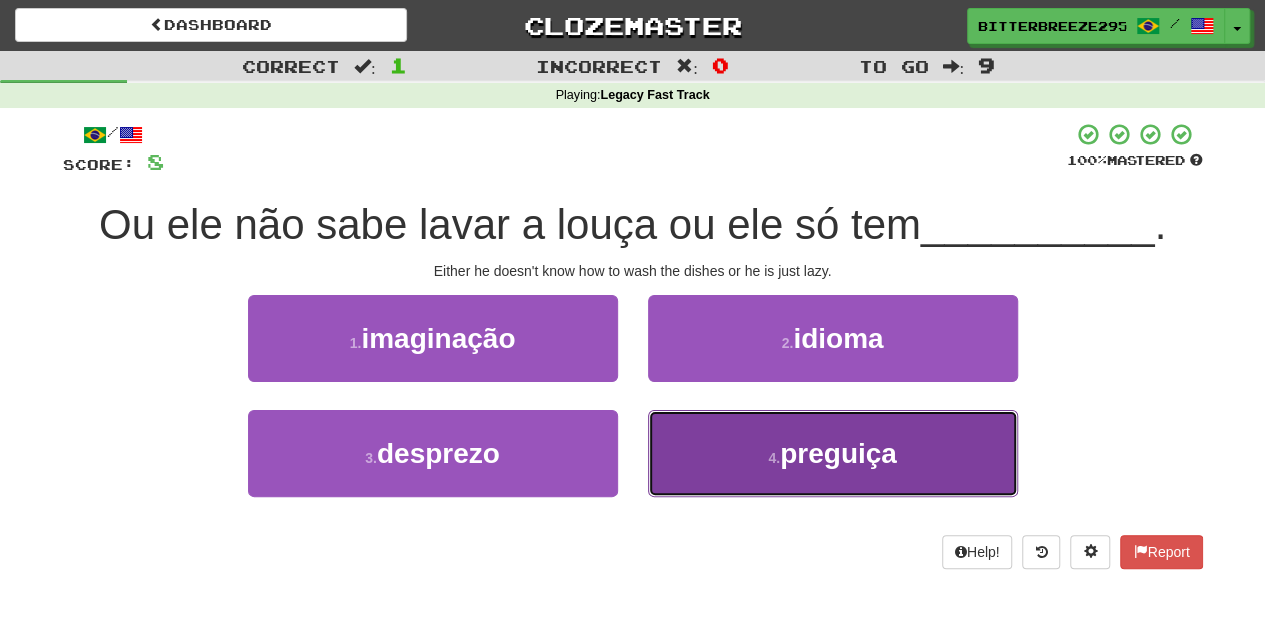 click on "[NUMBER] .  preguiça" at bounding box center (833, 453) 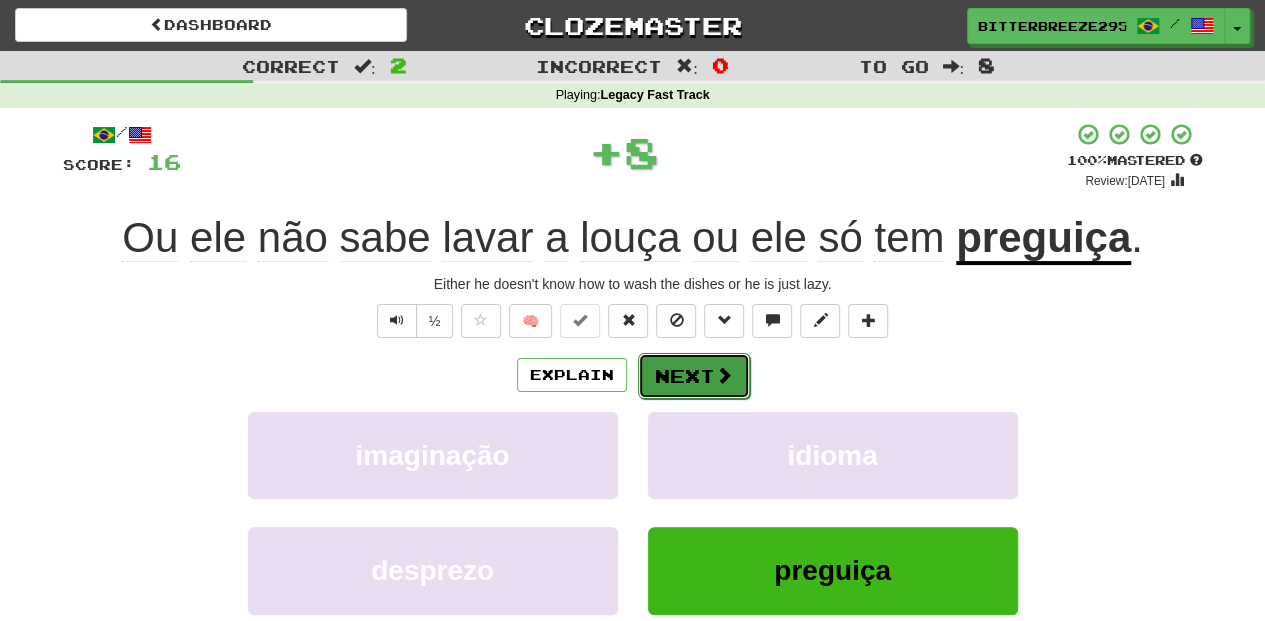 click on "Next" at bounding box center [694, 376] 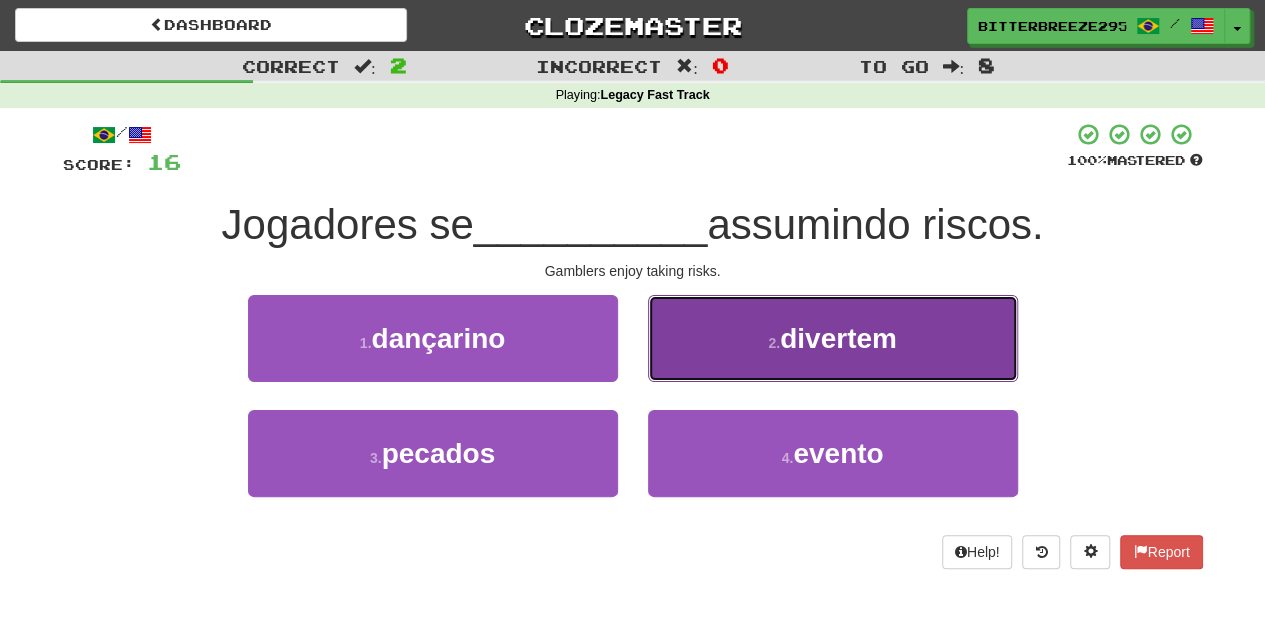 click on "2 .  divertem" at bounding box center (833, 338) 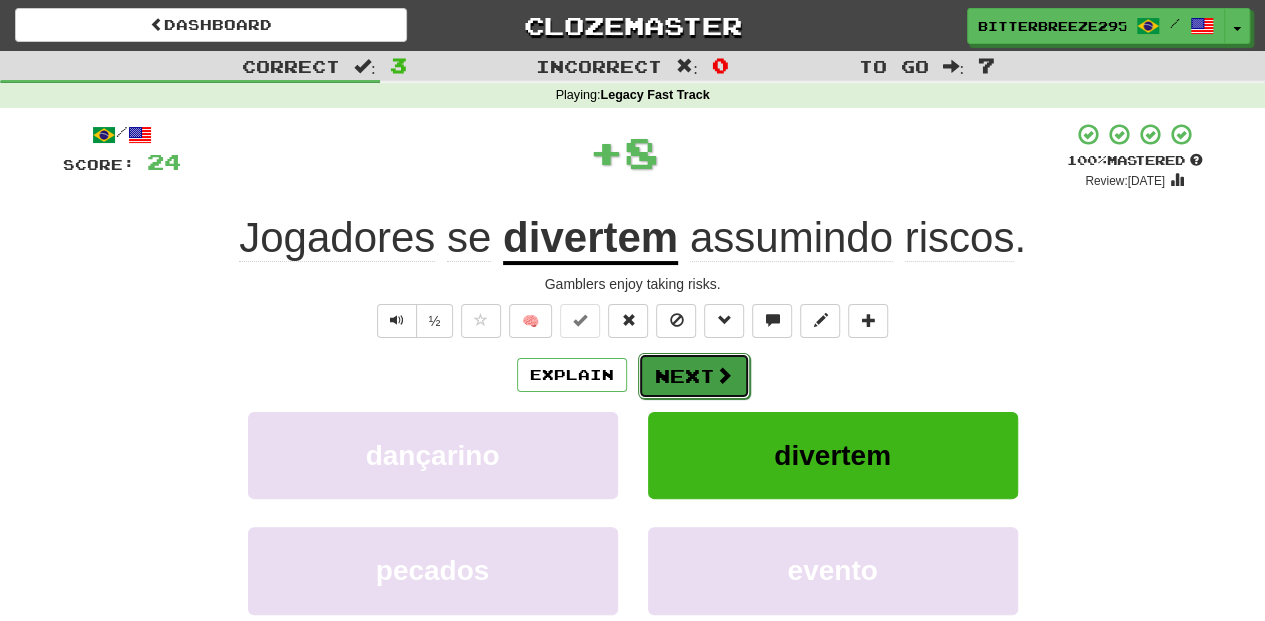 click on "Next" at bounding box center (694, 376) 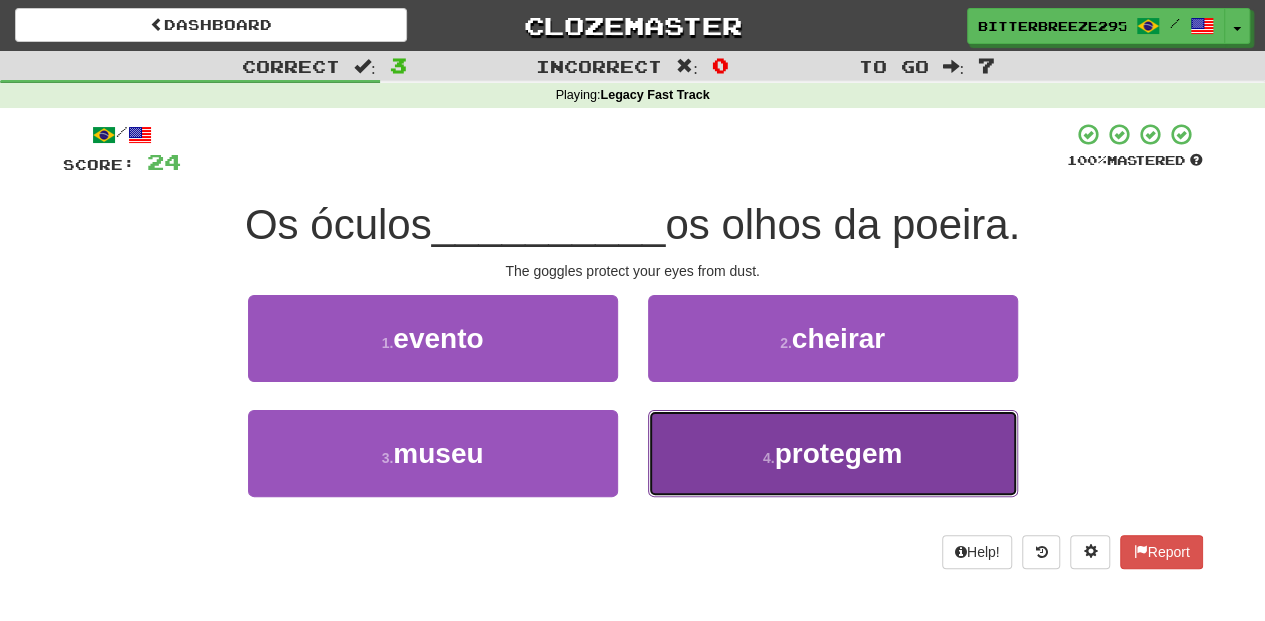 click on "4 .  protegem" at bounding box center [833, 453] 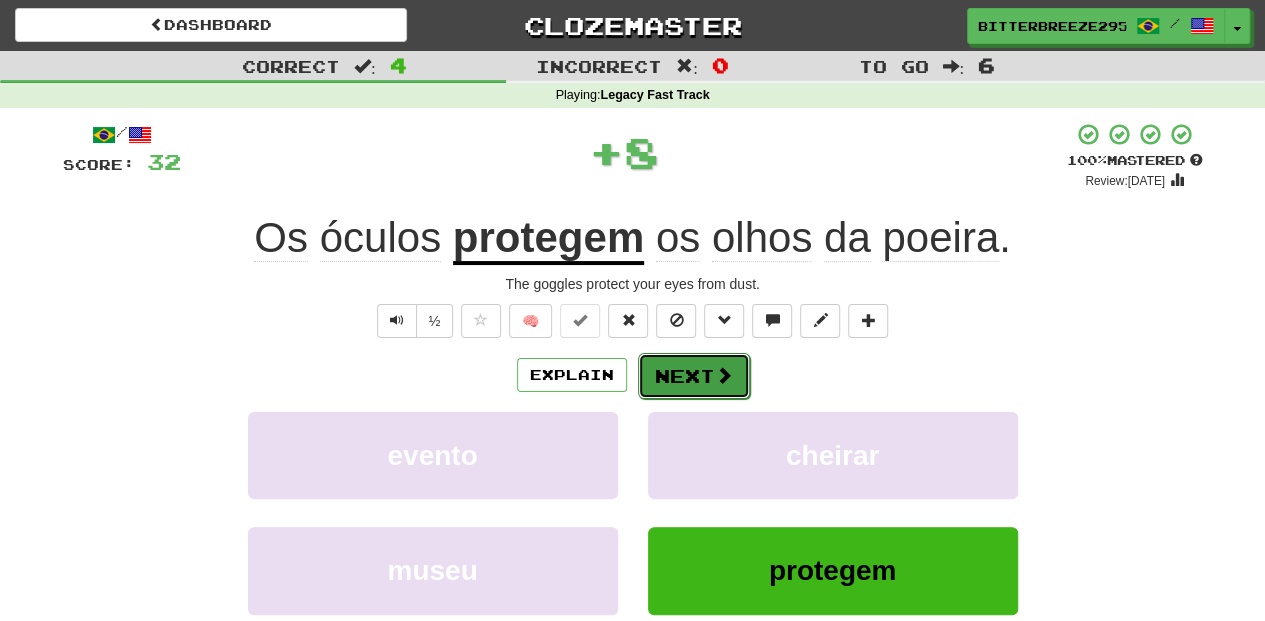 click on "Next" at bounding box center [694, 376] 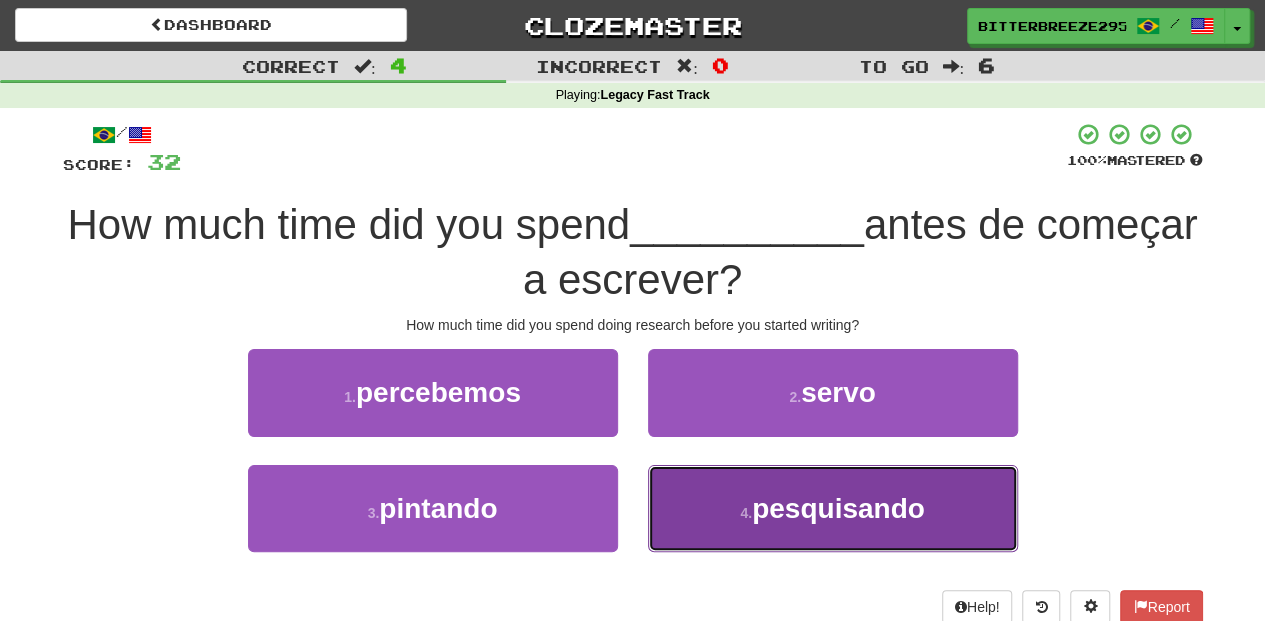 click on "4 .  pesquisando" at bounding box center [833, 508] 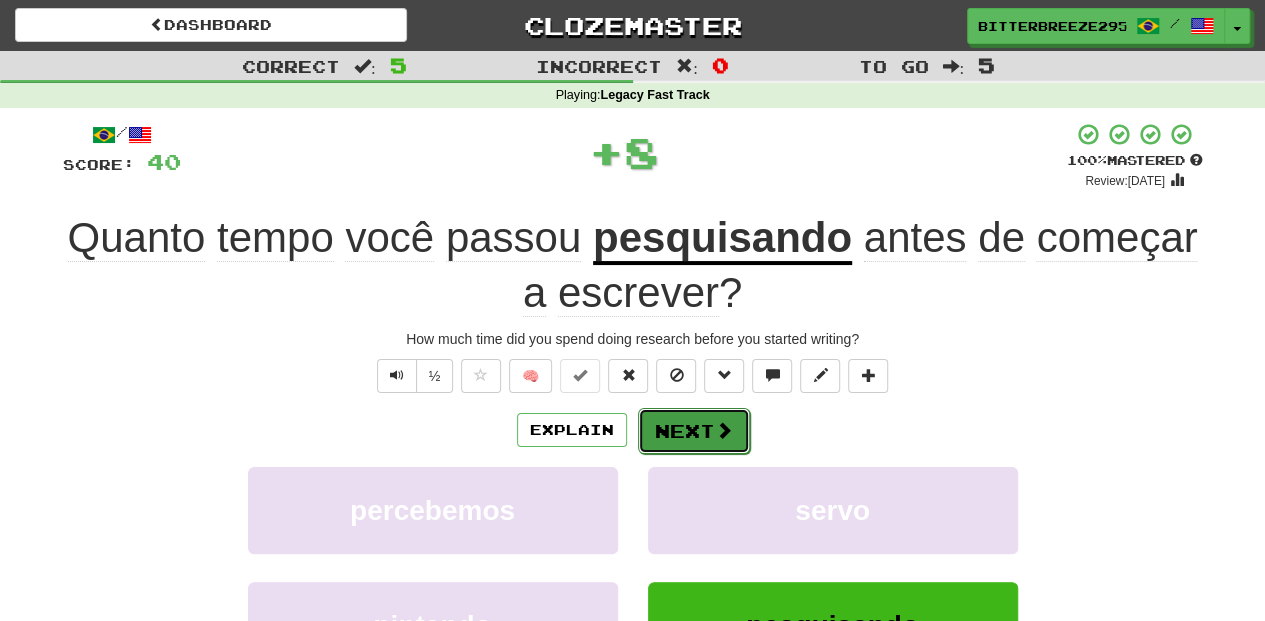 click on "Next" at bounding box center (694, 431) 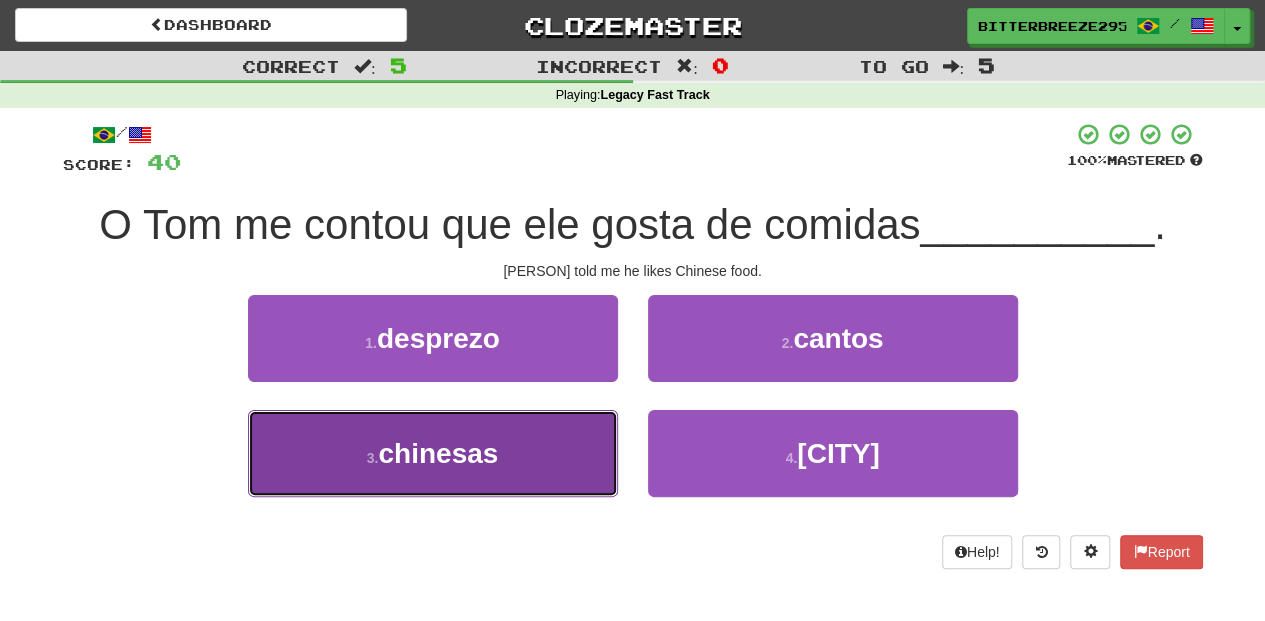click on "3 .  [NATIONALITY]" at bounding box center (433, 453) 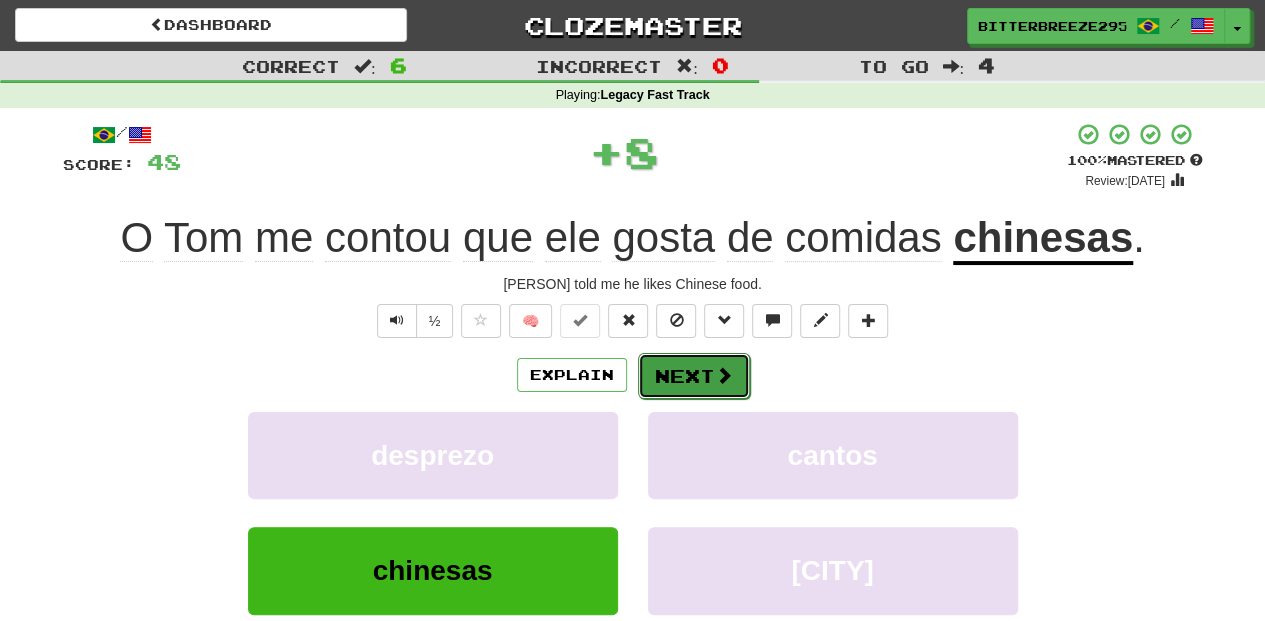 click on "Next" at bounding box center (694, 376) 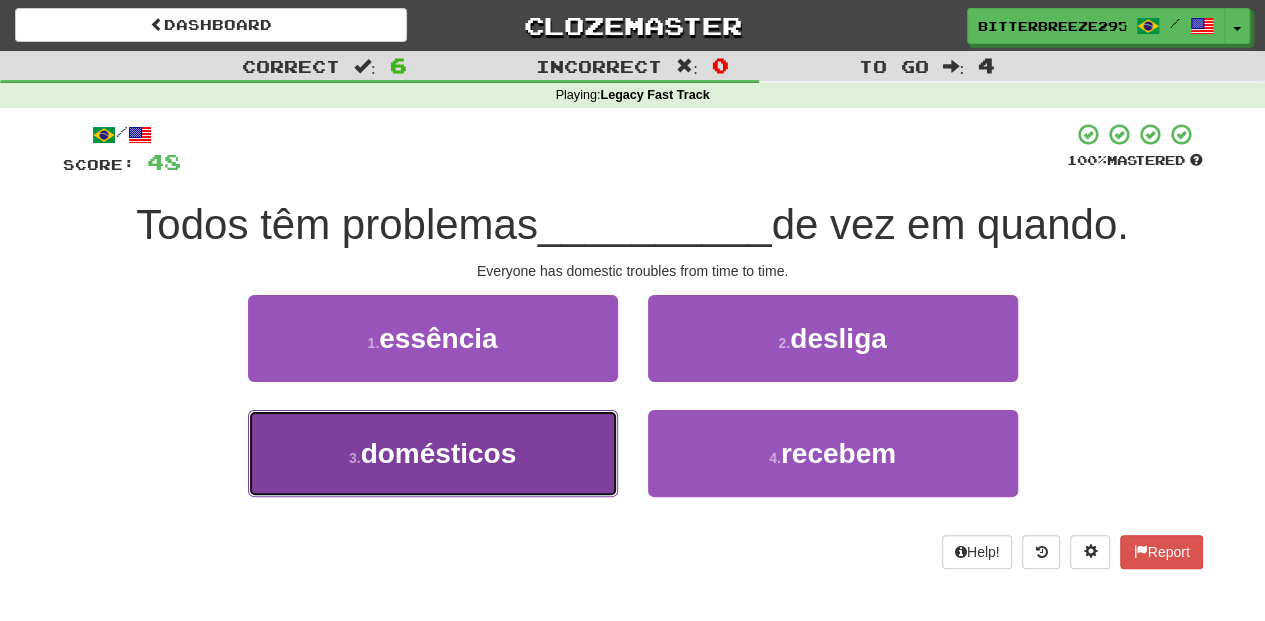 click on "3 .  domésticos" at bounding box center (433, 453) 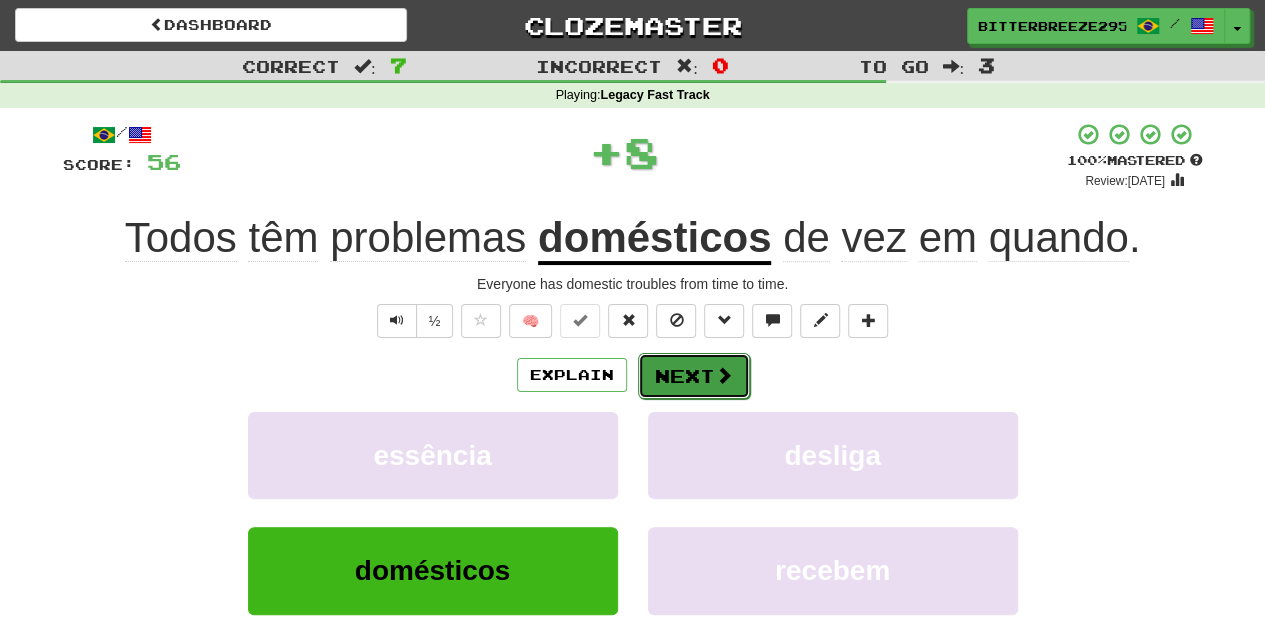 click on "Next" at bounding box center (694, 376) 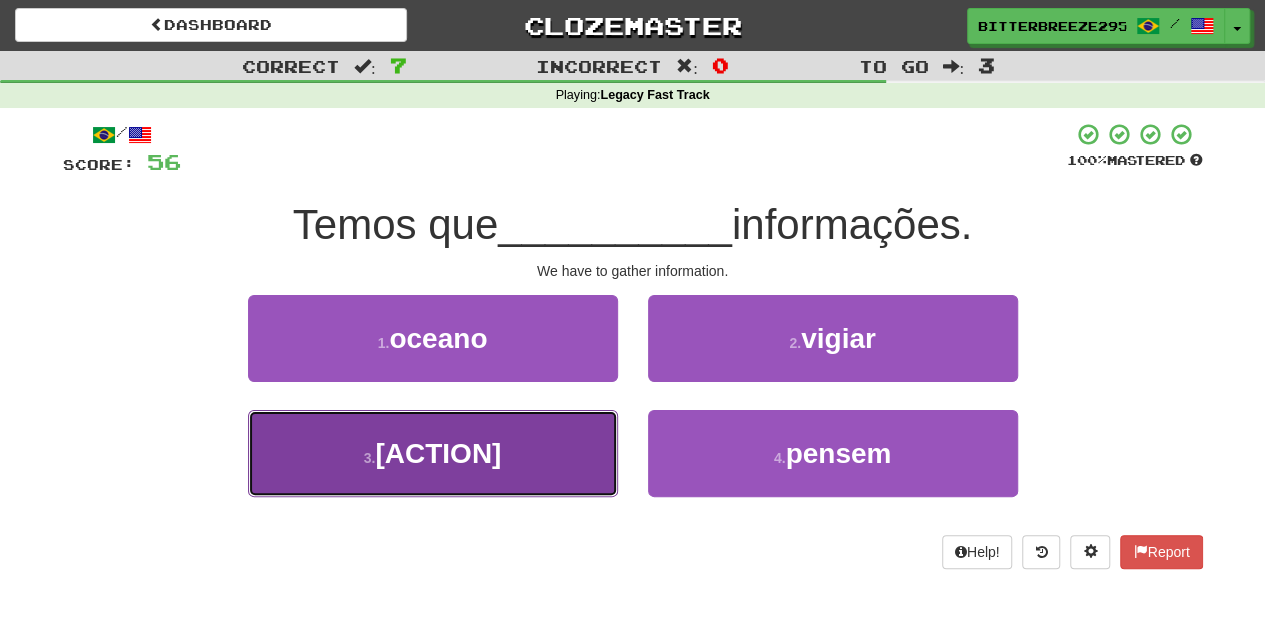 click on "3 . coletar" at bounding box center [433, 453] 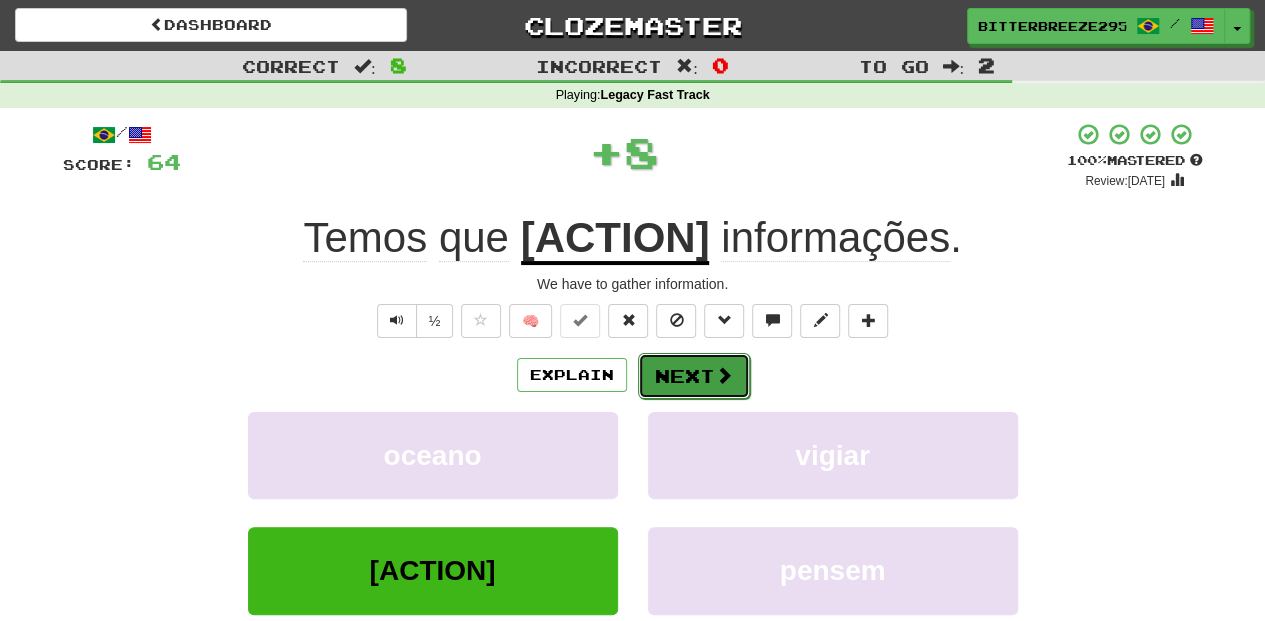 click on "Next" at bounding box center [694, 376] 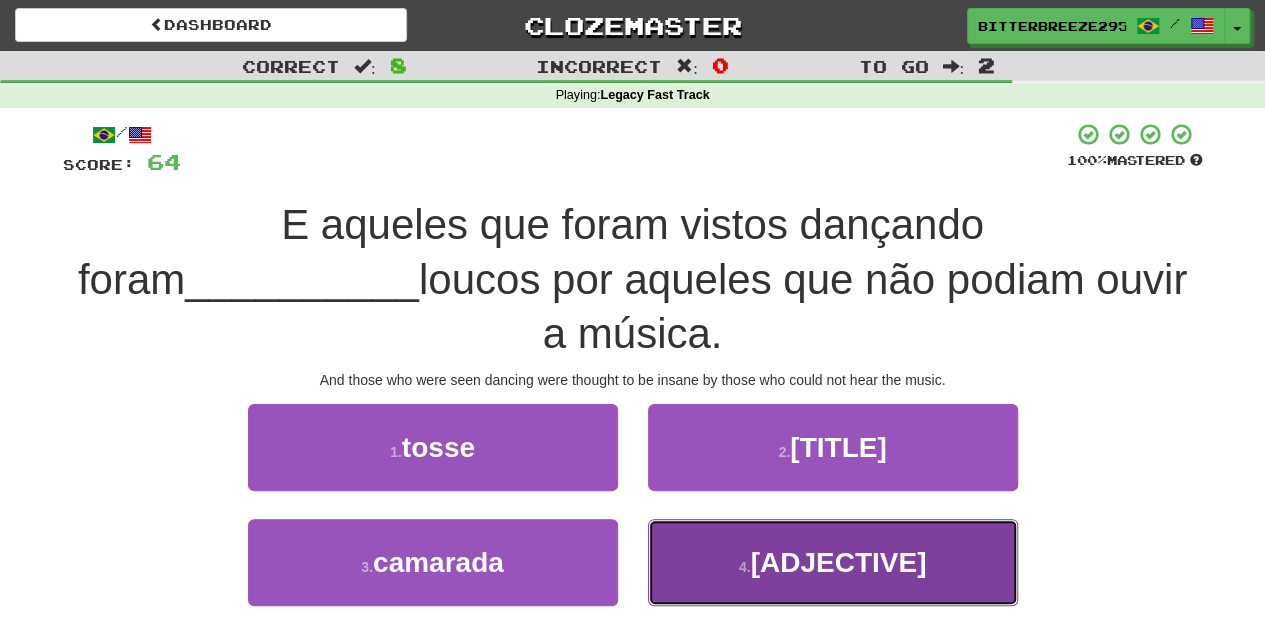 click on "4 .  julgados" at bounding box center (833, 562) 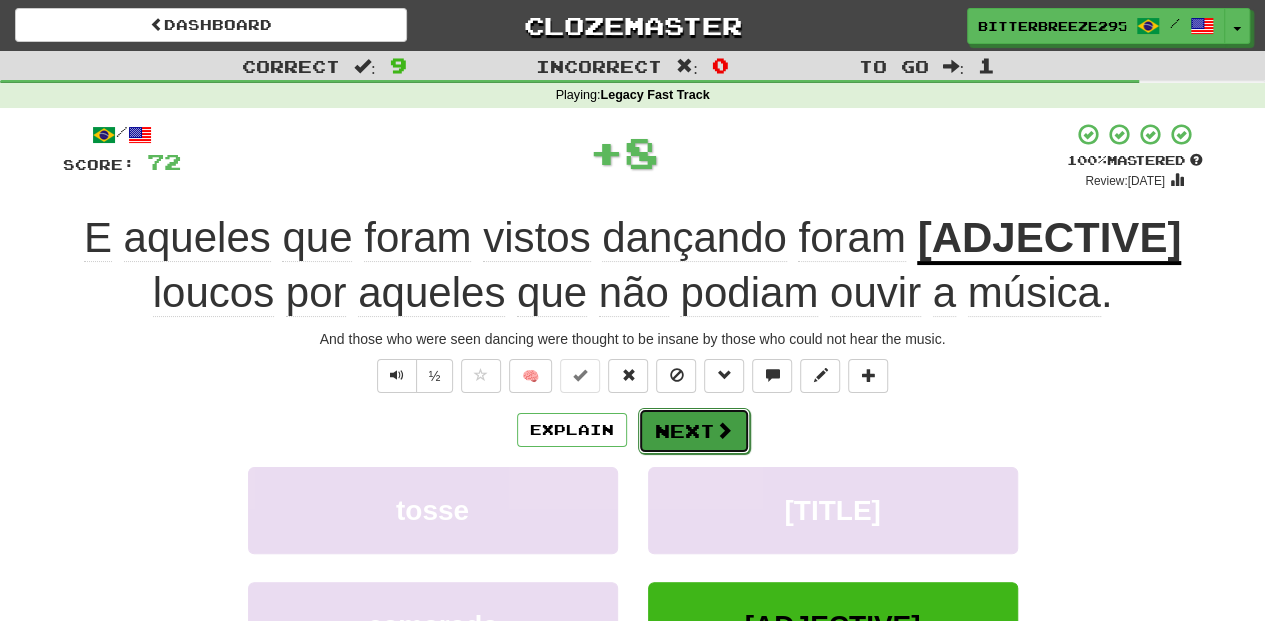 click on "Next" at bounding box center [694, 431] 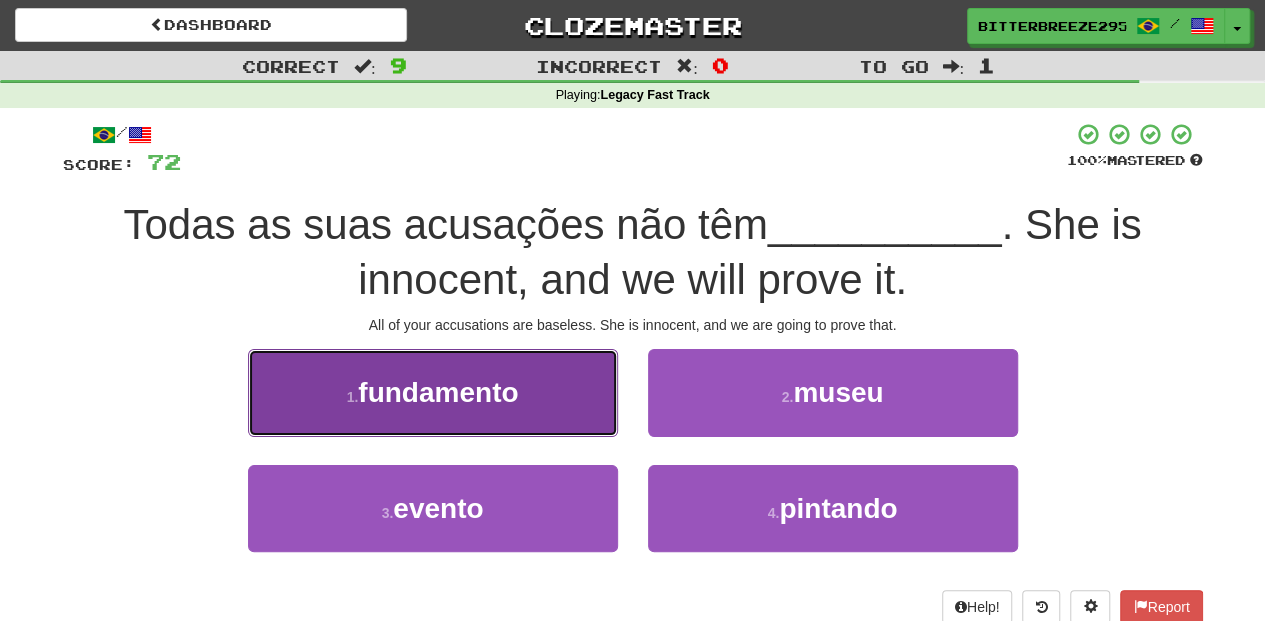 click on "1 .  fundamento" at bounding box center (433, 392) 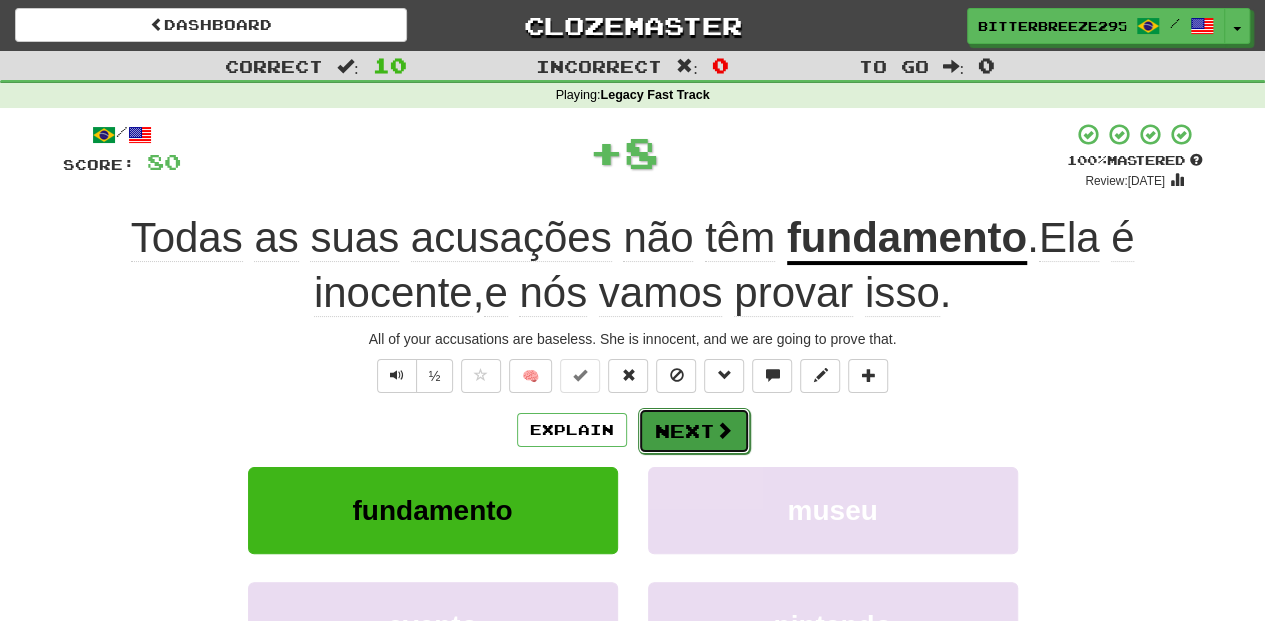 click on "Next" at bounding box center [694, 431] 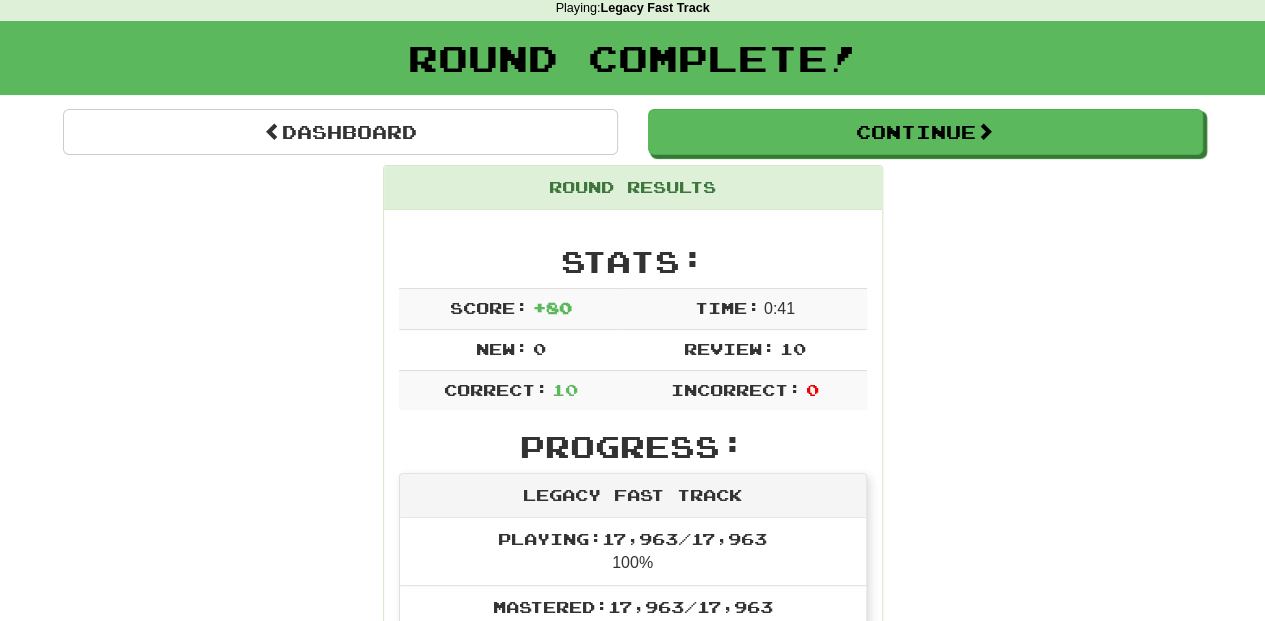 scroll, scrollTop: 0, scrollLeft: 0, axis: both 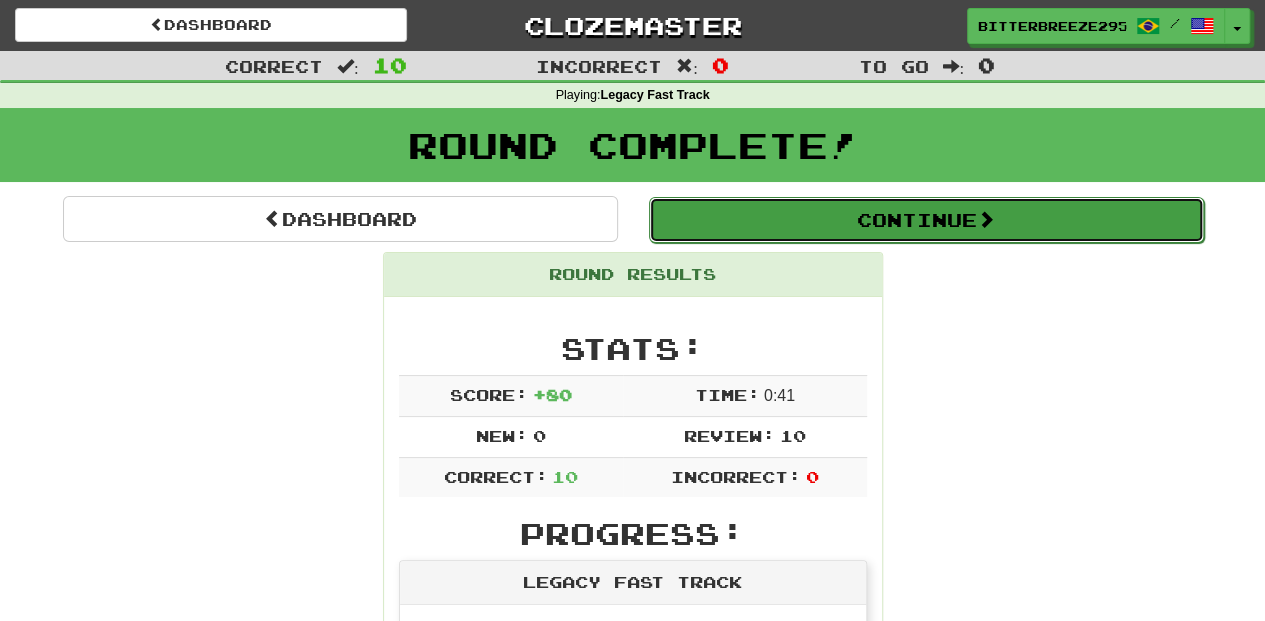 click on "Continue" at bounding box center [926, 220] 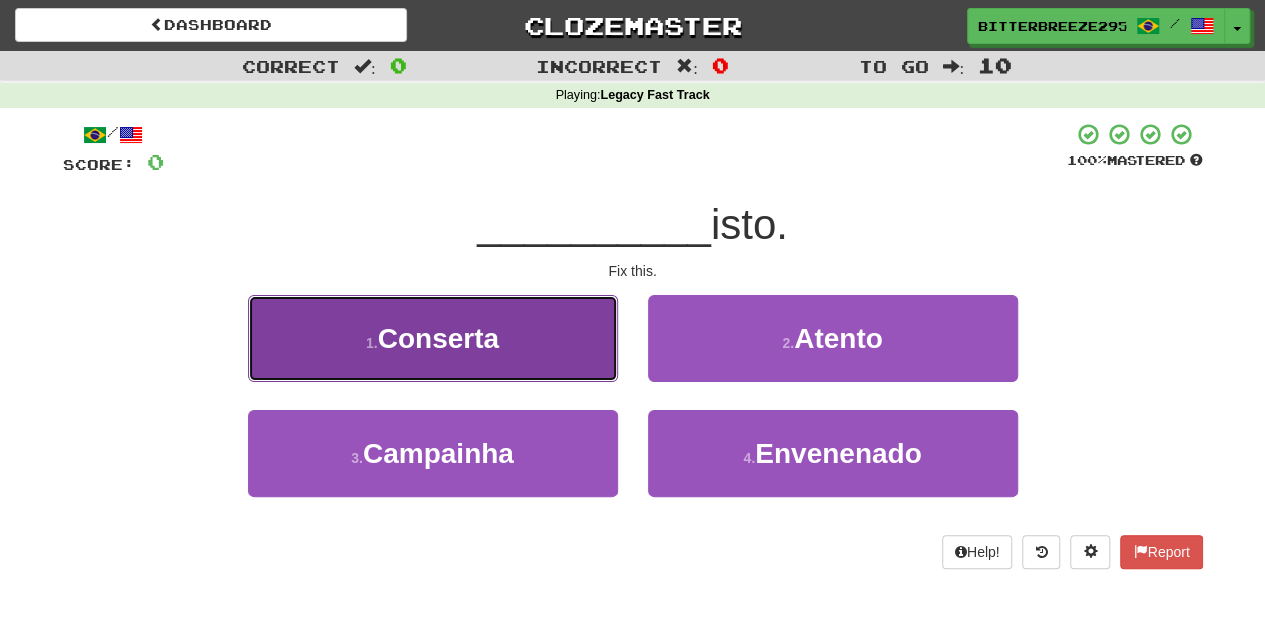 click on "[NUMBER] .  Conserta" at bounding box center (433, 338) 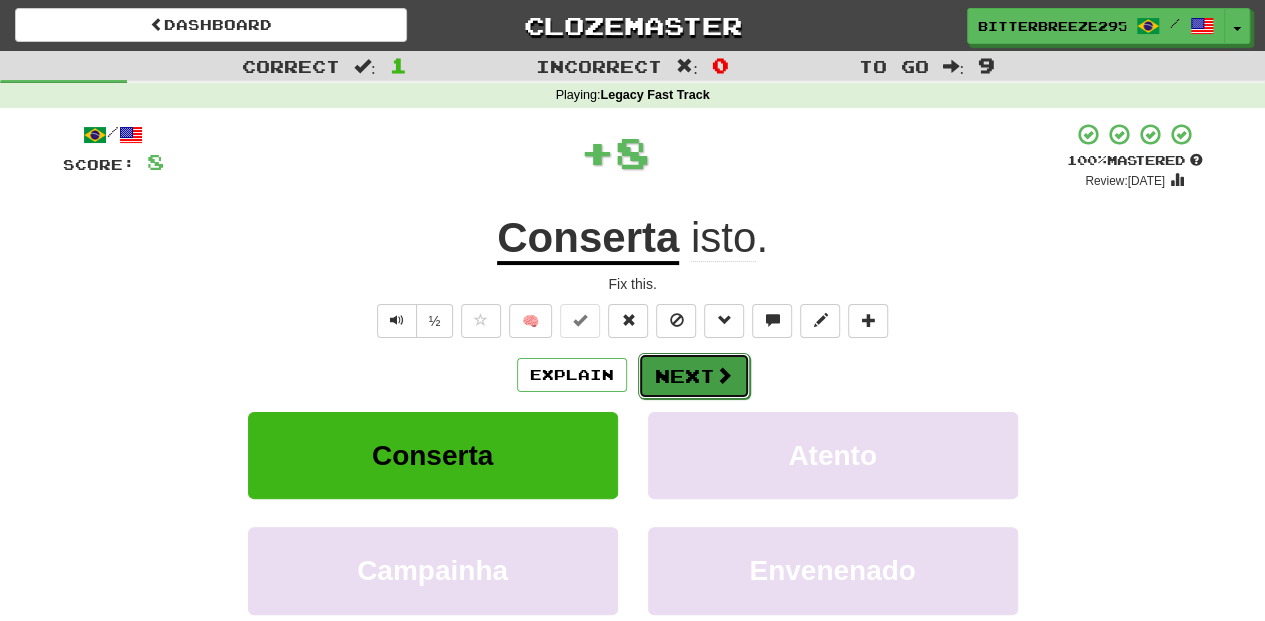 click on "Next" at bounding box center [694, 376] 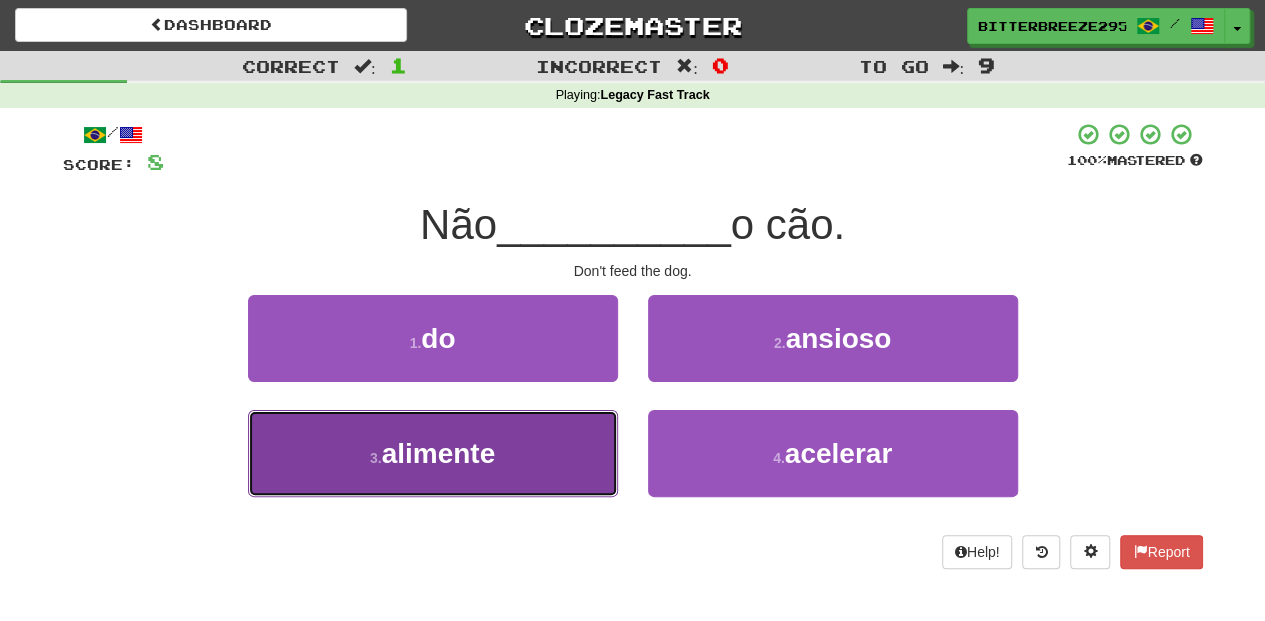 click on "3 . alimente" at bounding box center (433, 453) 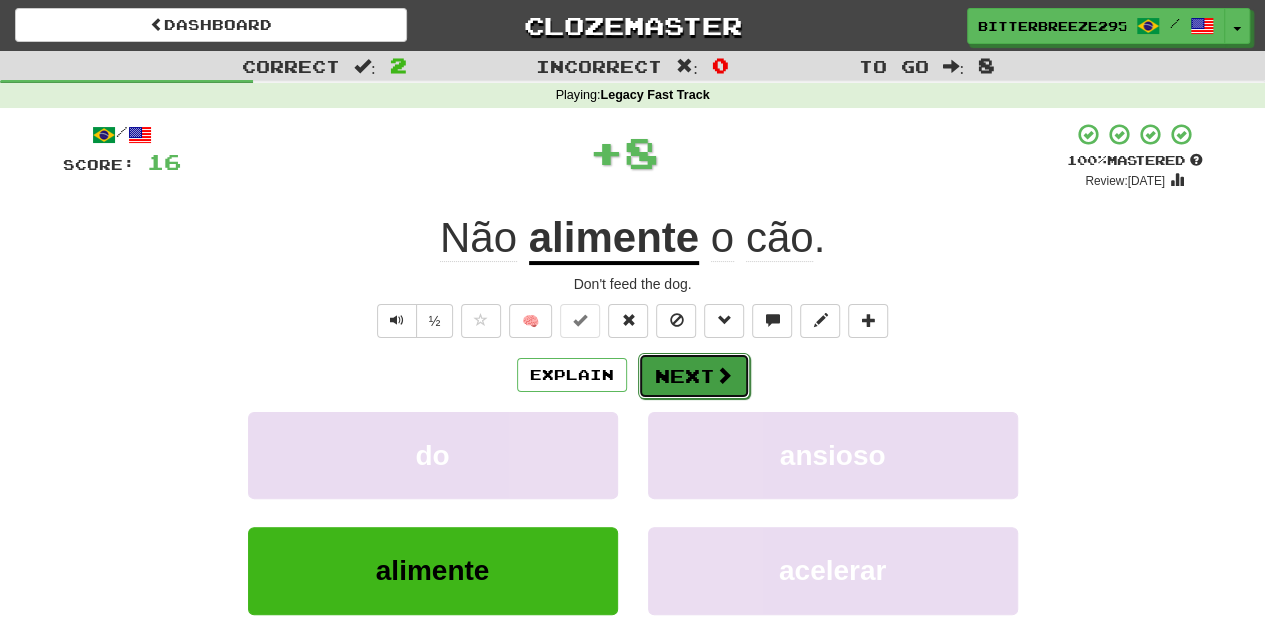 click on "Next" at bounding box center (694, 376) 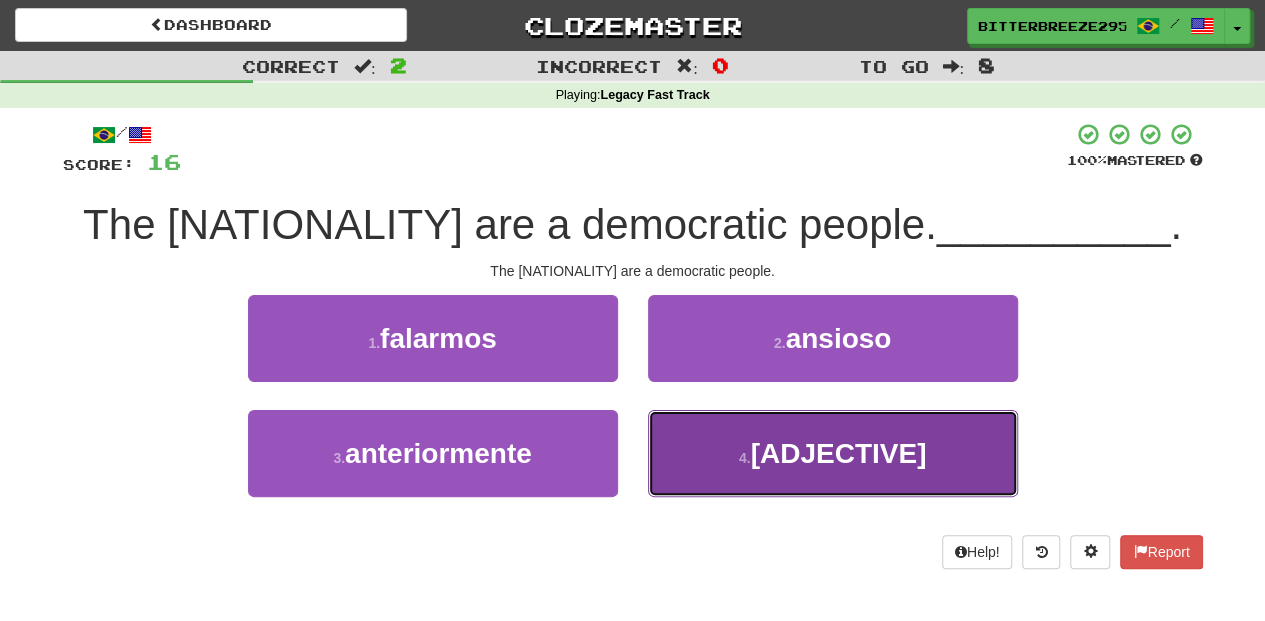 click on "4 . democrático" at bounding box center (833, 453) 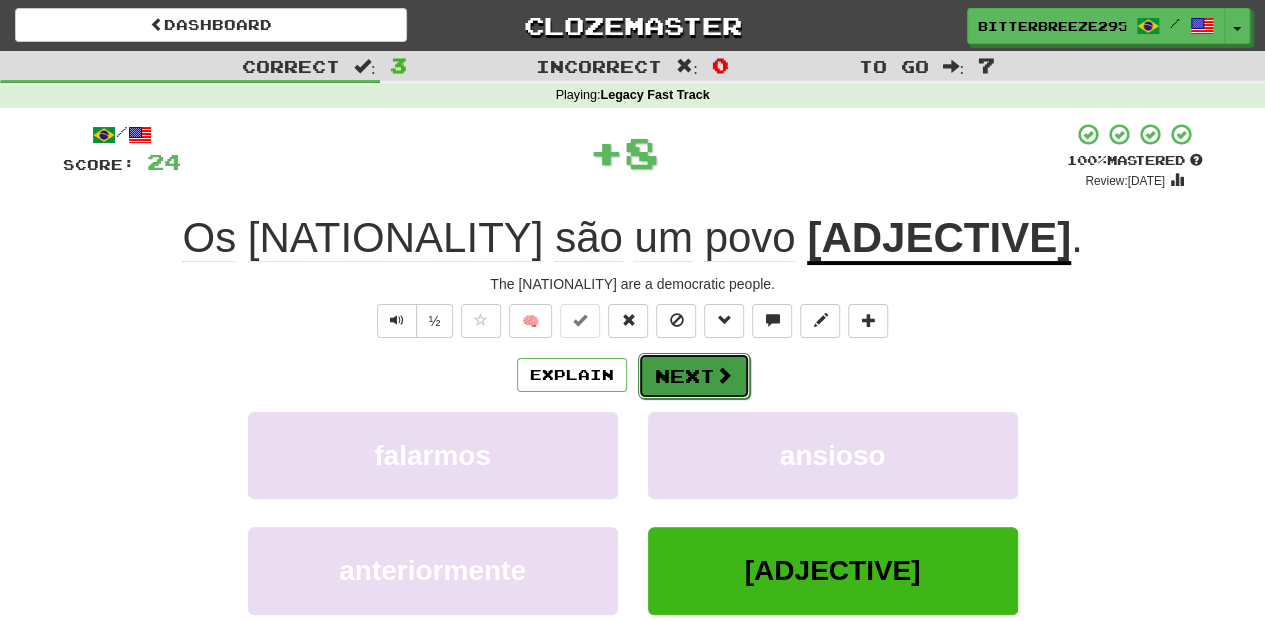click on "Next" at bounding box center [694, 376] 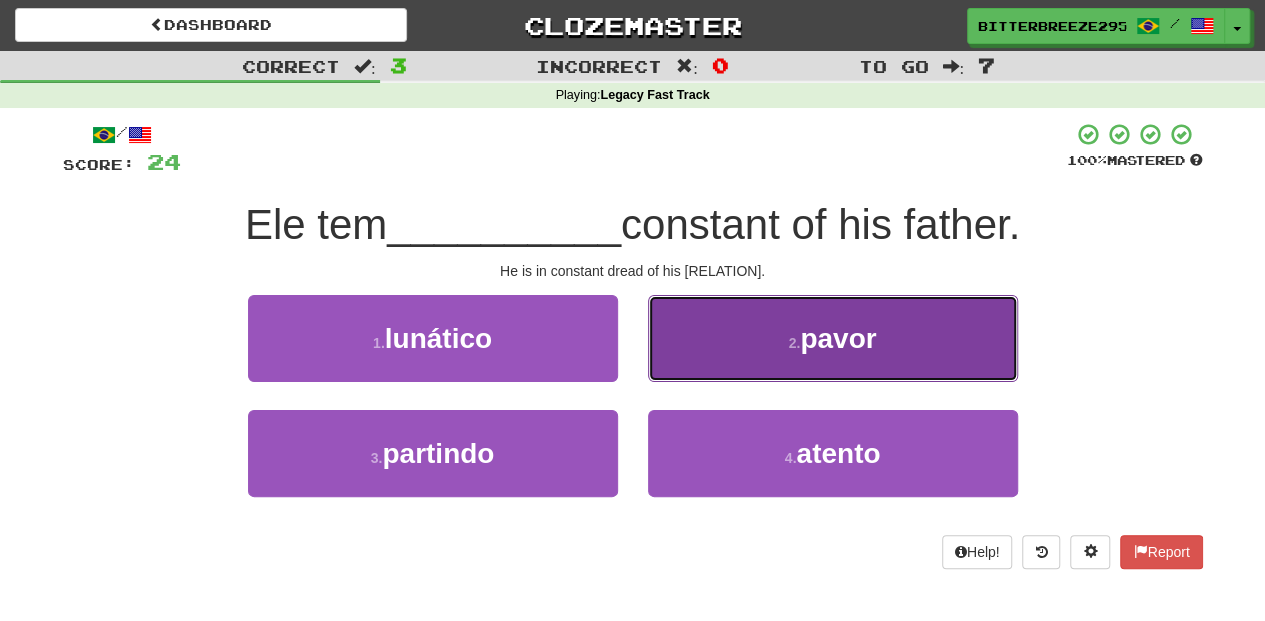 click on "2 . pavor" at bounding box center (833, 338) 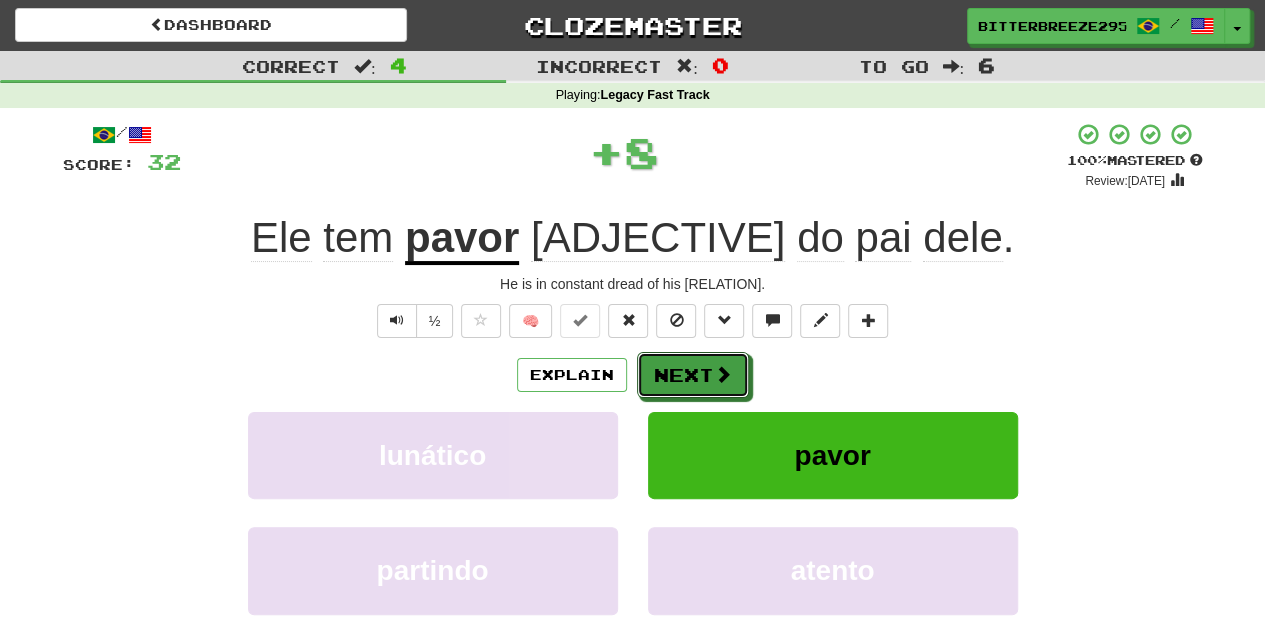 click on "Next" at bounding box center (693, 375) 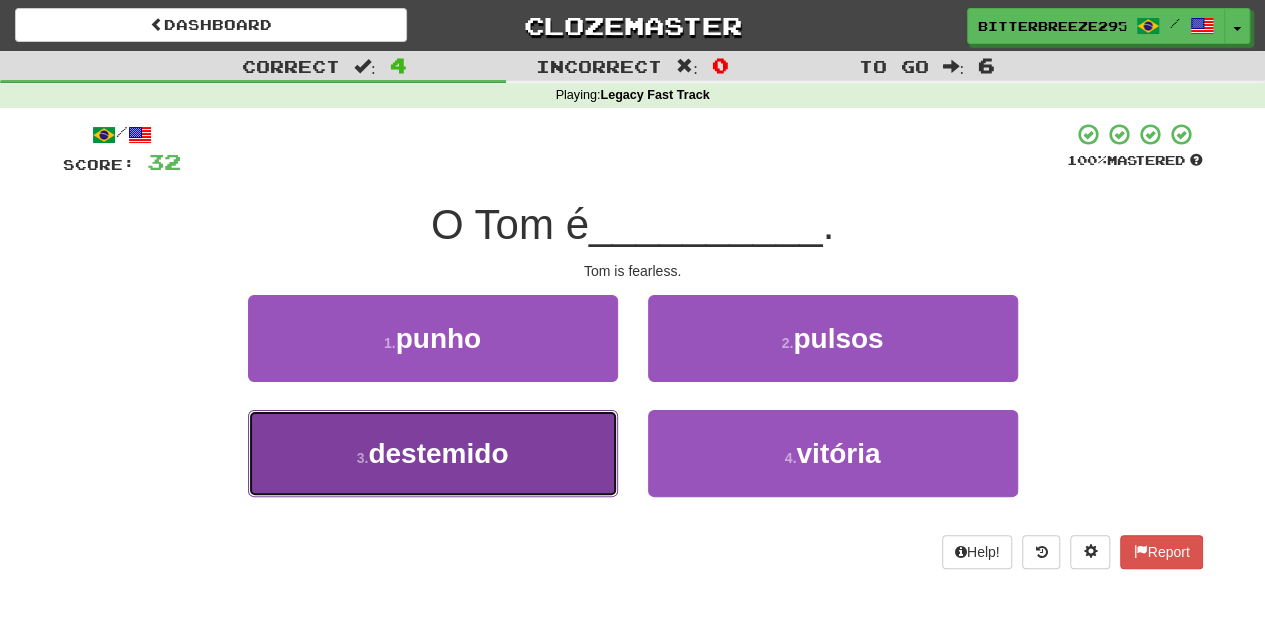 click on "[NUMBER] .  destemido" at bounding box center (433, 453) 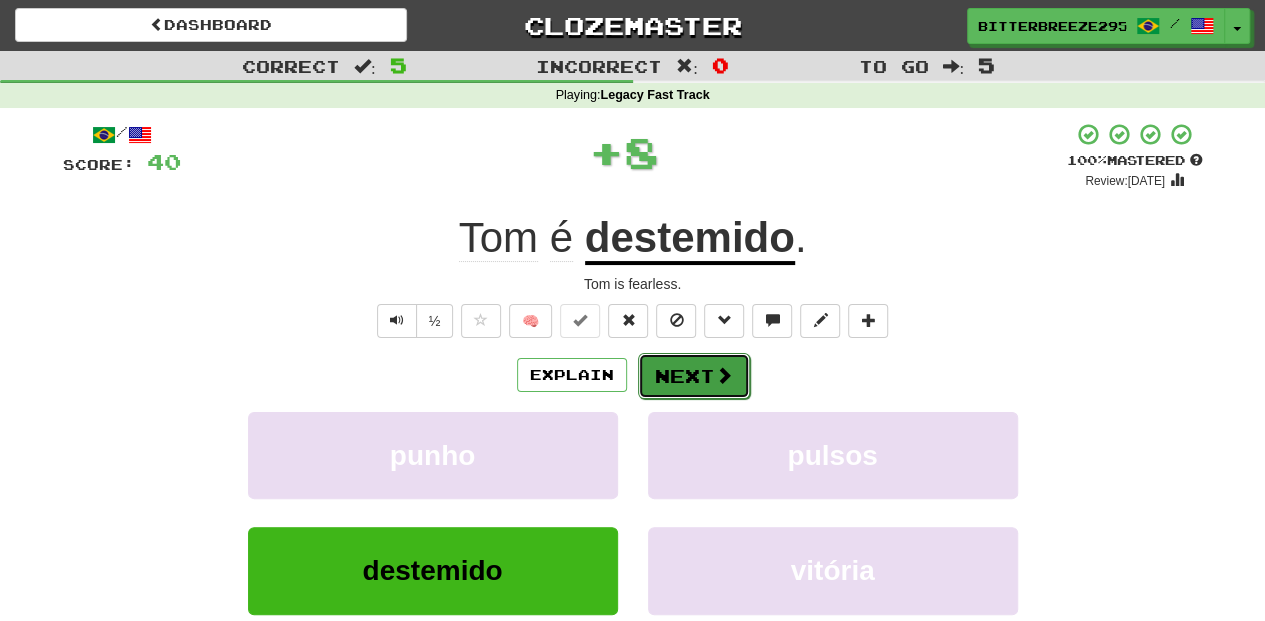 click on "Next" at bounding box center (694, 376) 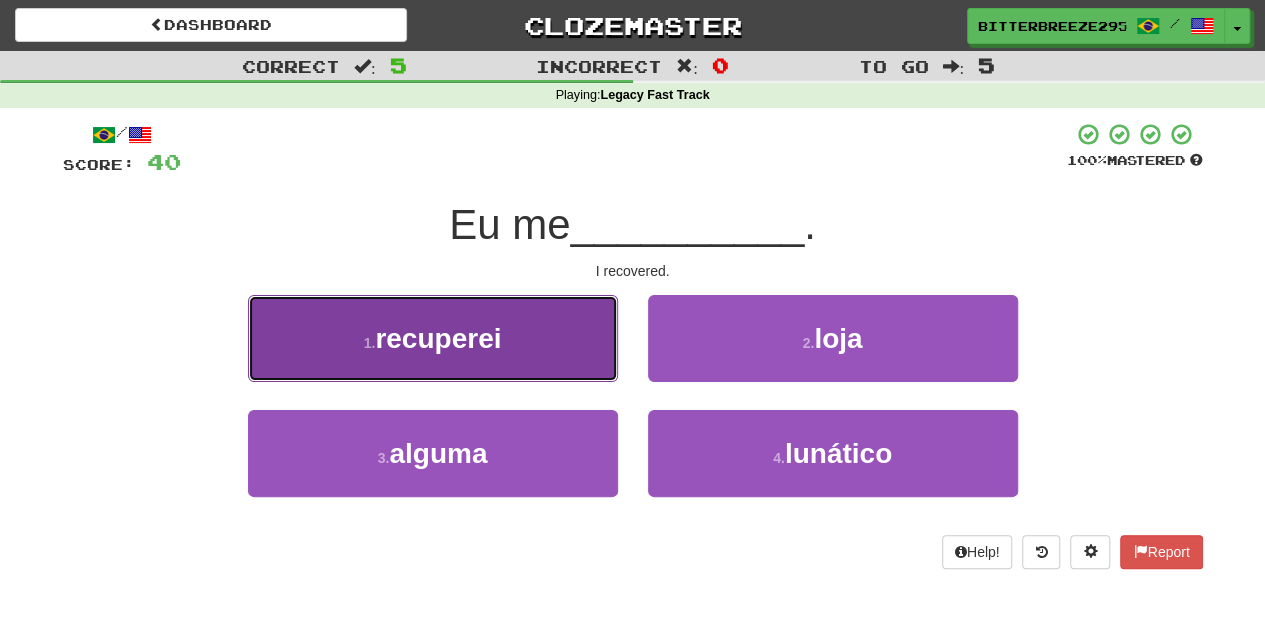 click on "[NUMBER] .  recuperei" at bounding box center [433, 338] 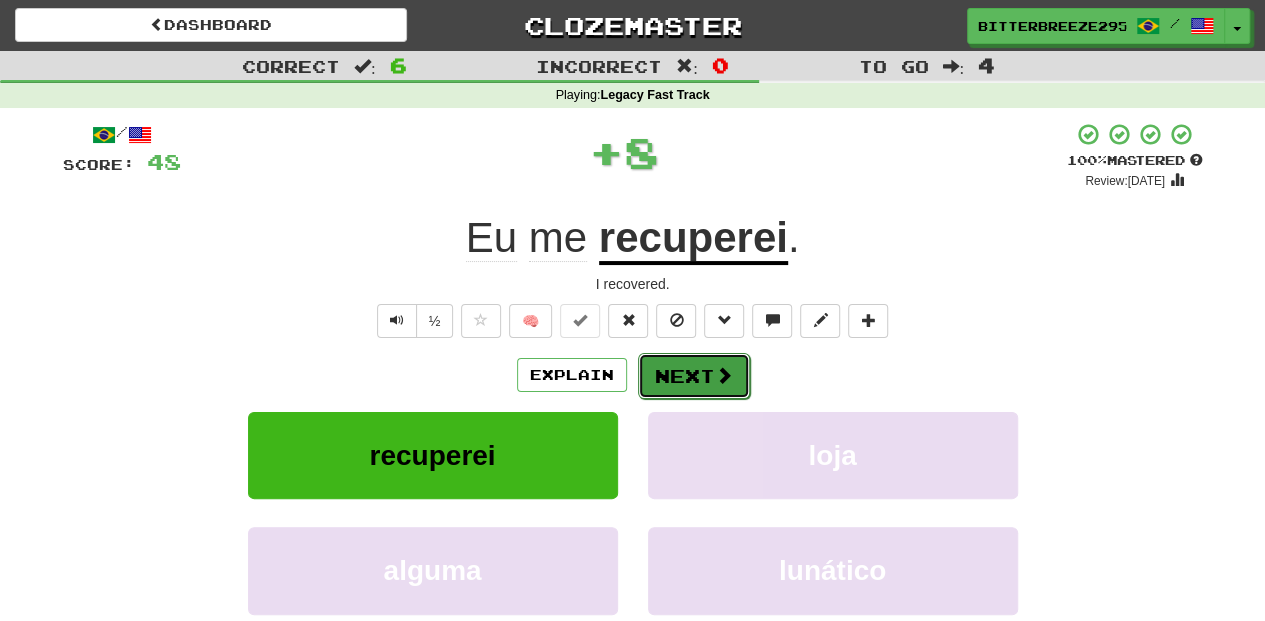 click on "Next" at bounding box center (694, 376) 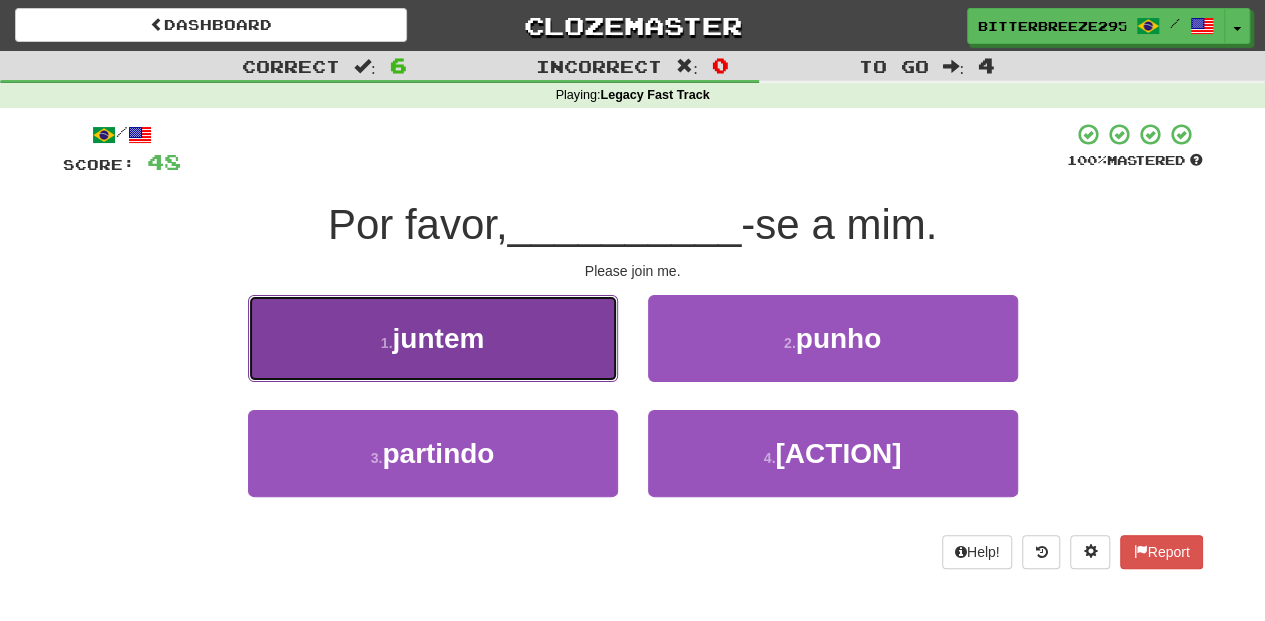 click on "1 . juntem" at bounding box center [433, 338] 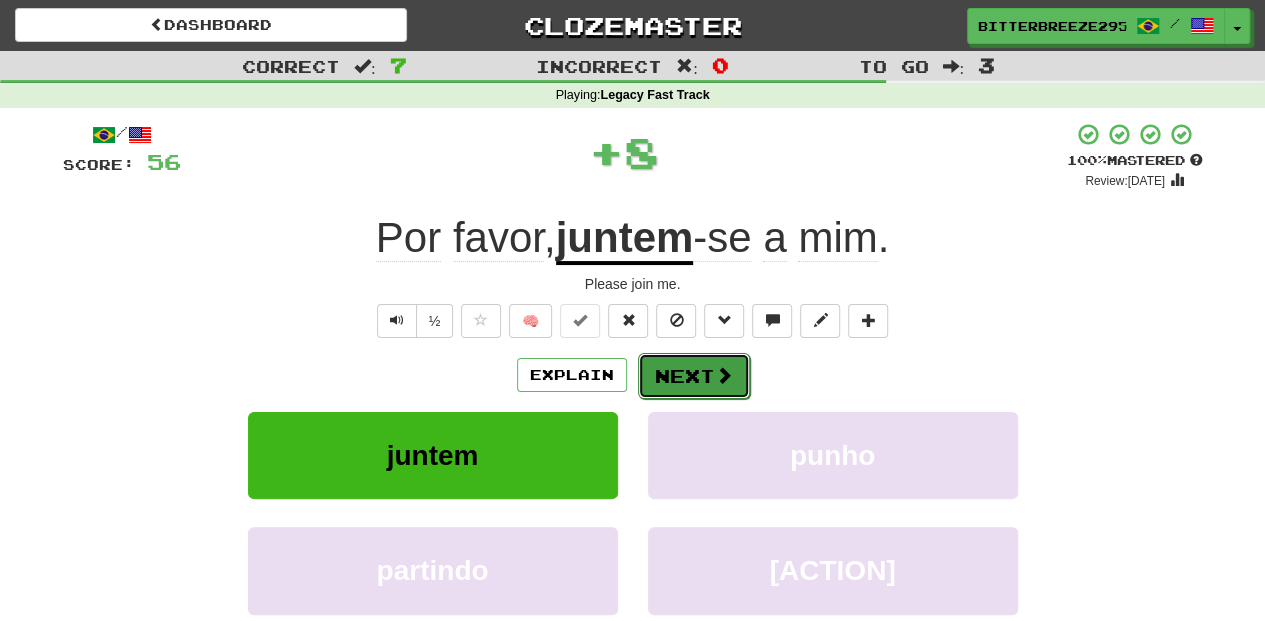 click on "Next" at bounding box center (694, 376) 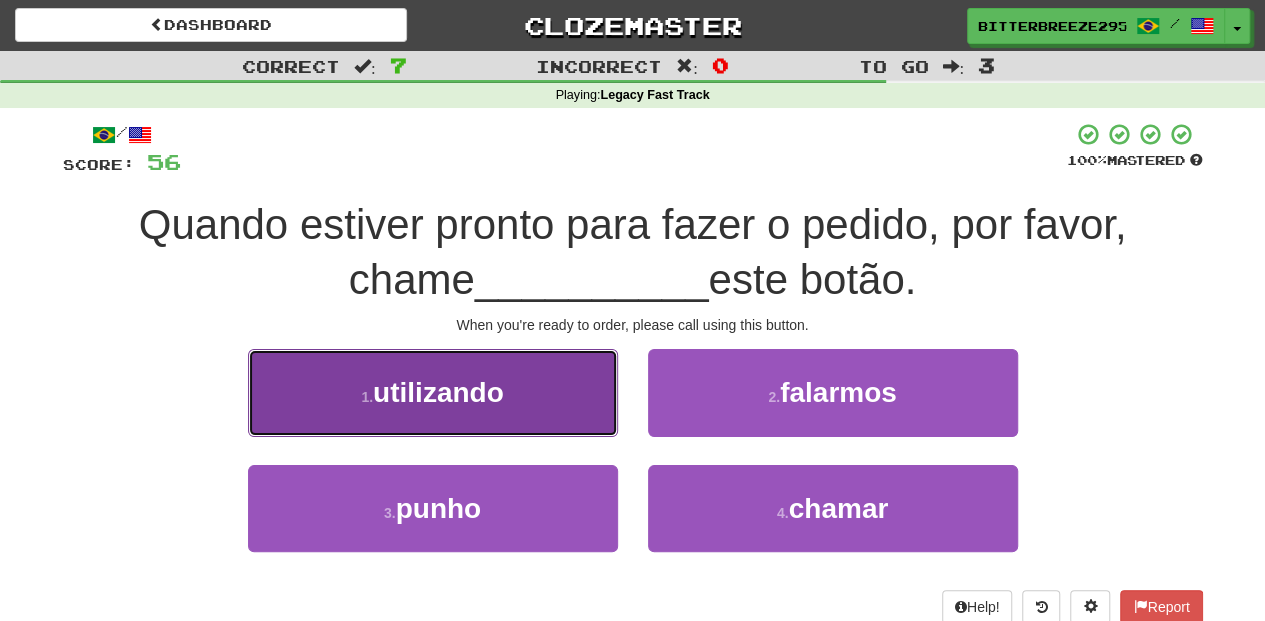 click on "[NUMBER] .  utilizando" at bounding box center [433, 392] 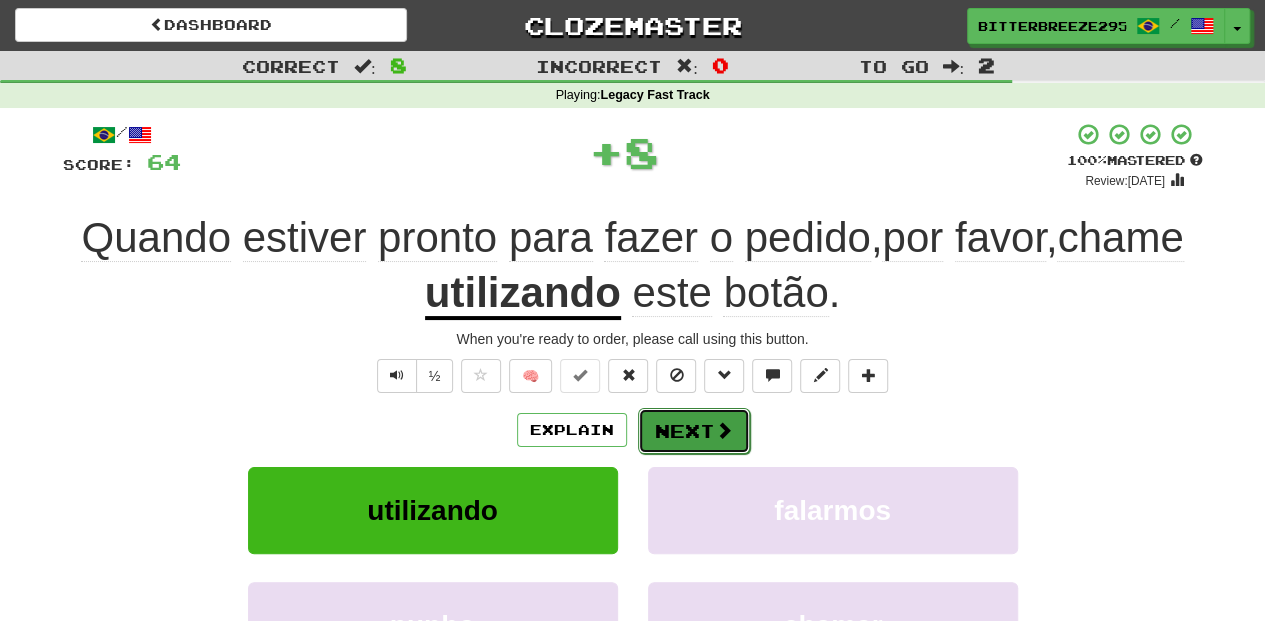 click on "Next" at bounding box center [694, 431] 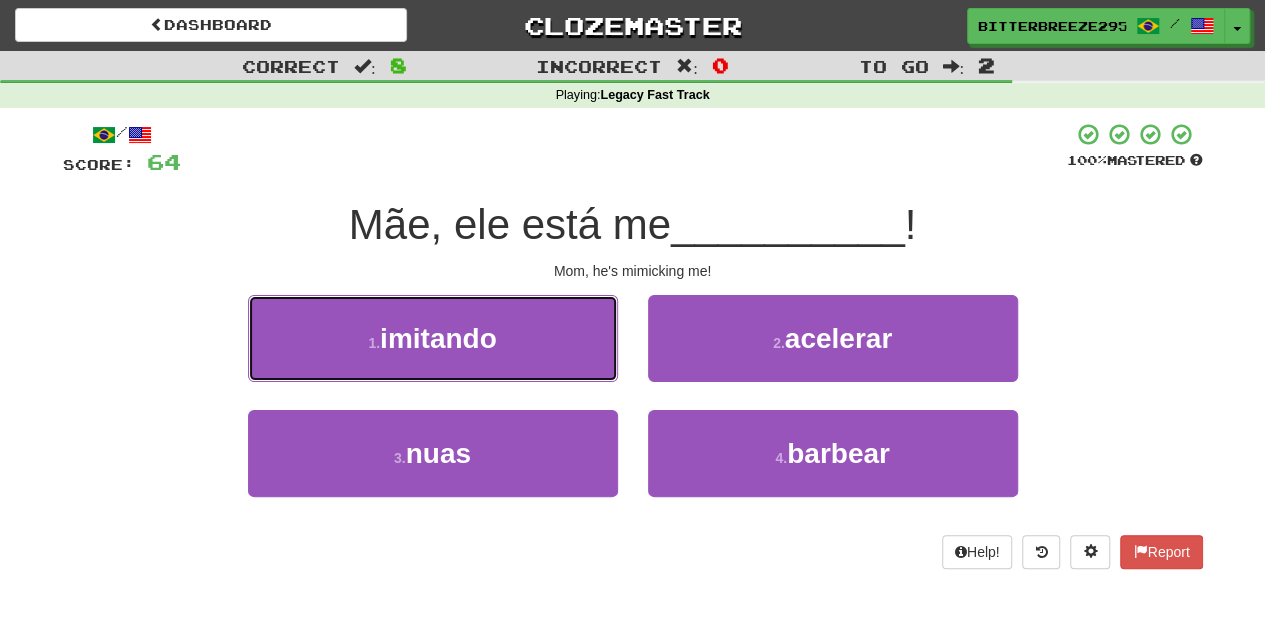 click on "1 . imitando" at bounding box center (433, 338) 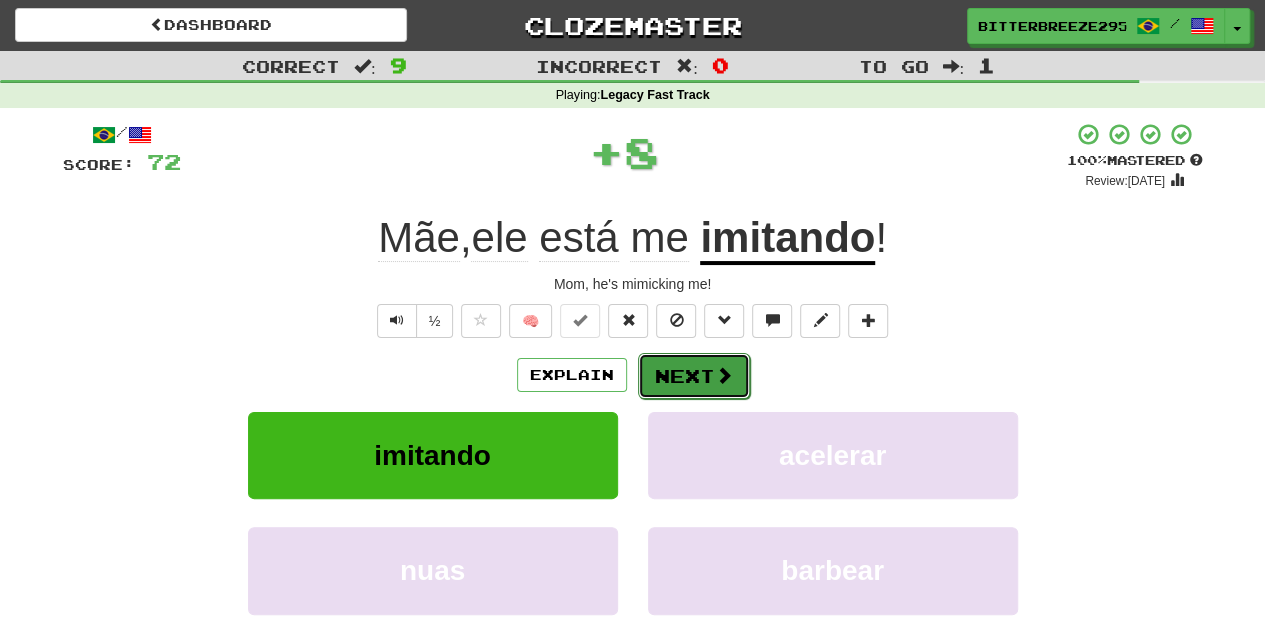 click on "Next" at bounding box center [694, 376] 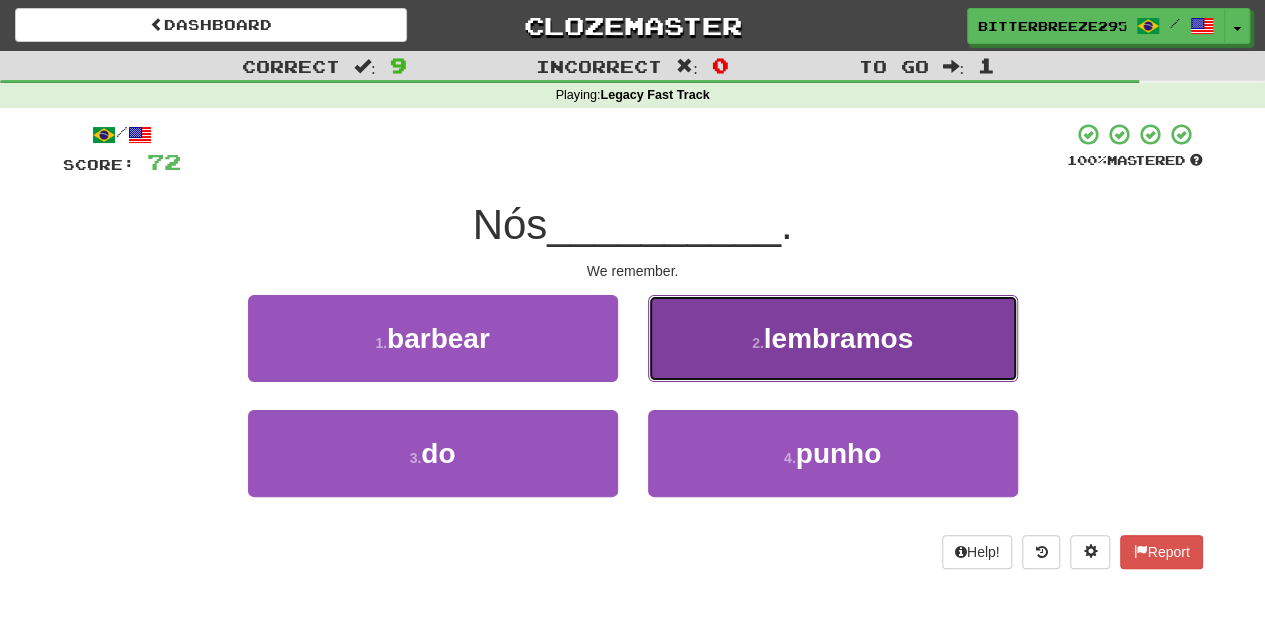 click on "2 .  lembramos" at bounding box center (833, 338) 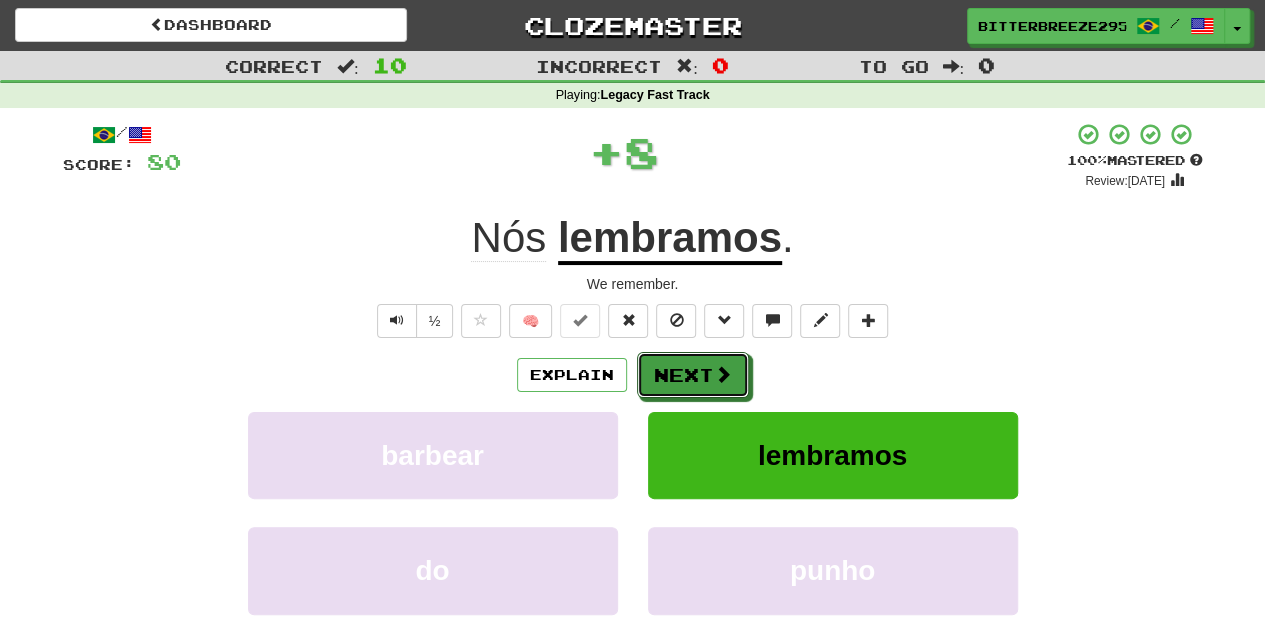 click on "Next" at bounding box center (693, 375) 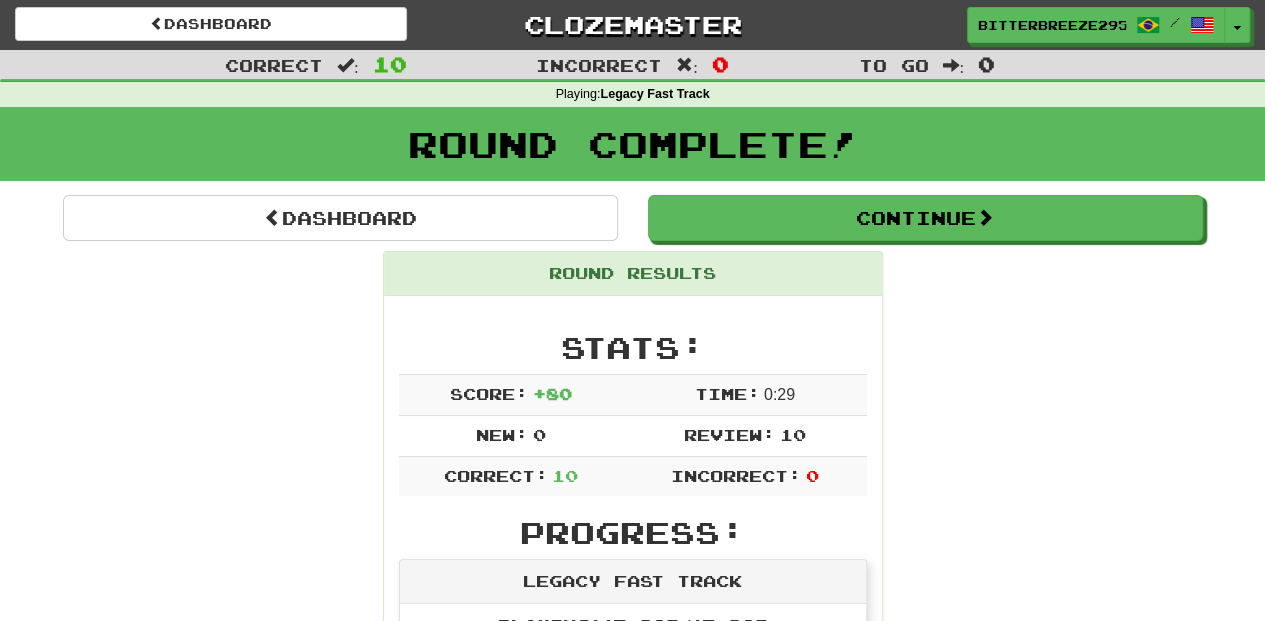 scroll, scrollTop: 0, scrollLeft: 0, axis: both 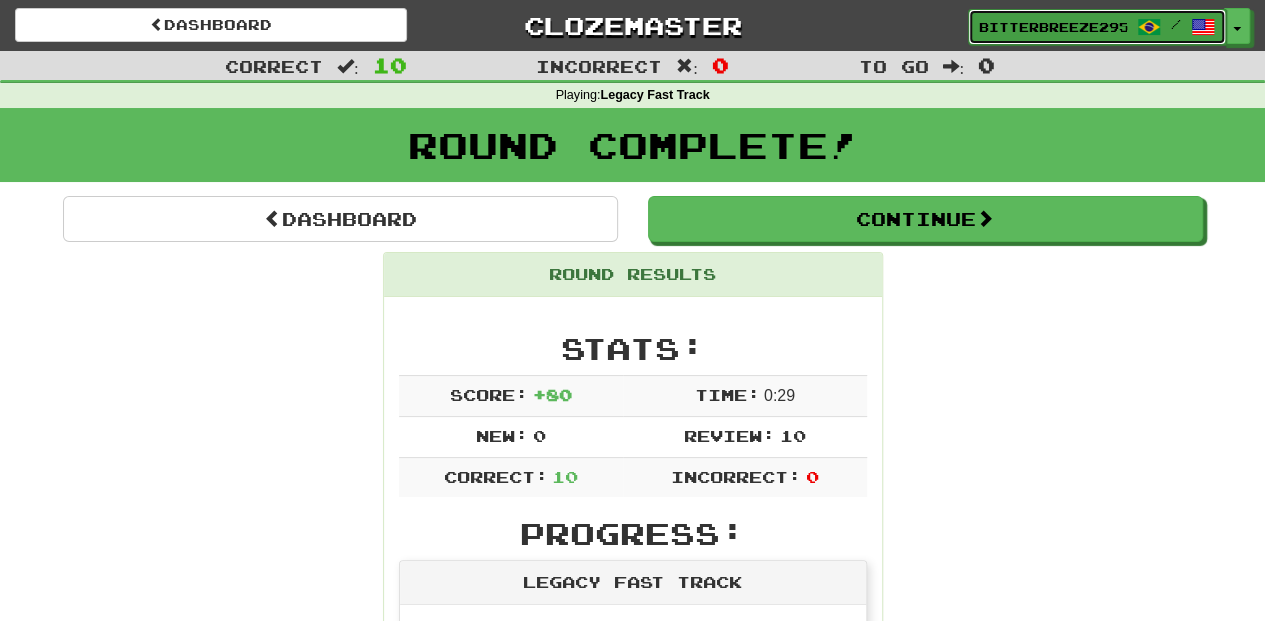 click on "BitterBreeze2956" at bounding box center [1053, 27] 